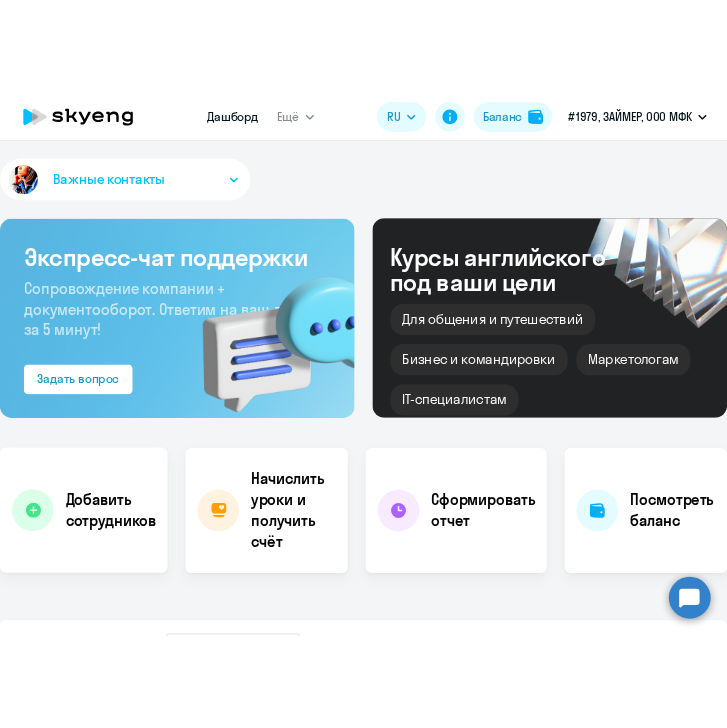 scroll, scrollTop: 0, scrollLeft: 0, axis: both 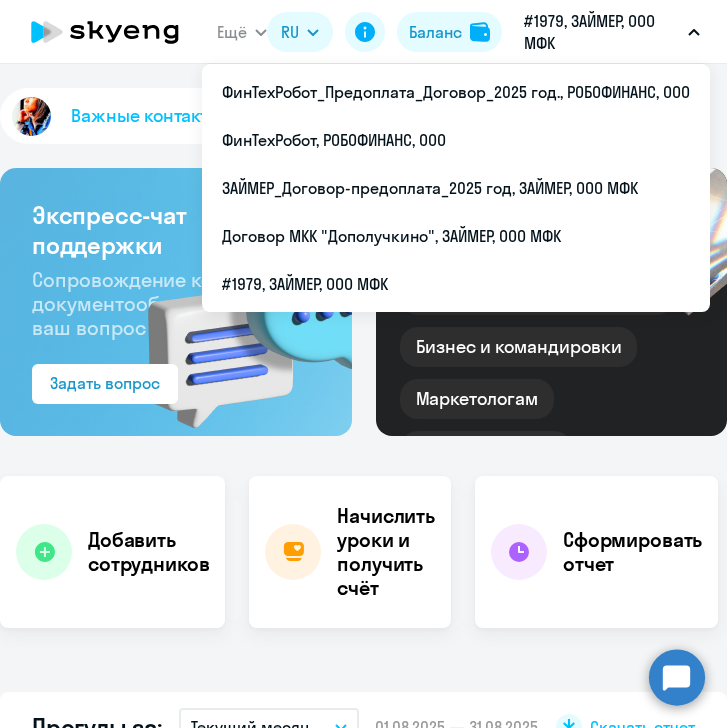 click on "#1979, ЗАЙМЕР, ООО МФК" at bounding box center (602, 32) 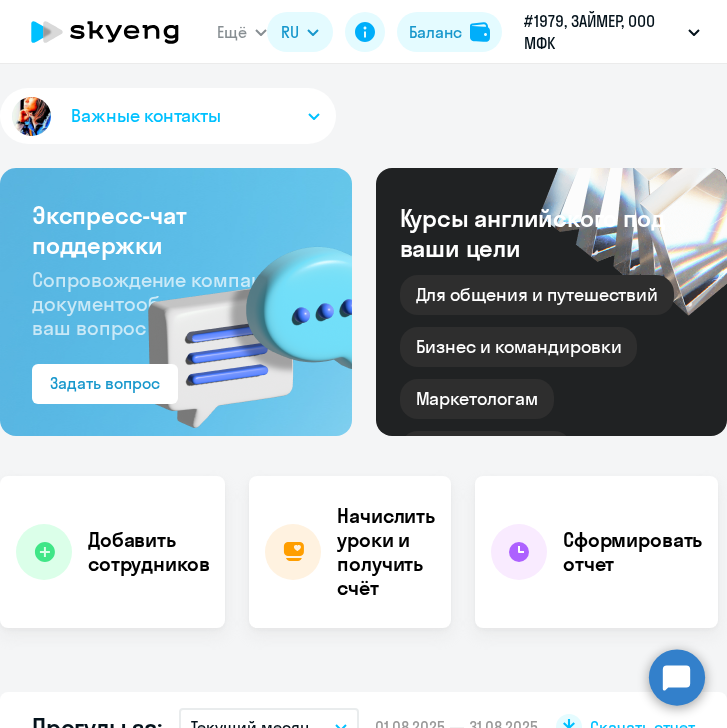 click on "#1979, ЗАЙМЕР, ООО МФК" at bounding box center [602, 32] 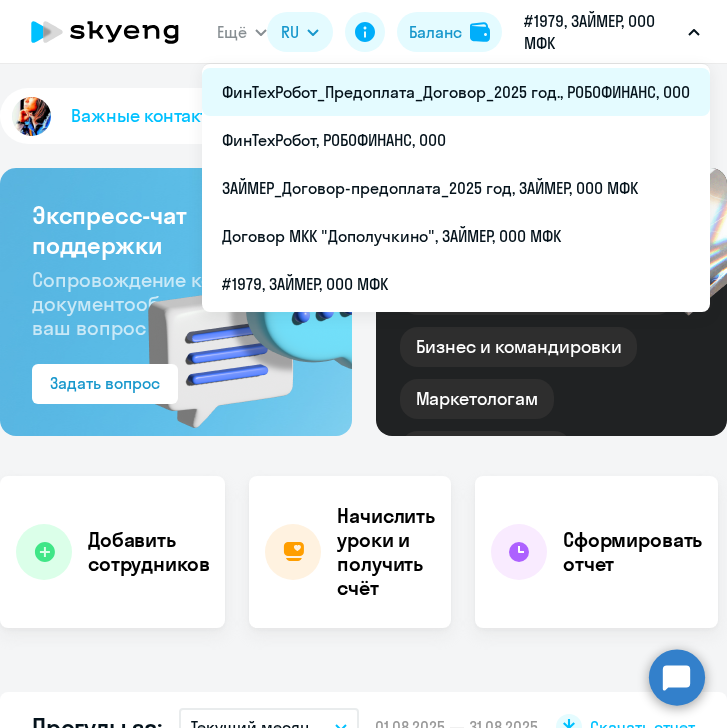 click on "ФинТехРобот_Предоплата_Договор_2025 год., РОБОФИНАНС, ООО" at bounding box center (456, 92) 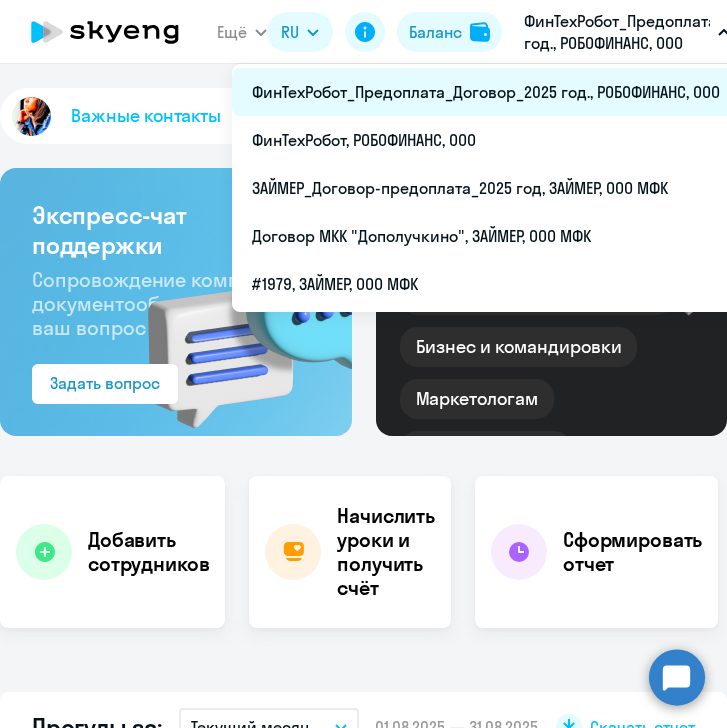 click on "ФинТехРобот_Предоплата_Договор_2025 год., РОБОФИНАНС, ООО" at bounding box center [486, 92] 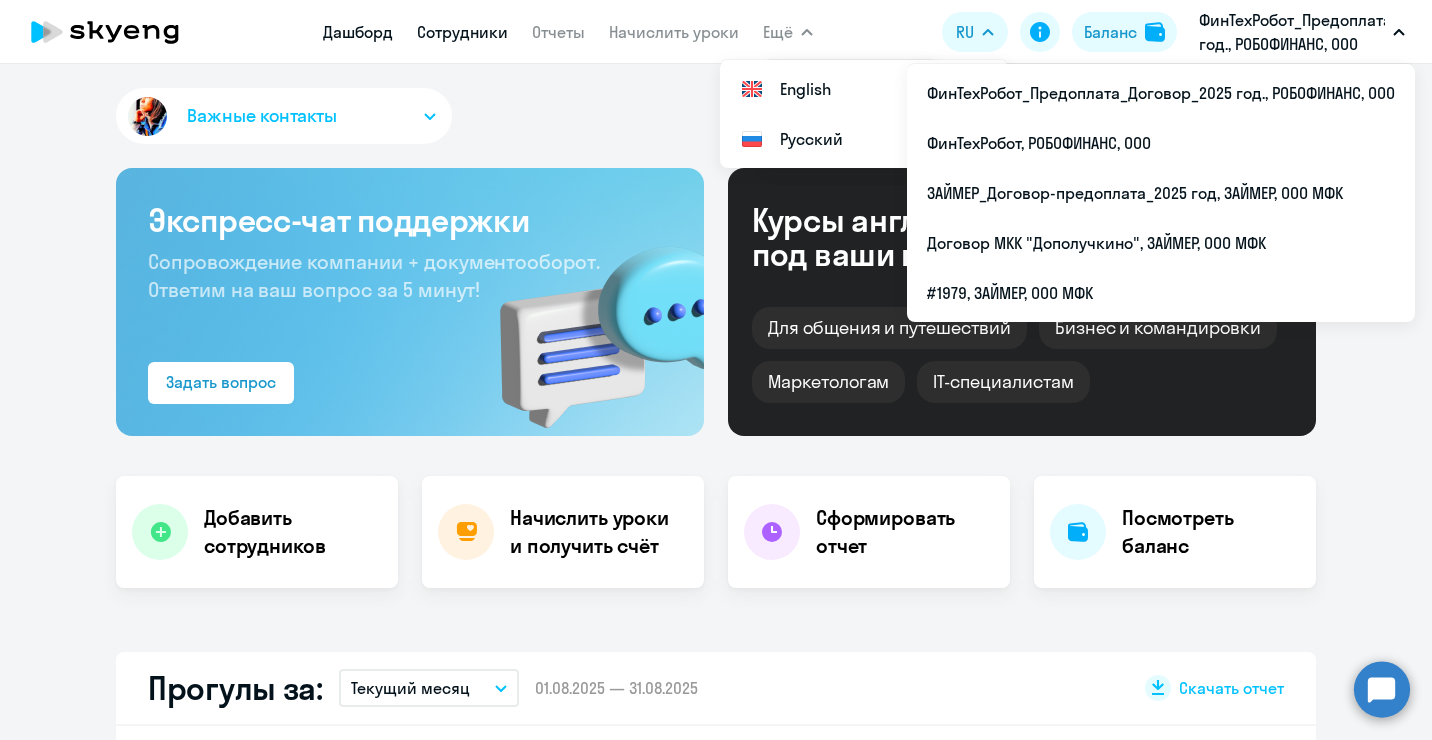 click on "Сотрудники" at bounding box center [462, 32] 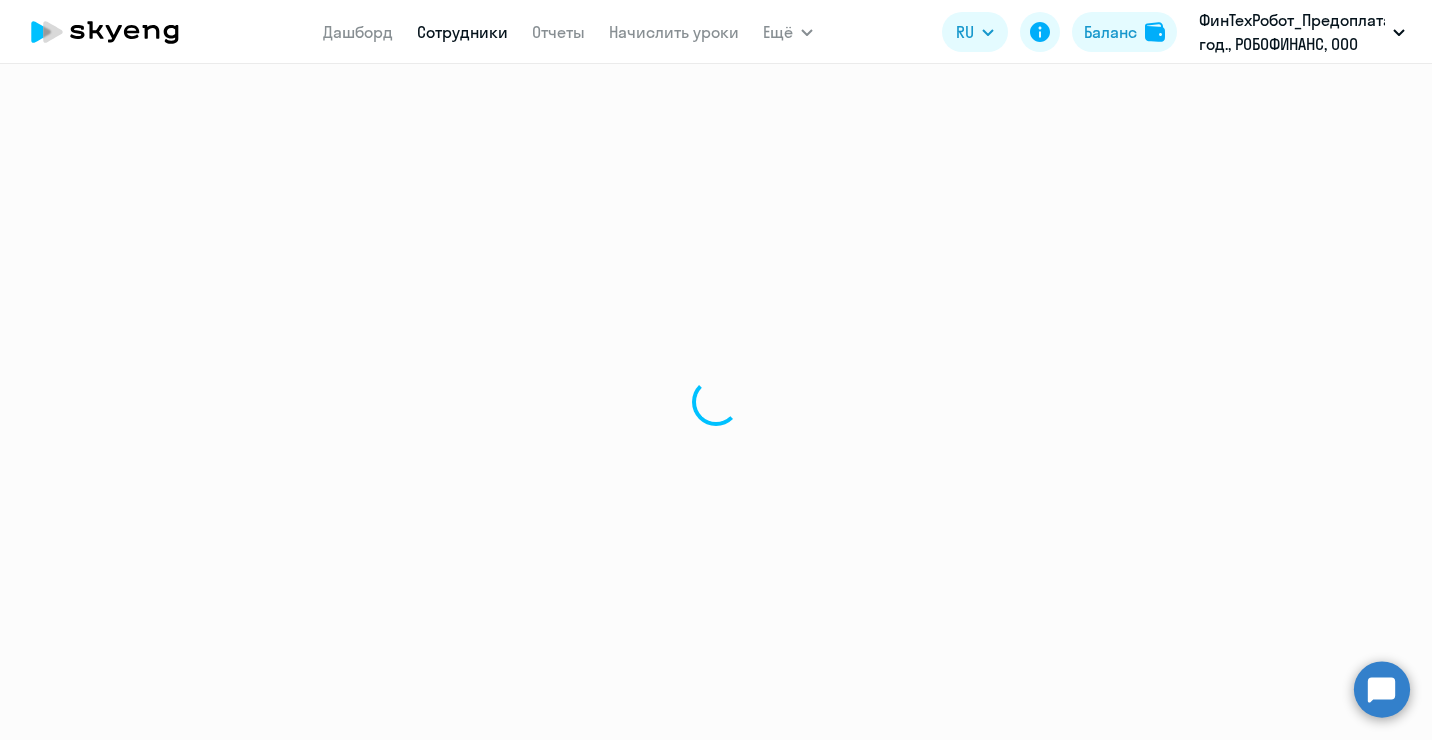 select on "30" 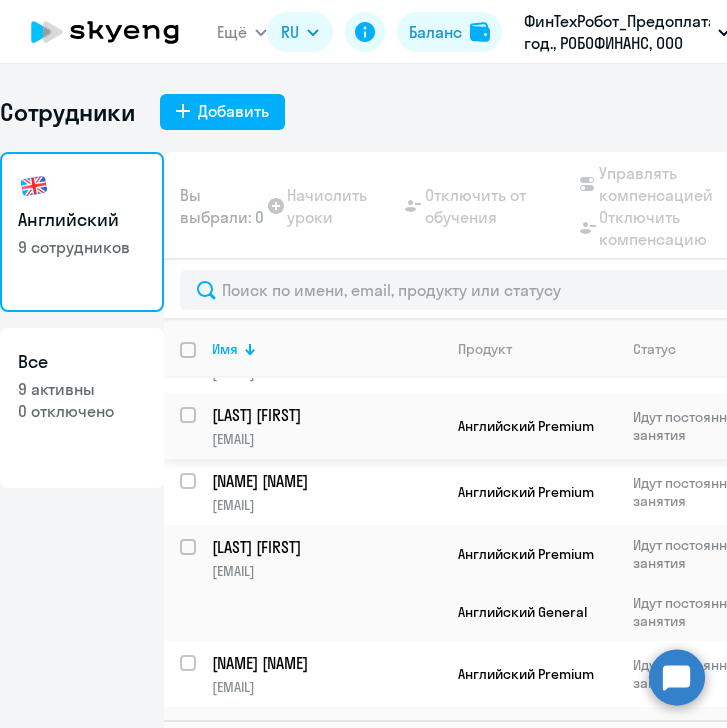 scroll, scrollTop: 100, scrollLeft: 0, axis: vertical 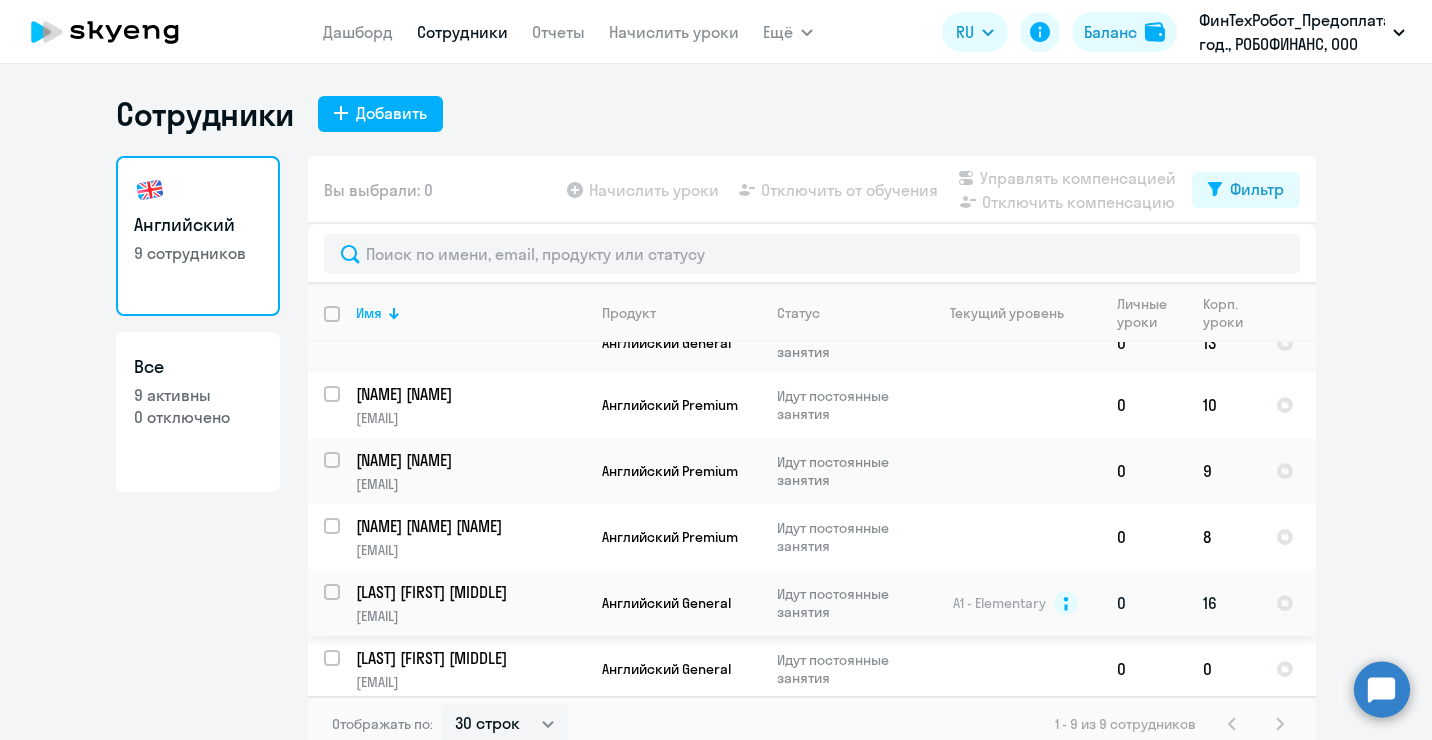 click on "[LAST] [FIRST] [MIDDLE]" 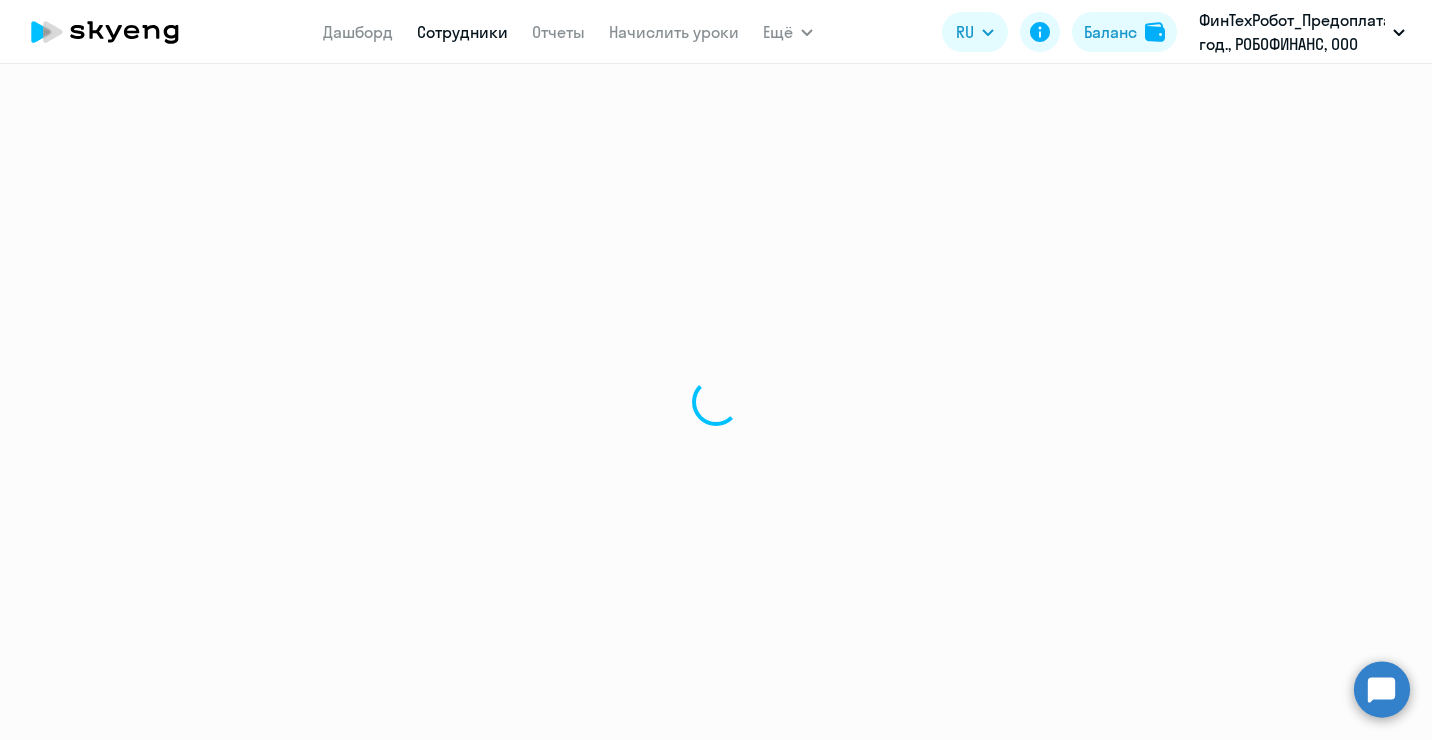 select on "english" 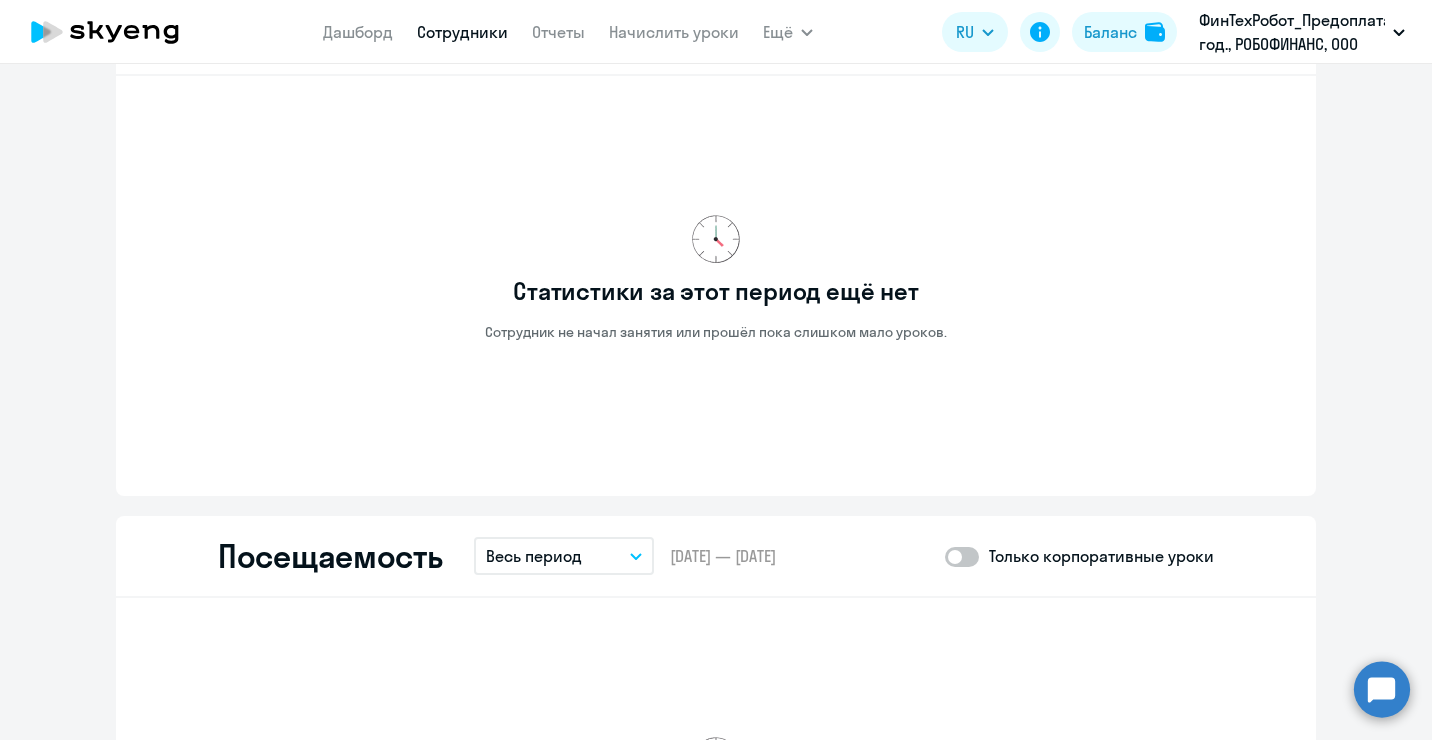 scroll, scrollTop: 1900, scrollLeft: 0, axis: vertical 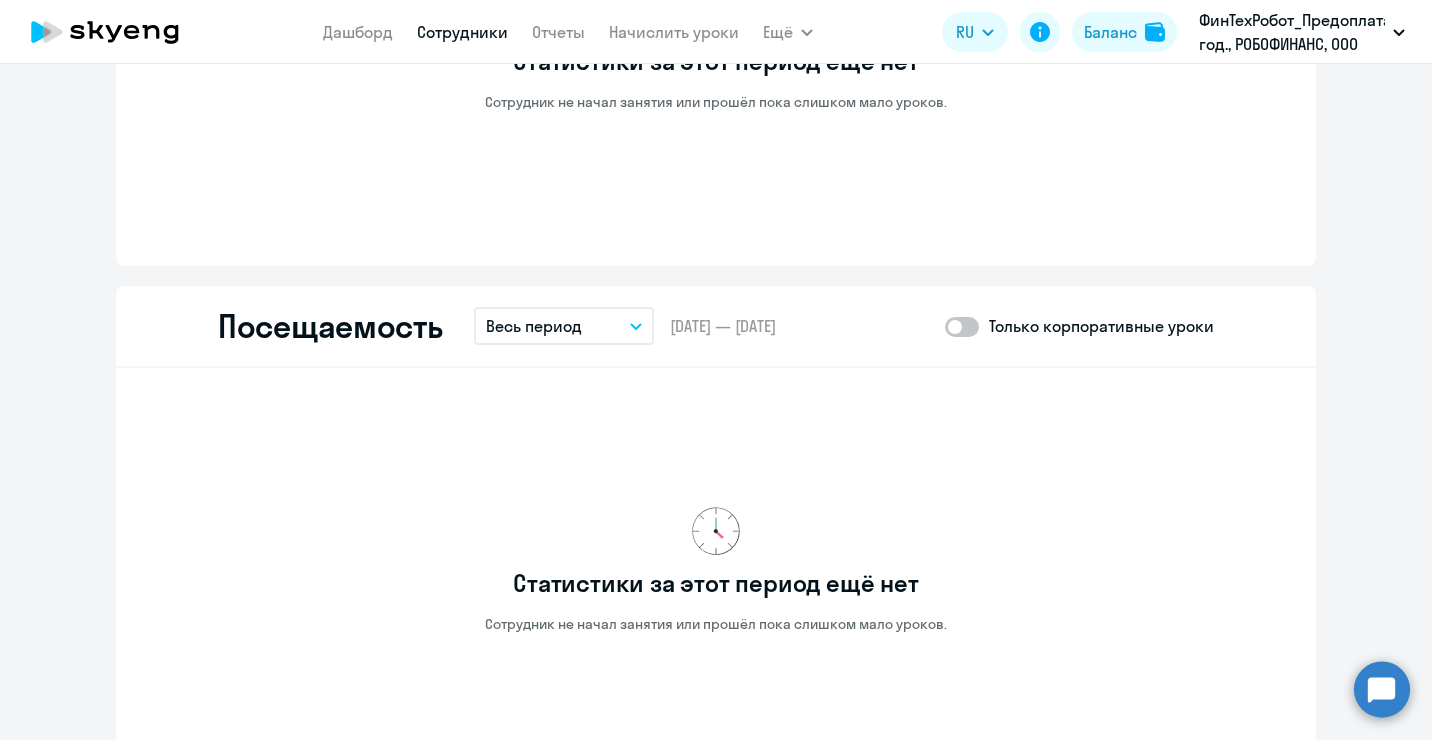 click 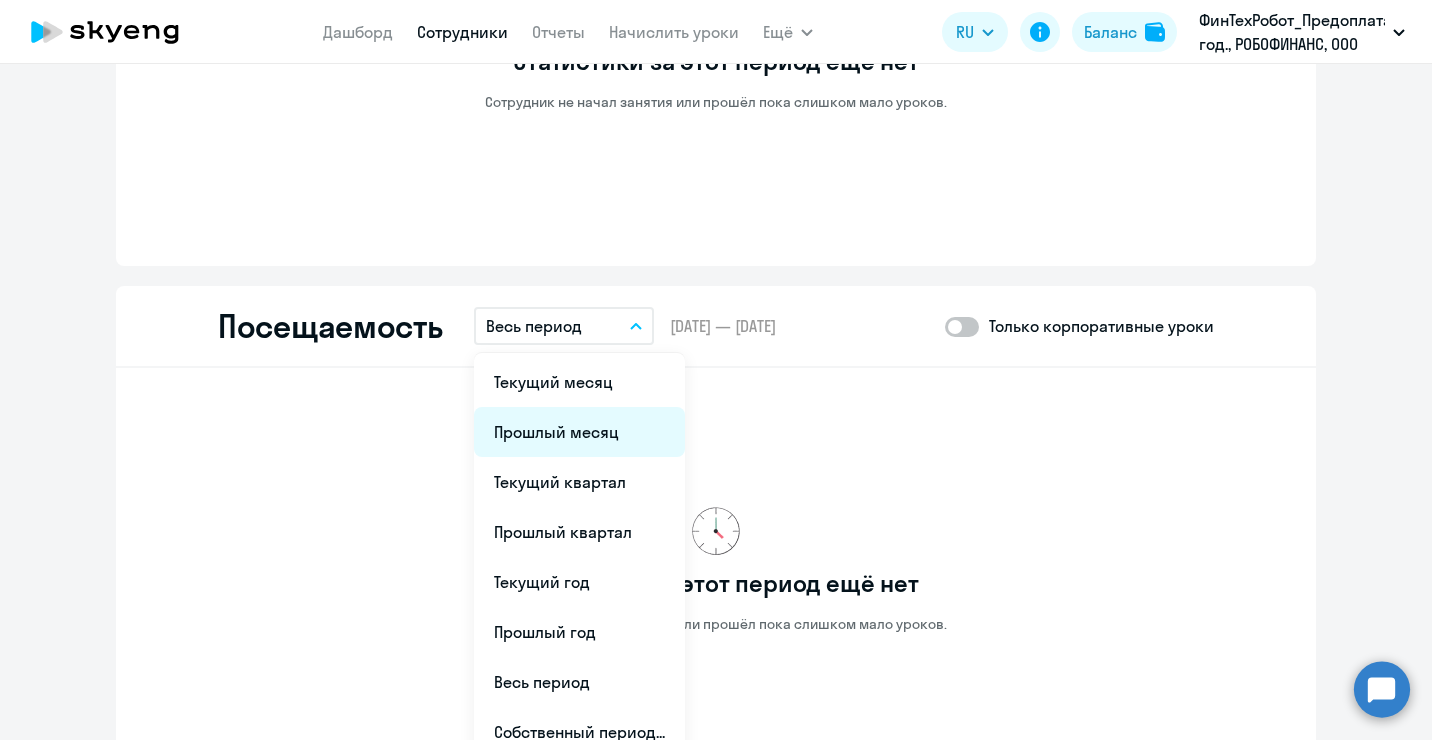 click on "Прошлый месяц" at bounding box center [579, 432] 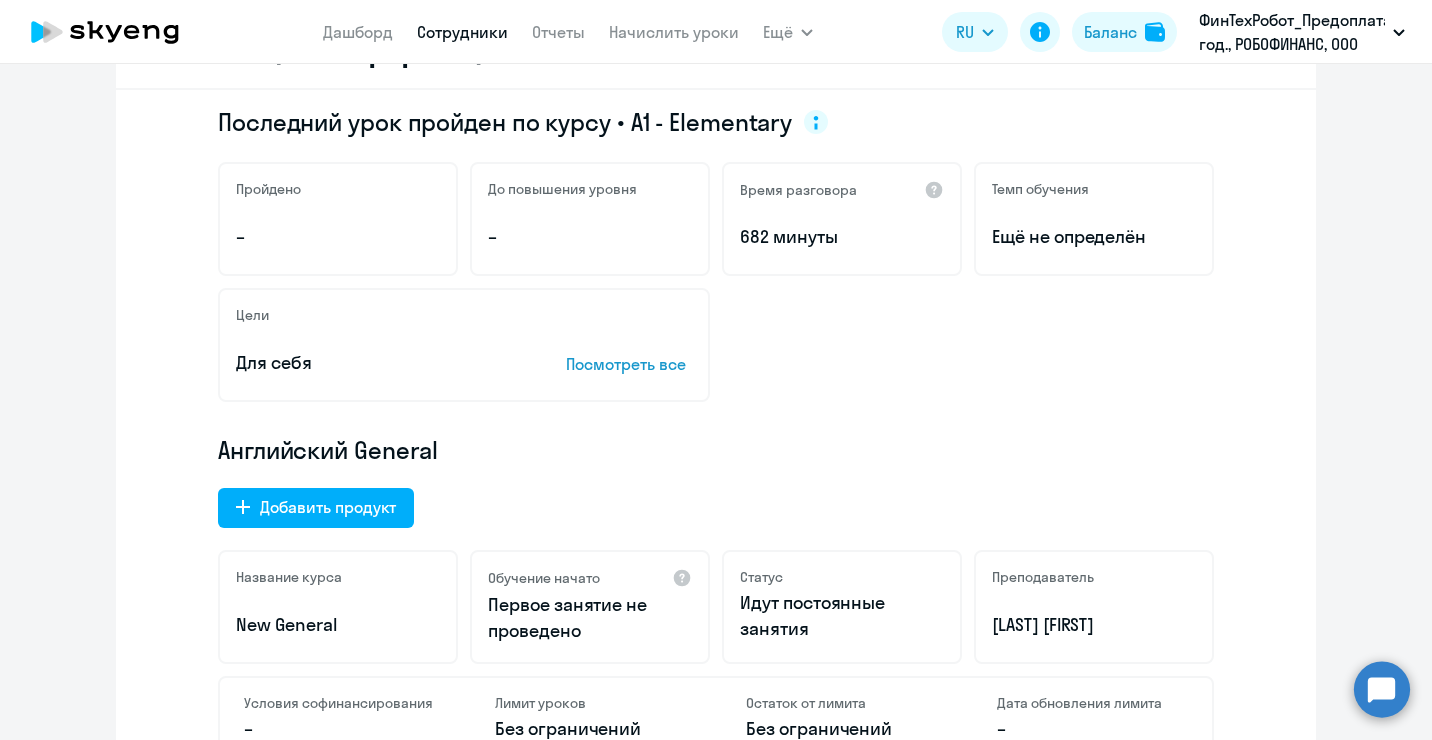 scroll, scrollTop: 0, scrollLeft: 0, axis: both 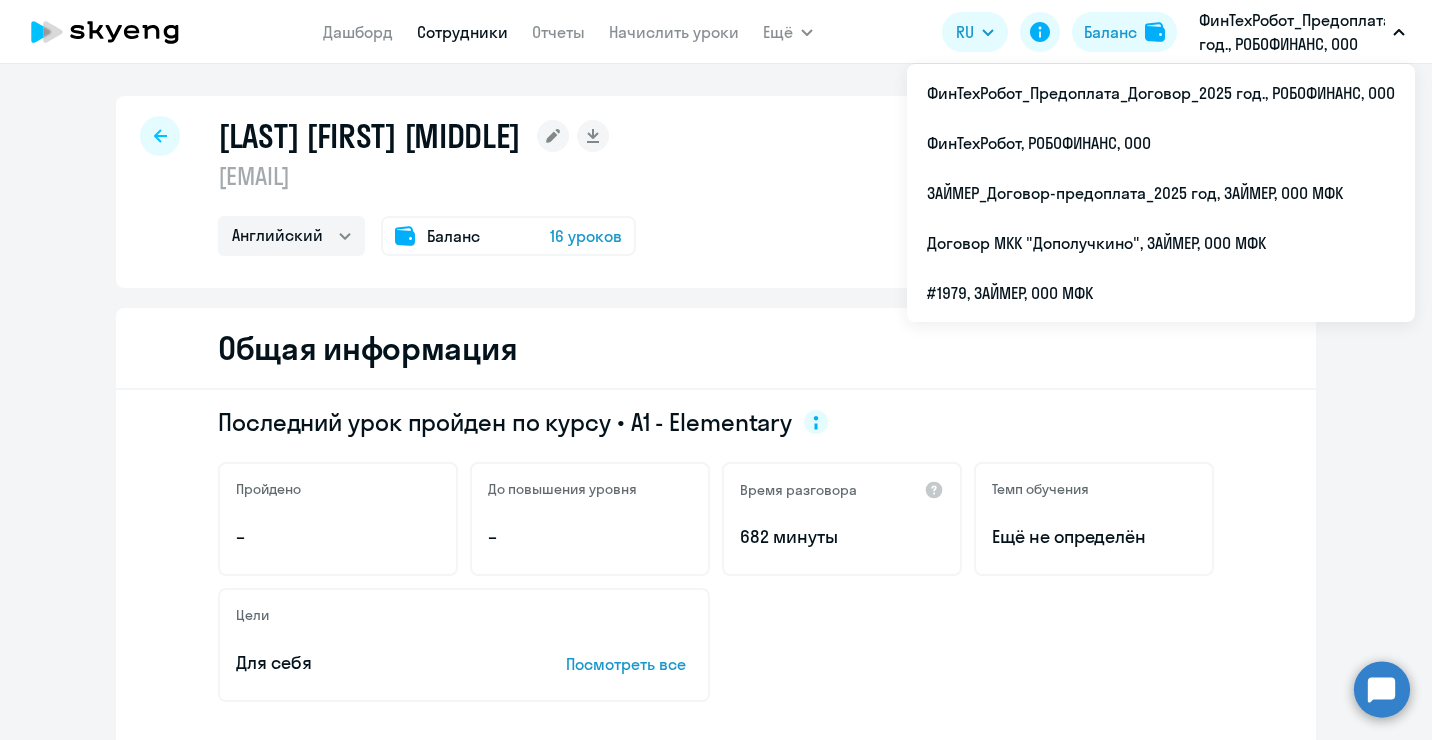 click on "ФинТехРобот_Предоплата_Договор_2025 год., РОБОФИНАНС, ООО" at bounding box center (1292, 32) 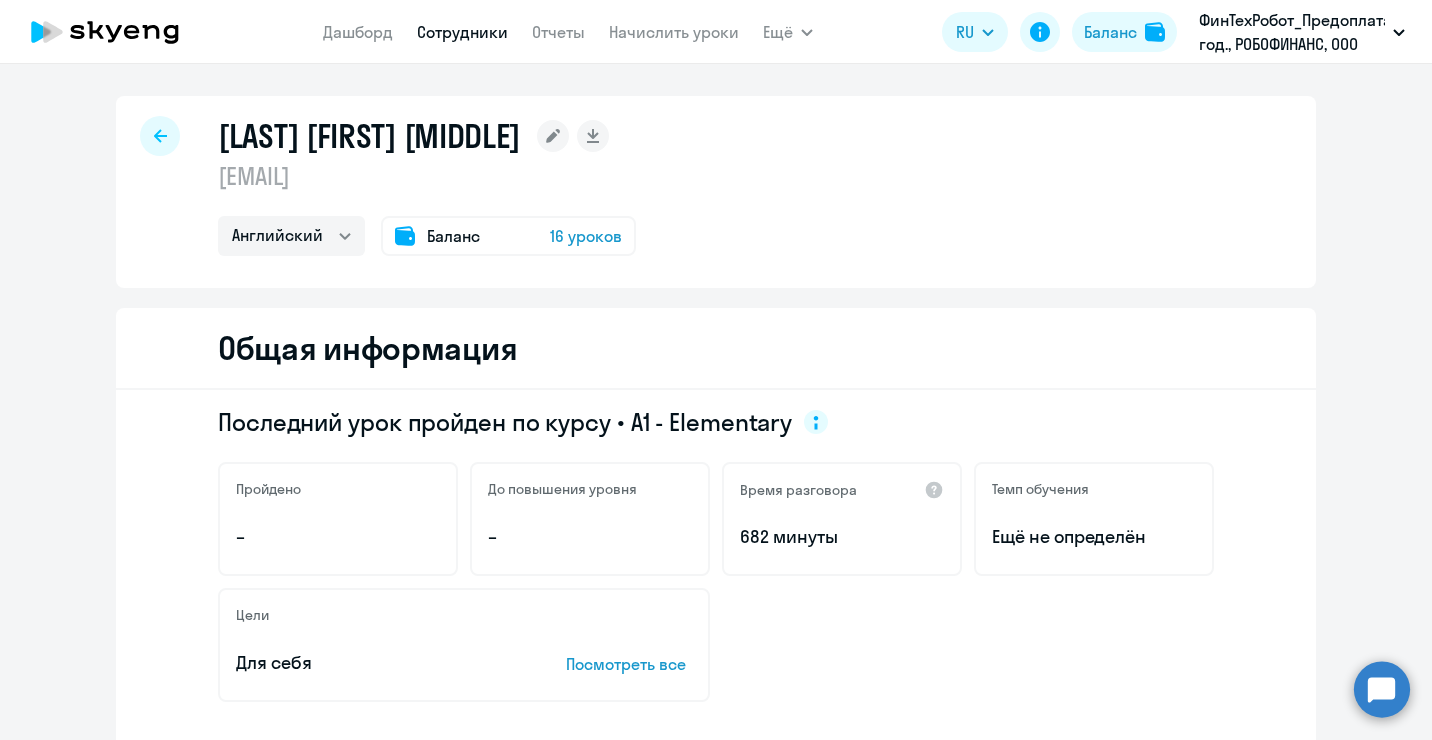 click on "ФинТехРобот_Предоплата_Договор_2025 год., РОБОФИНАНС, ООО" at bounding box center (1292, 32) 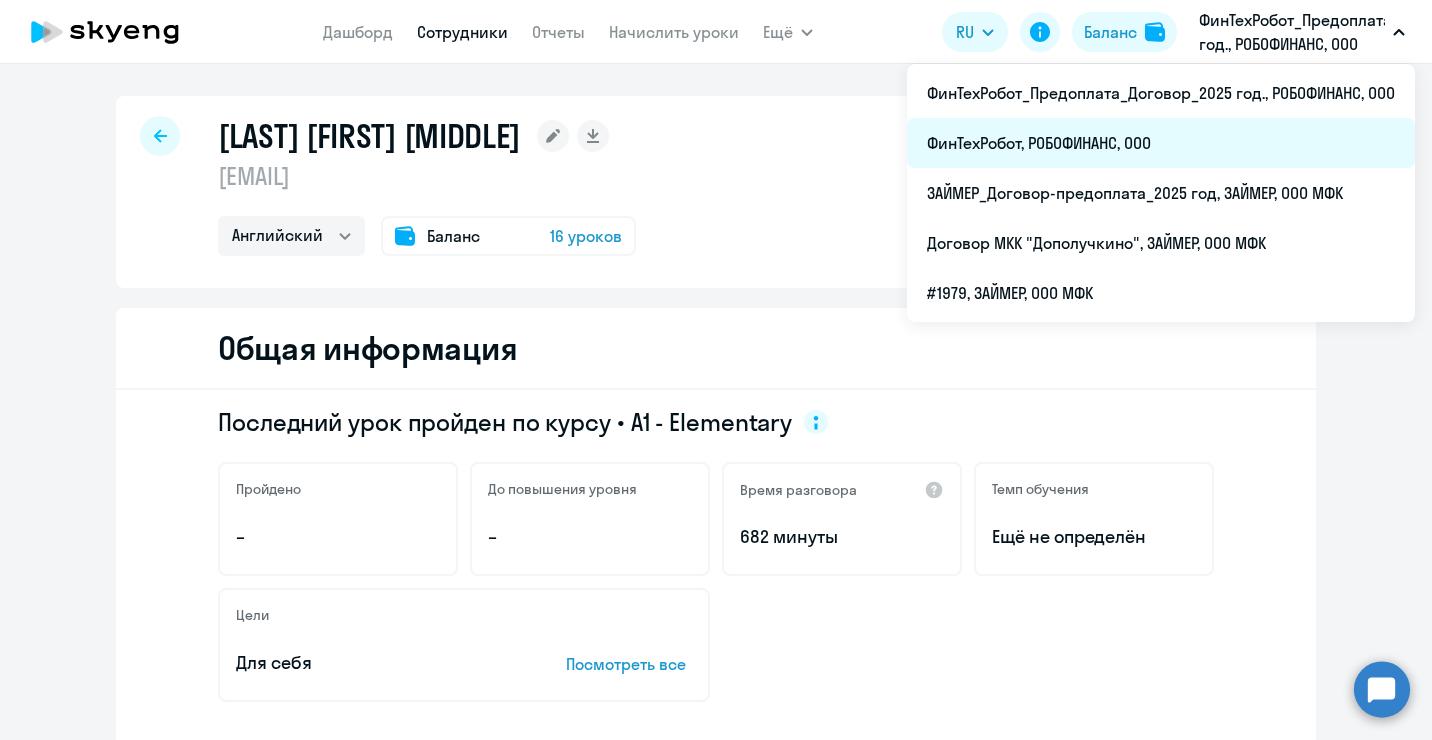 click on "ФинТехРобот, РОБОФИНАНС, ООО" at bounding box center [1161, 143] 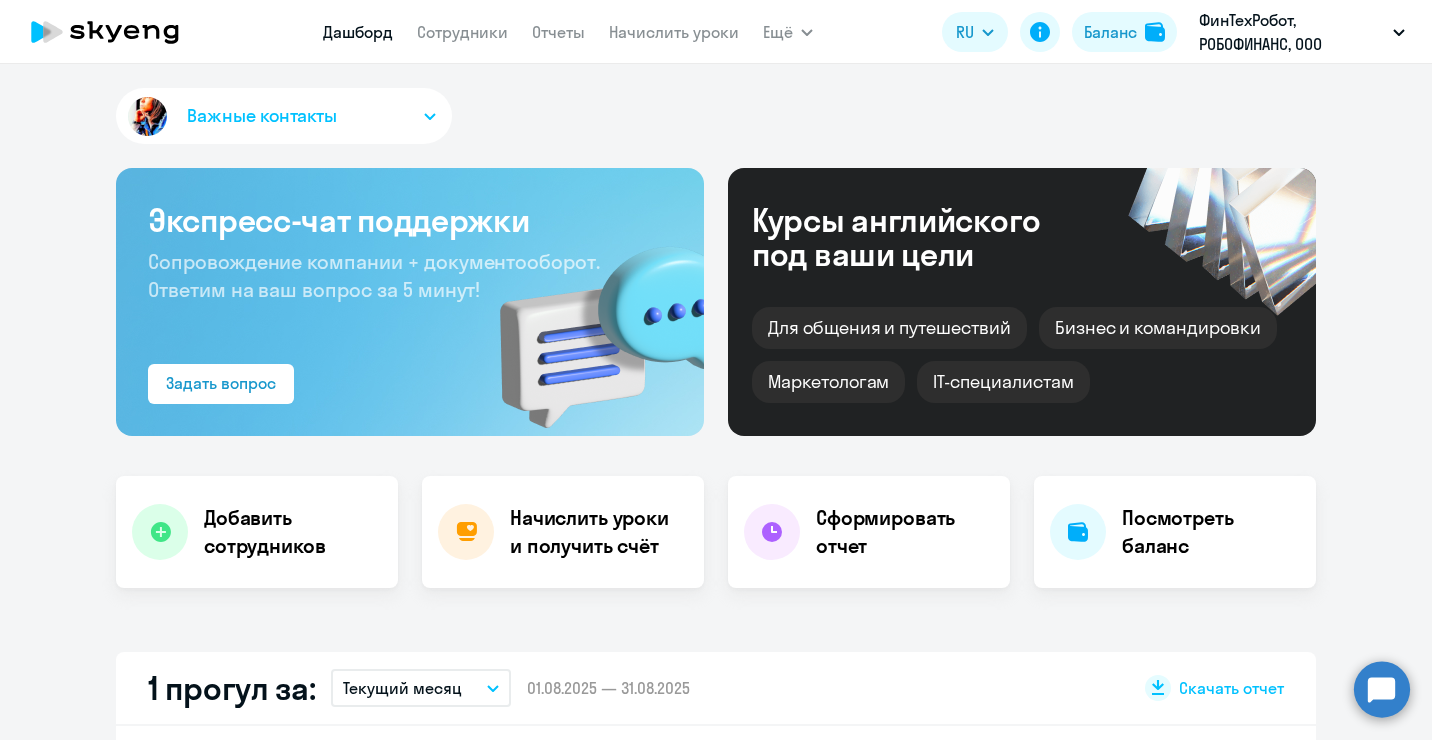 select on "30" 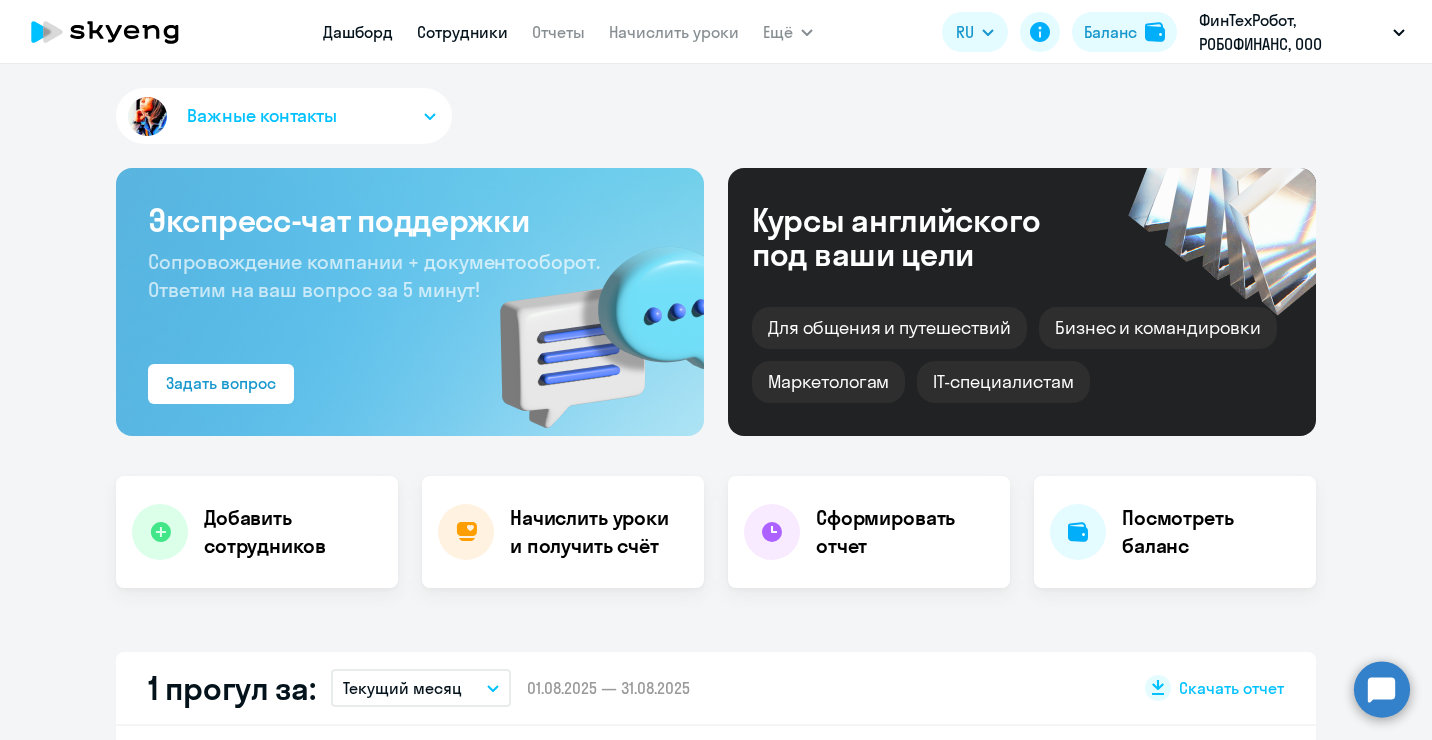 click on "Сотрудники" at bounding box center [462, 32] 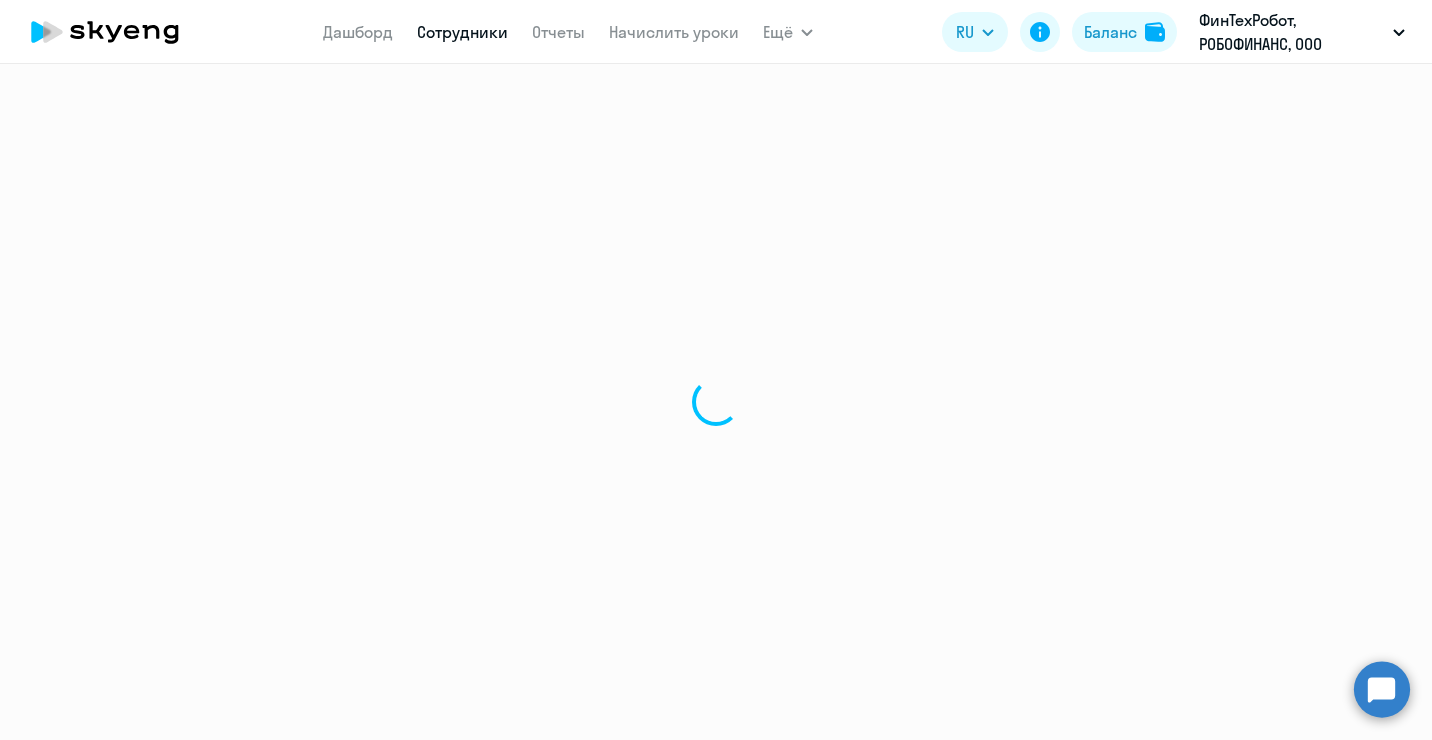 select on "30" 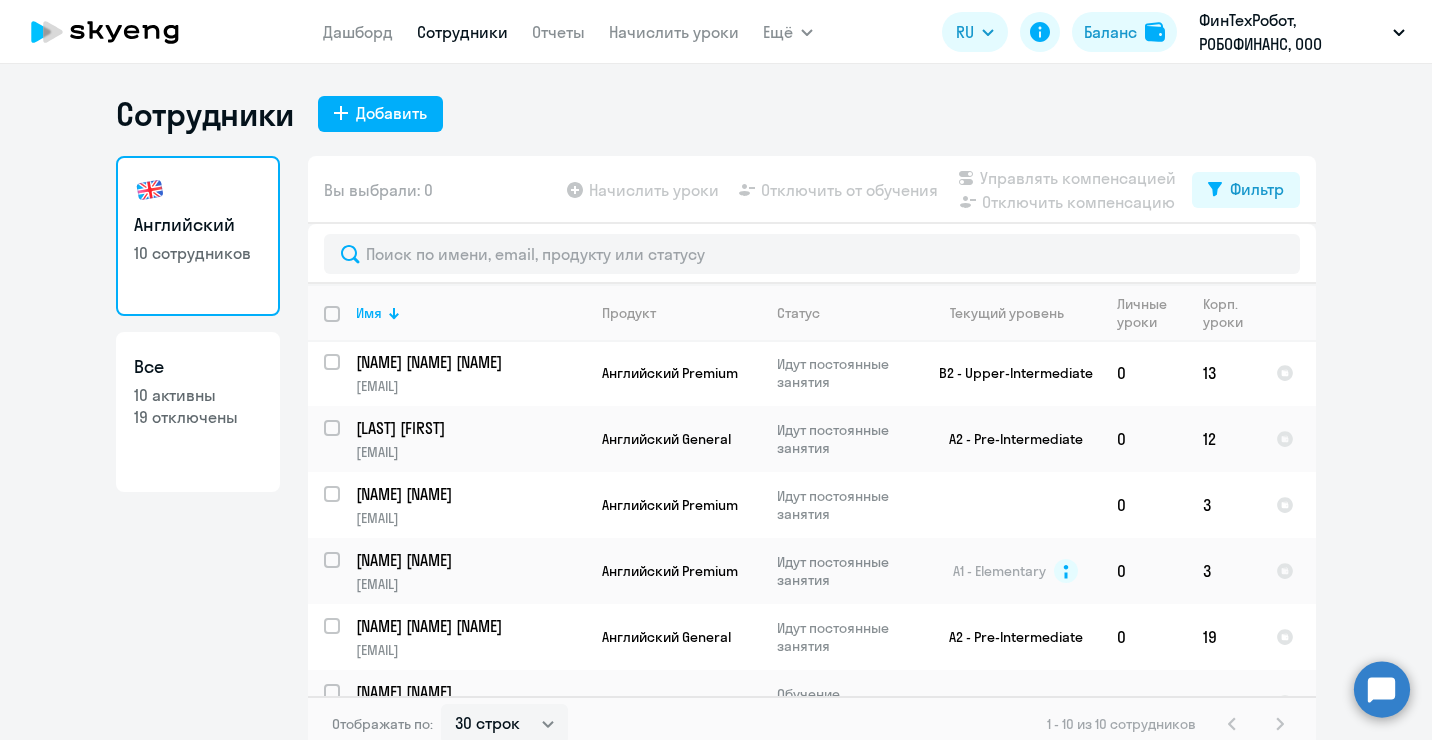 scroll, scrollTop: 0, scrollLeft: 0, axis: both 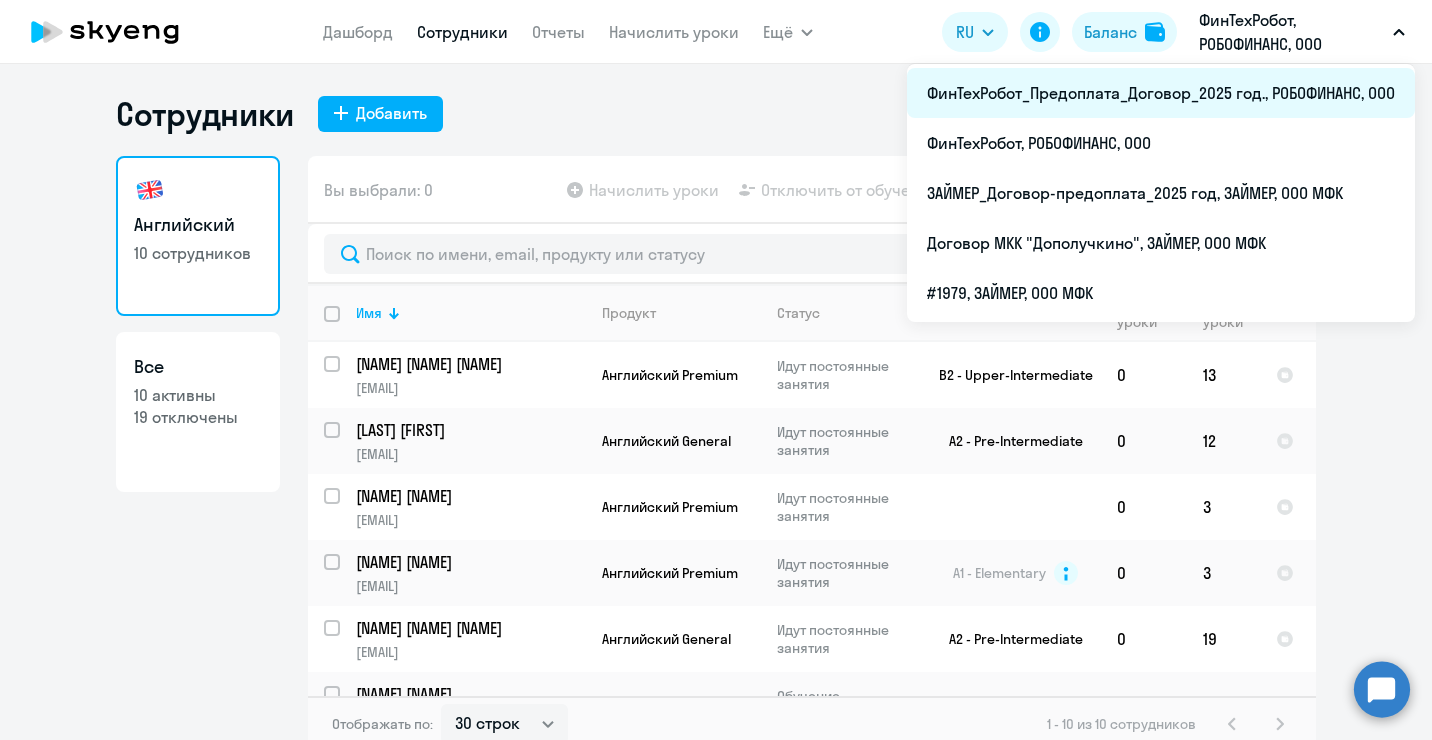 click on "ФинТехРобот_Предоплата_Договор_2025 год., РОБОФИНАНС, ООО" at bounding box center (1161, 93) 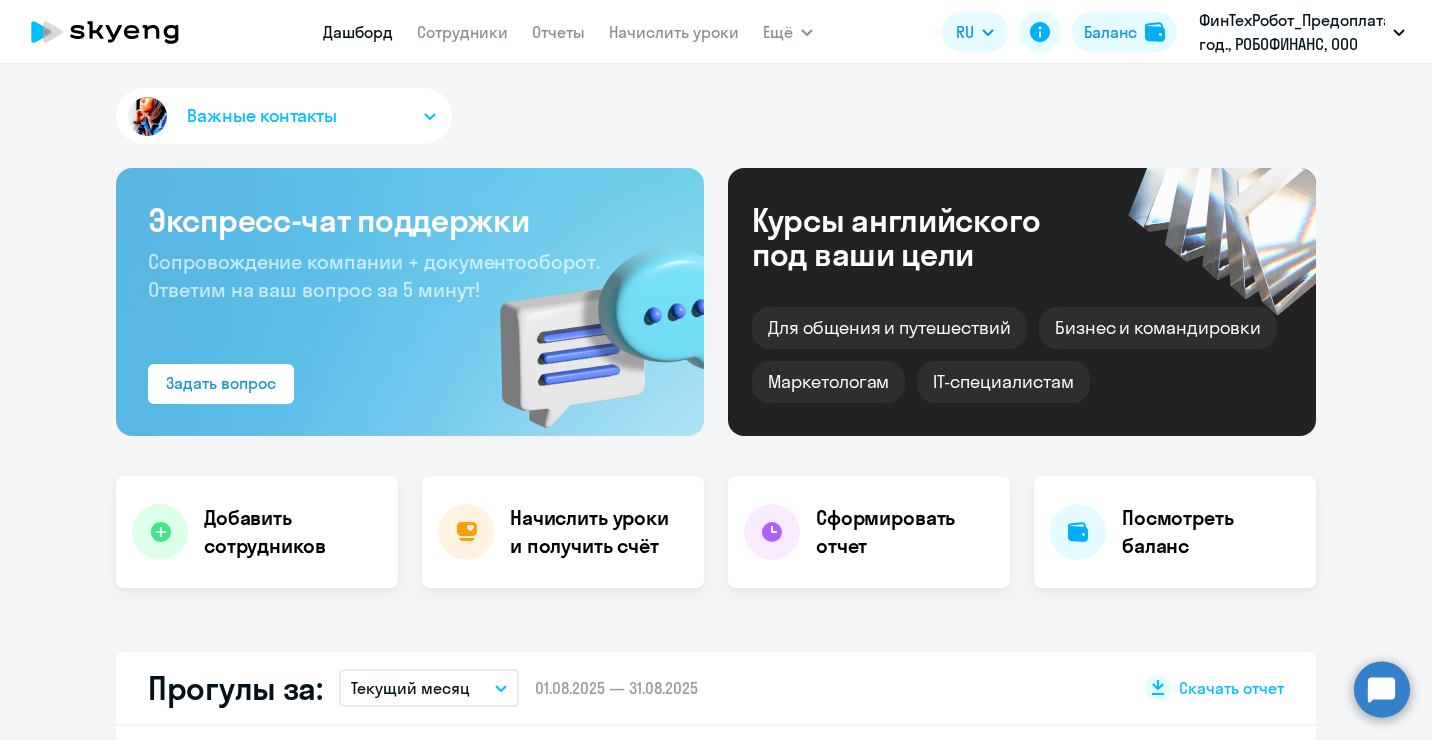 select on "30" 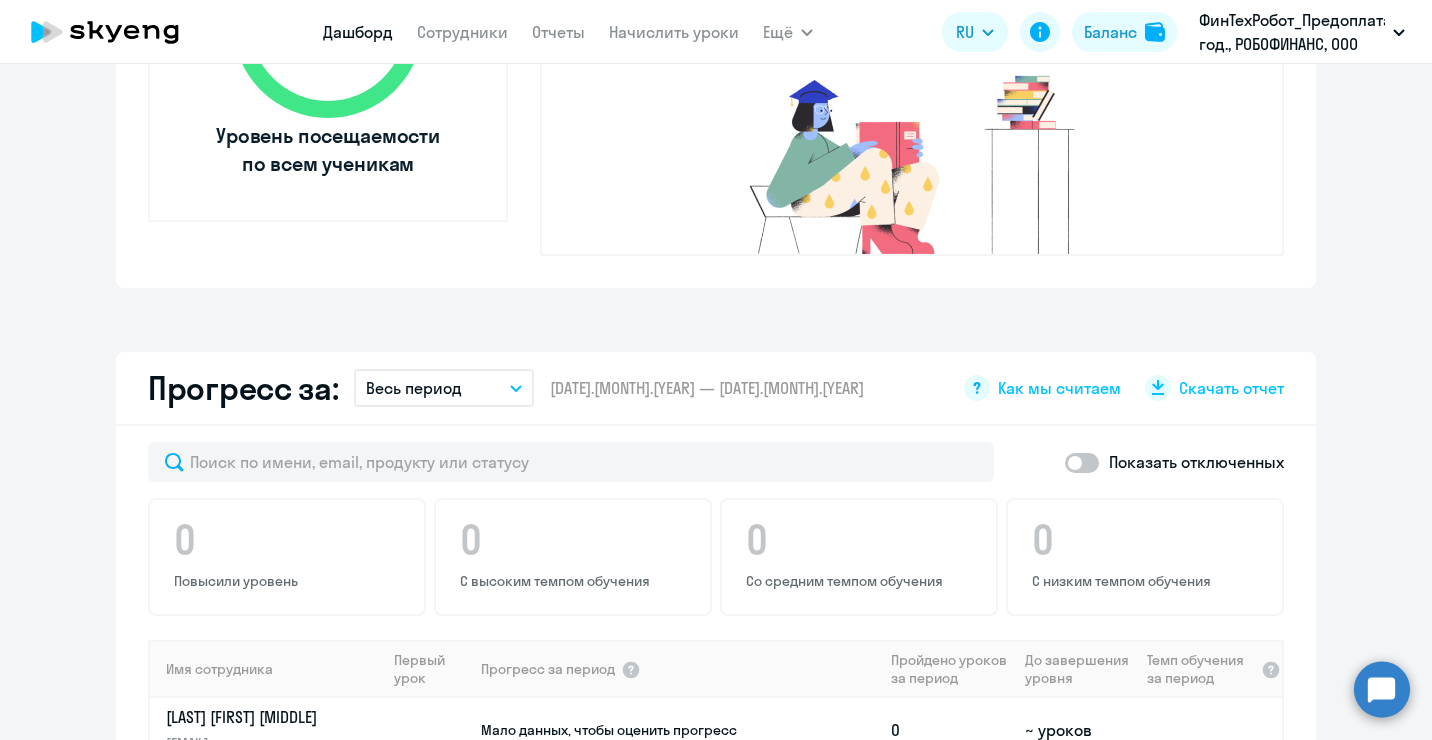 scroll, scrollTop: 1400, scrollLeft: 0, axis: vertical 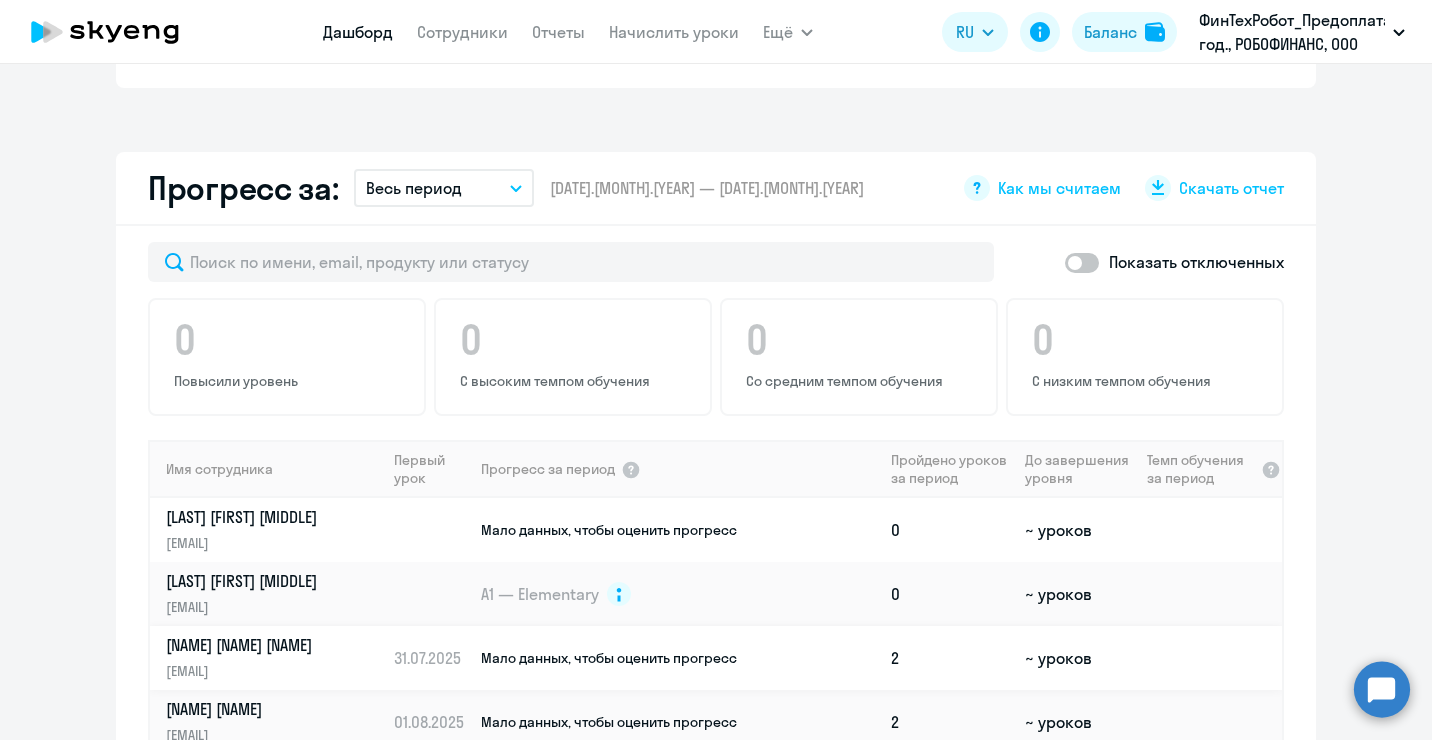 click on "[NAME] [NAME] [NAME]" 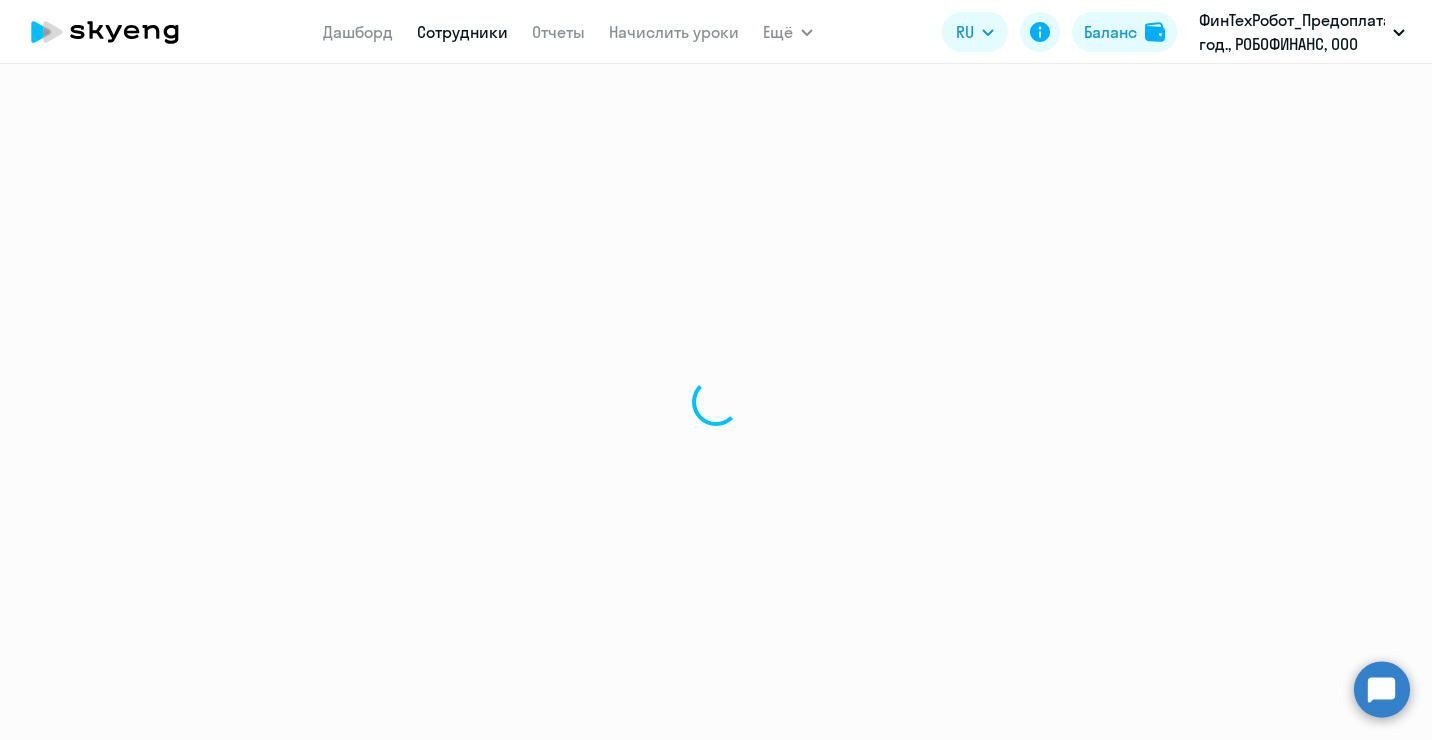 select on "english" 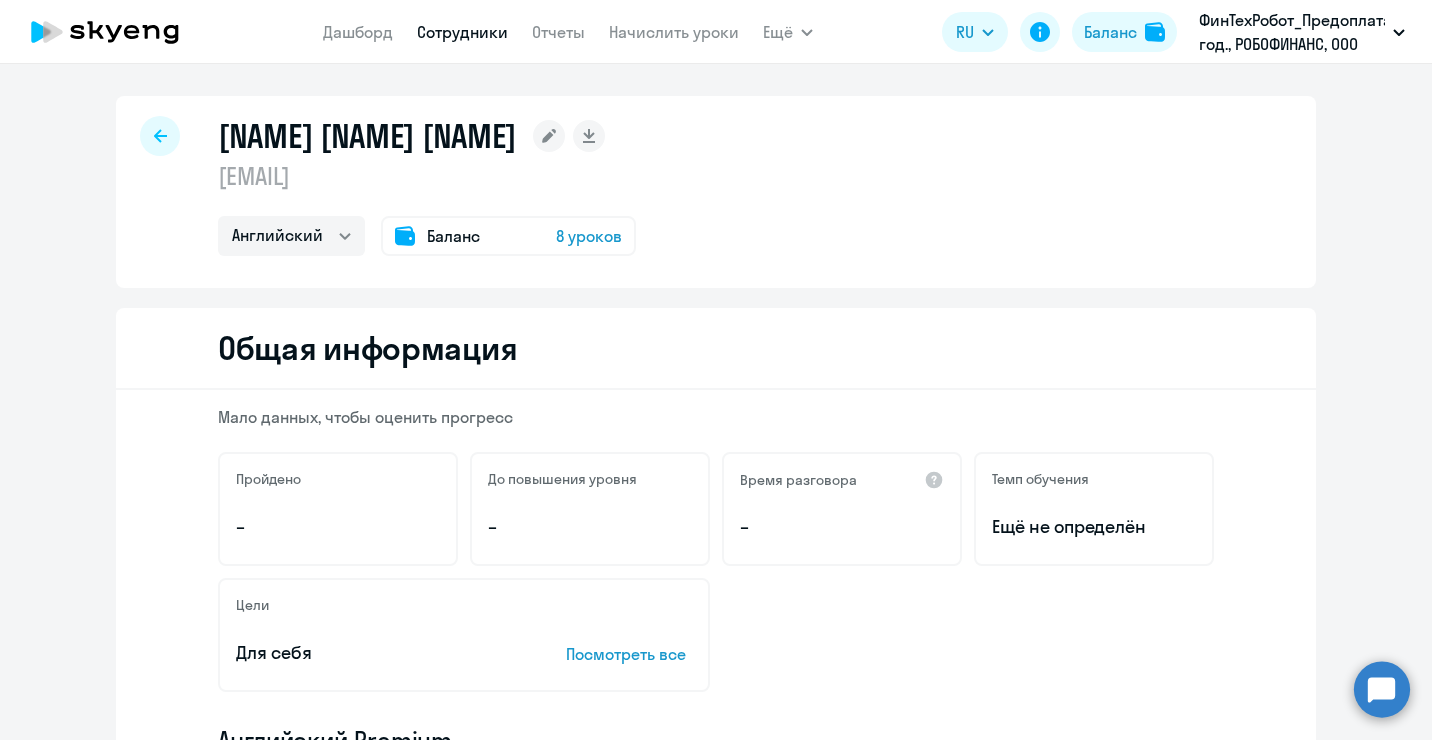 click on "8 уроков" 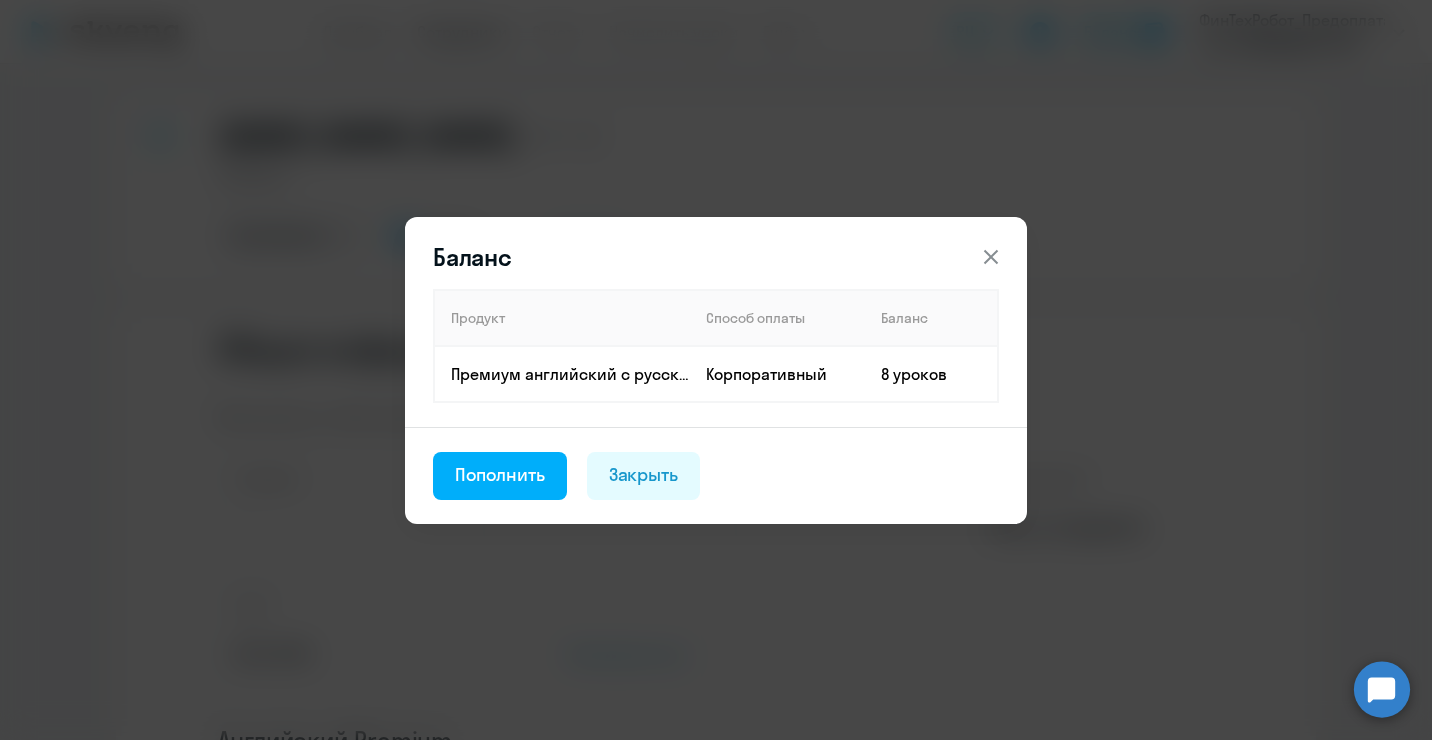 click 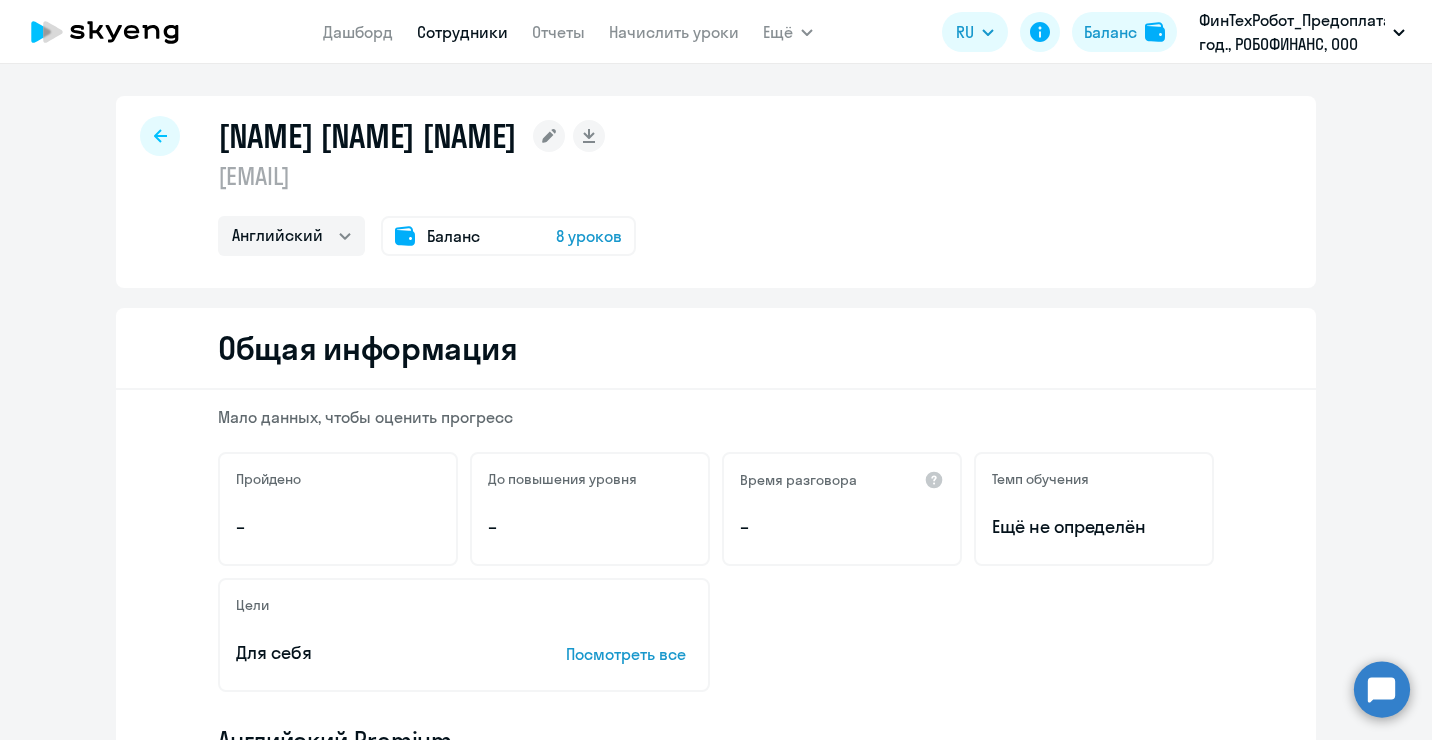click on "8 уроков" 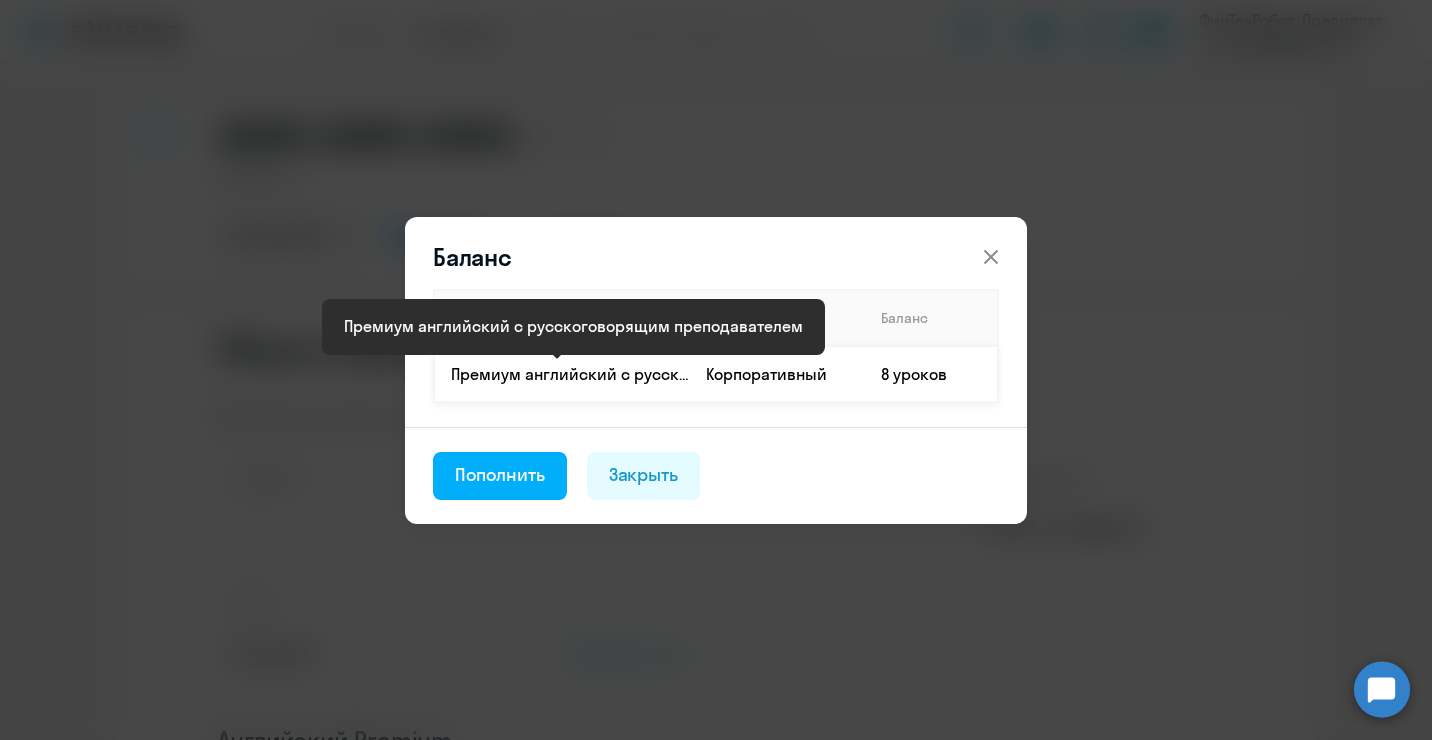 click on "Премиум английский с русскоговорящим преподавателем" at bounding box center [570, 374] 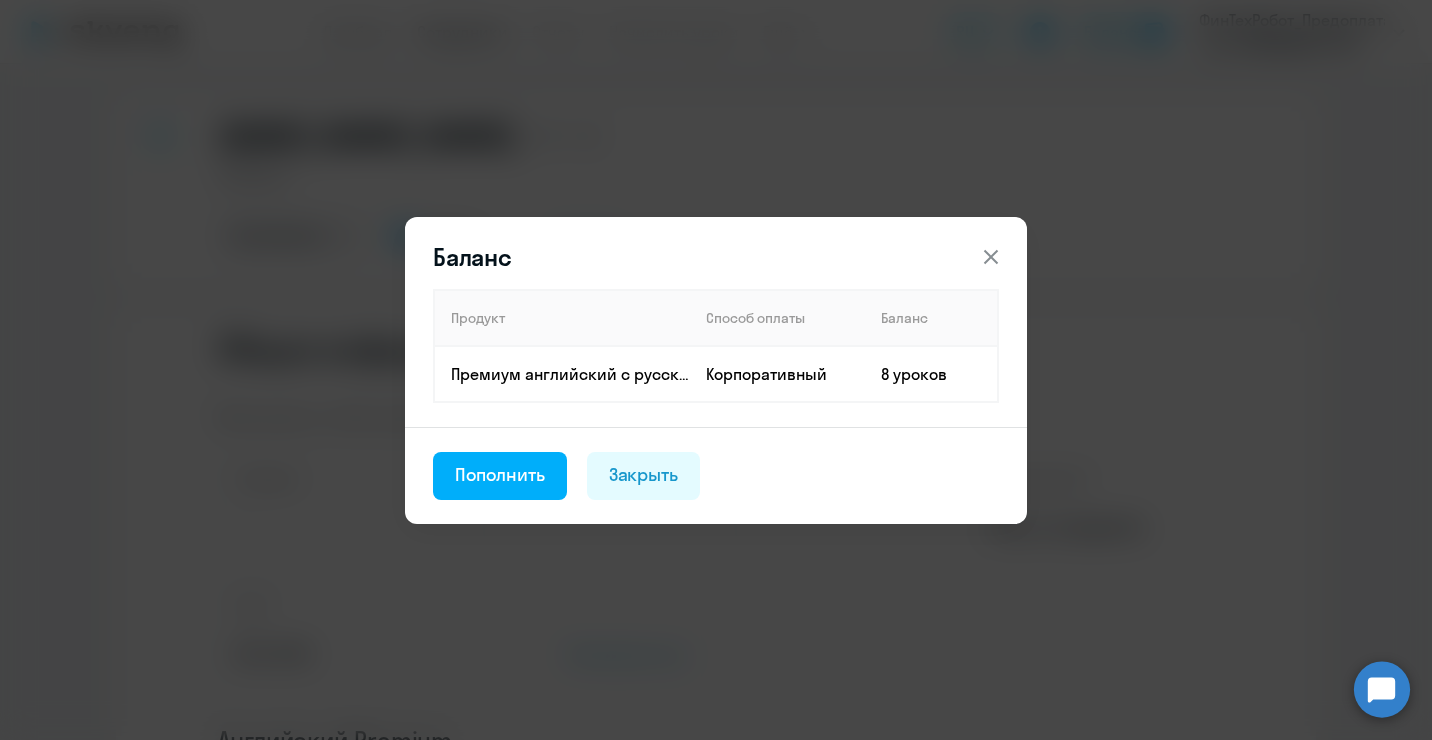 click 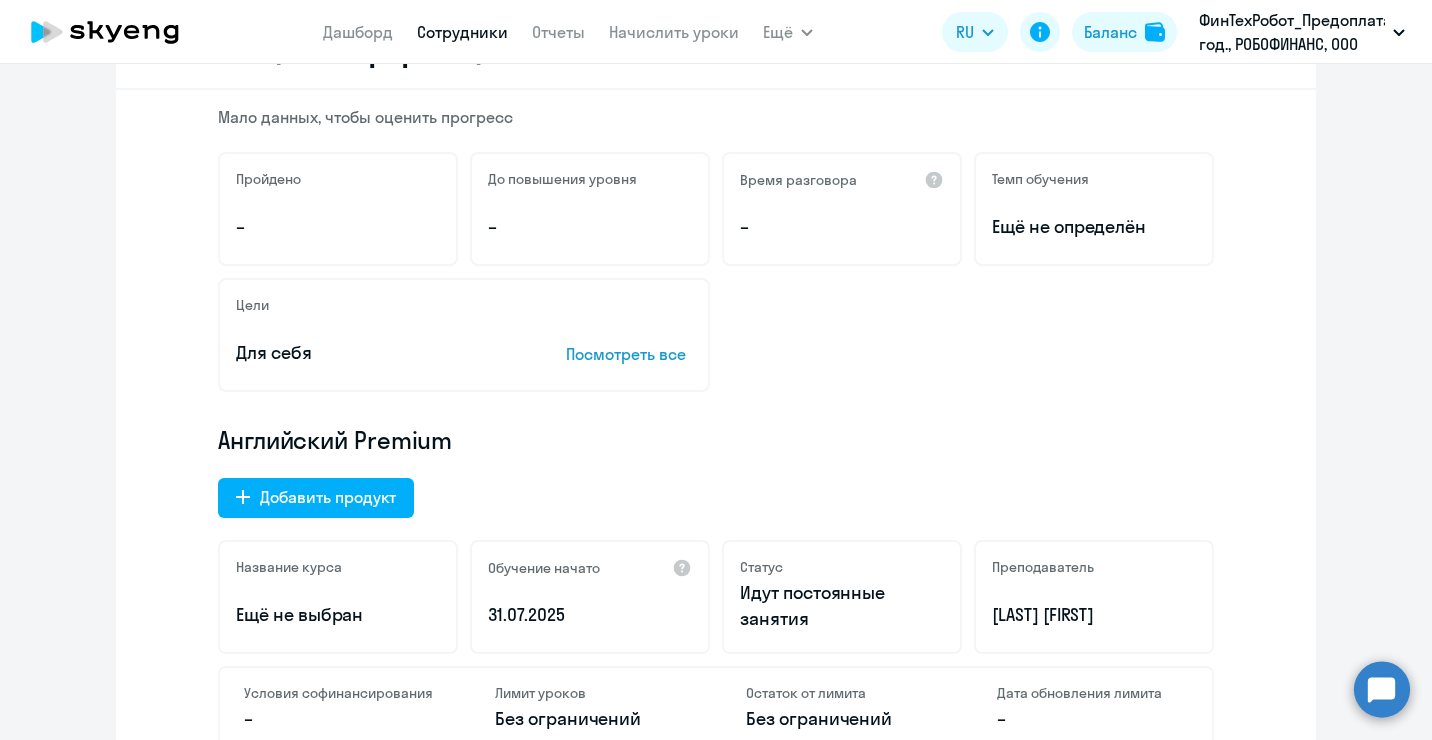scroll, scrollTop: 0, scrollLeft: 0, axis: both 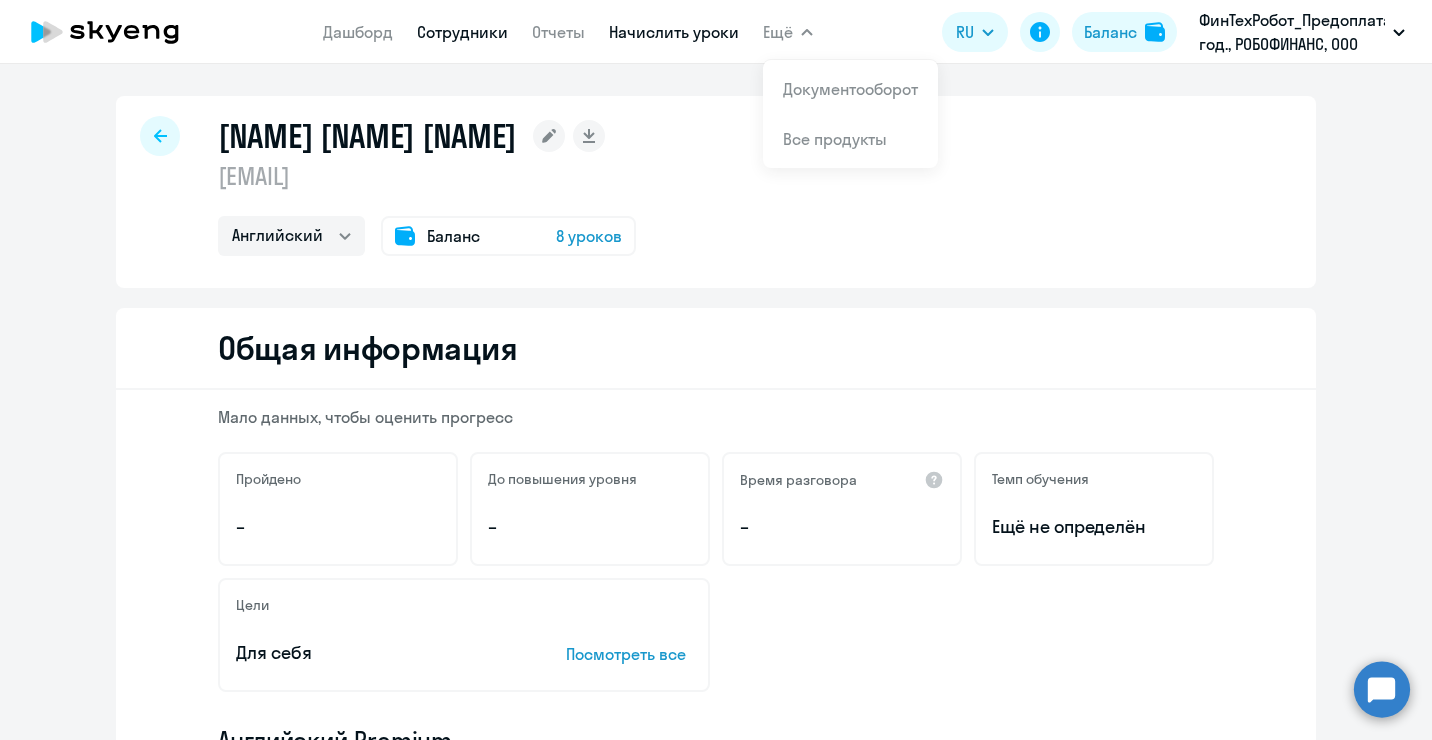 click on "Начислить уроки" at bounding box center (674, 32) 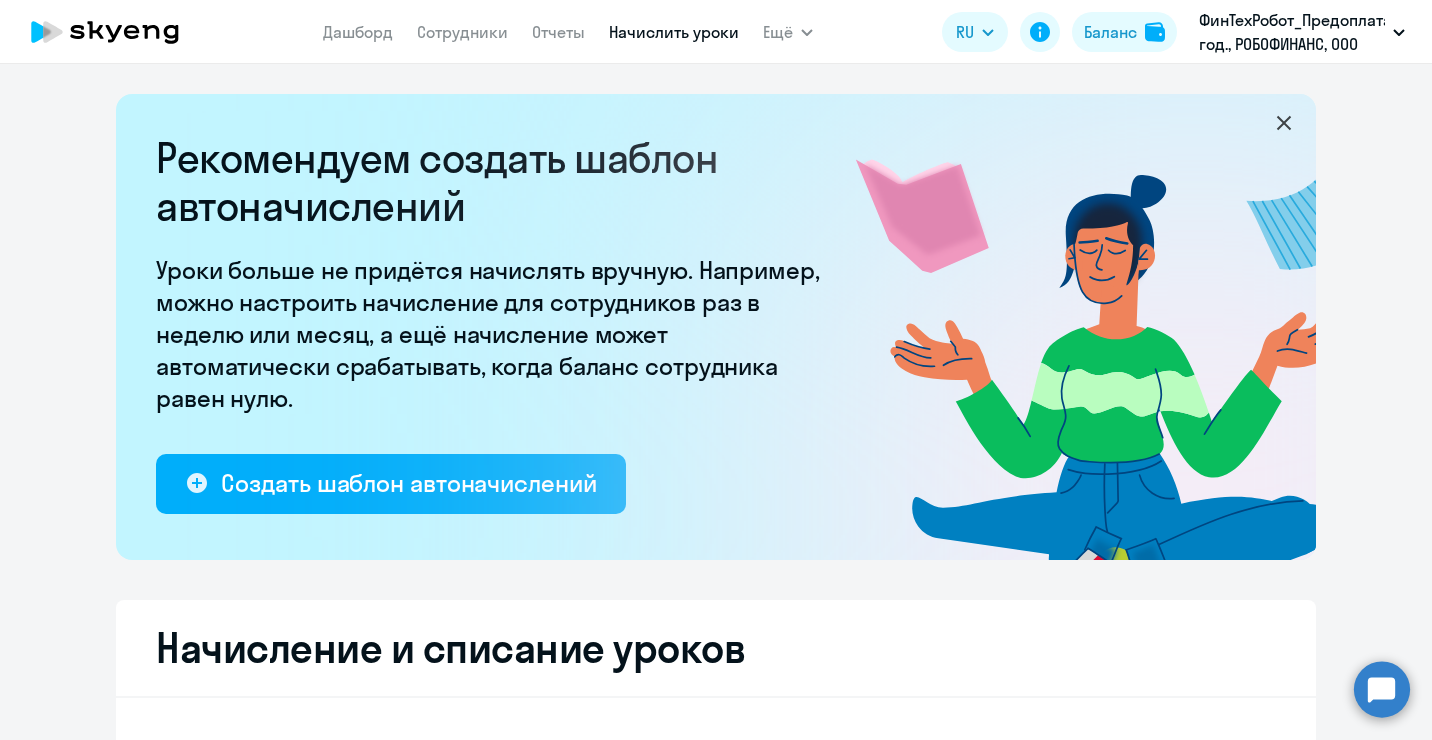 select on "10" 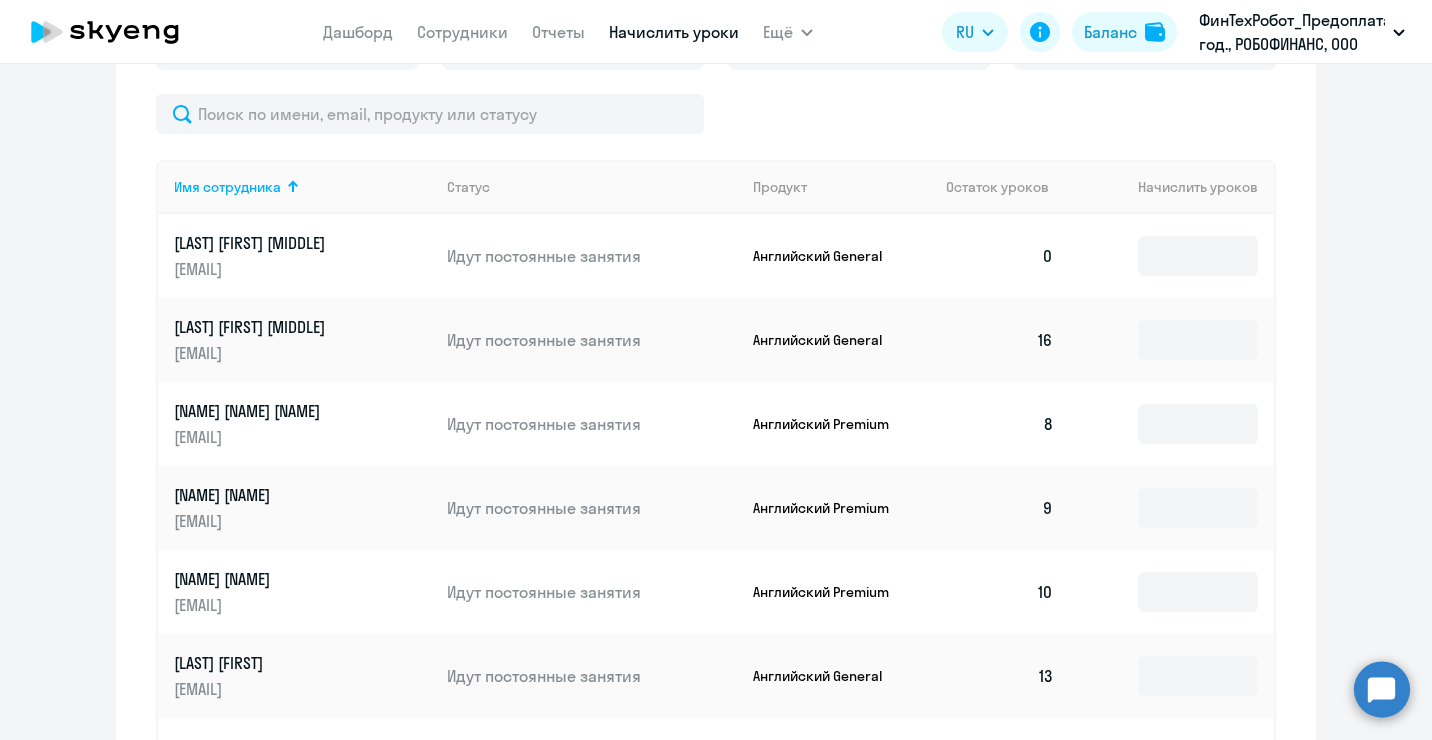 scroll, scrollTop: 700, scrollLeft: 0, axis: vertical 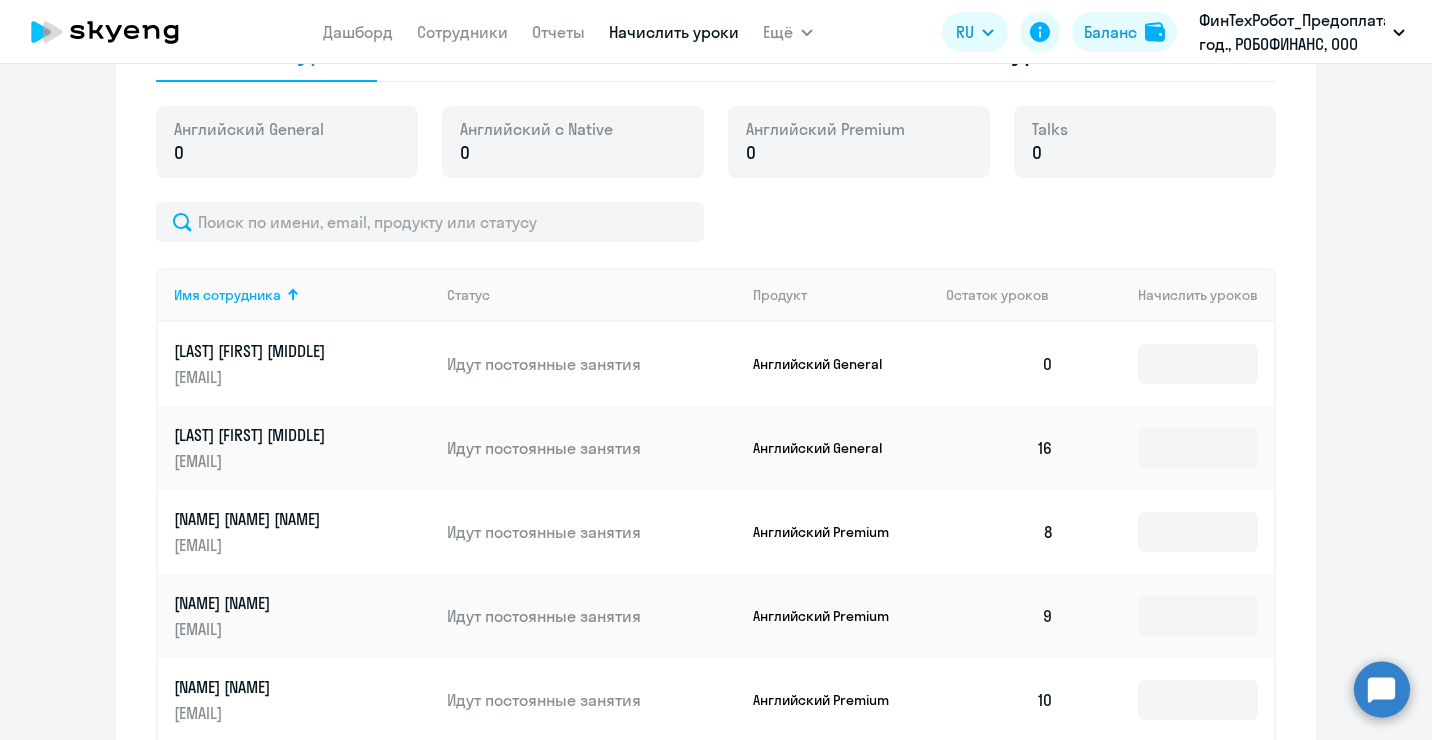click on "[LAST] [FIRST] [MIDDLE]" 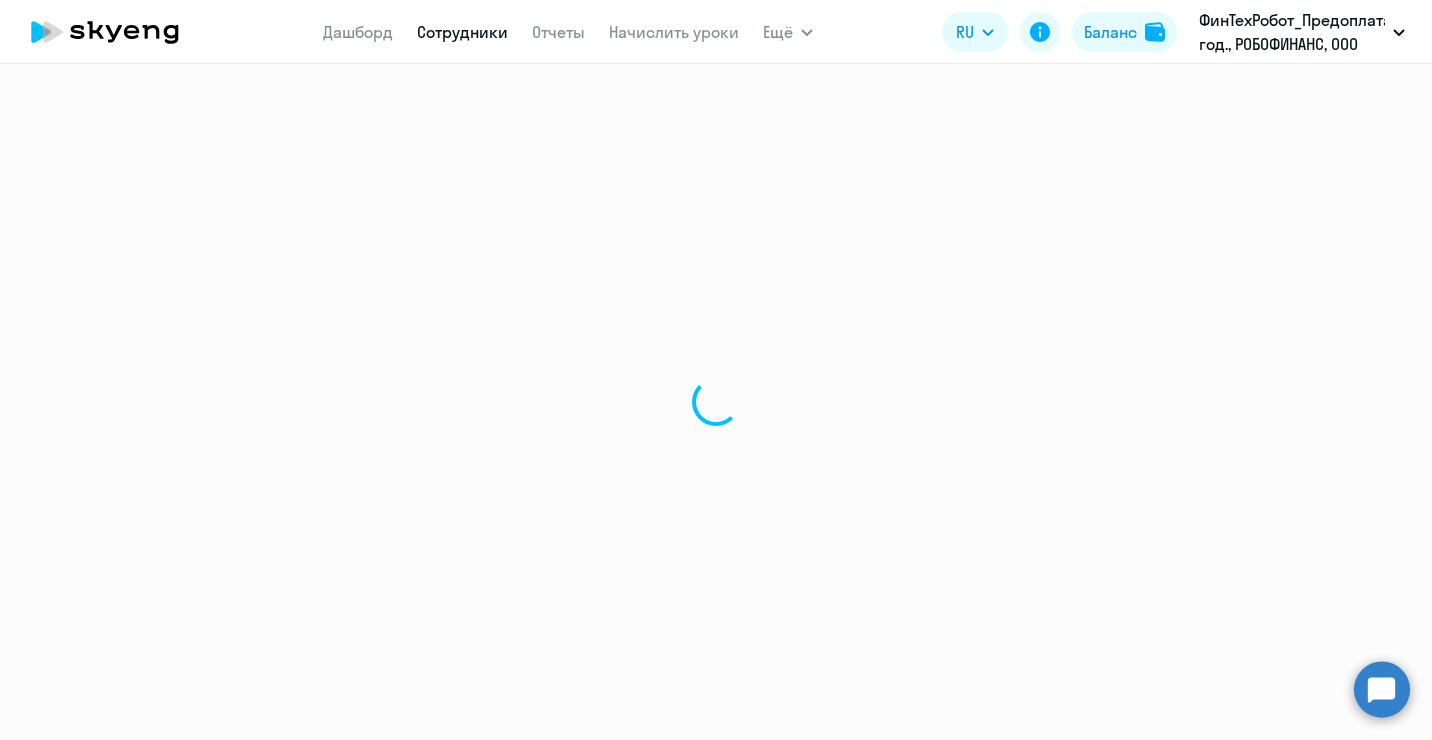 select on "english" 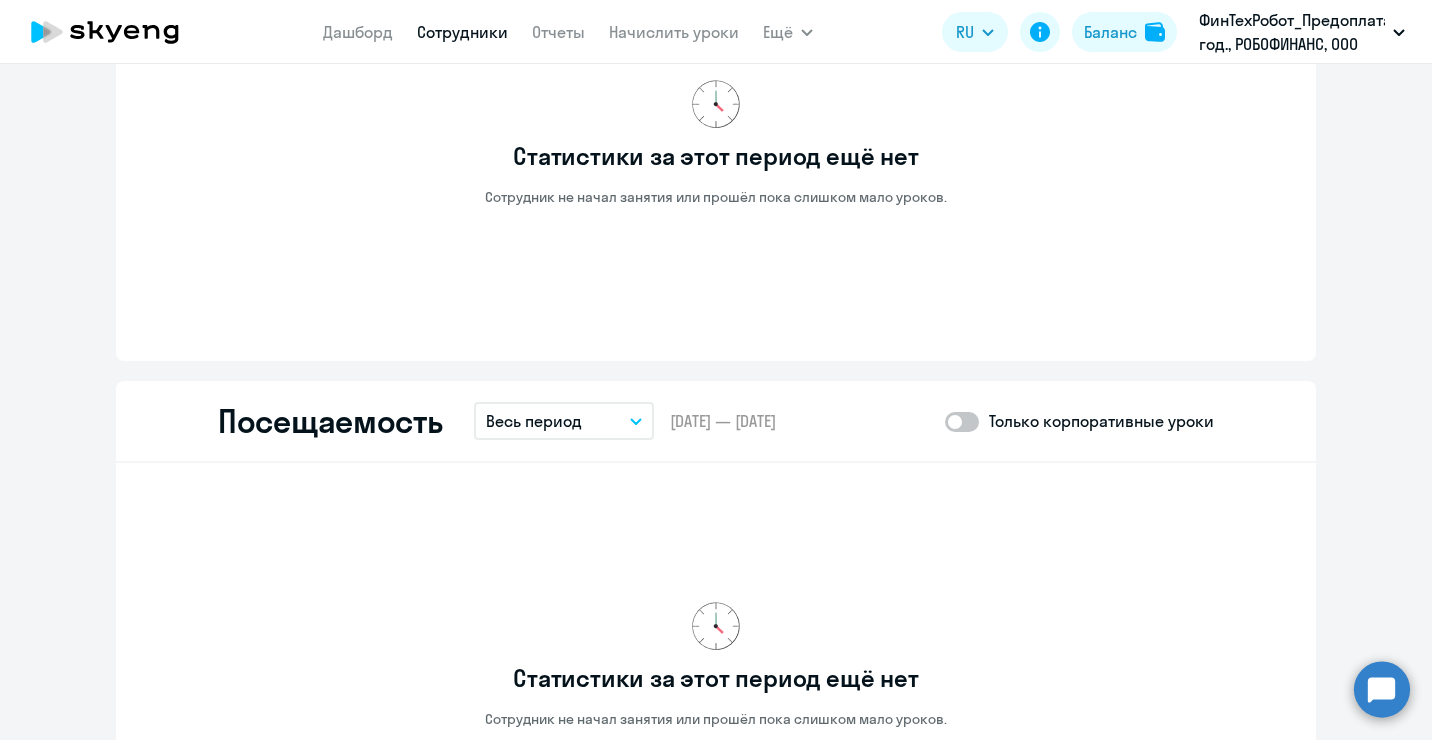 scroll, scrollTop: 1800, scrollLeft: 0, axis: vertical 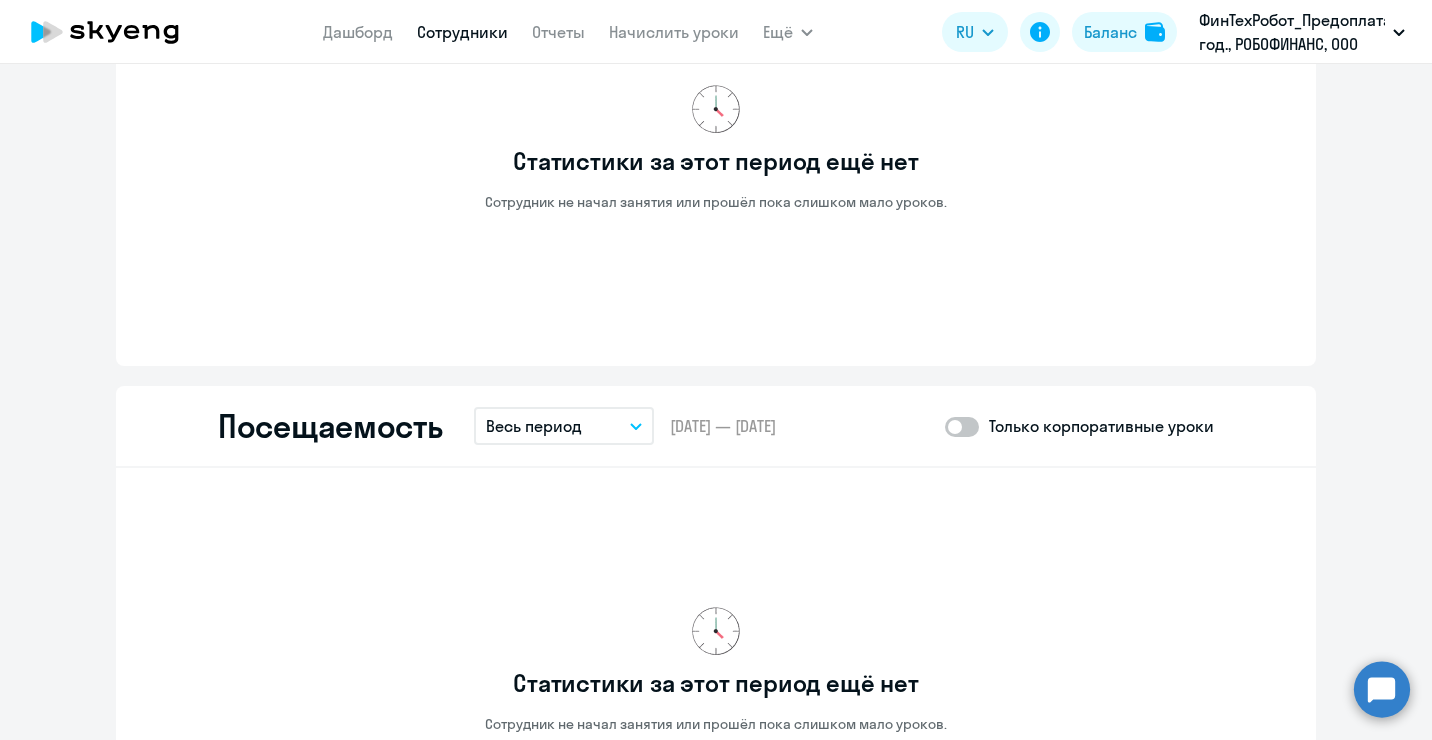 click on "Весь период" at bounding box center [564, 426] 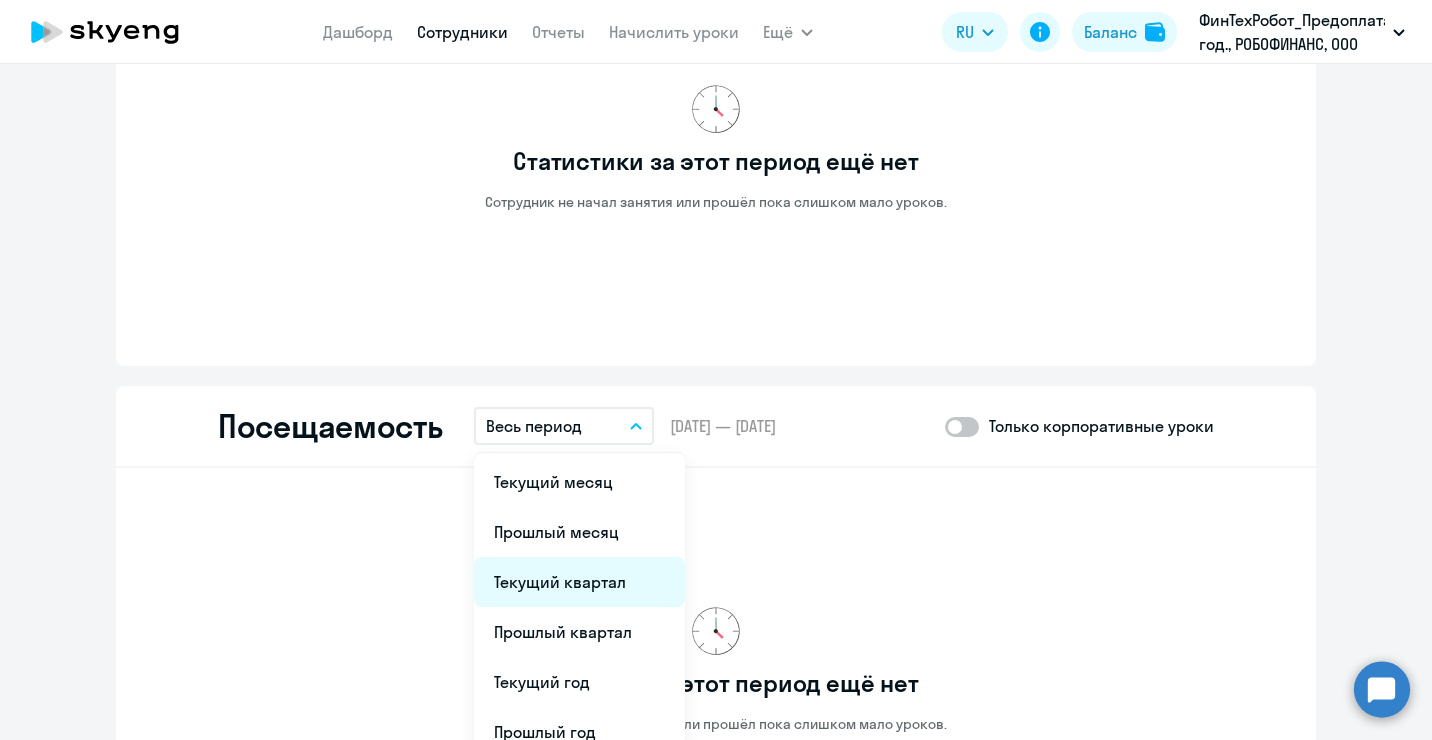 click on "Текущий квартал" at bounding box center (579, 582) 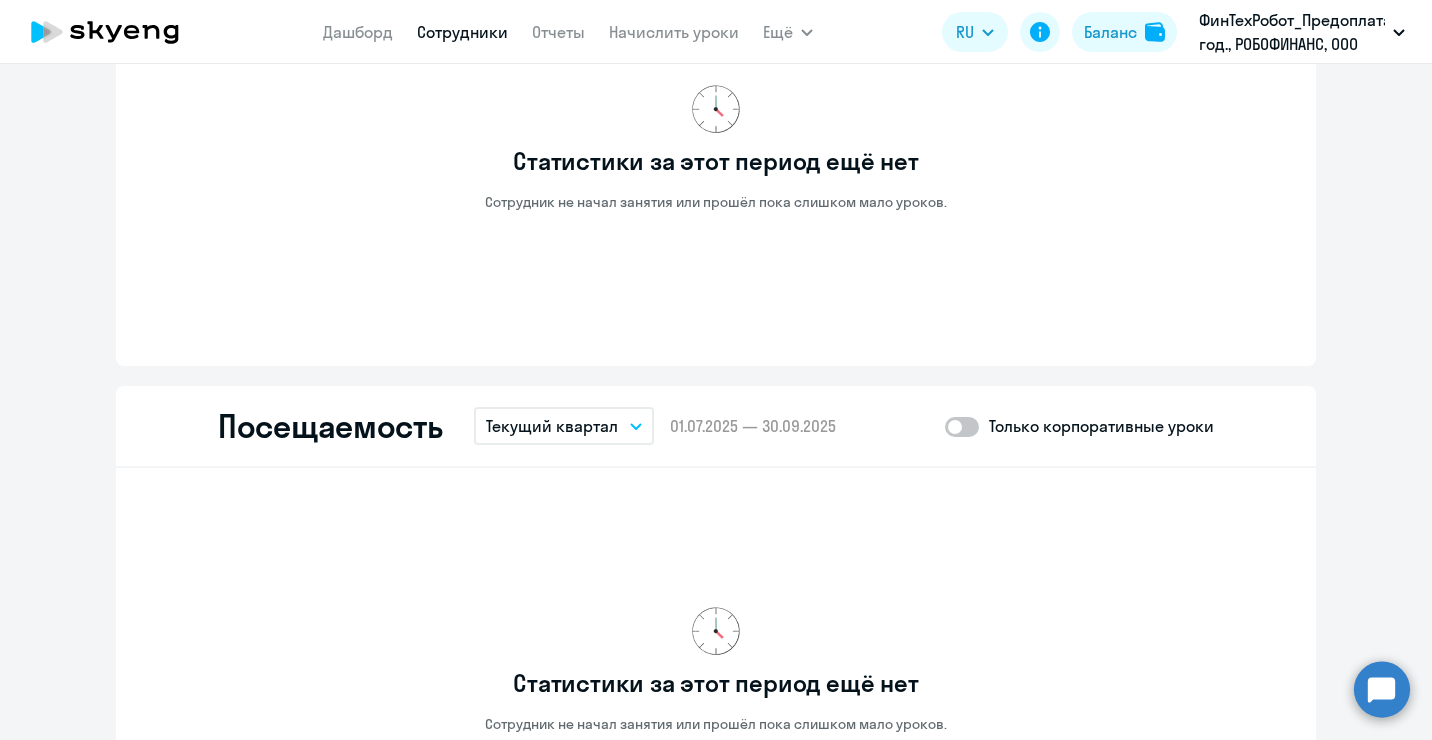 click on "Текущий квартал" at bounding box center (564, 426) 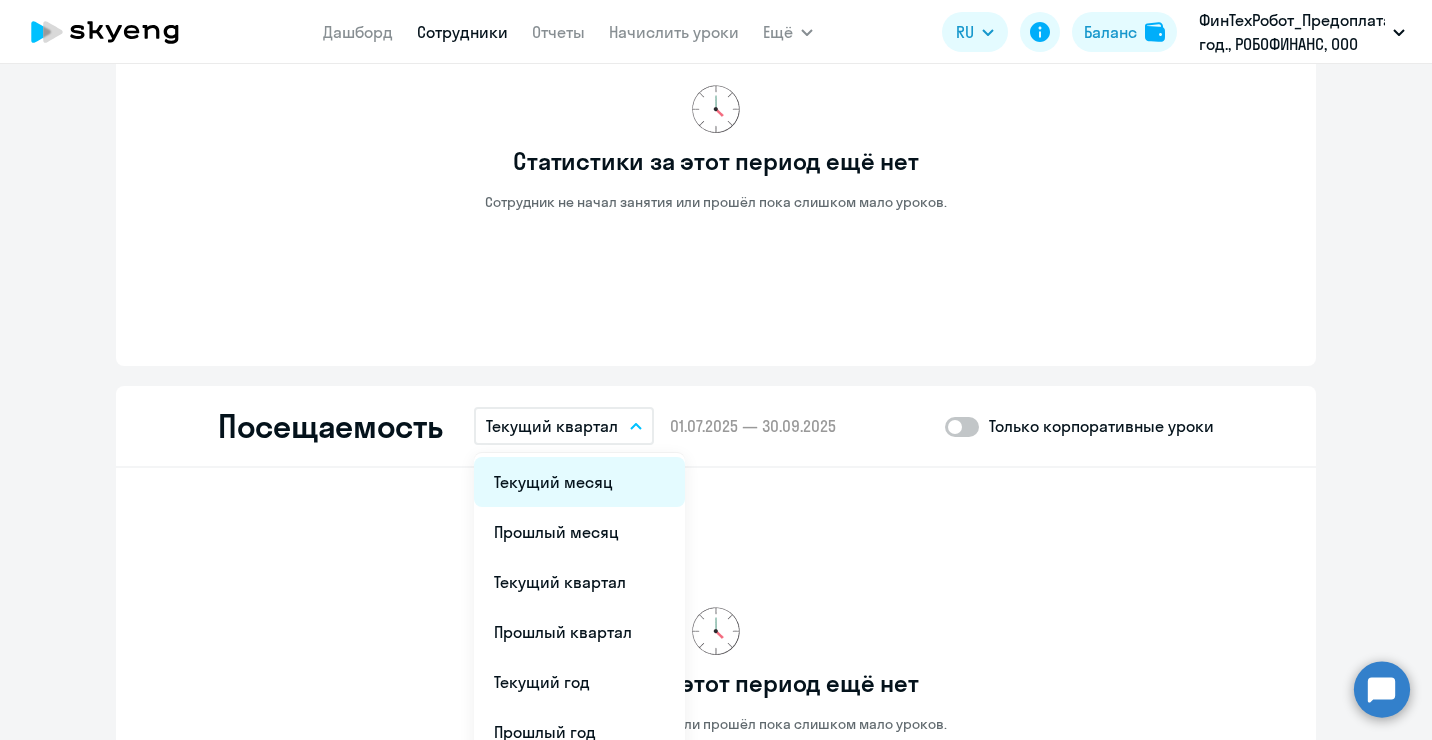 click on "Текущий месяц" at bounding box center [579, 482] 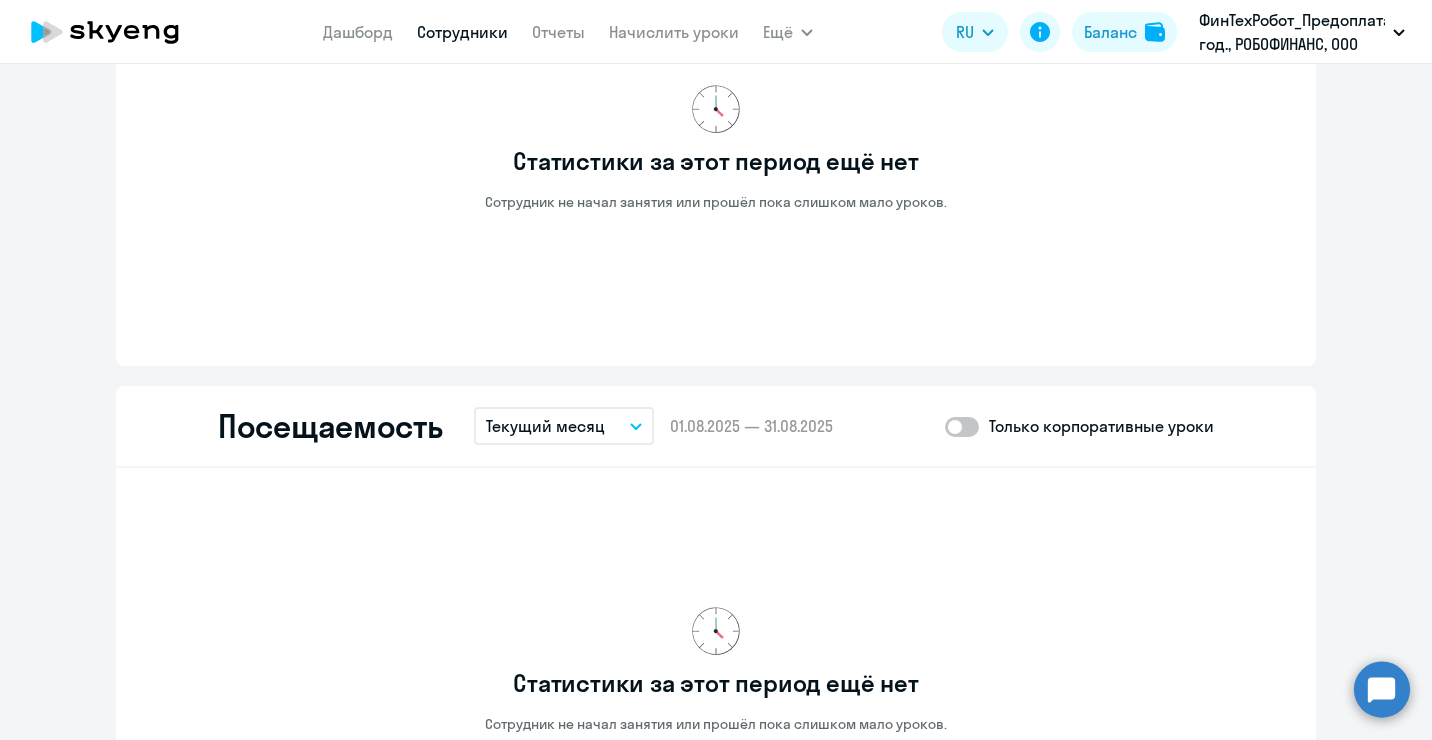 click on "Текущий месяц" at bounding box center (564, 426) 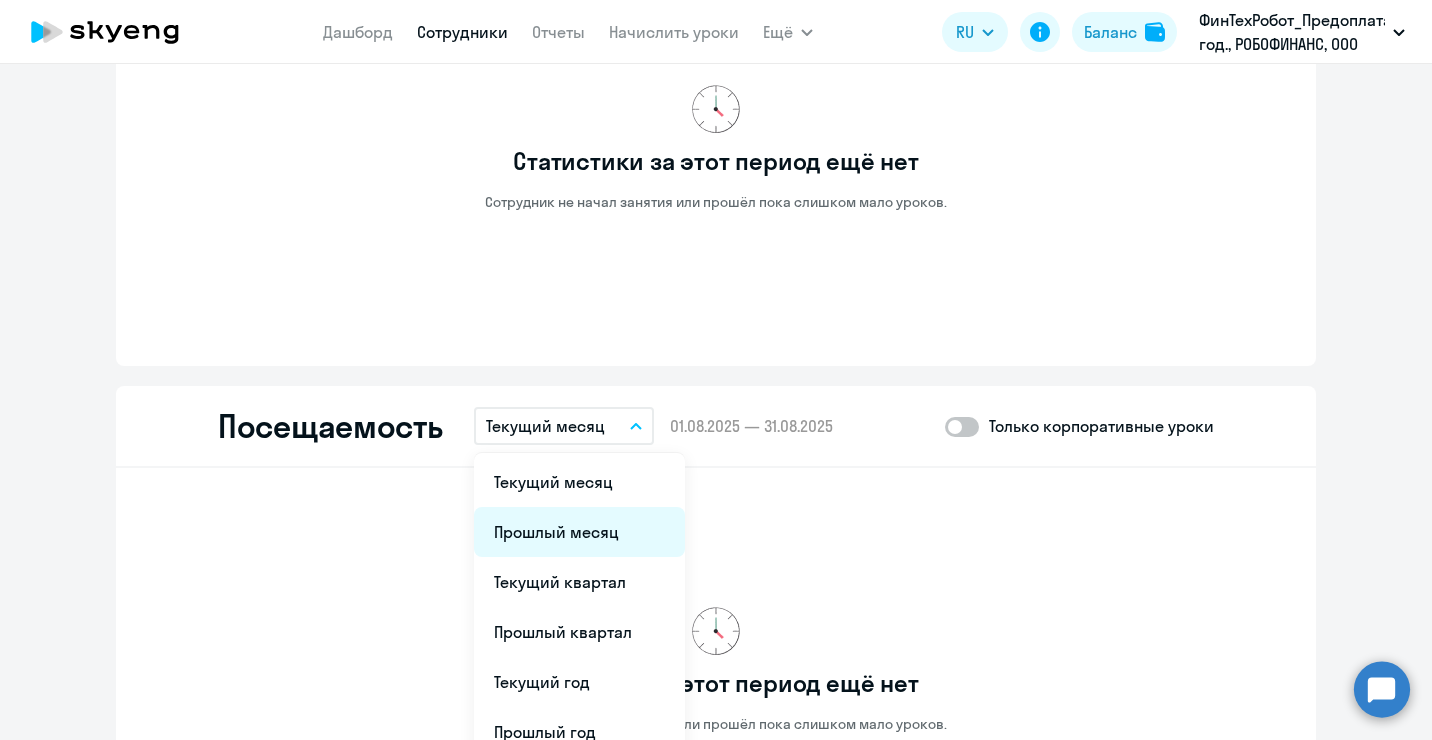 drag, startPoint x: 612, startPoint y: 489, endPoint x: 603, endPoint y: 524, distance: 36.138622 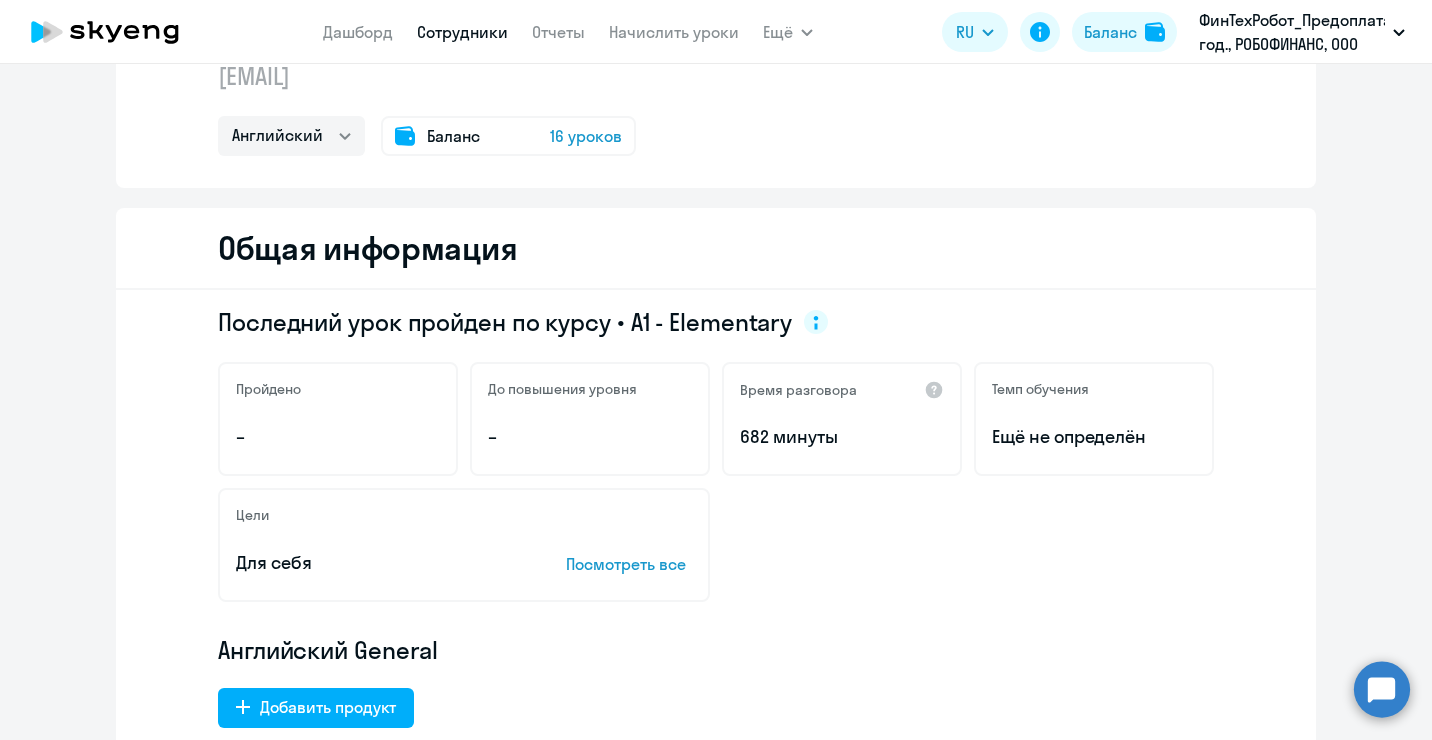scroll, scrollTop: 0, scrollLeft: 0, axis: both 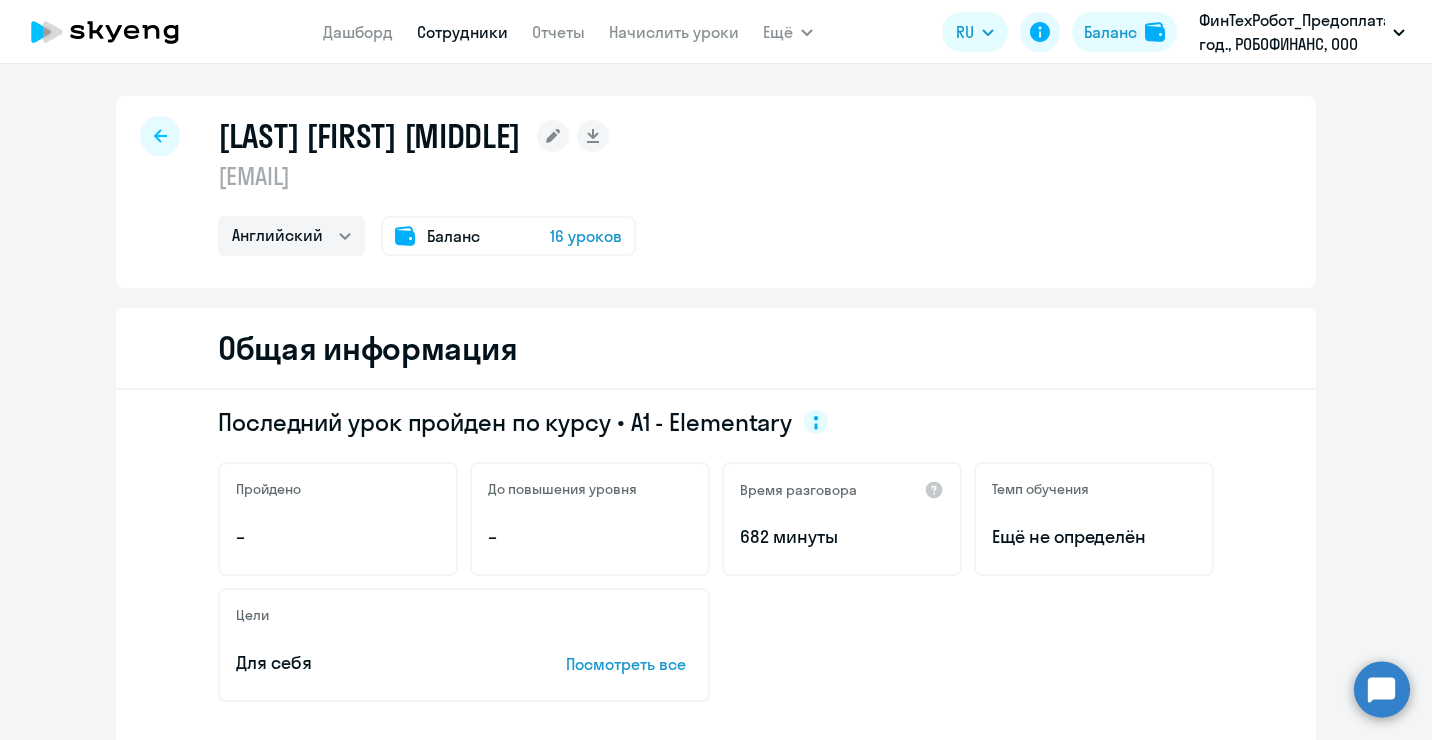 click on "Баланс" 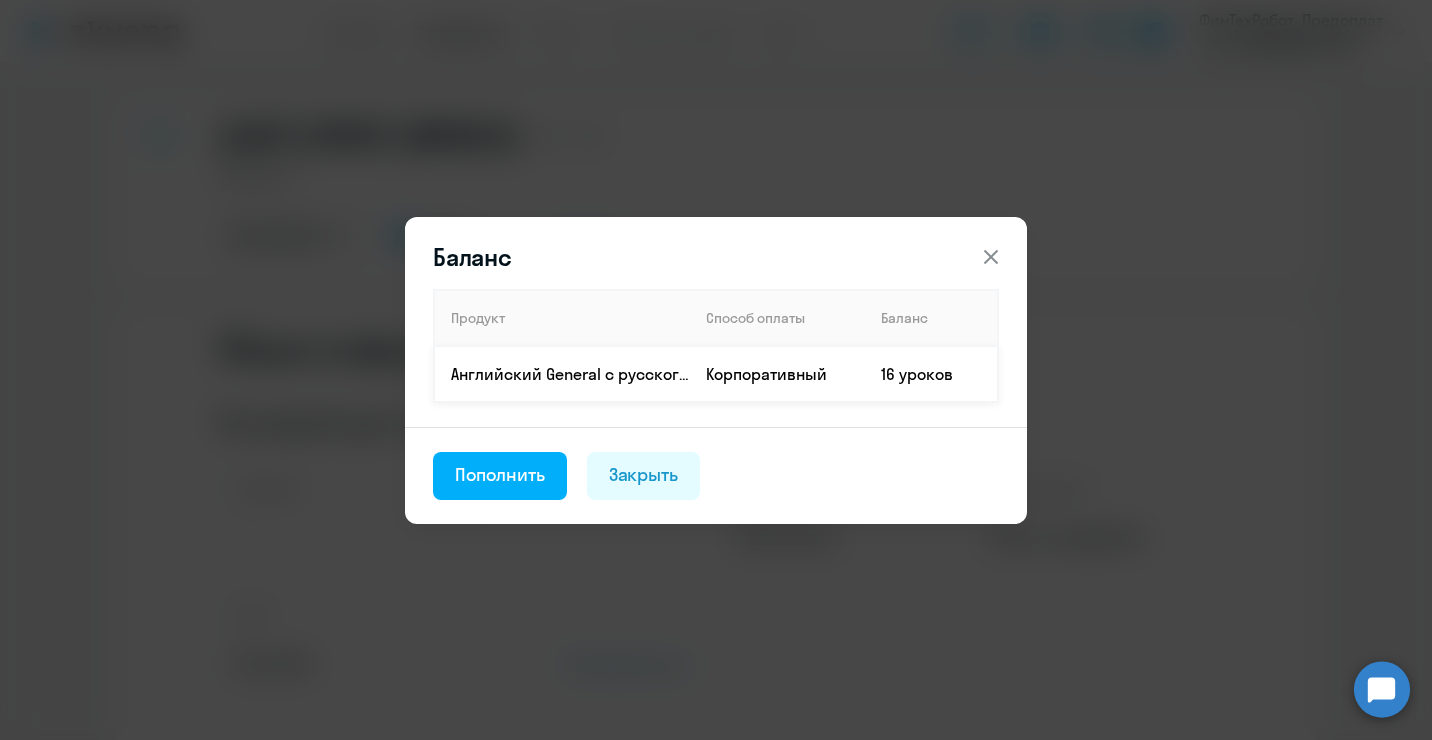 click on "Английский General с русскоговорящим преподавателем" at bounding box center (562, 374) 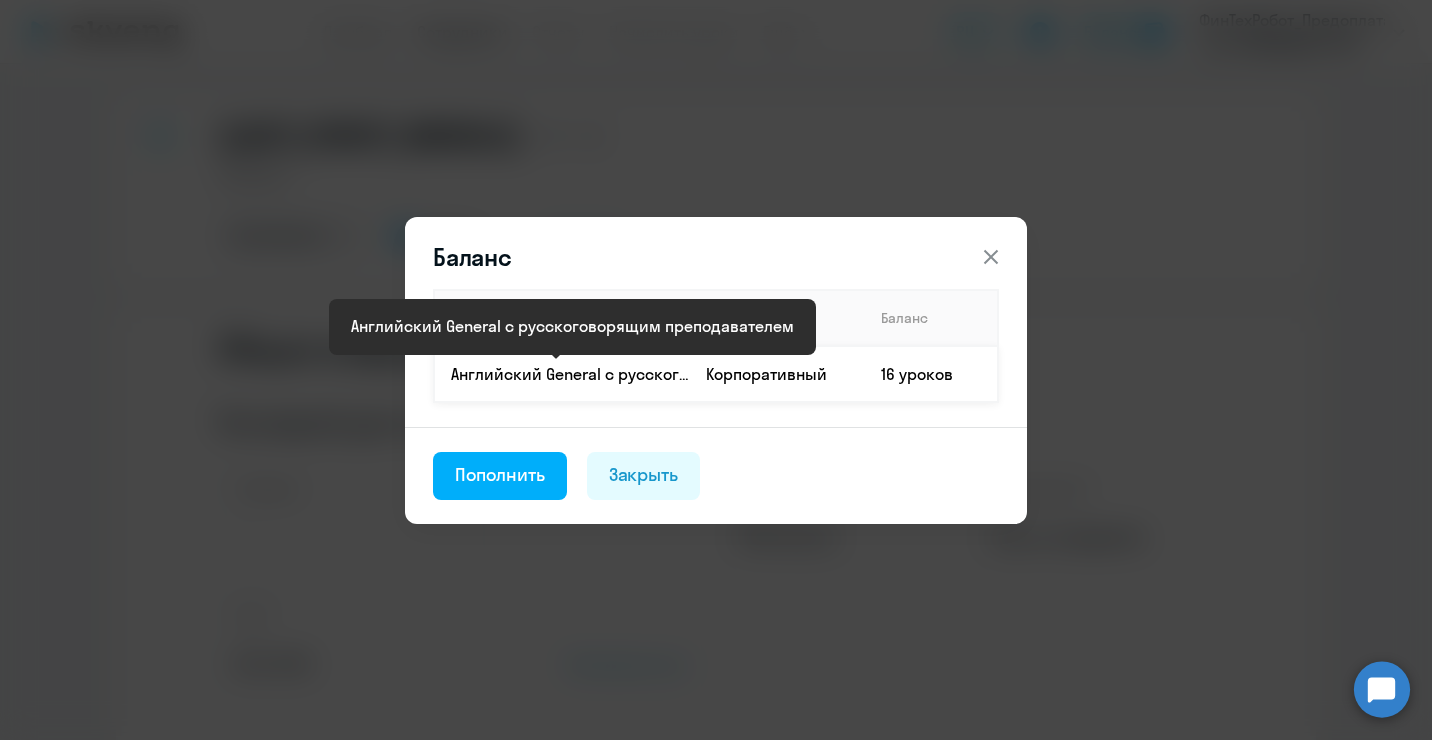 click on "Английский General с русскоговорящим преподавателем" at bounding box center (570, 374) 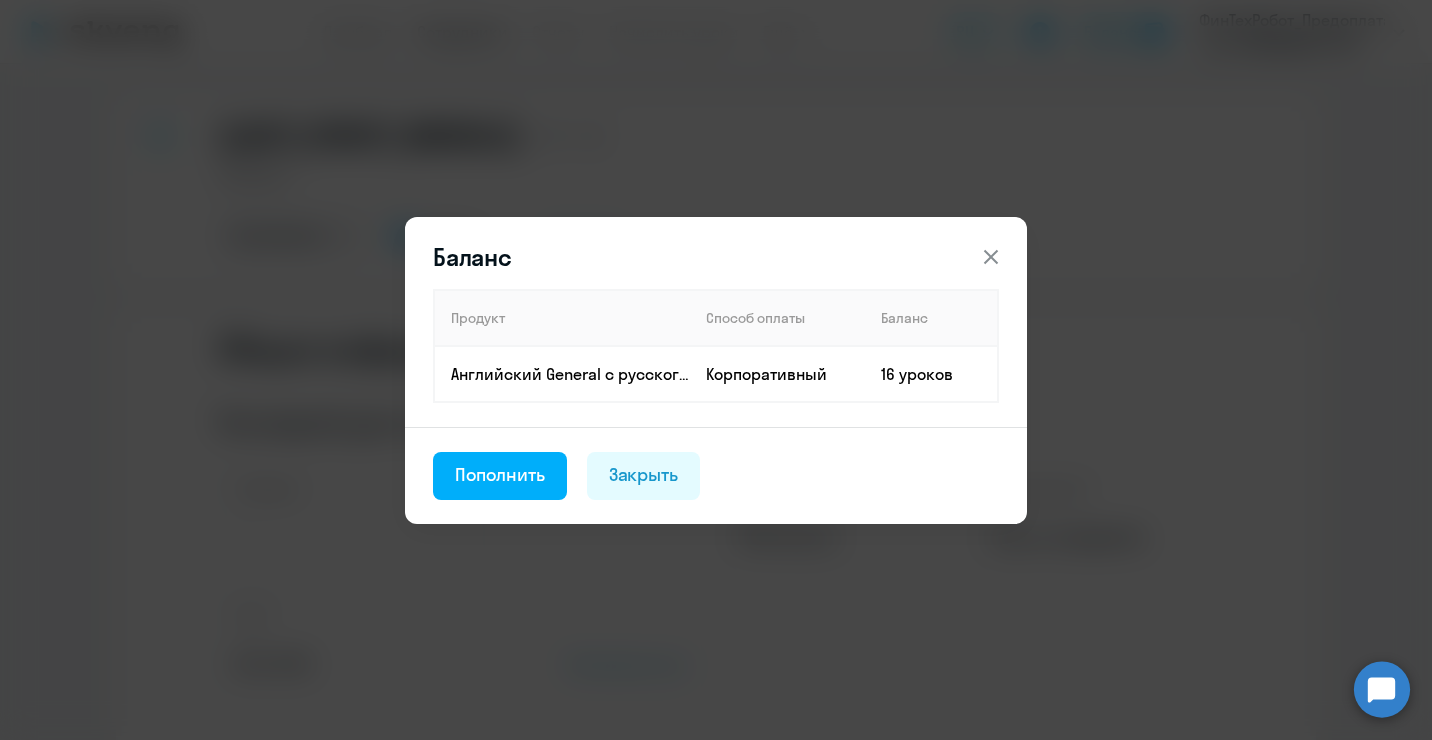 click 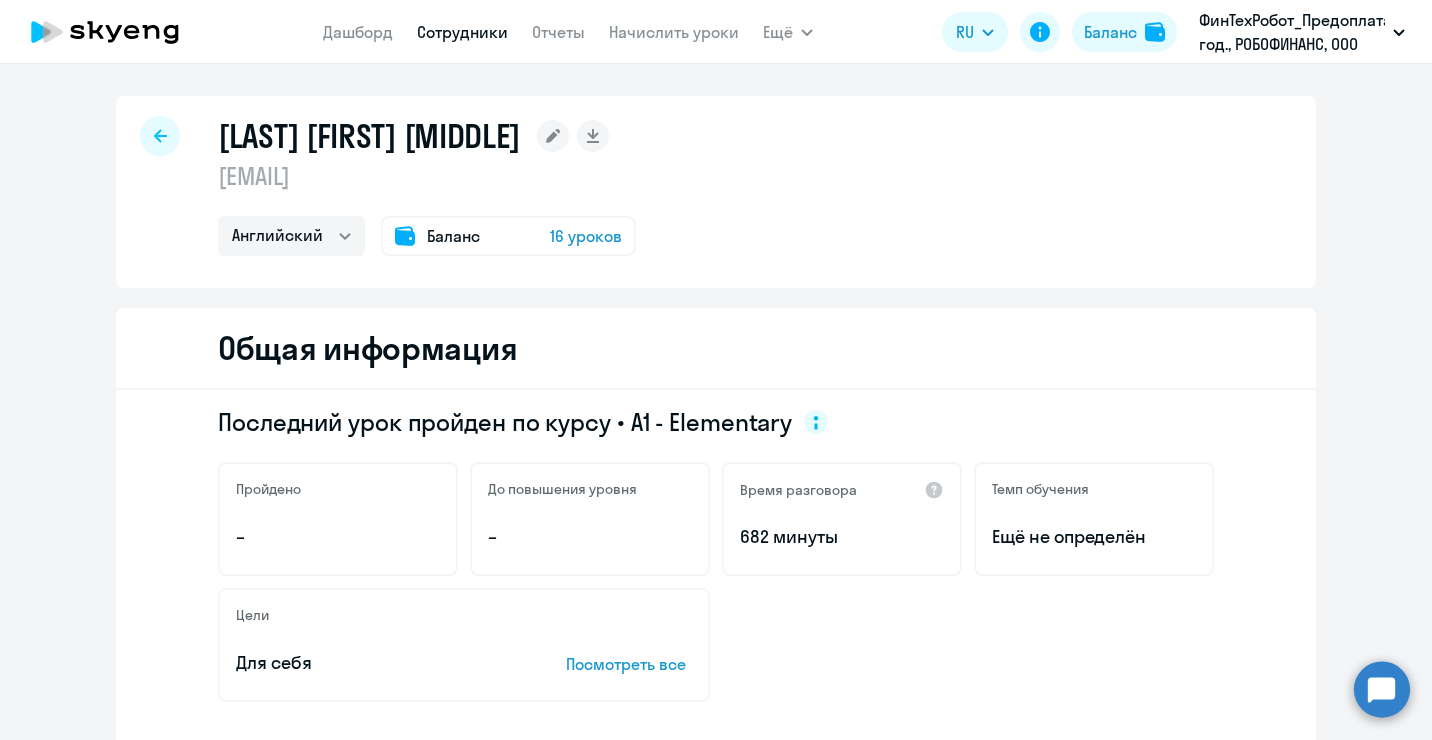click on "16 уроков" 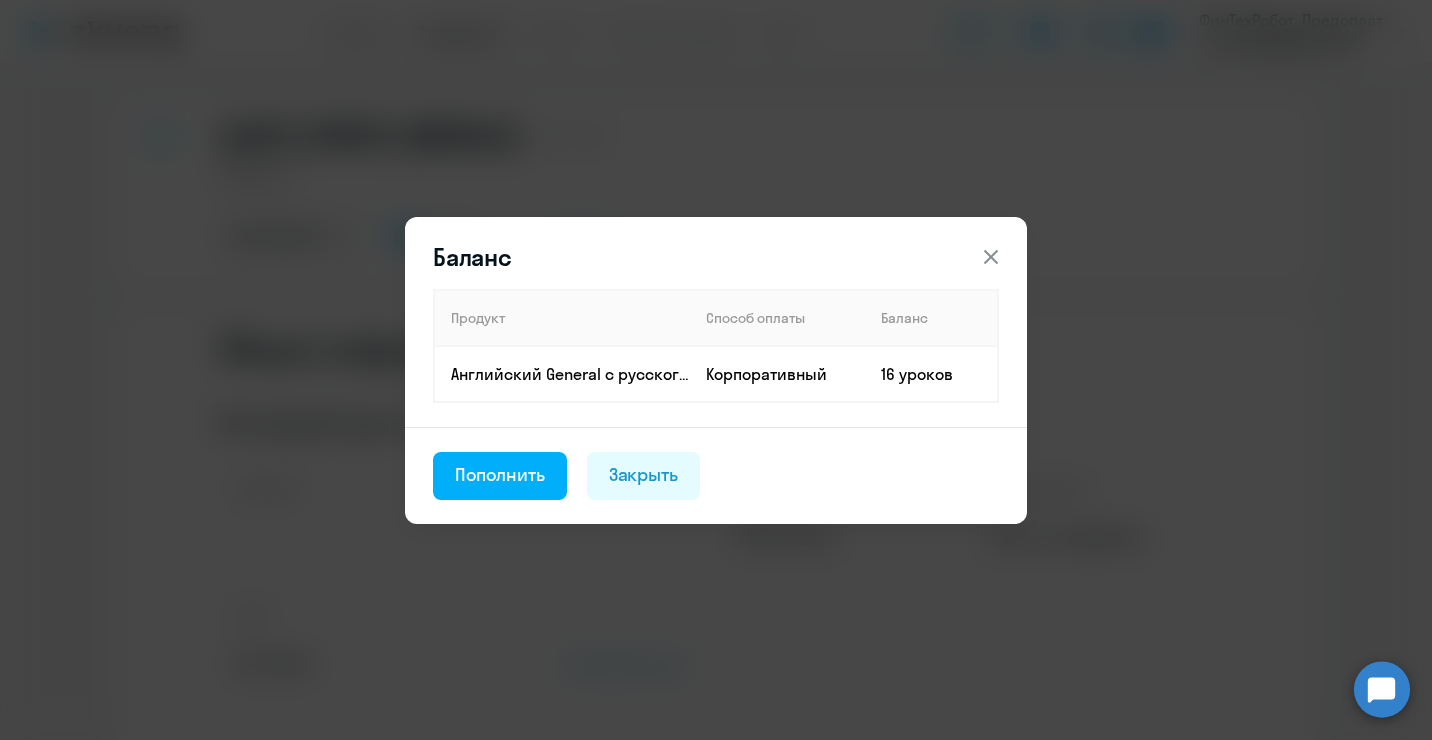 click 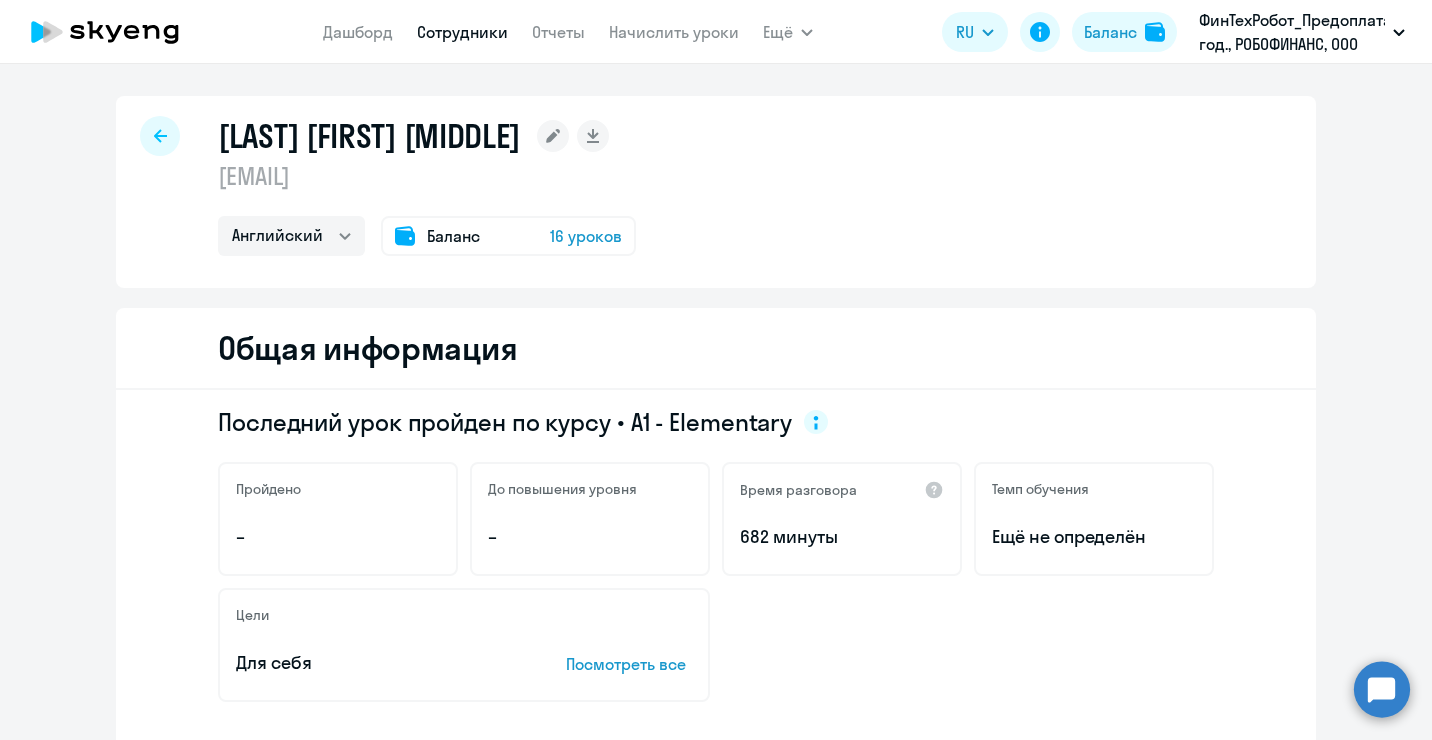 click on "[LAST] [FIRST] [MIDDLE]
[EMAIL]  Английский
Баланс 16 уроков" 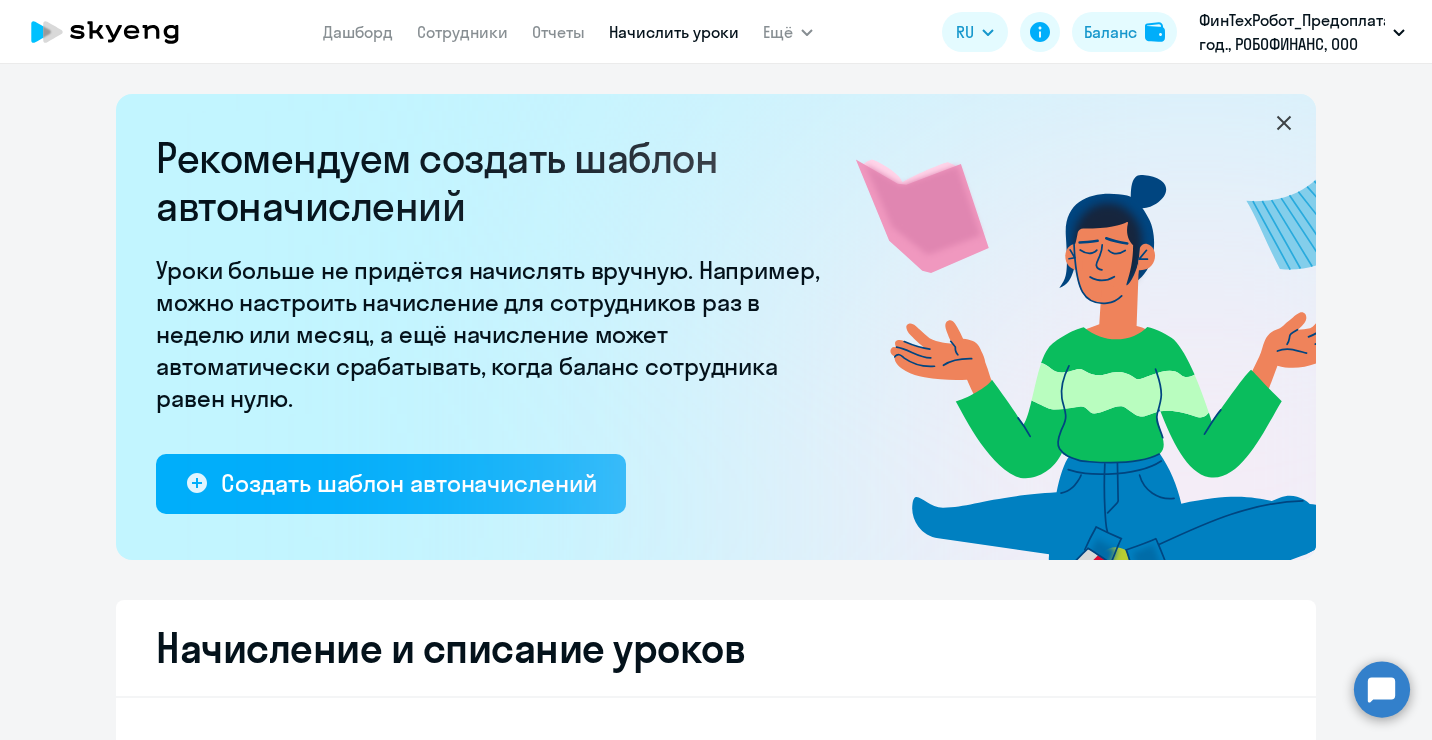 select on "10" 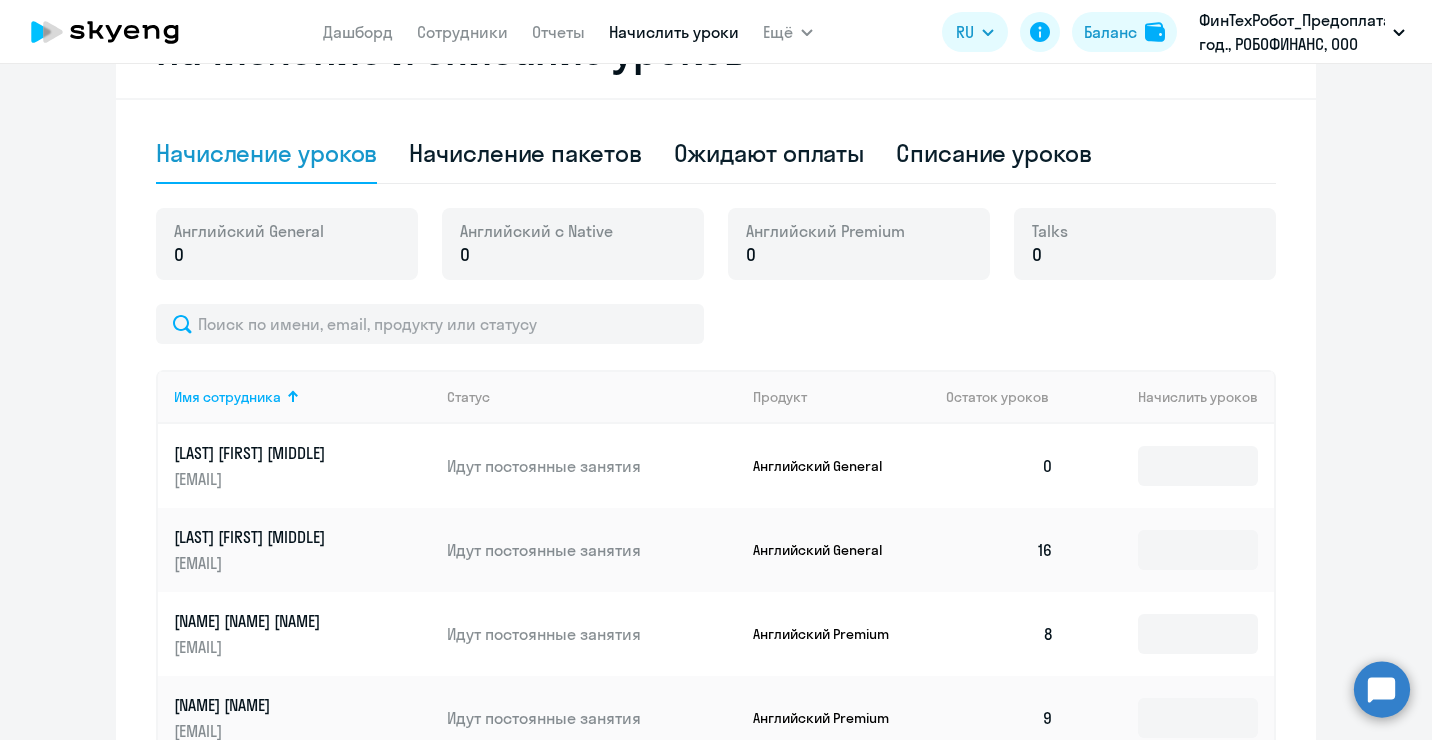 scroll, scrollTop: 600, scrollLeft: 0, axis: vertical 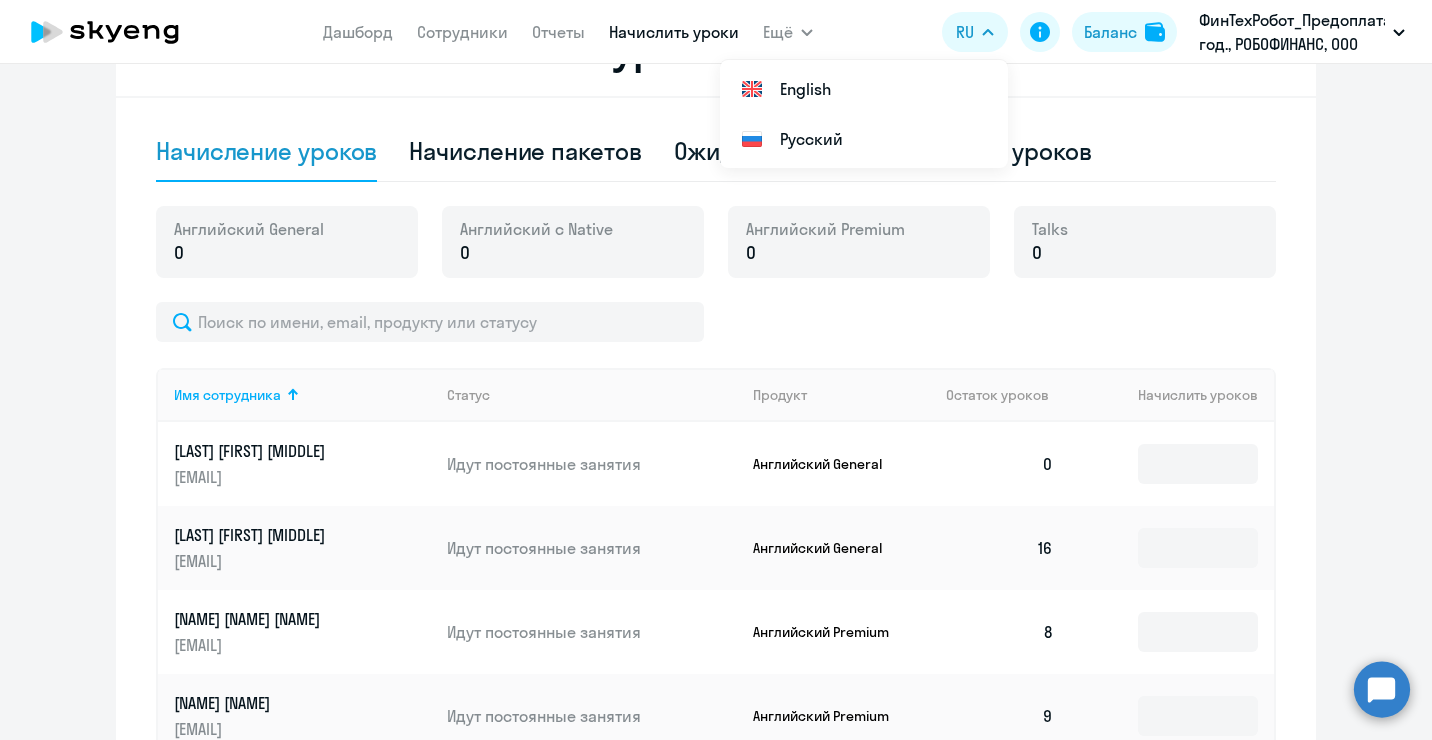 click on "Рекомендуем создать шаблон автоначислений Уроки больше не придётся начислять вручную. Например, можно настроить начисление для сотрудников раз в неделю или месяц, а ещё начисление может автоматически срабатывать, когда баланс сотрудника равен нулю.
Создать шаблон автоначислений
Начисление и списание уроков Начисление уроков Начисление пакетов Ожидают оплаты Списание уроков Английский General 0 Английский с Native 0 Английский Premium 0 Talks 0
0   16" 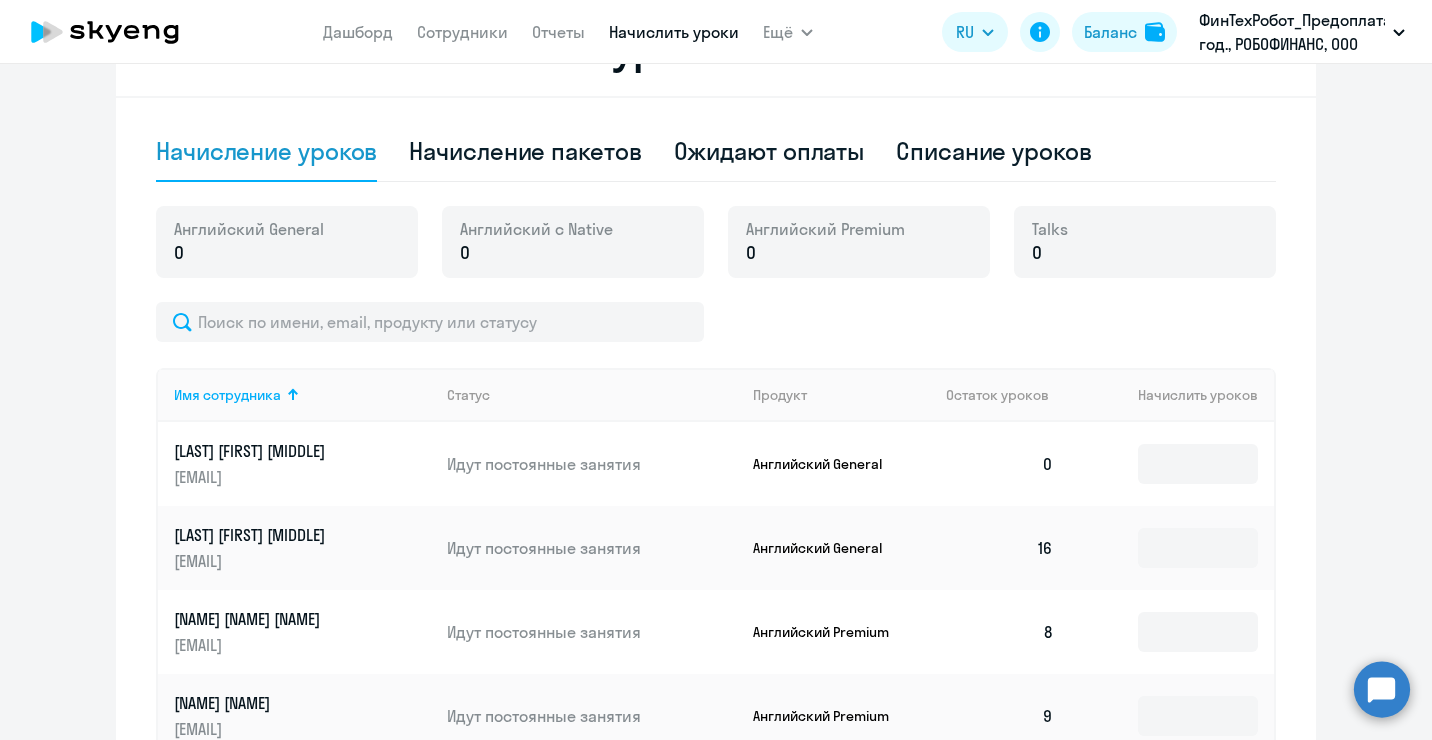 click 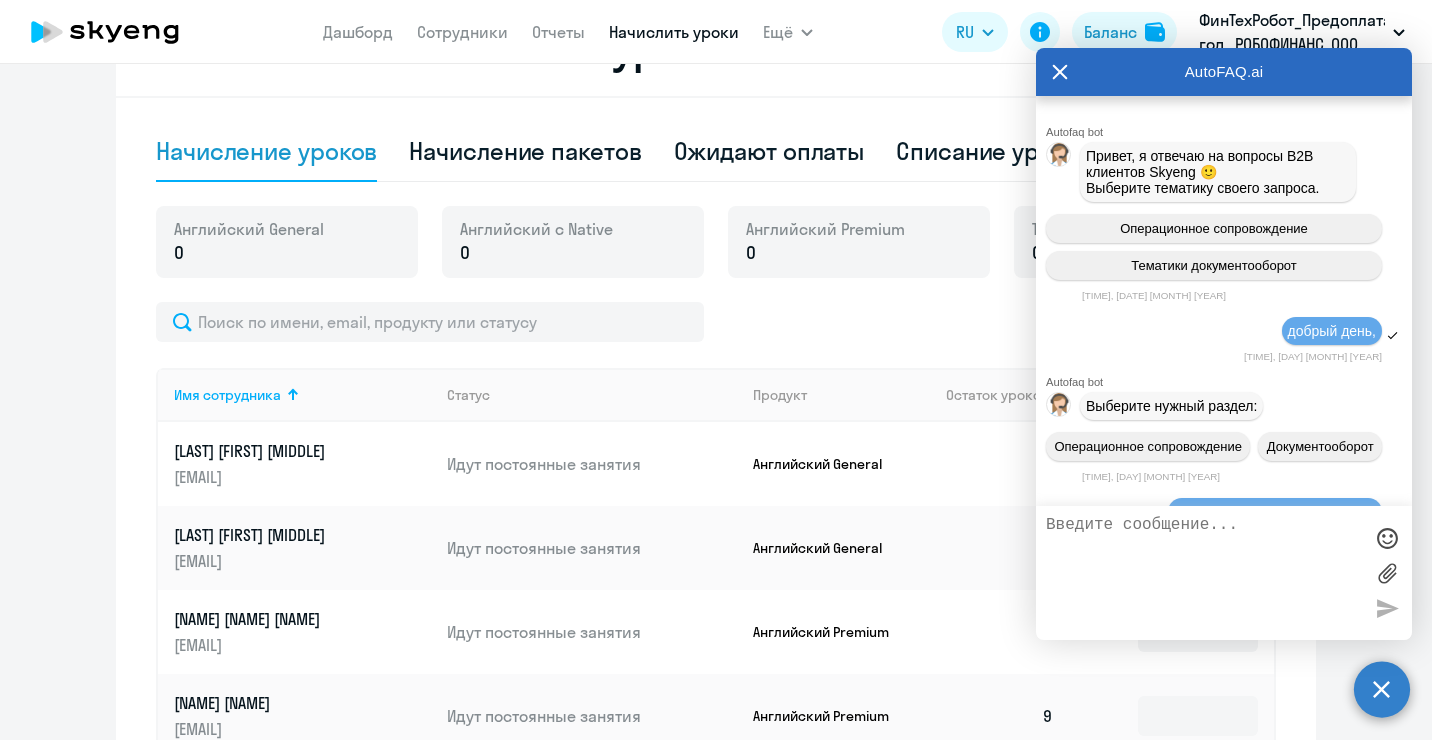 scroll, scrollTop: 5405, scrollLeft: 0, axis: vertical 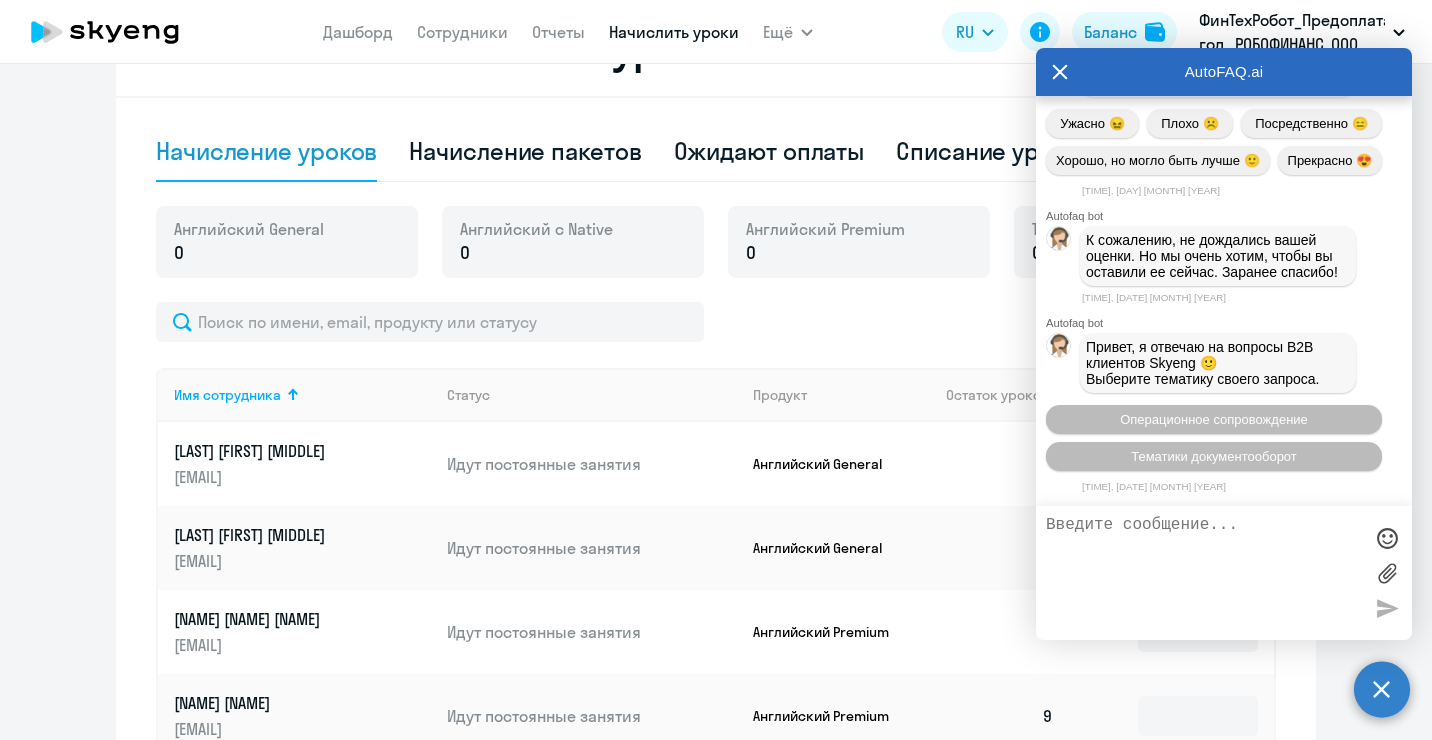 click at bounding box center (1204, 573) 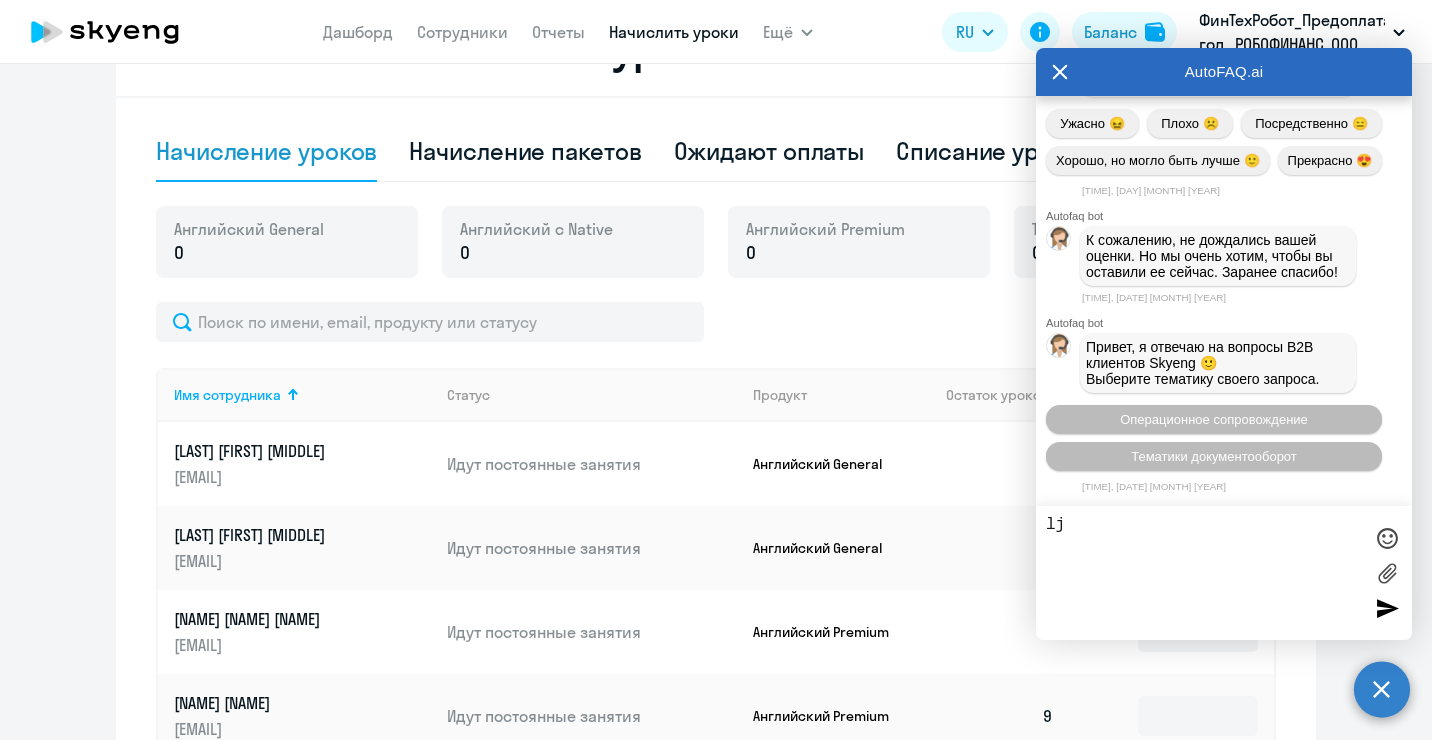 type on "l" 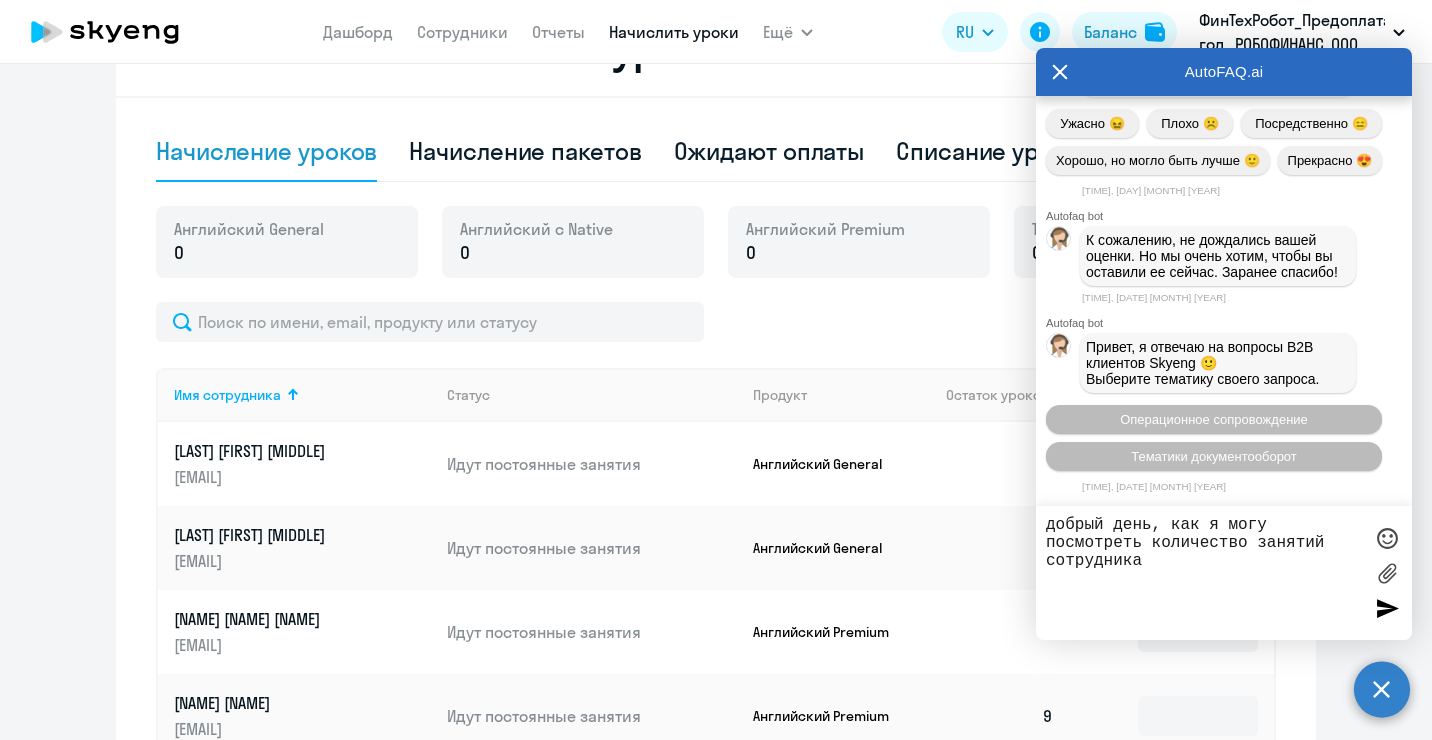 type on "добрый день, как я могу посмотреть количество занятий сотрудника?" 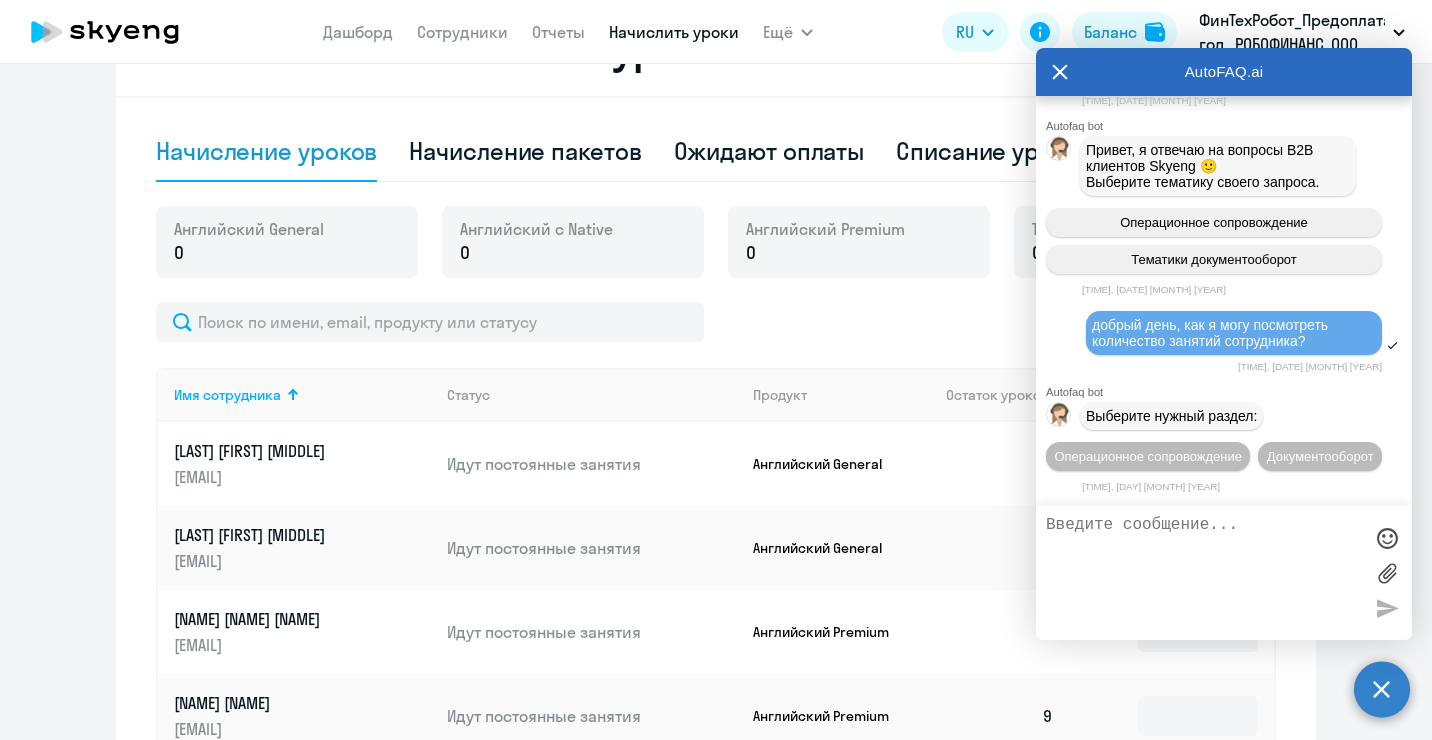 scroll, scrollTop: 5642, scrollLeft: 0, axis: vertical 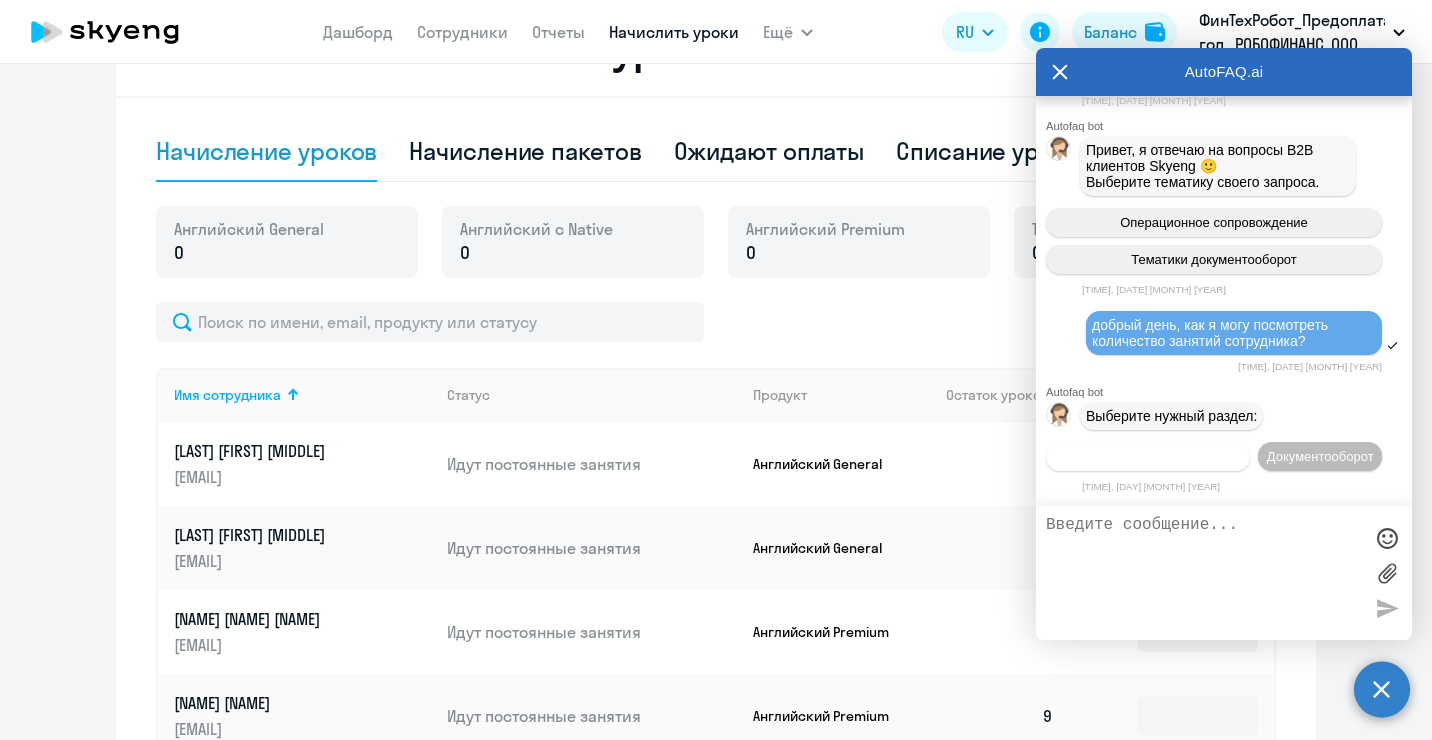 click on "Операционное сопровождение" at bounding box center (1148, 456) 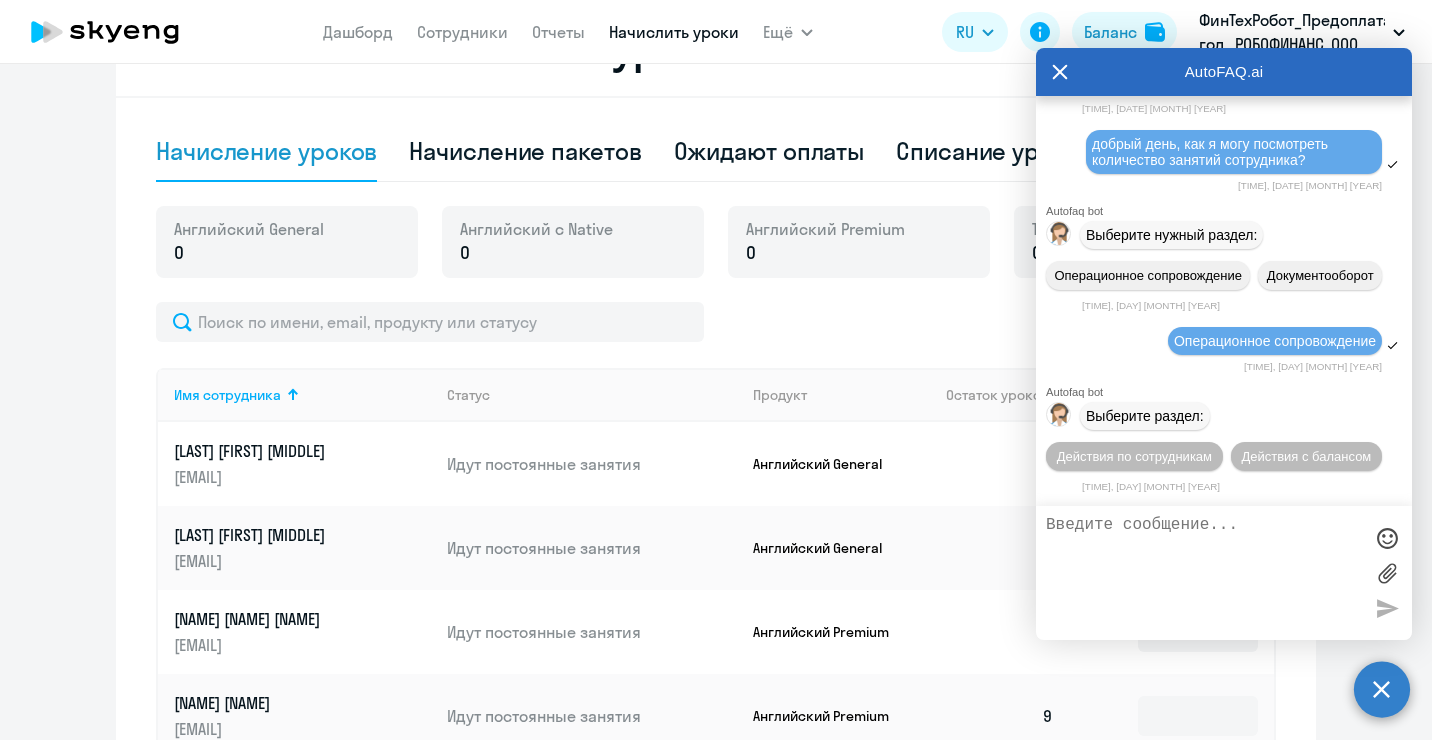 scroll, scrollTop: 5863, scrollLeft: 0, axis: vertical 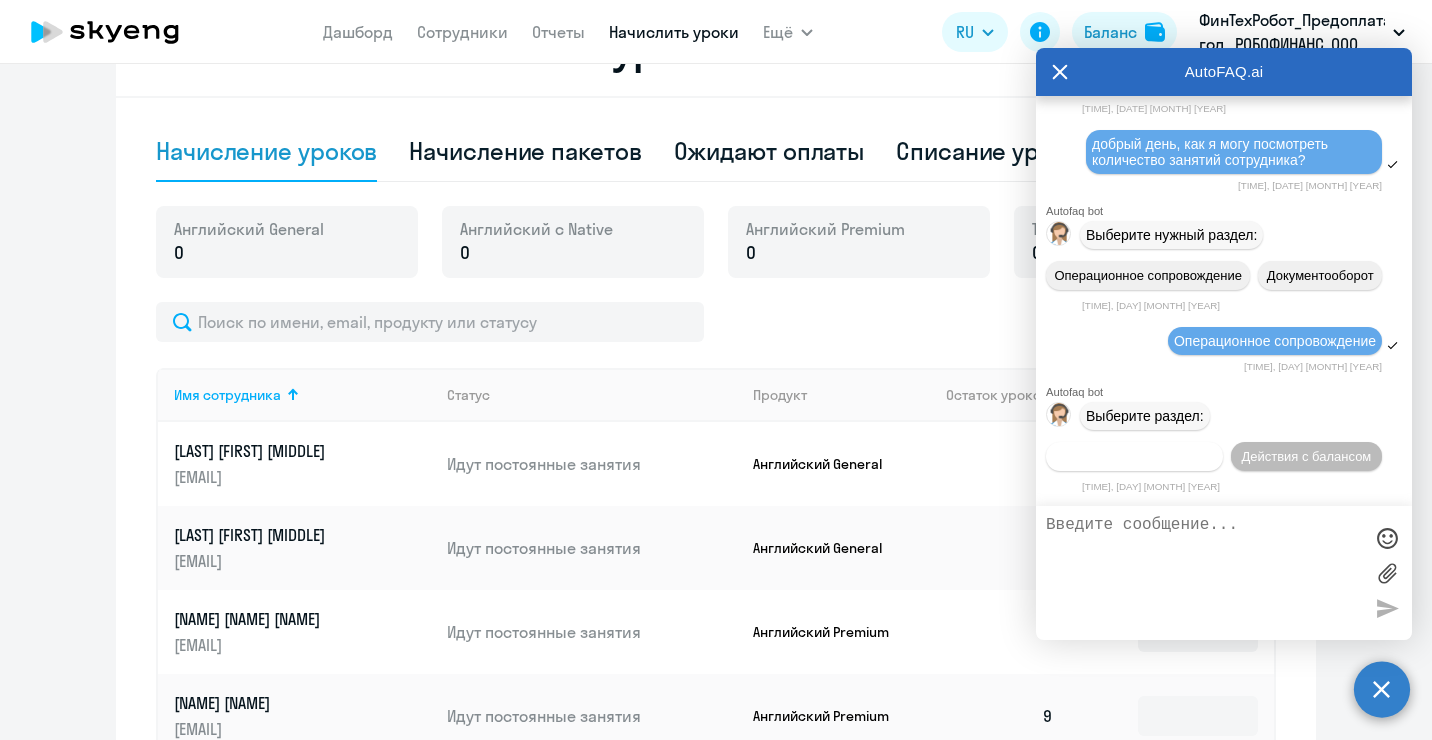 click on "Действия по сотрудникам" at bounding box center (1134, 456) 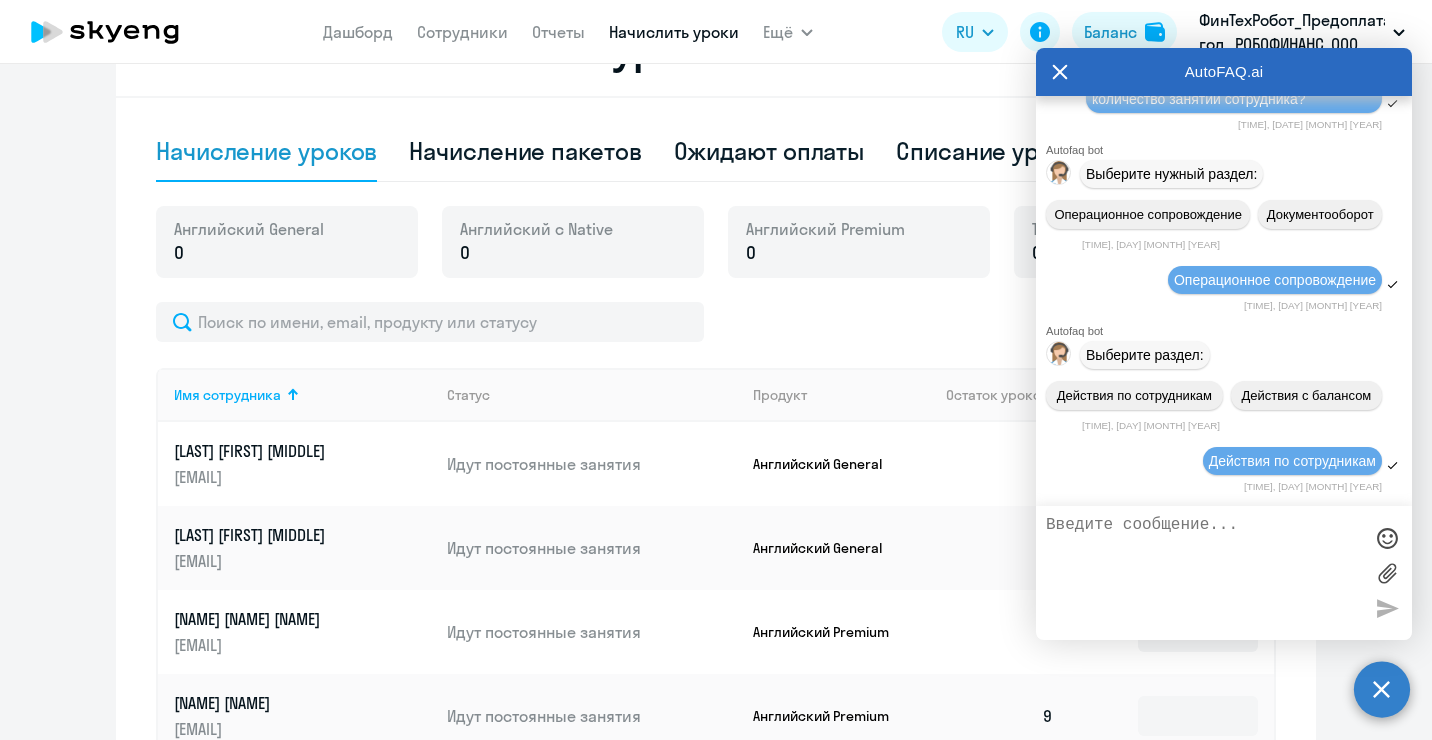scroll, scrollTop: 6163, scrollLeft: 0, axis: vertical 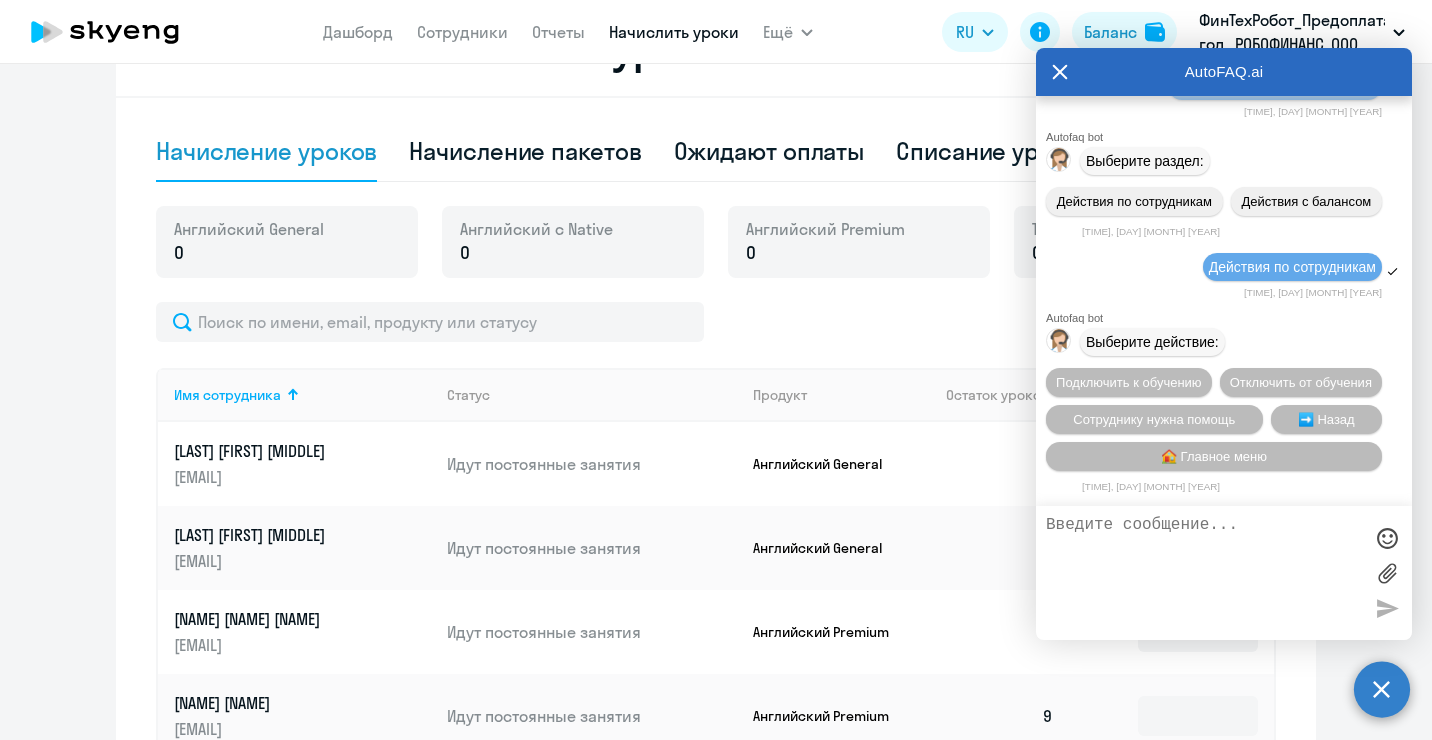 click at bounding box center [1204, 573] 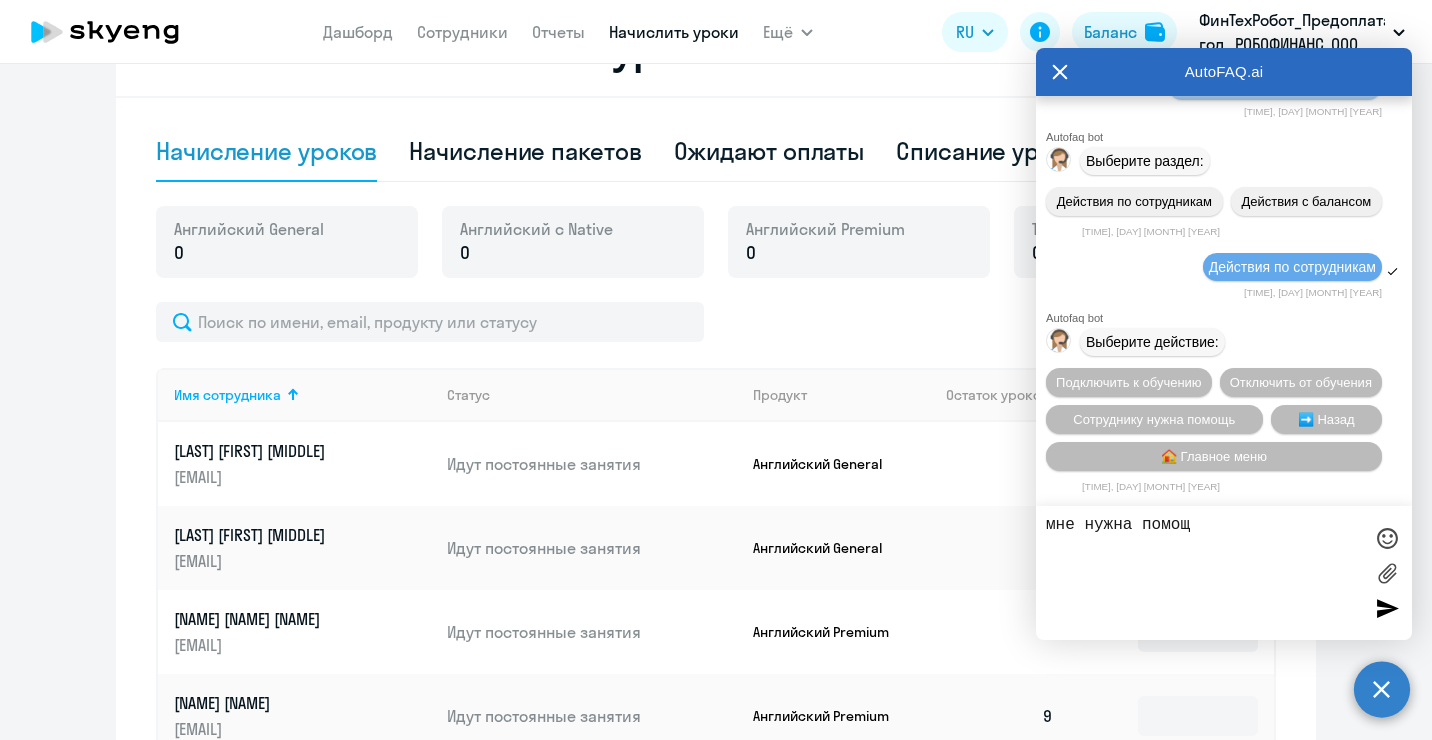 type on "мне нужна помощь" 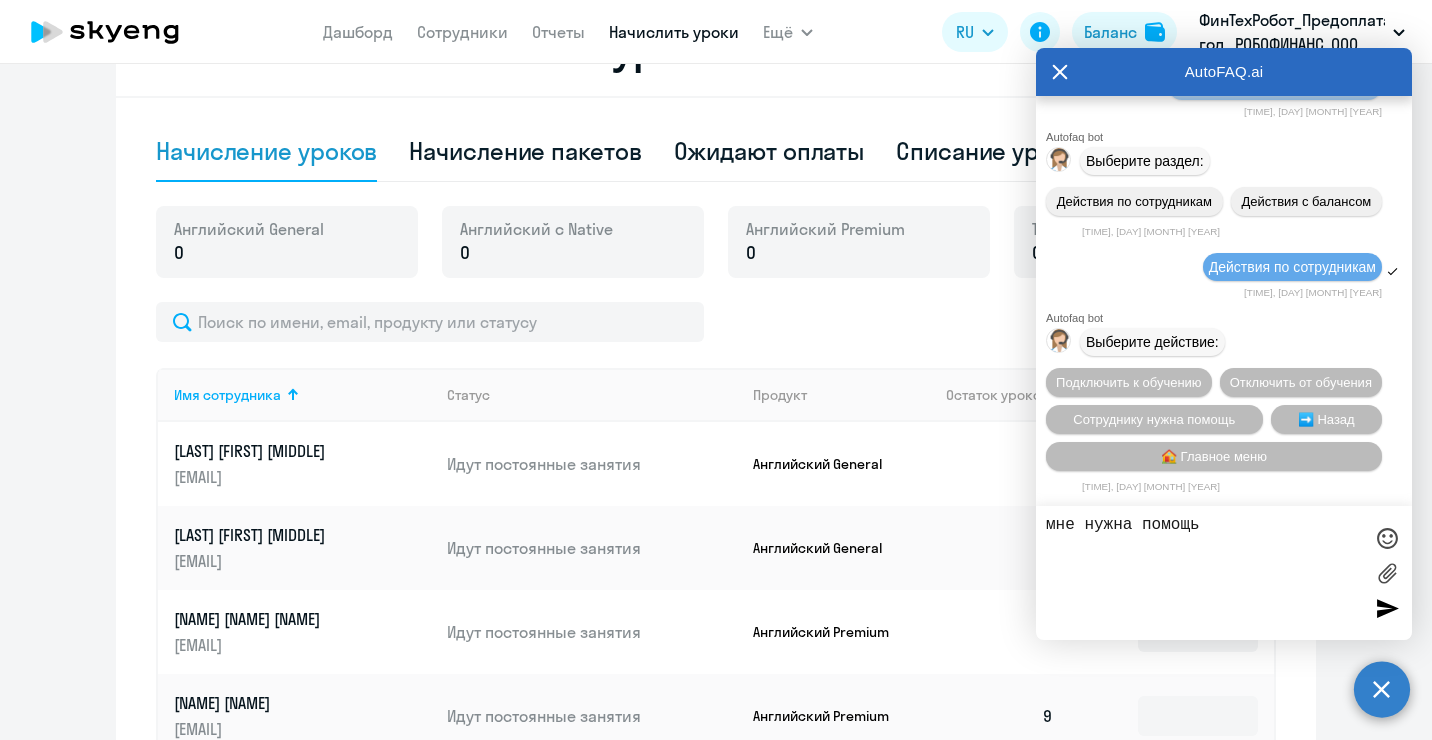 type 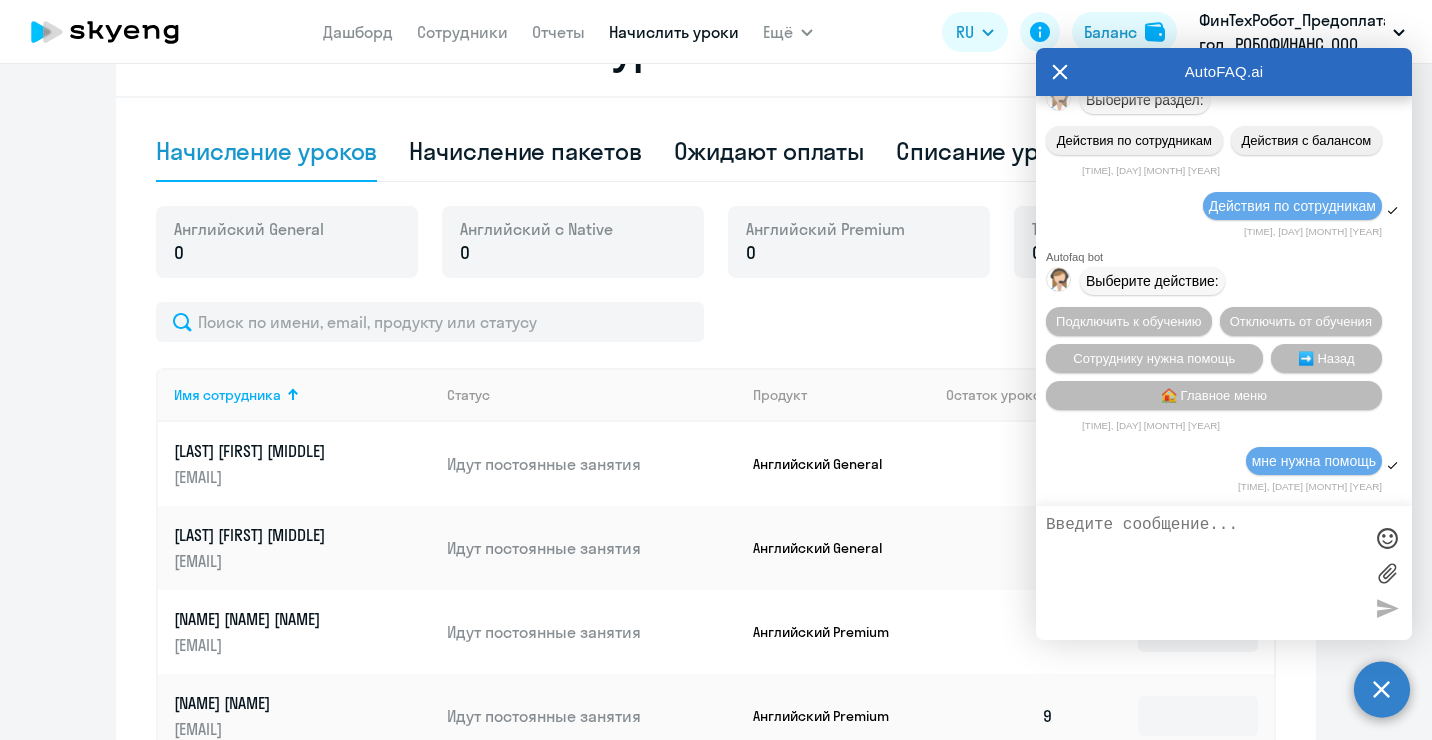 scroll, scrollTop: 6225, scrollLeft: 0, axis: vertical 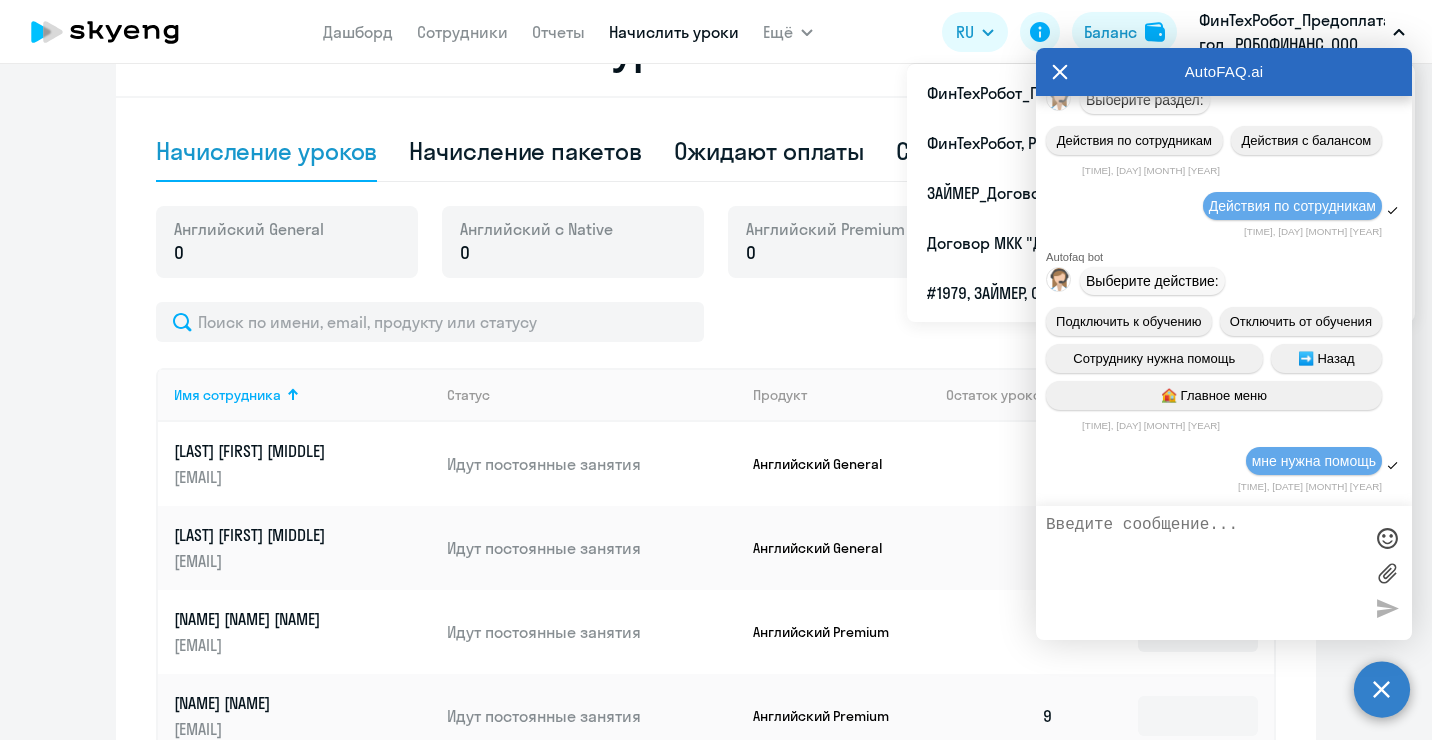 click 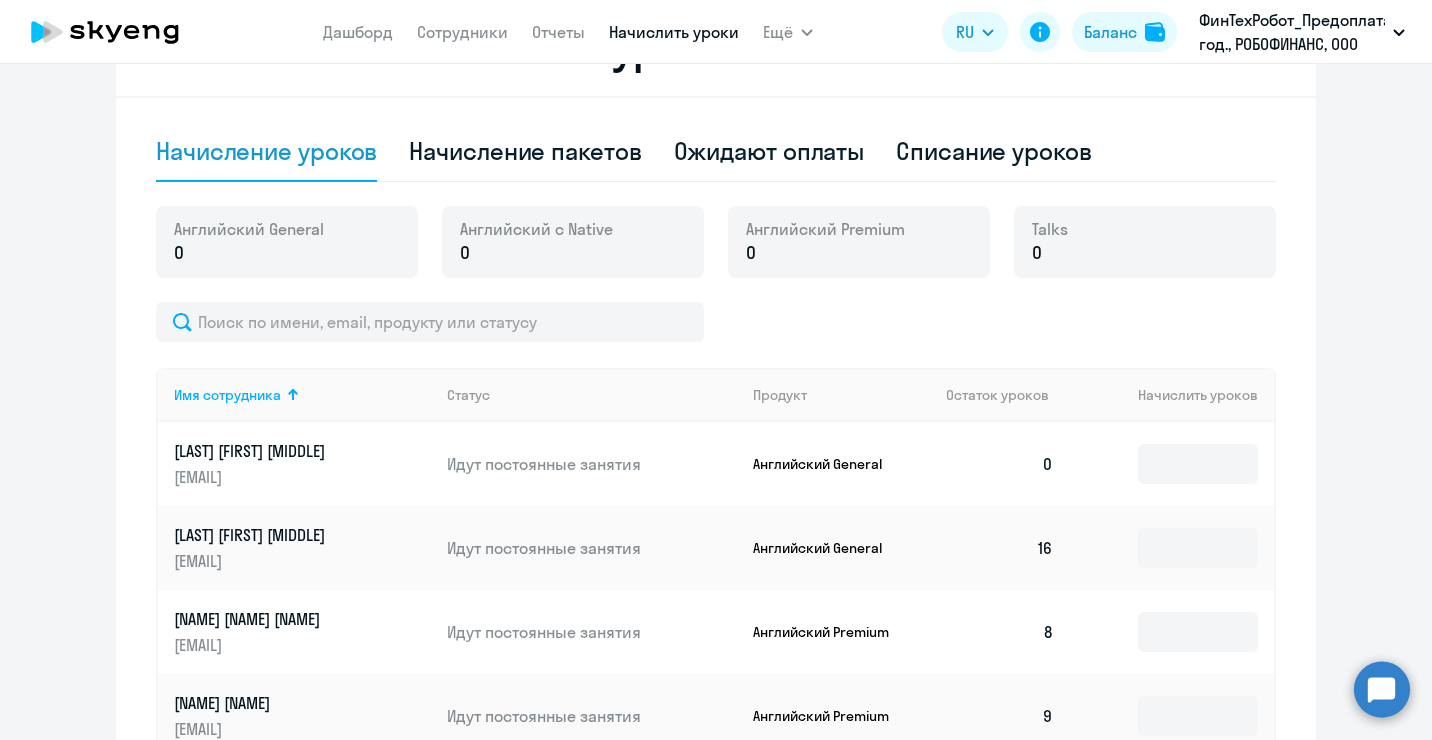 click on "[LAST] [FIRST] [MIDDLE]" 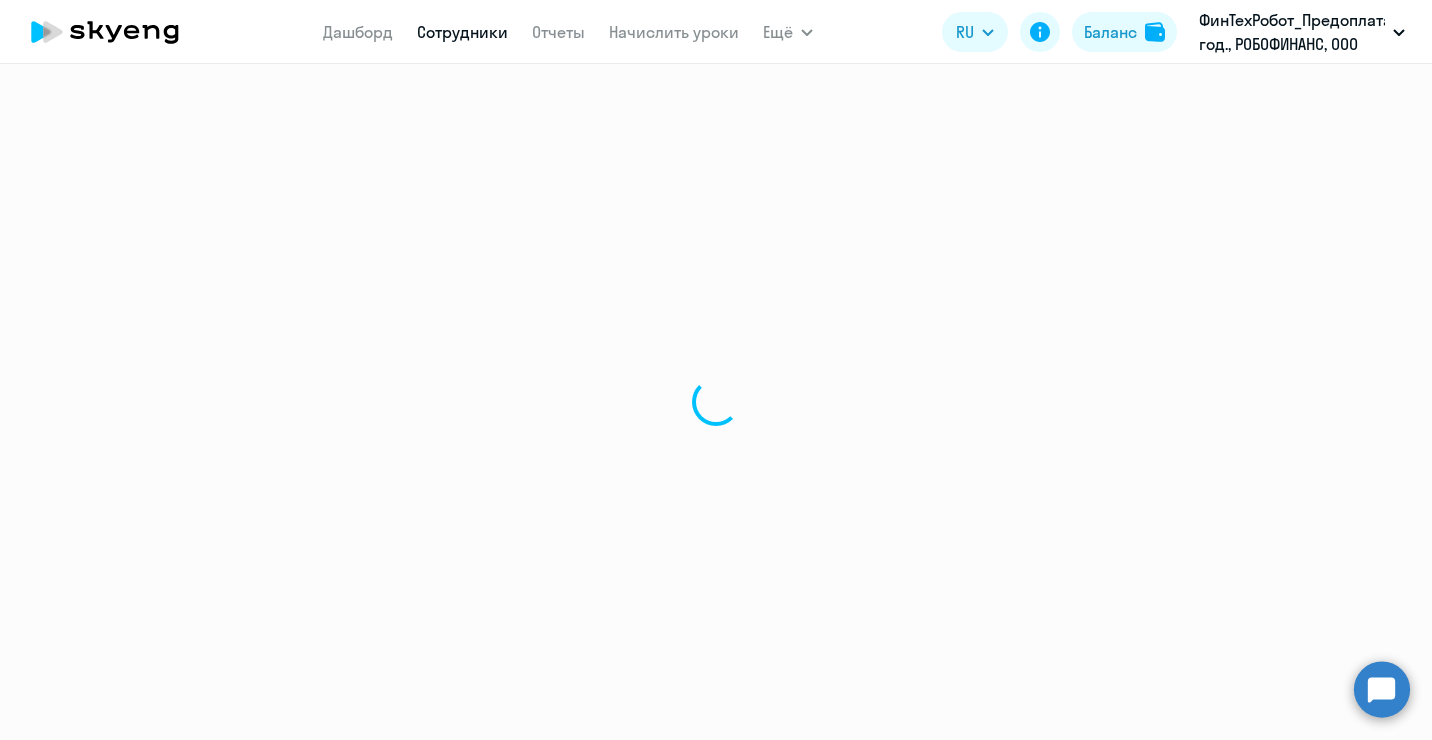 select on "english" 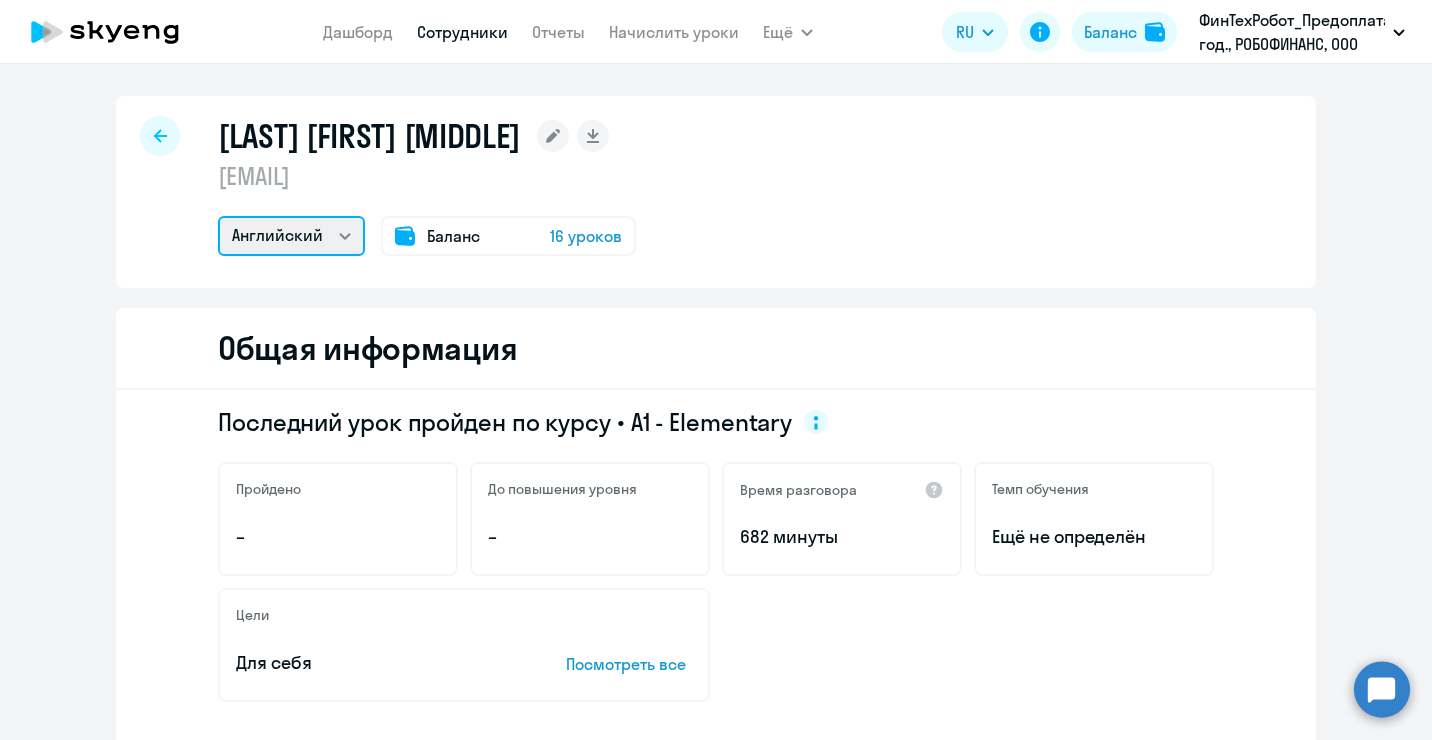 click on "Английский" 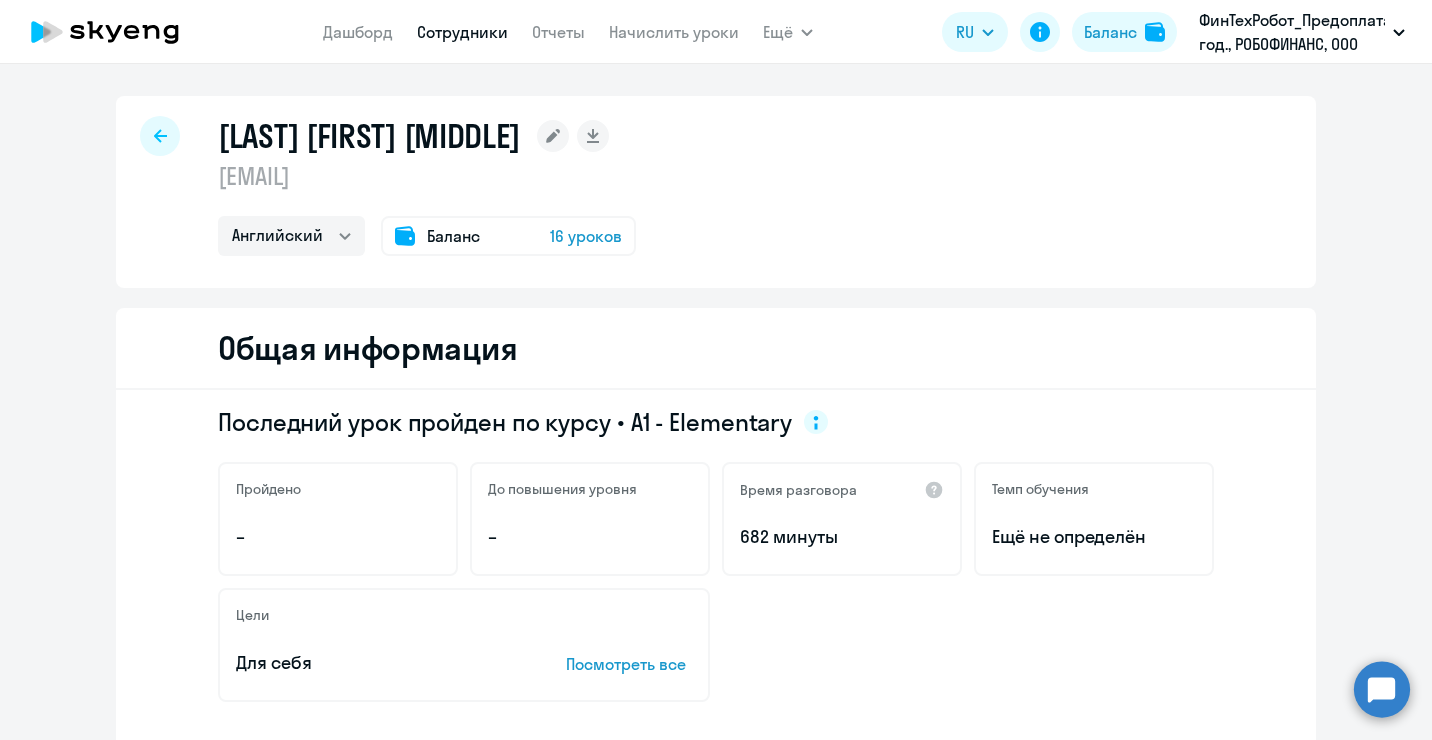 drag, startPoint x: 903, startPoint y: 285, endPoint x: 892, endPoint y: 276, distance: 14.21267 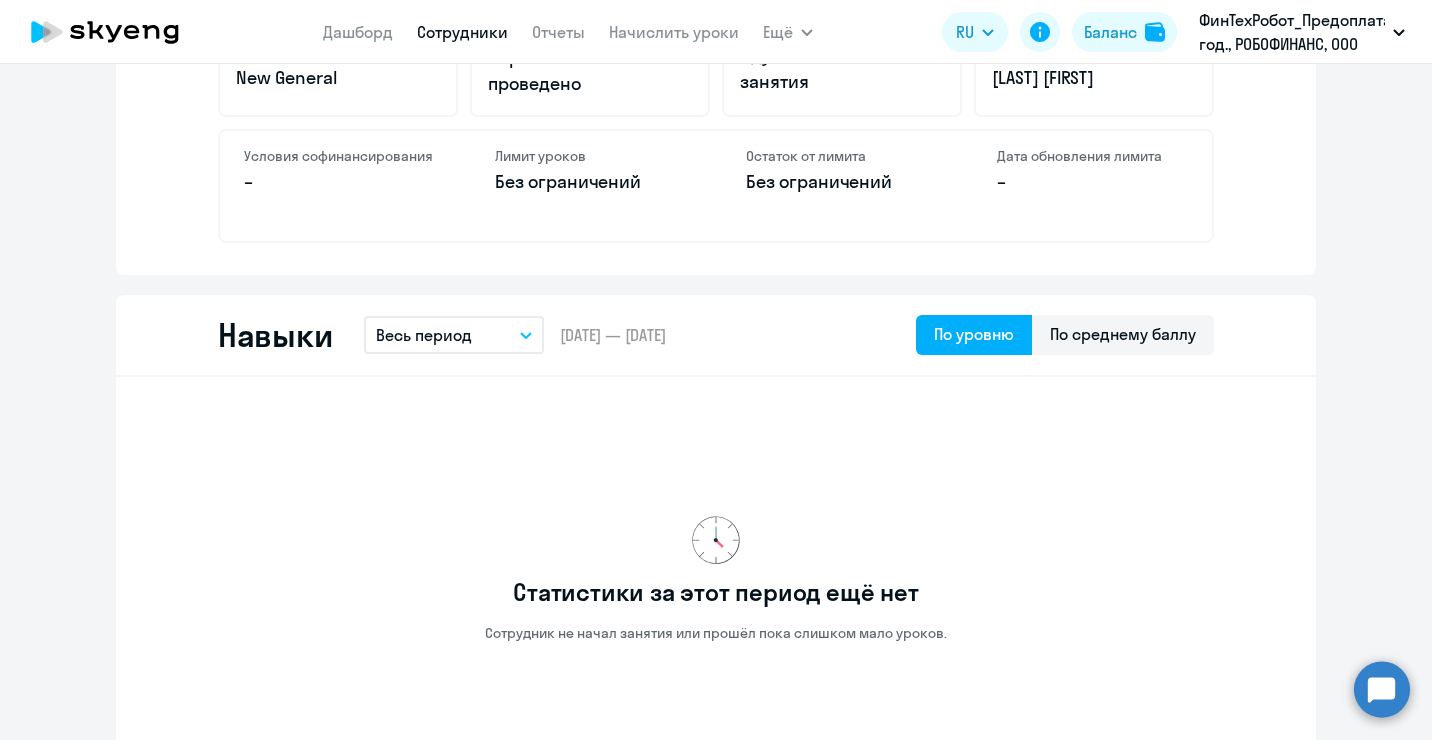 scroll, scrollTop: 900, scrollLeft: 0, axis: vertical 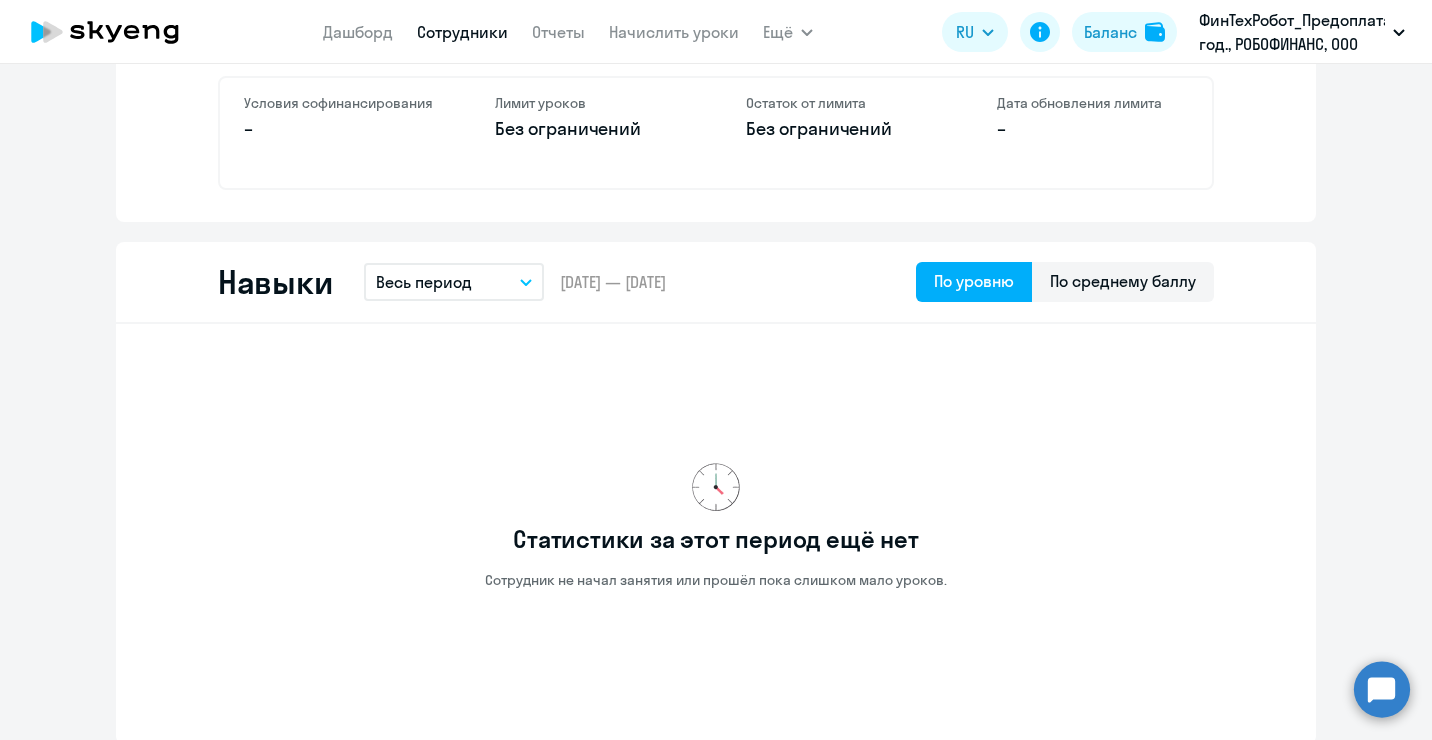 click on "Весь период" at bounding box center (424, 282) 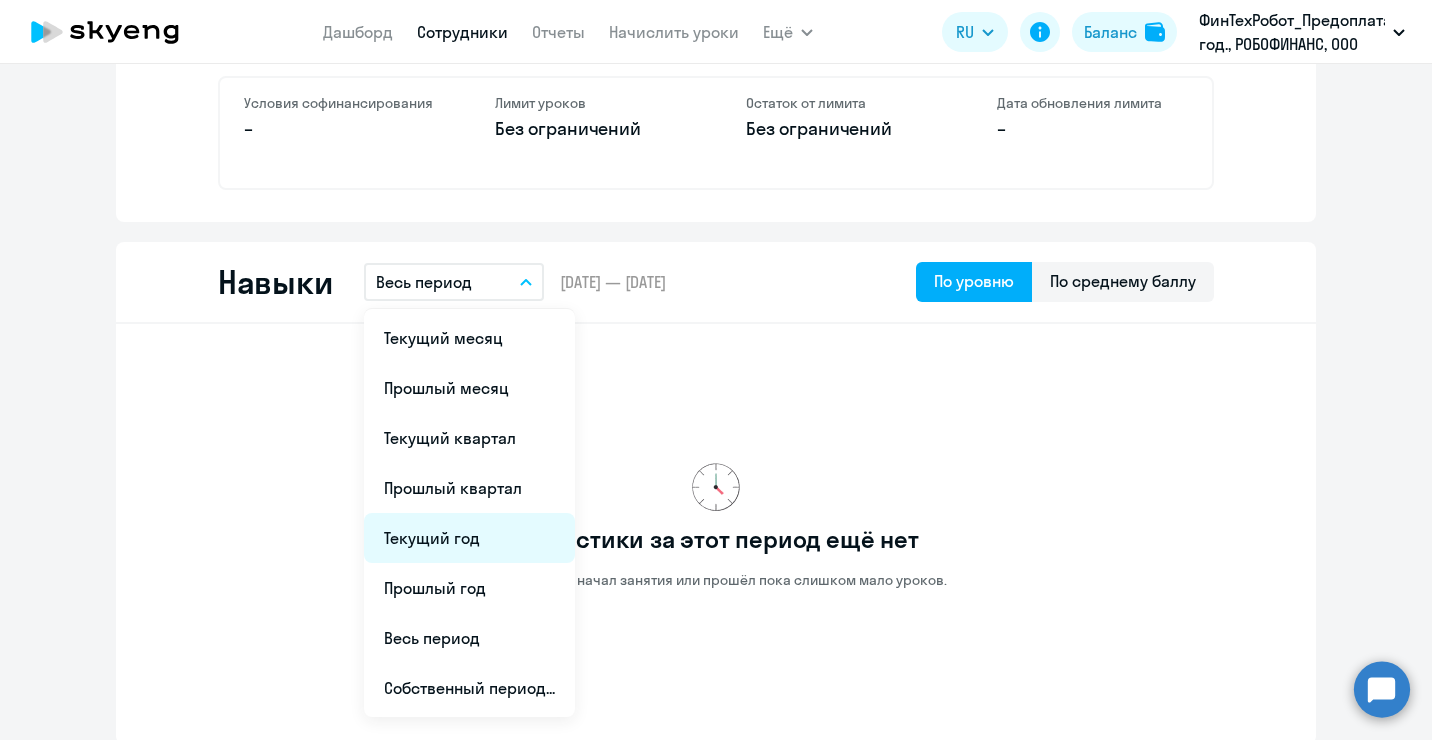 click on "Текущий год" at bounding box center [469, 538] 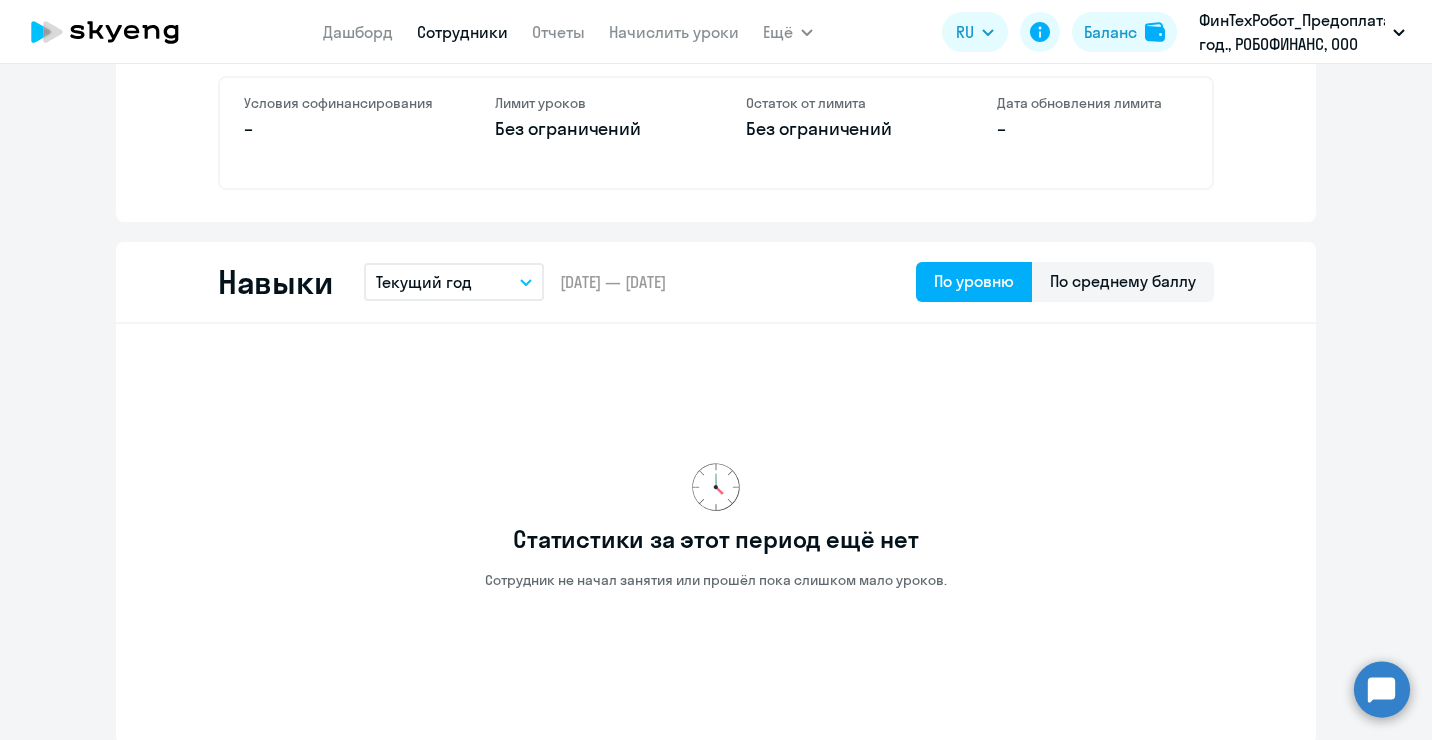 click on "Текущий год" at bounding box center [424, 282] 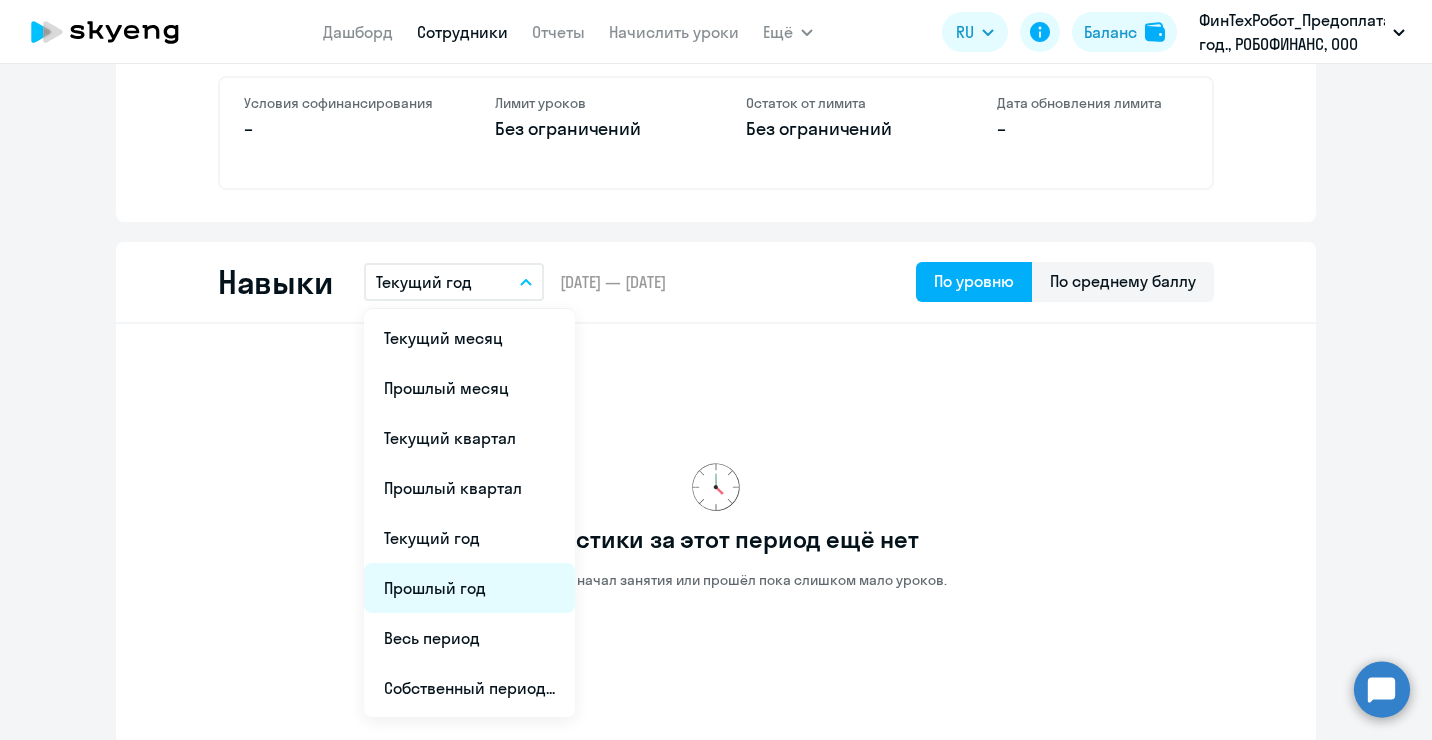click on "Прошлый год" at bounding box center [469, 588] 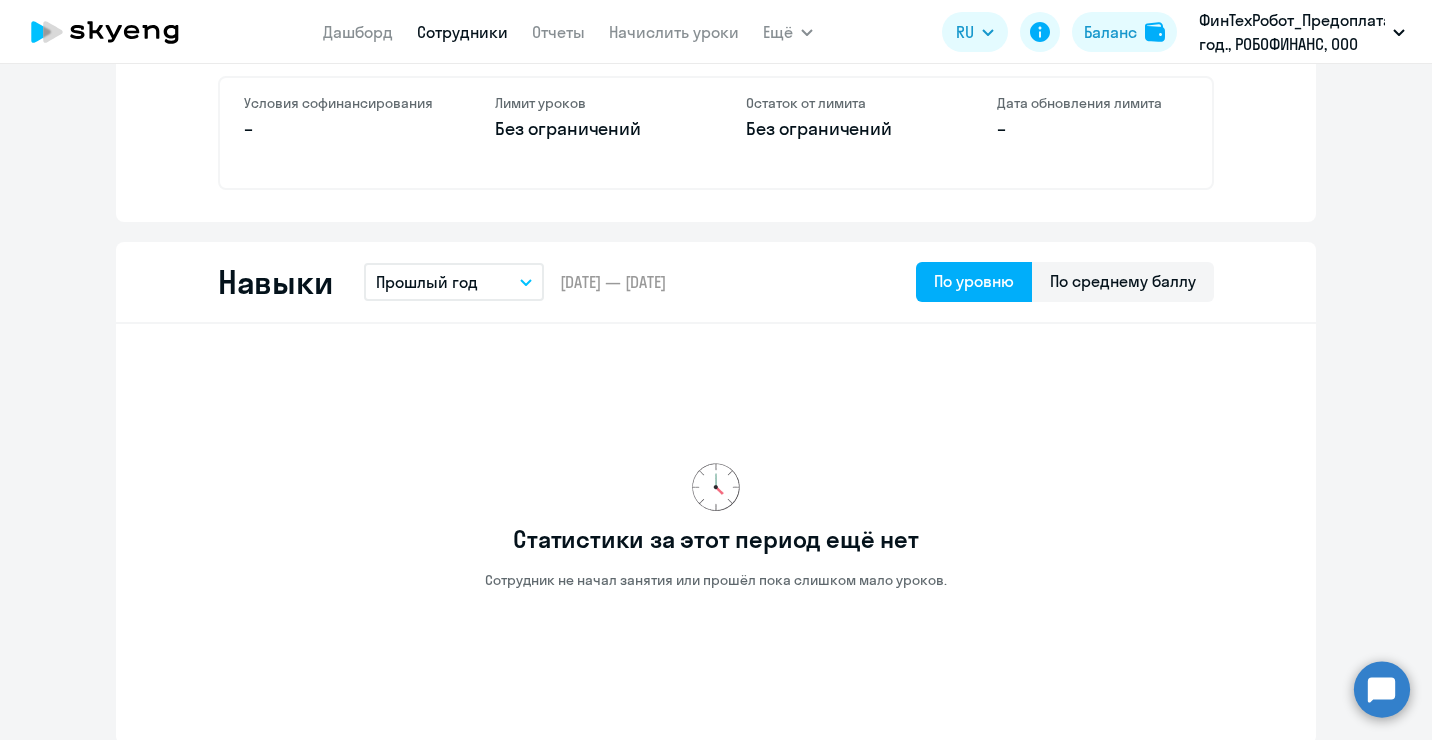 click on "Прошлый год" at bounding box center [454, 282] 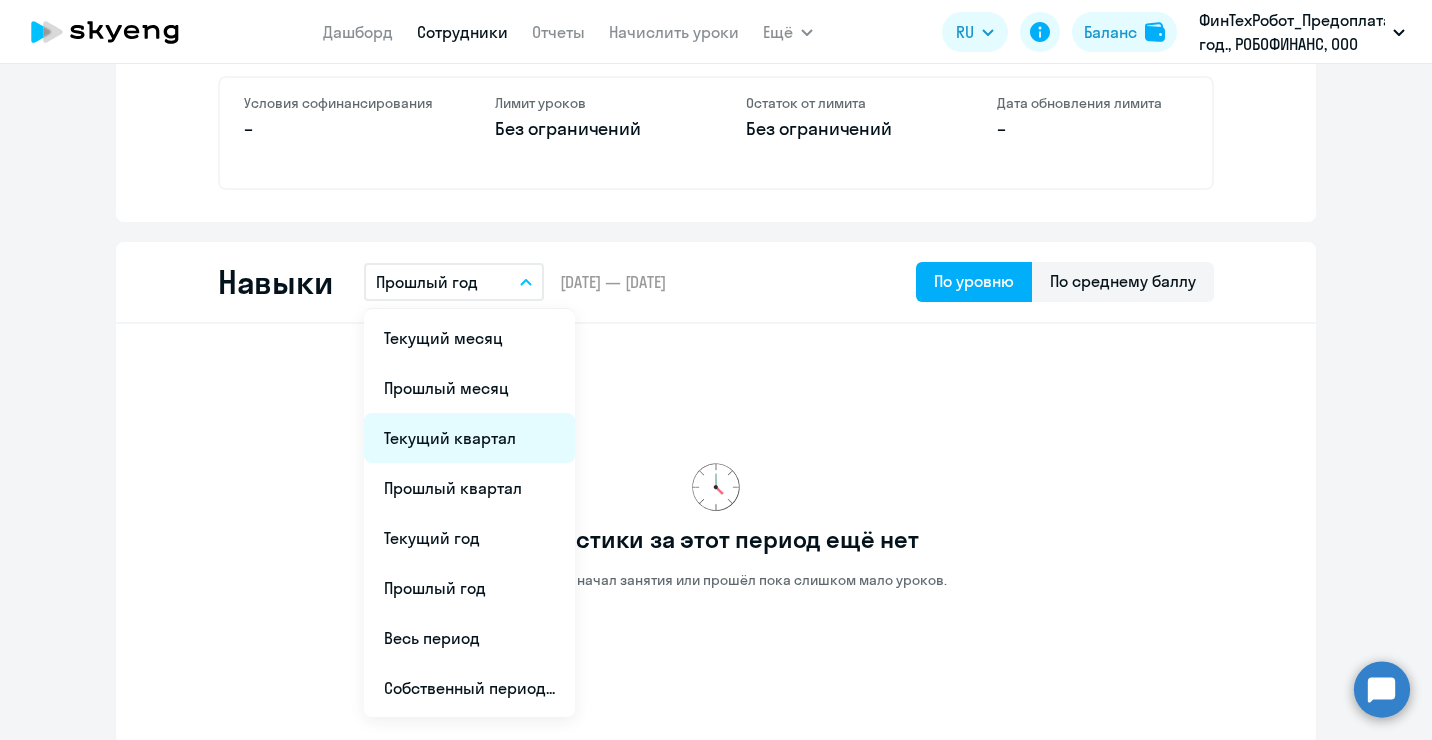 click on "Текущий квартал" at bounding box center [469, 438] 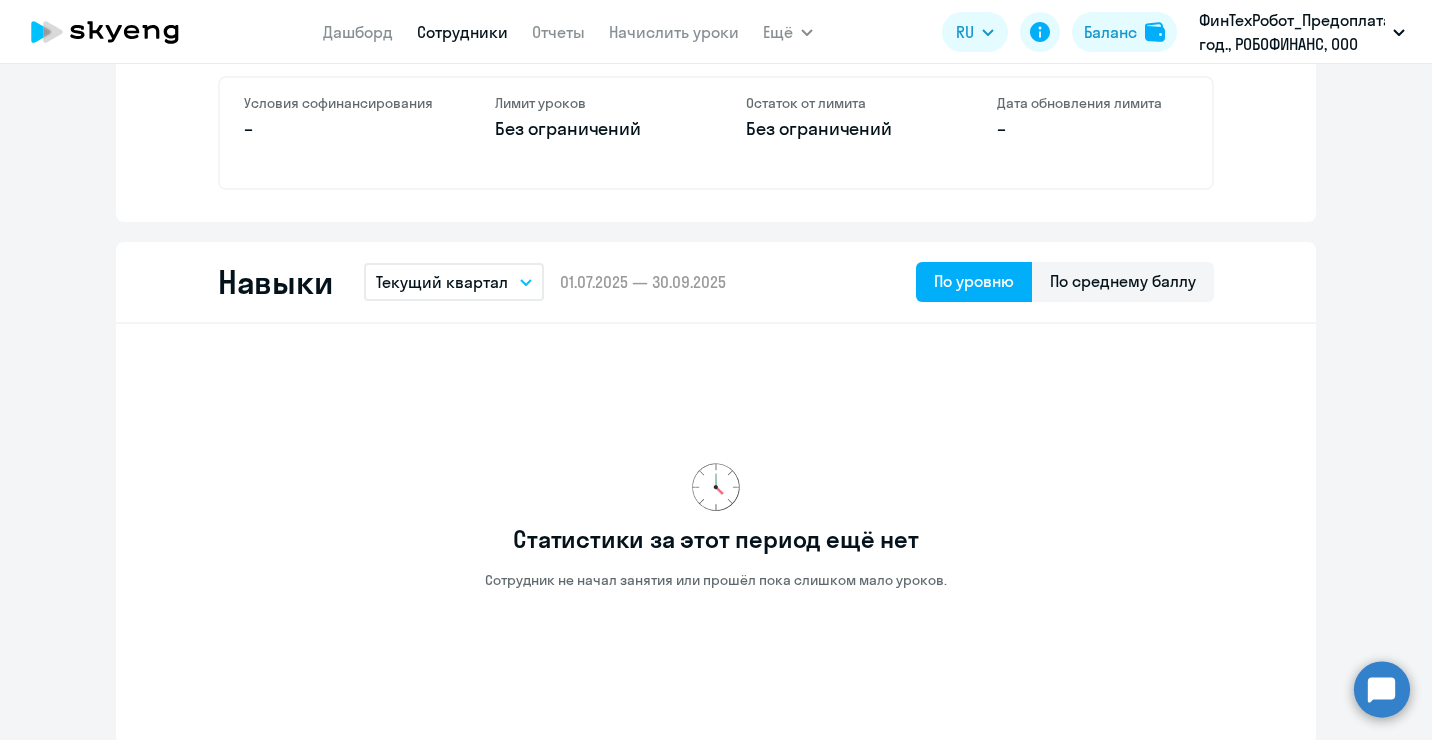click on "Текущий квартал" at bounding box center (454, 282) 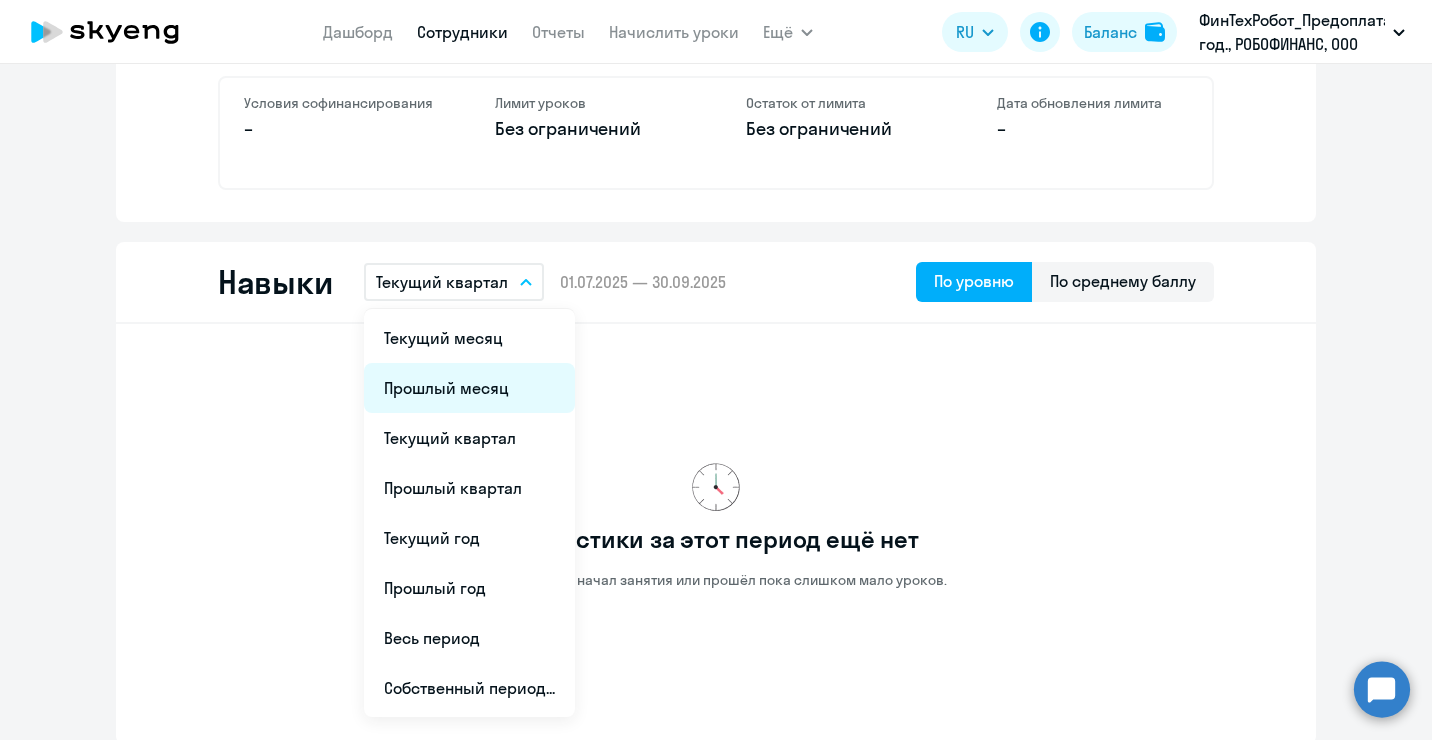 click on "Прошлый месяц" at bounding box center [469, 388] 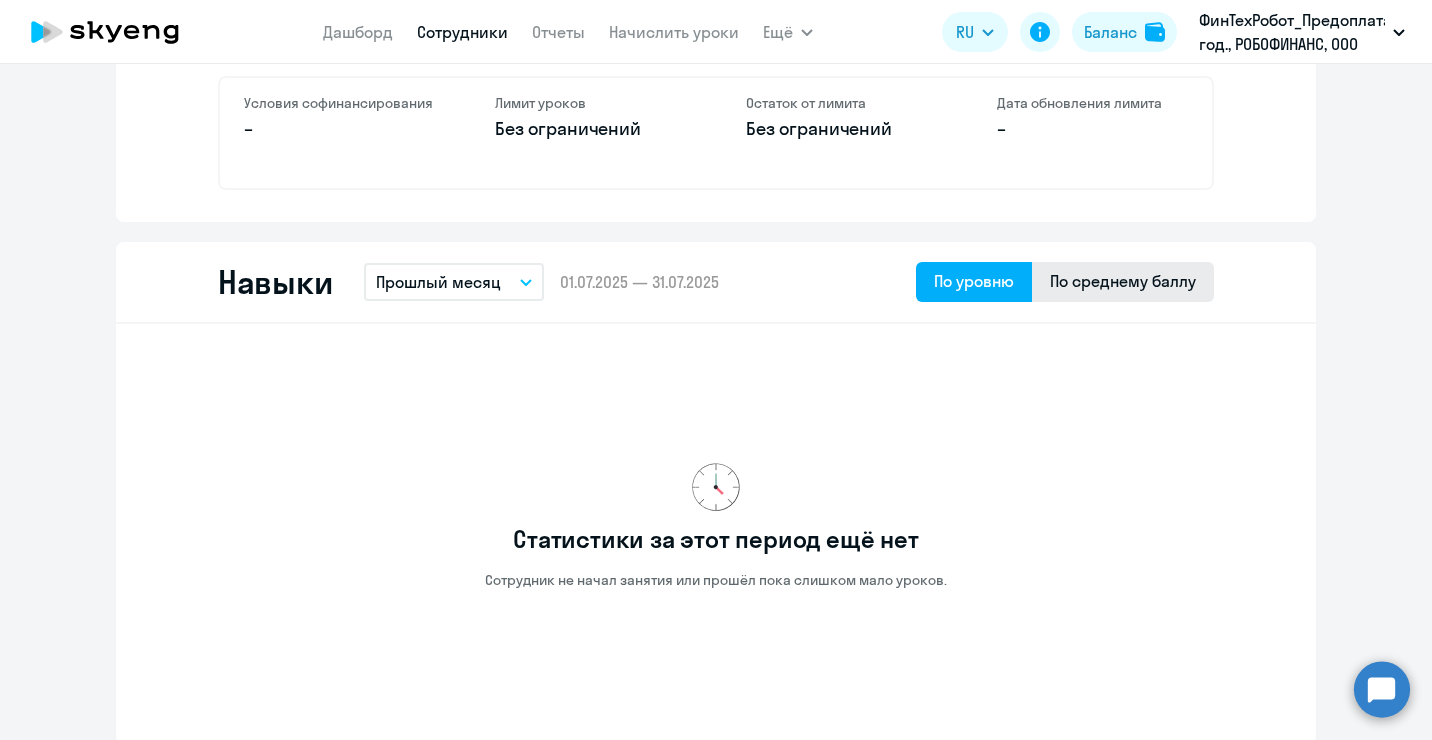 click on "По среднему баллу" 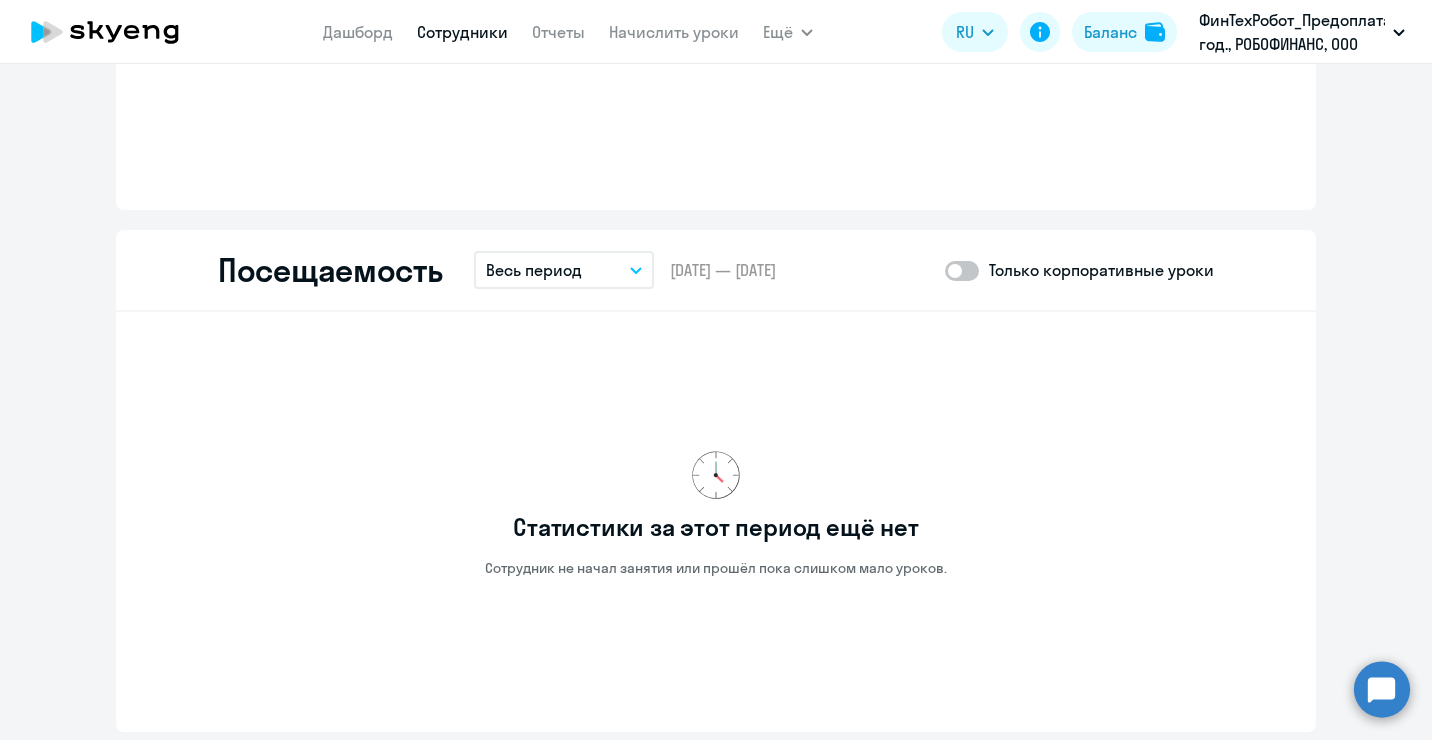 scroll, scrollTop: 2000, scrollLeft: 0, axis: vertical 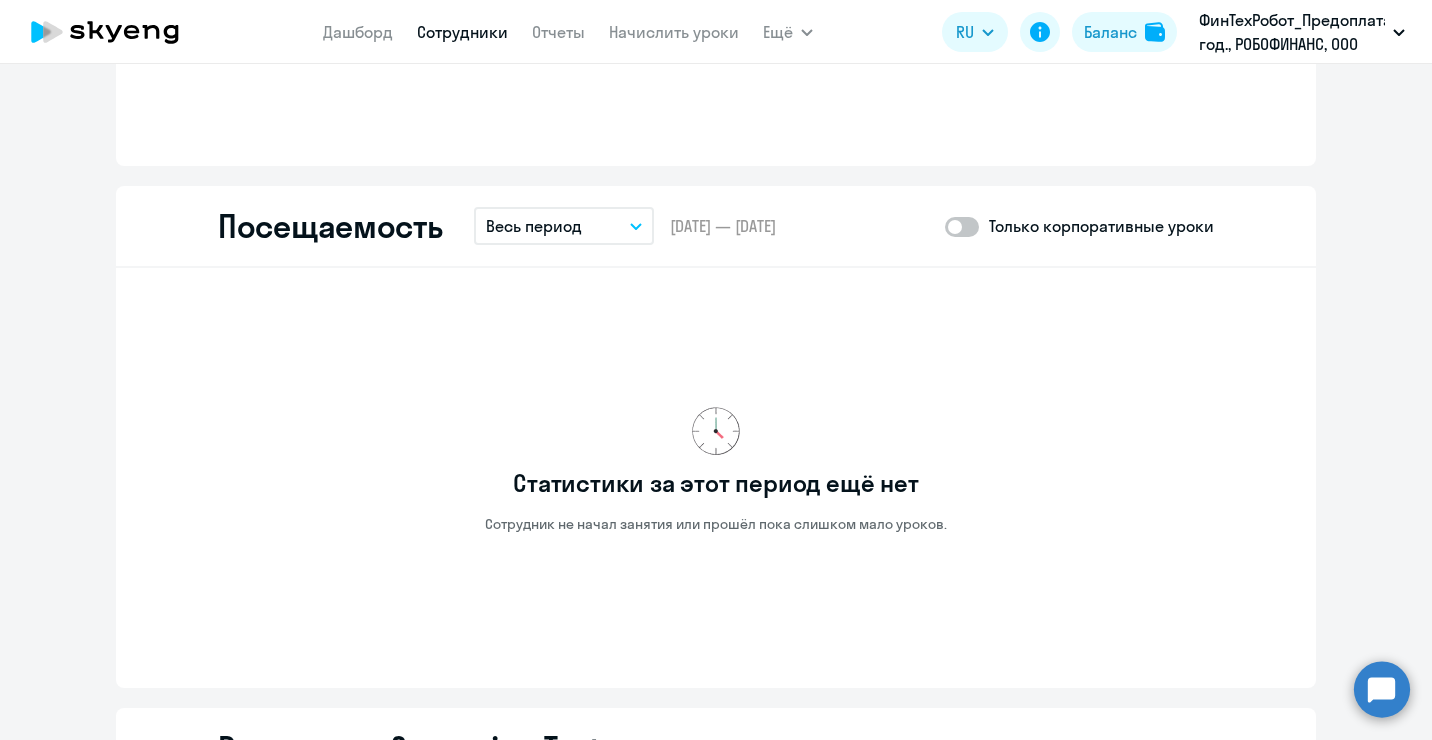 click on "Весь период" at bounding box center [564, 226] 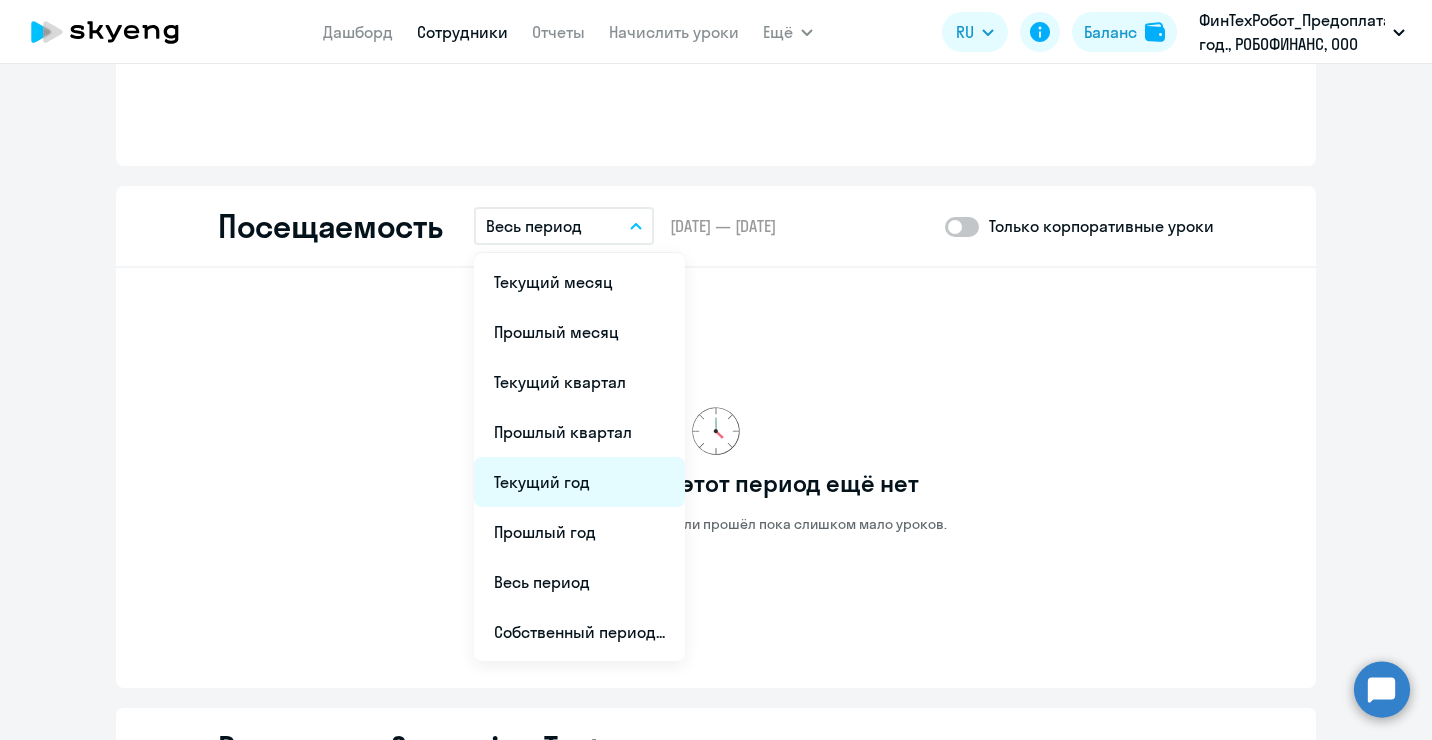 click on "Текущий год" at bounding box center (579, 482) 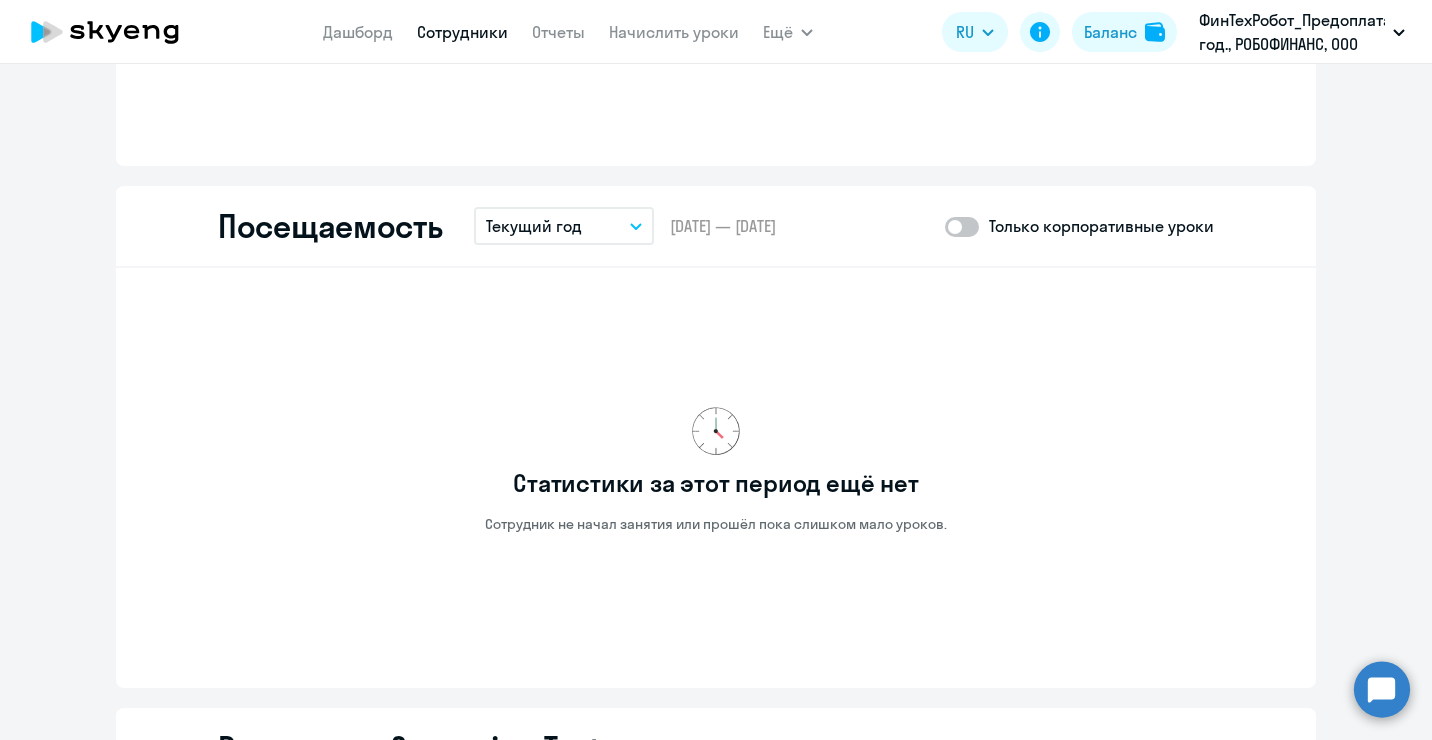 click on "Текущий год" at bounding box center (564, 226) 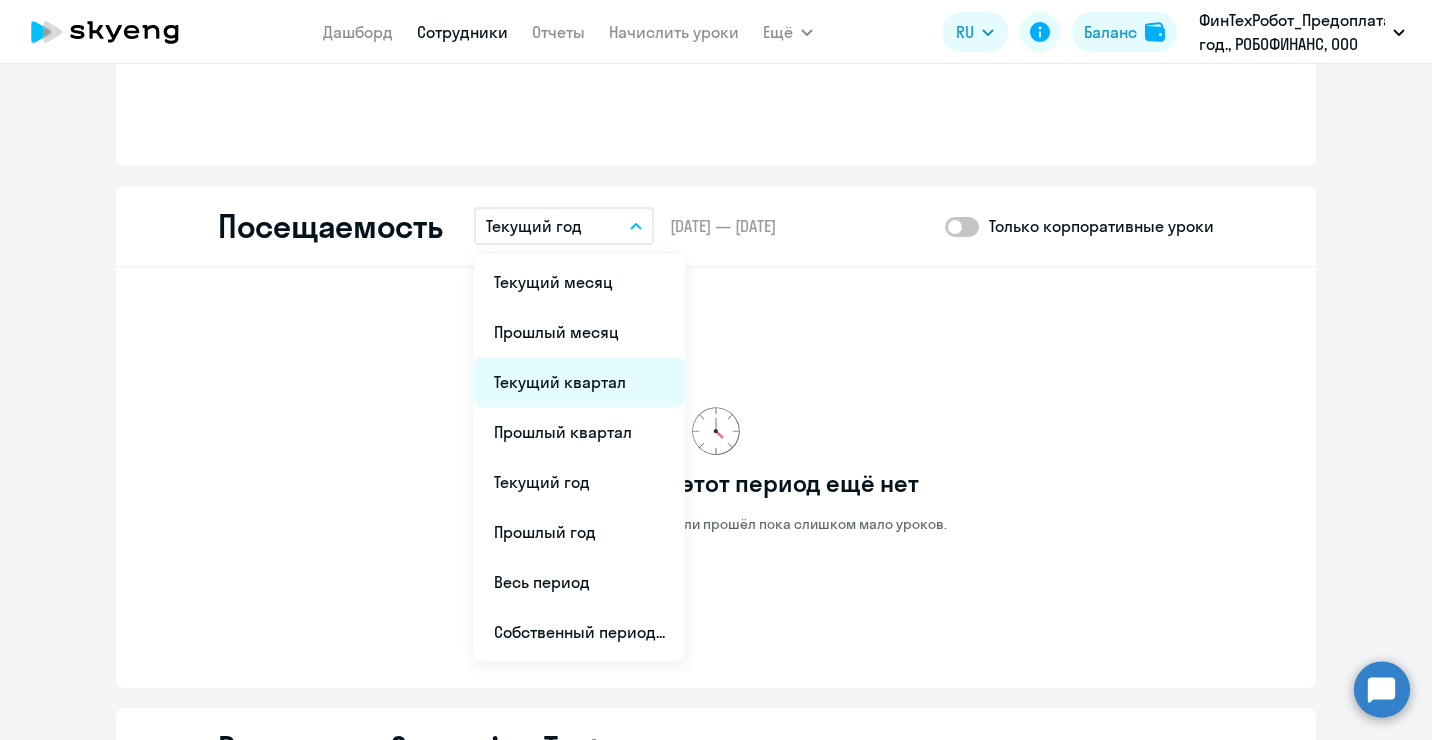 click on "Текущий квартал" at bounding box center (579, 382) 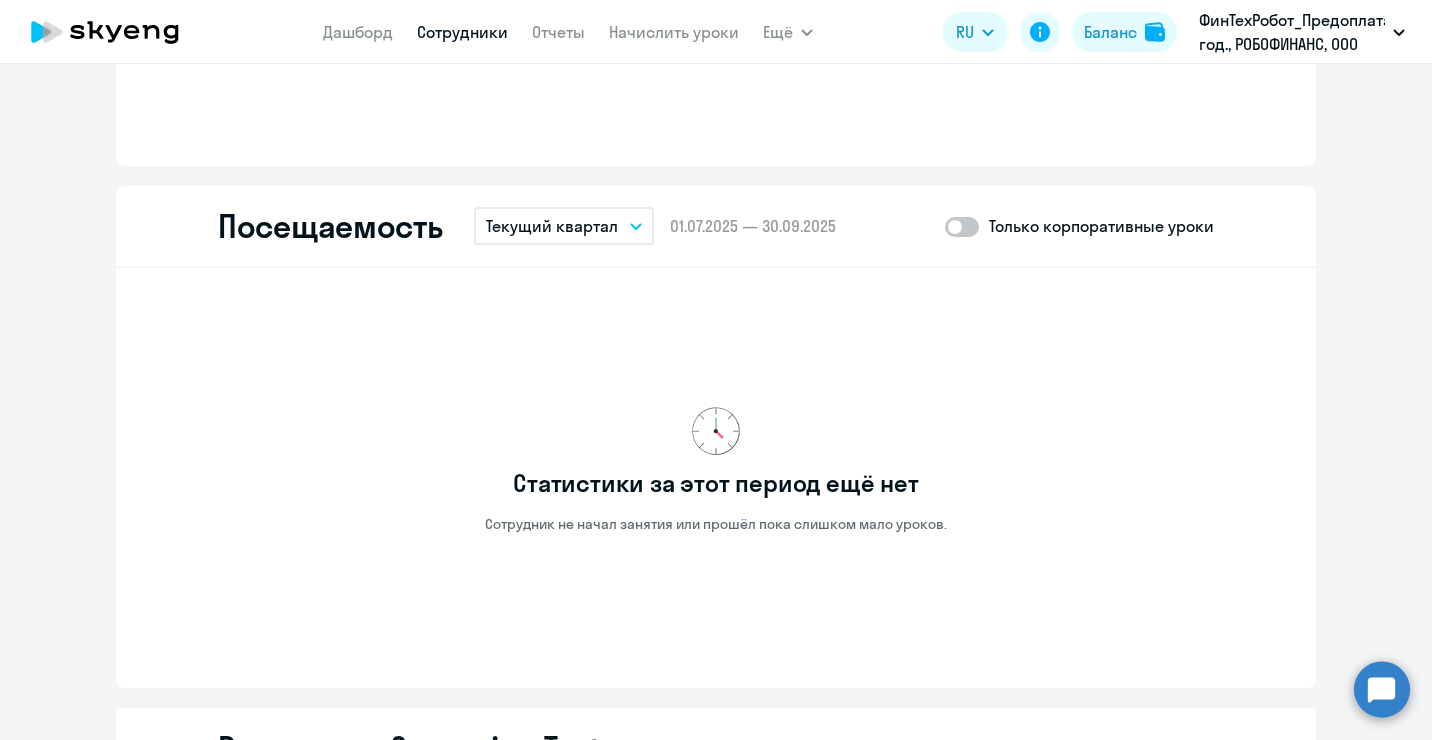 click on "Текущий квартал" at bounding box center [564, 226] 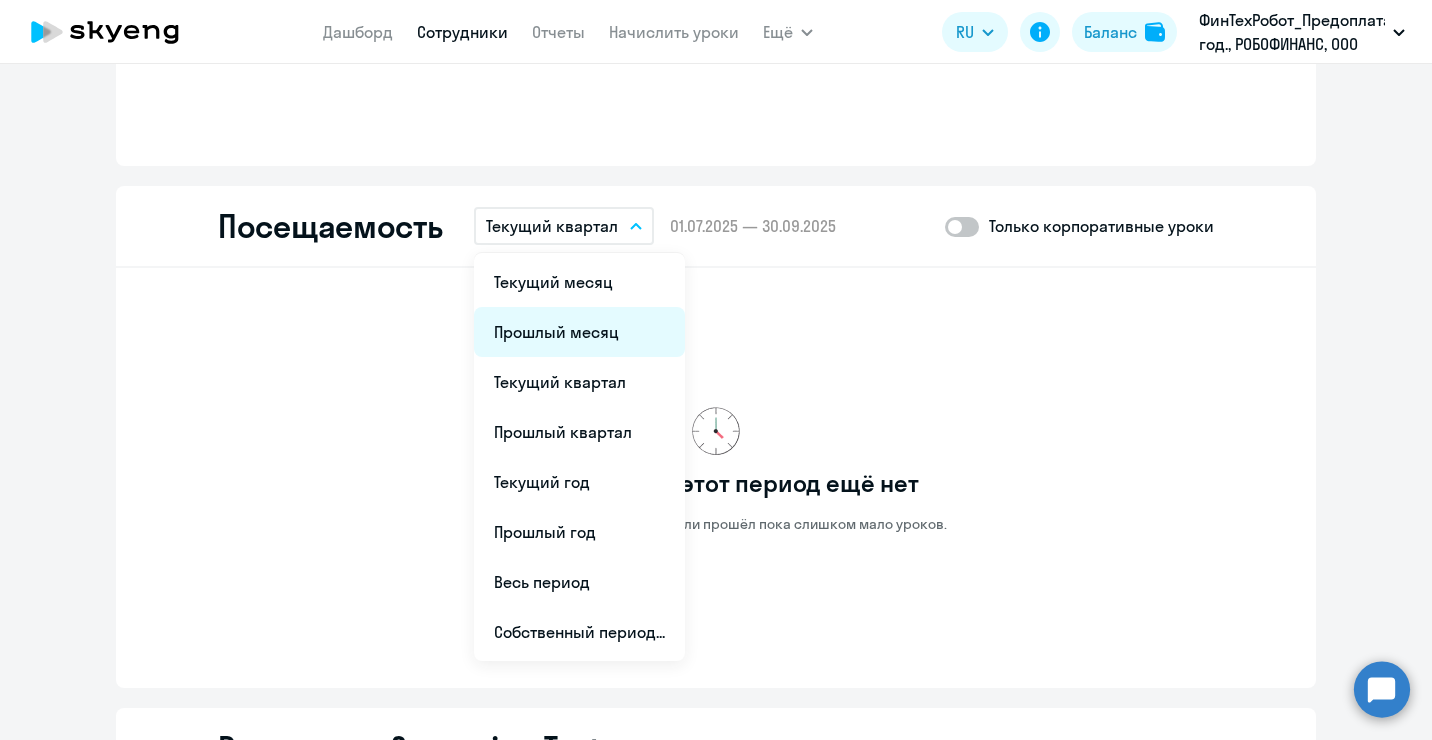 click on "Прошлый месяц" at bounding box center [579, 332] 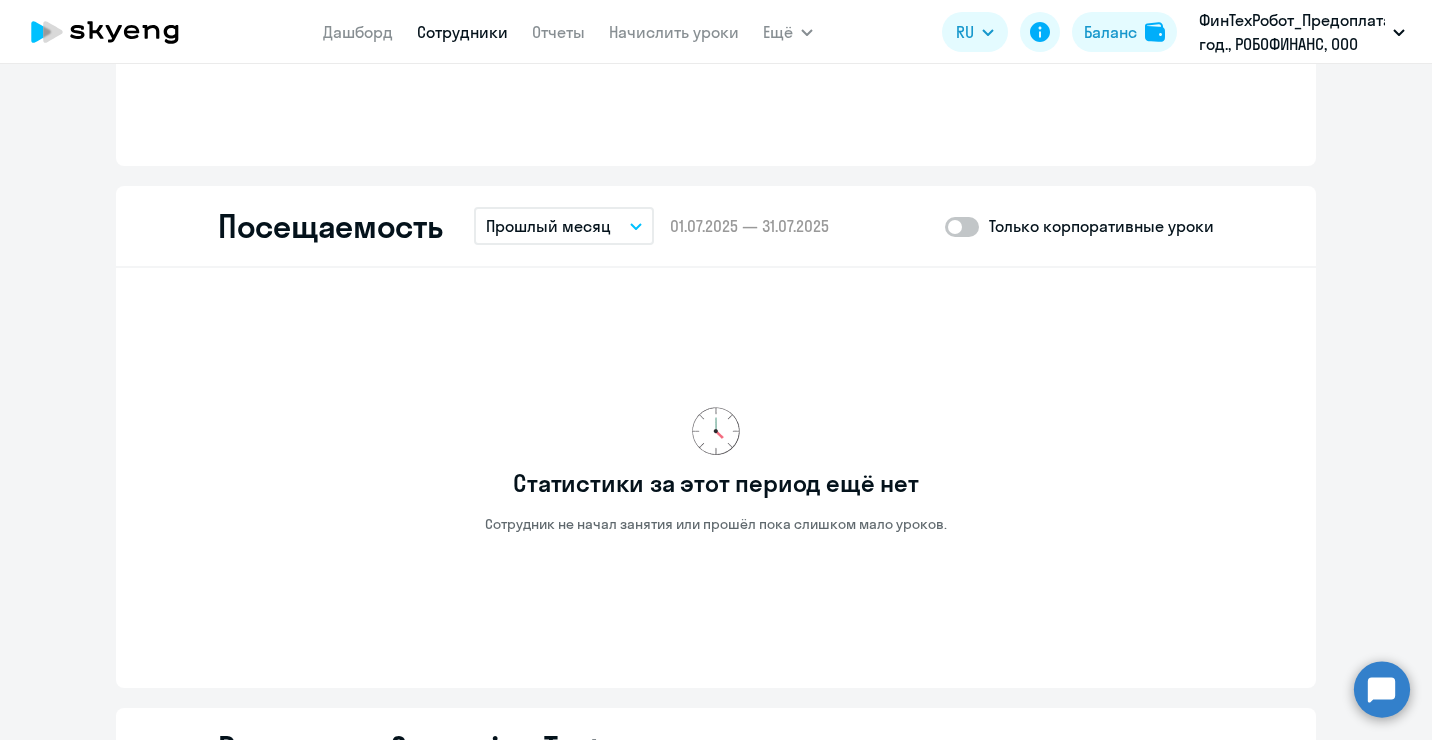 click 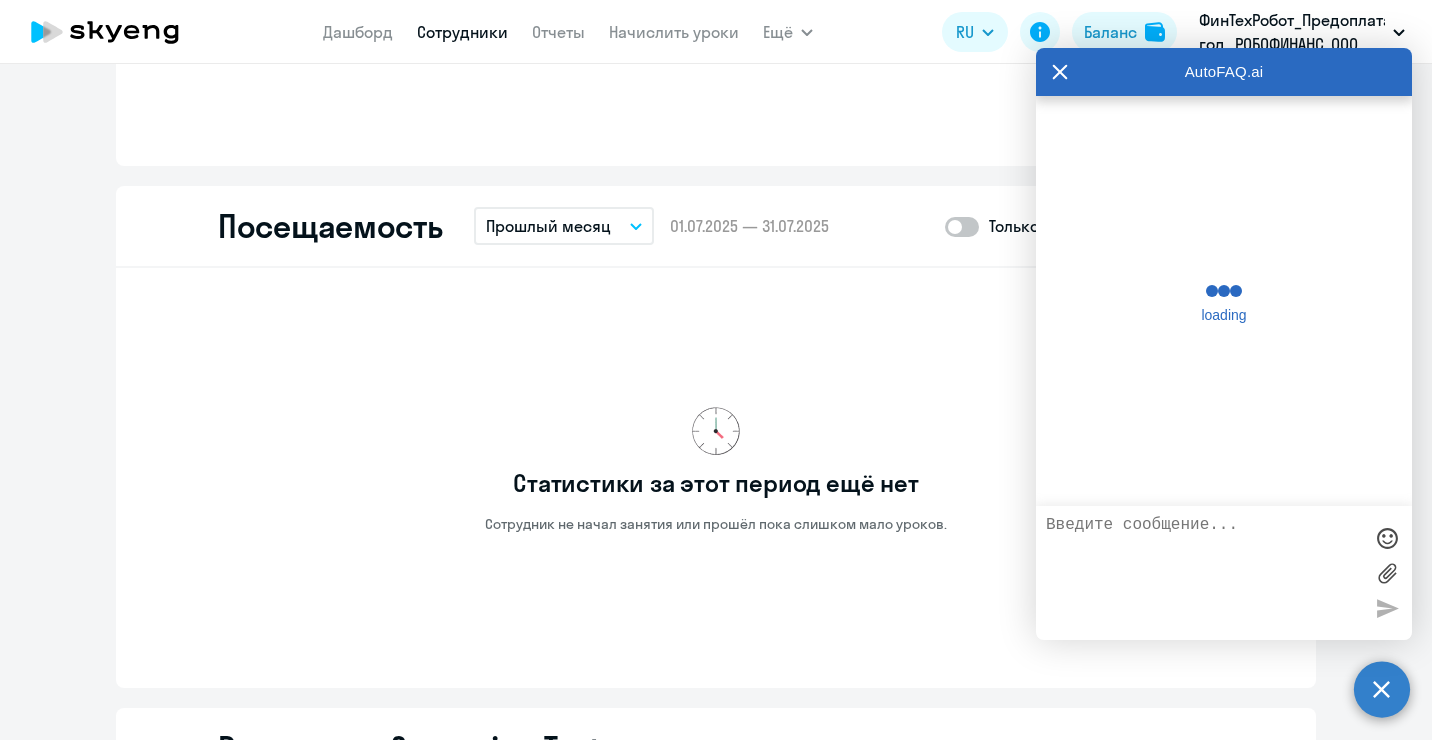 scroll, scrollTop: 410, scrollLeft: 0, axis: vertical 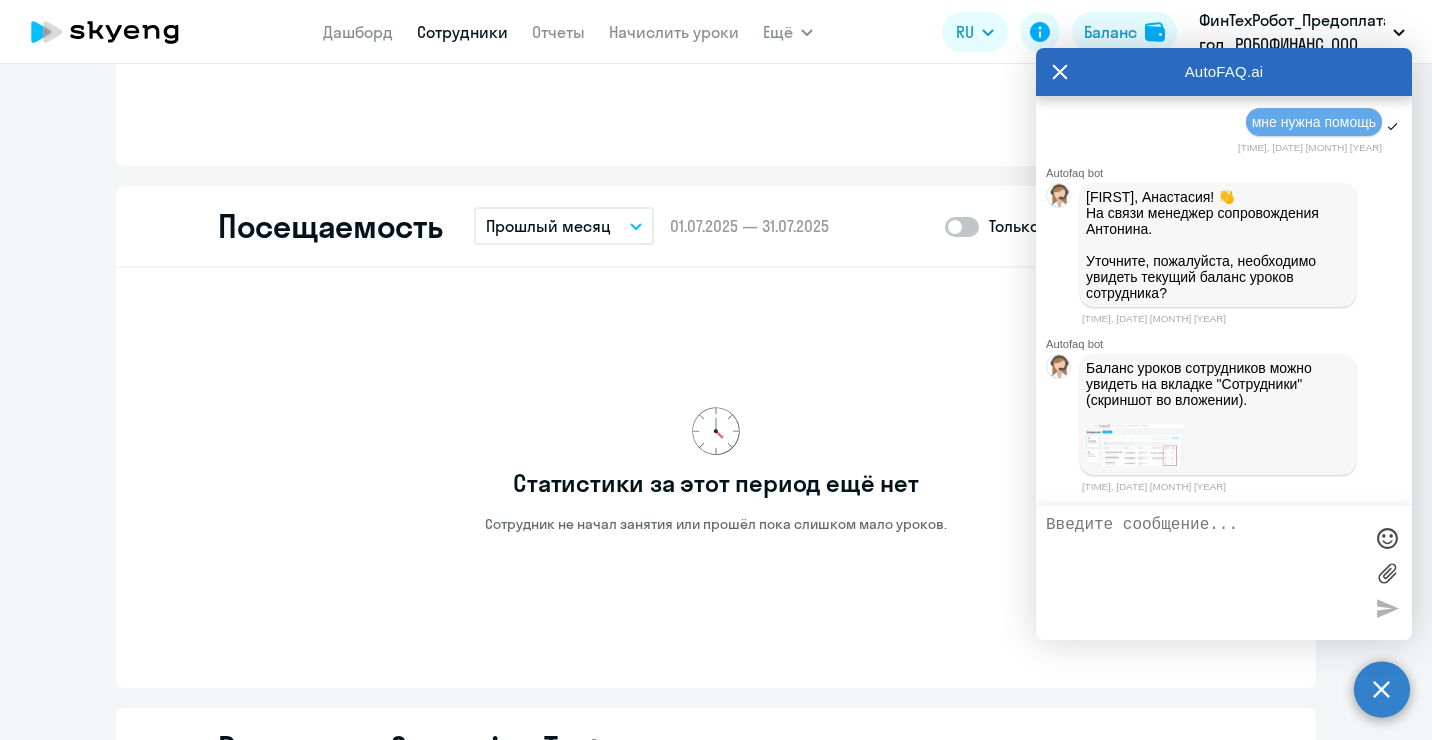 click at bounding box center [1204, 573] 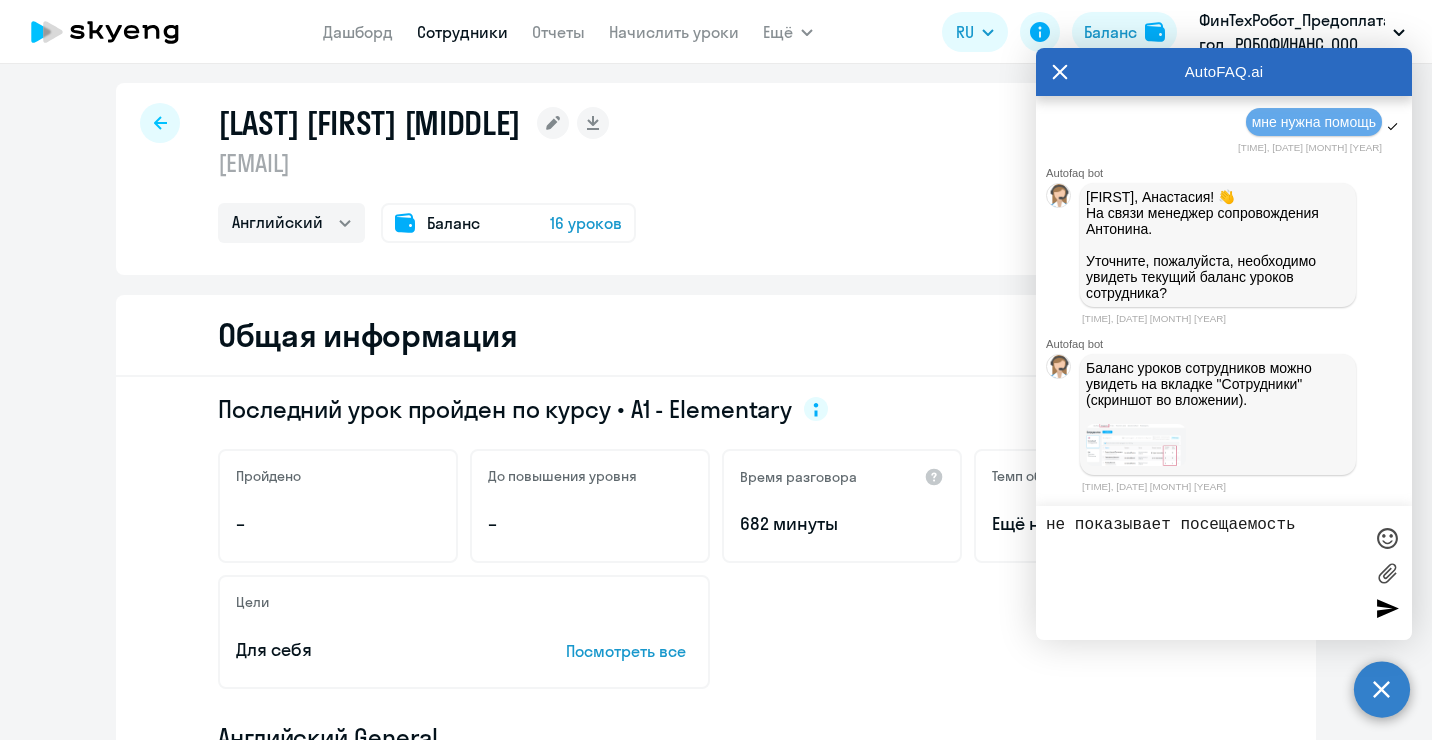 scroll, scrollTop: 0, scrollLeft: 0, axis: both 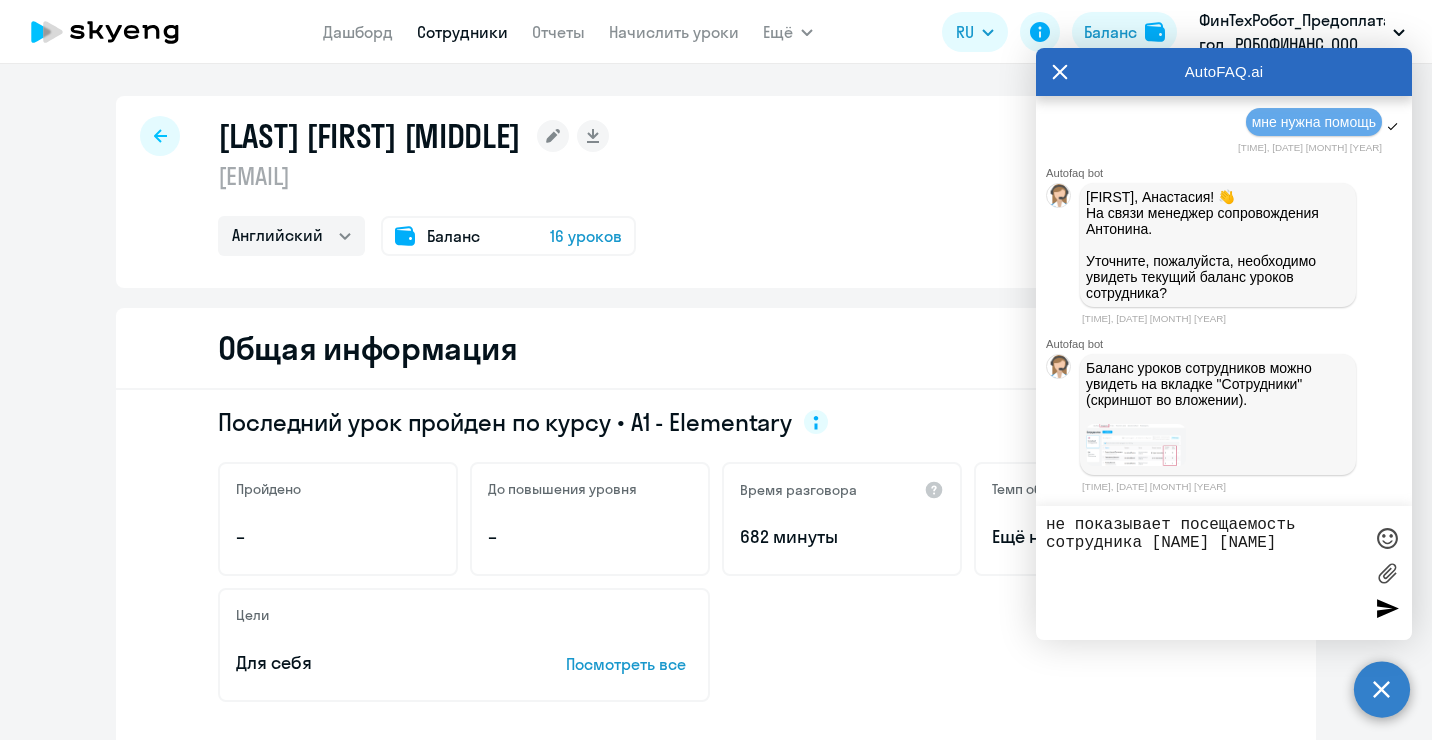 type on "не показывает посещаемость сотрудника [LAST] [FIRST]" 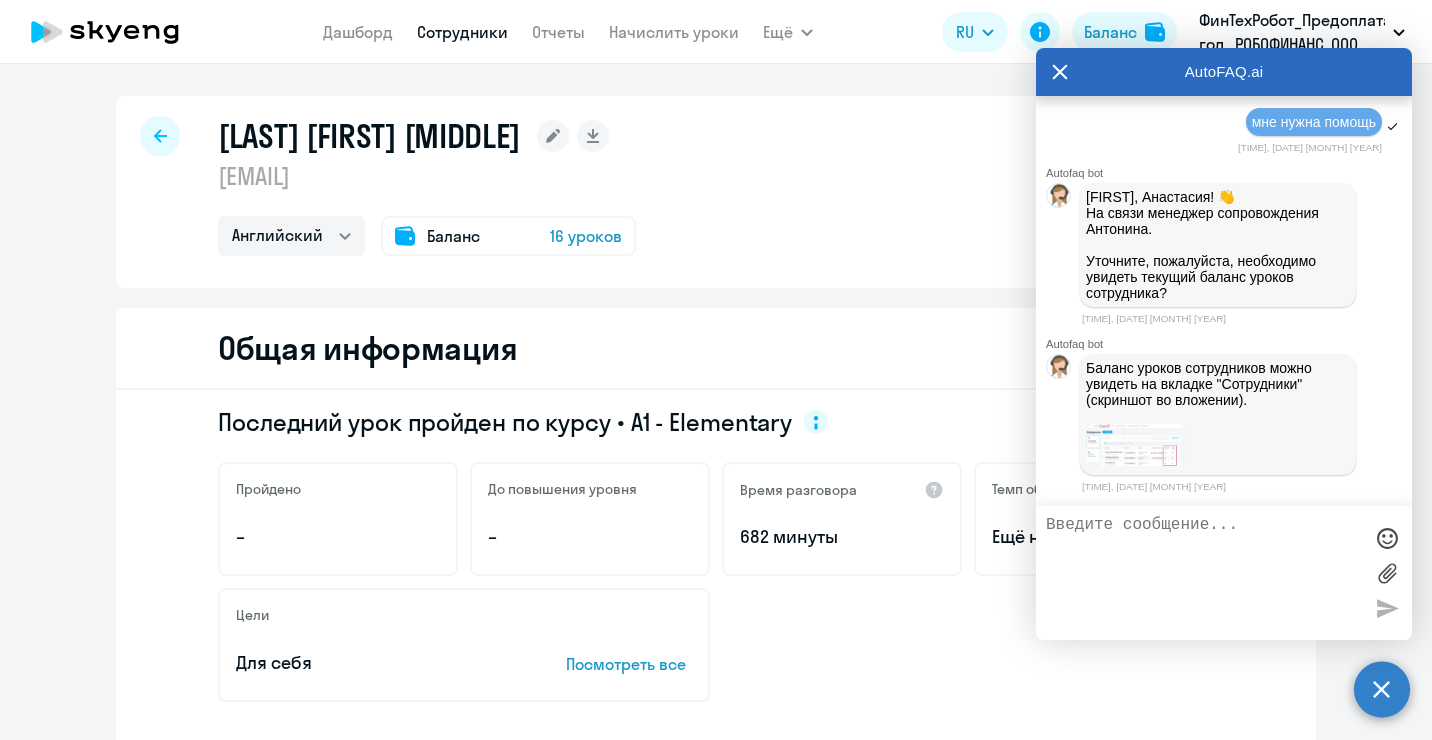 scroll, scrollTop: 6647, scrollLeft: 0, axis: vertical 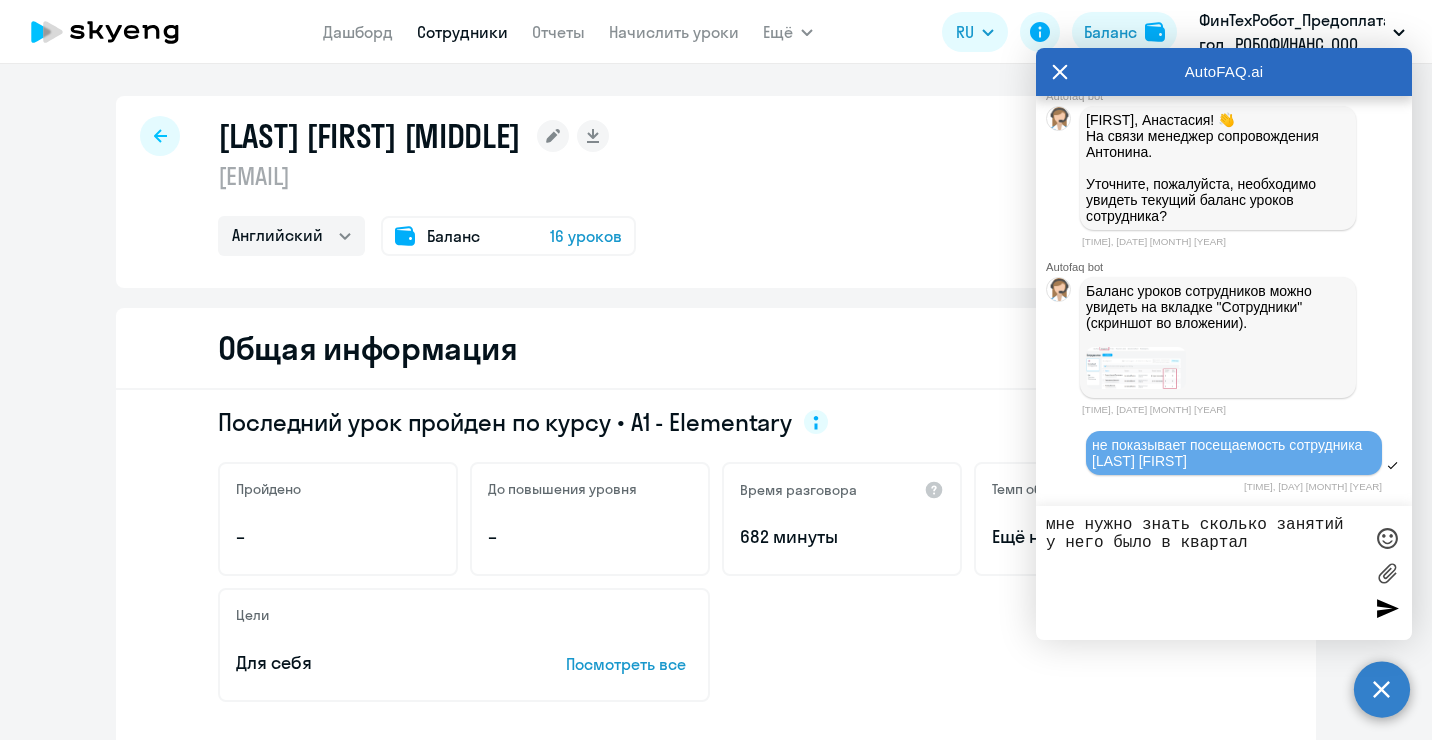 type on "мне нужно знать сколько занятий у него было в квартале" 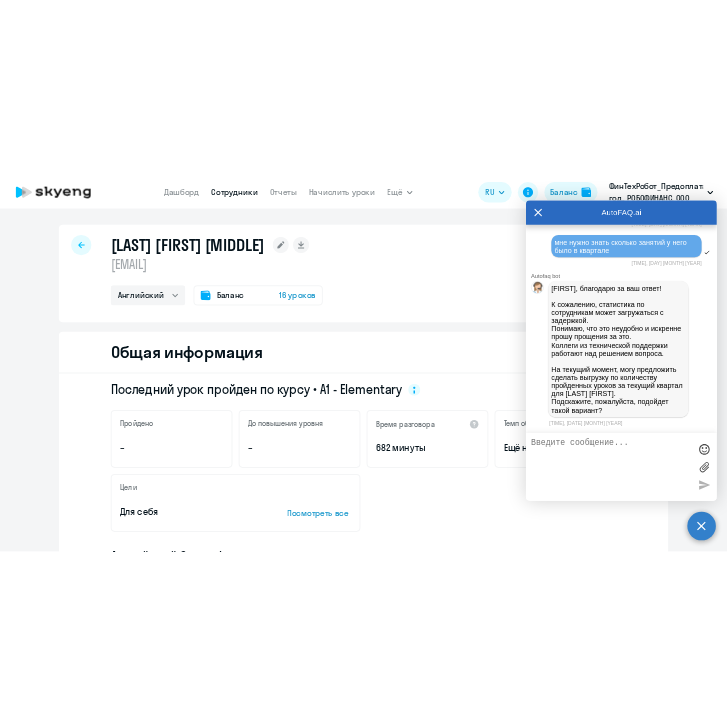 scroll, scrollTop: 7041, scrollLeft: 0, axis: vertical 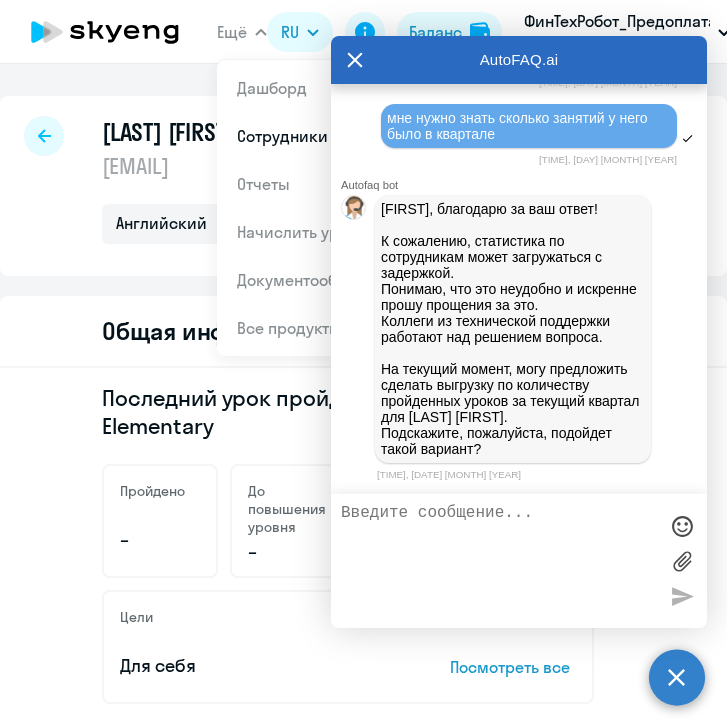 click at bounding box center (499, 561) 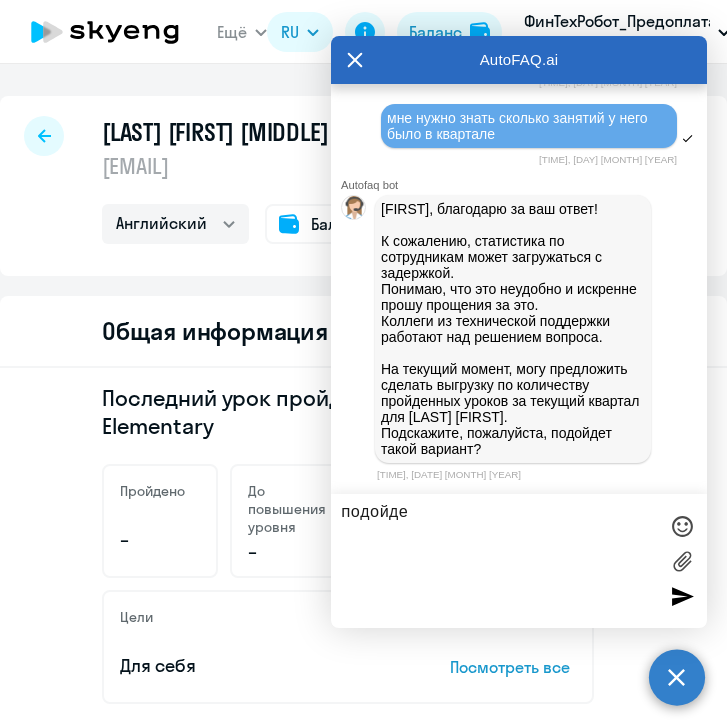type on "подойдет" 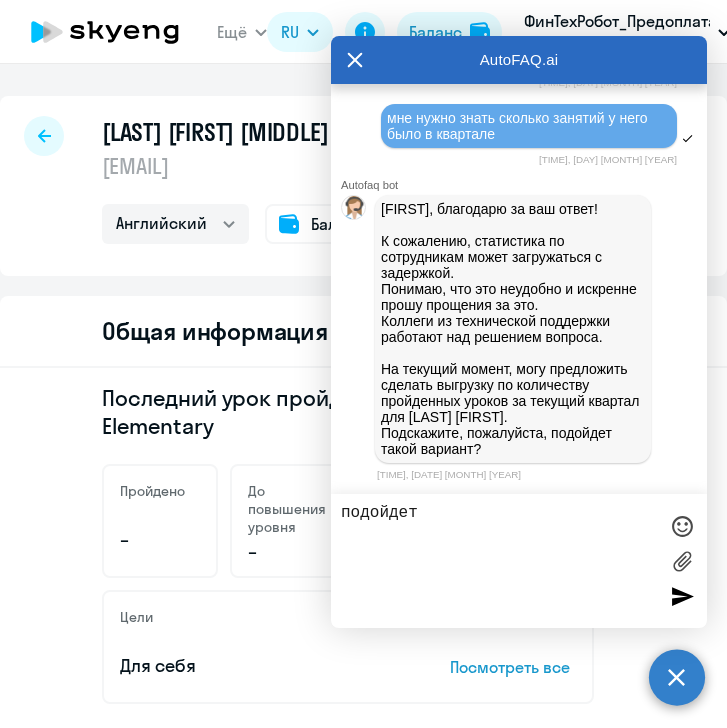 type 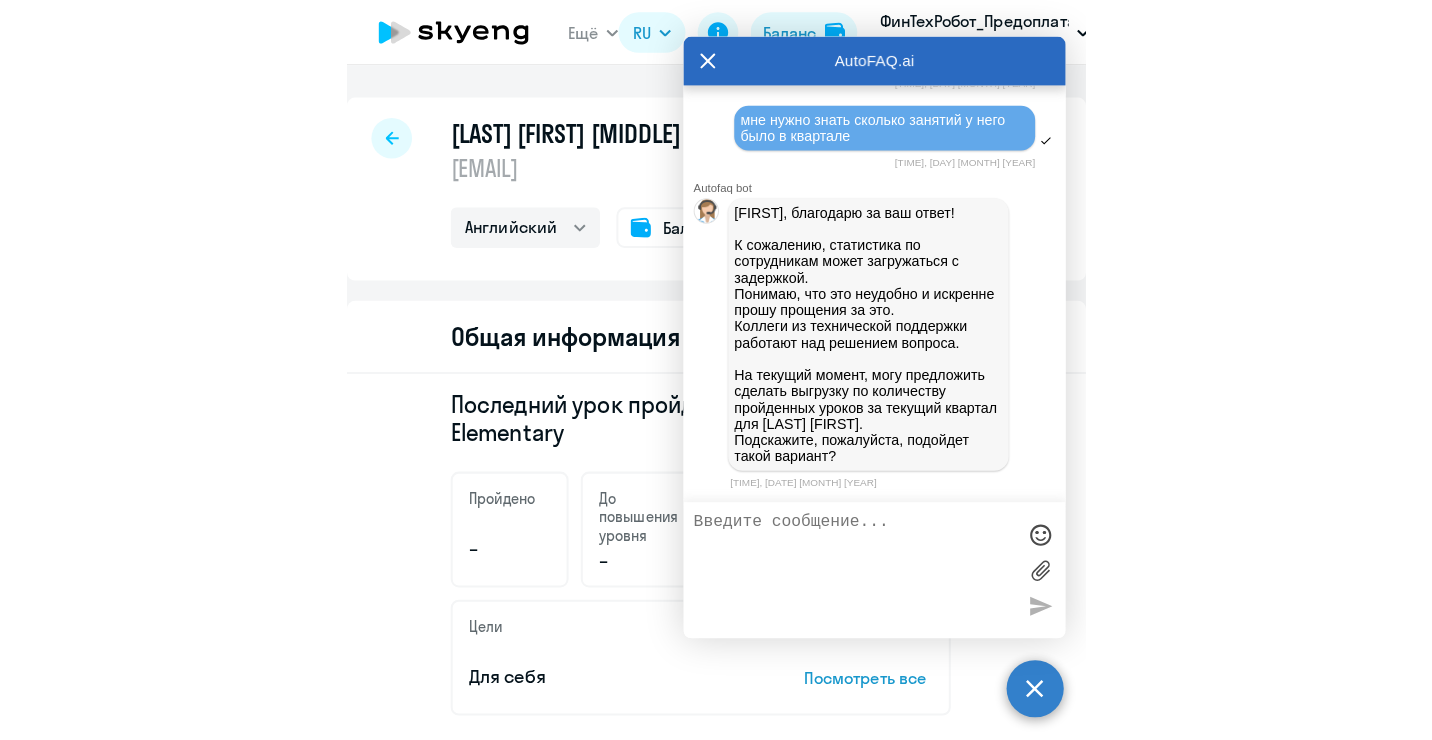 scroll, scrollTop: 7102, scrollLeft: 0, axis: vertical 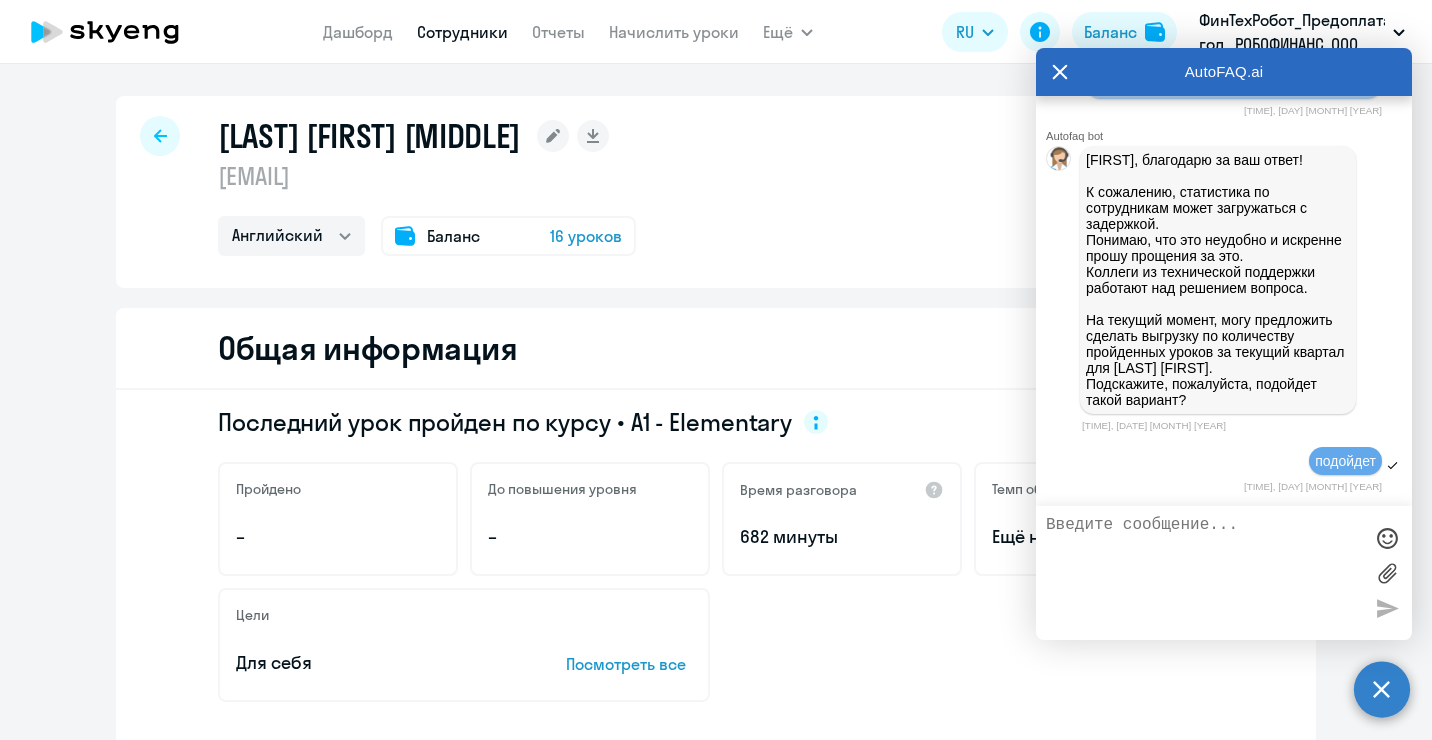 click on "Общая информация" 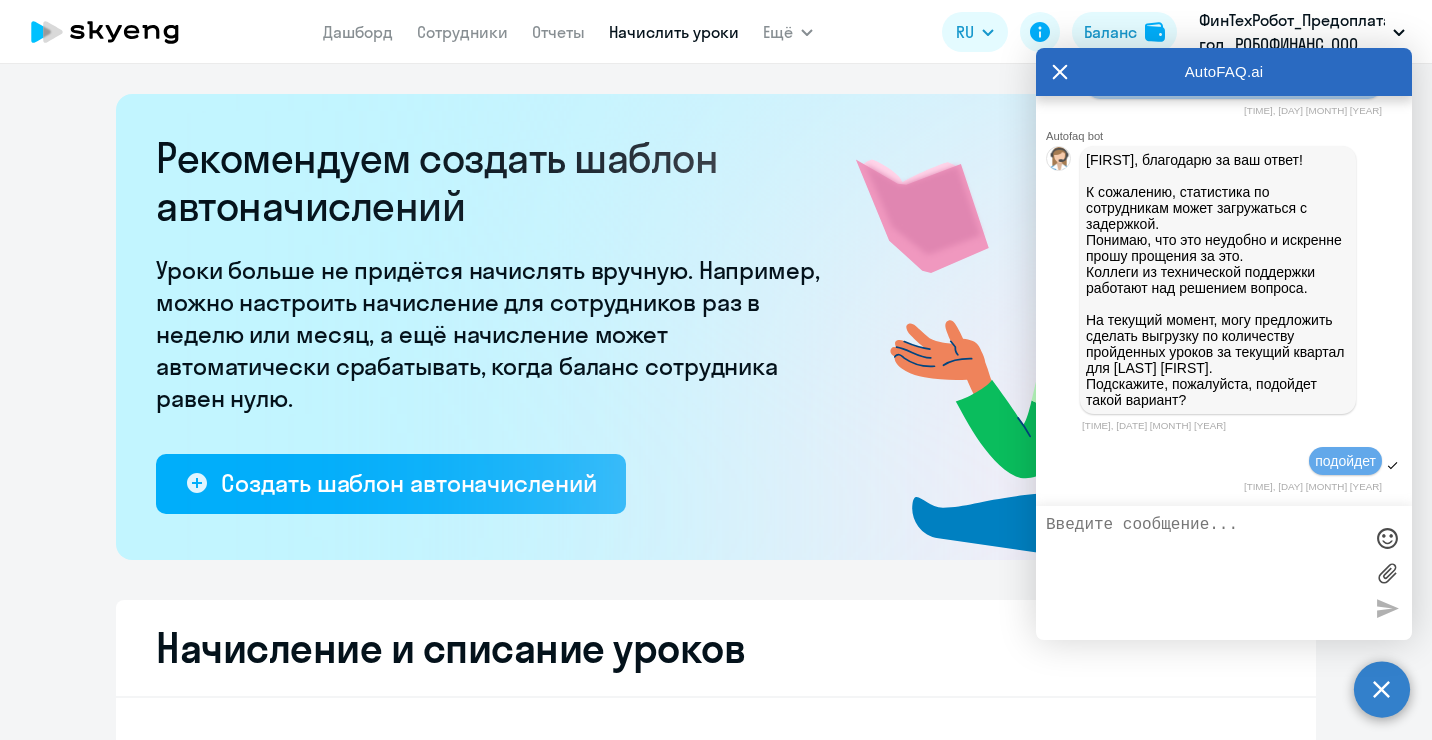 select on "10" 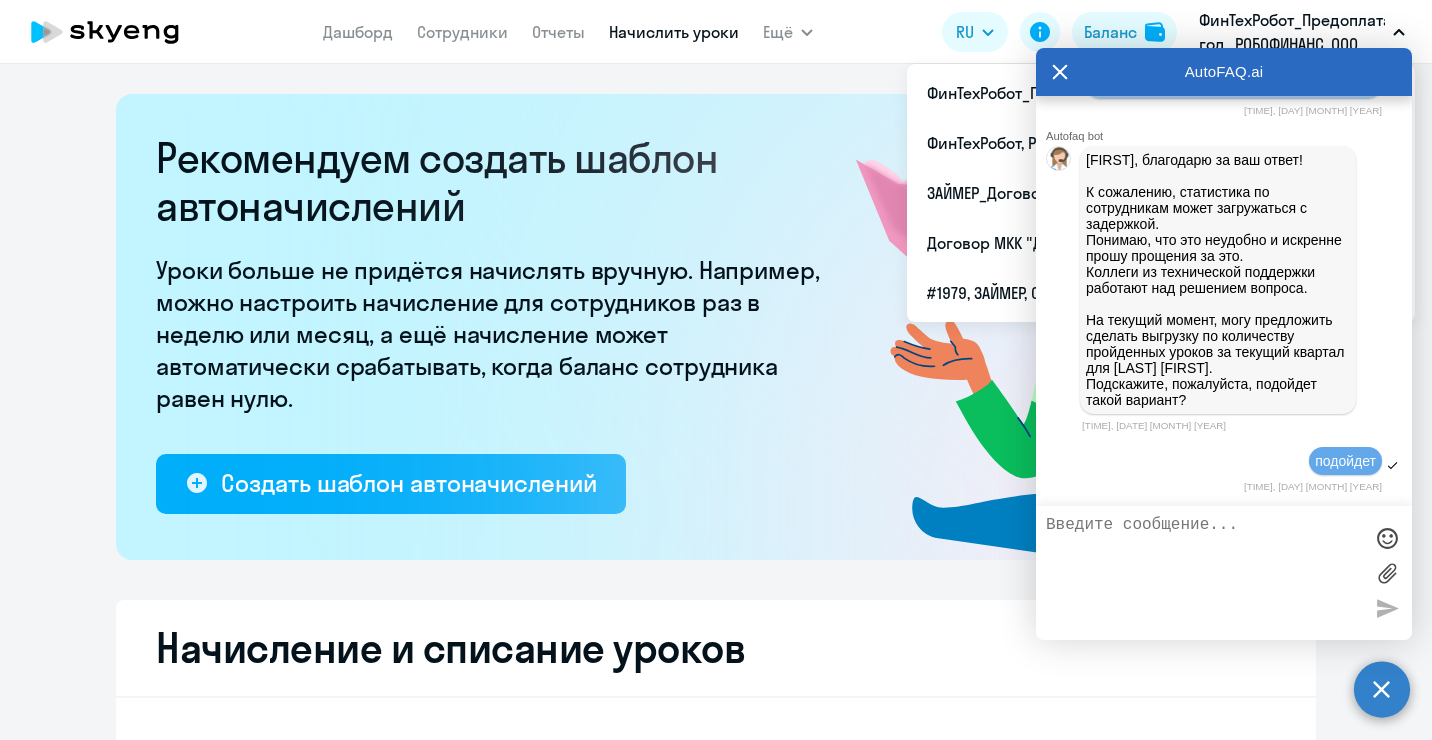 click on "AutoFAQ.ai" at bounding box center [1224, 72] 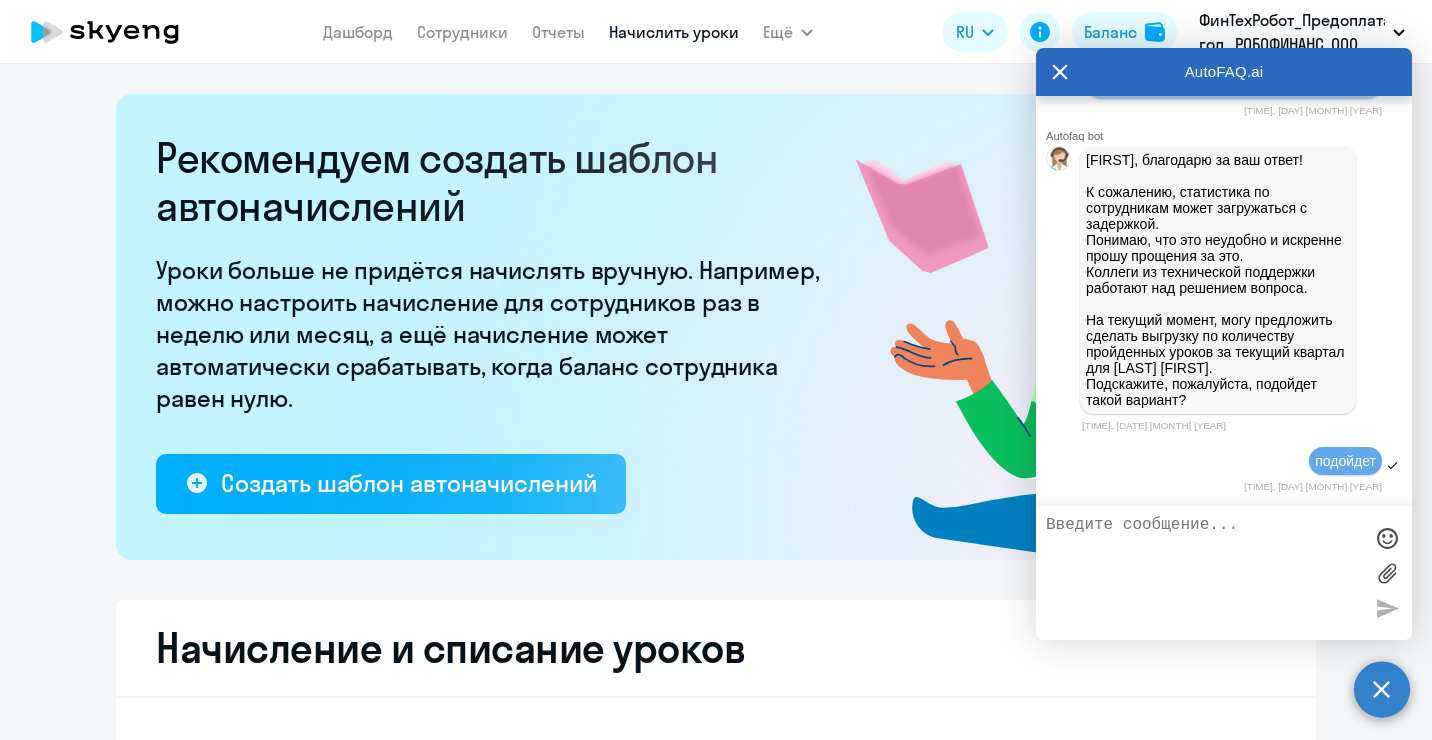 click 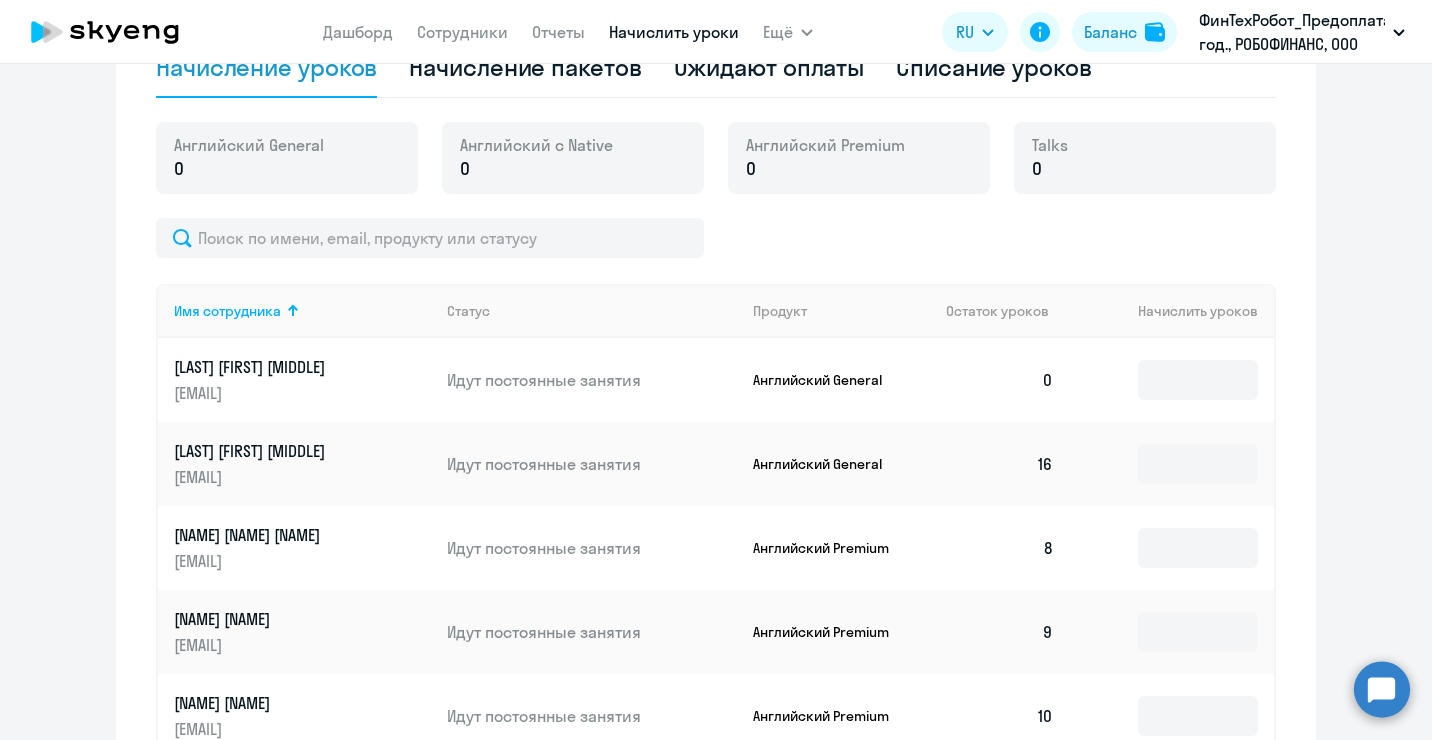 scroll, scrollTop: 700, scrollLeft: 0, axis: vertical 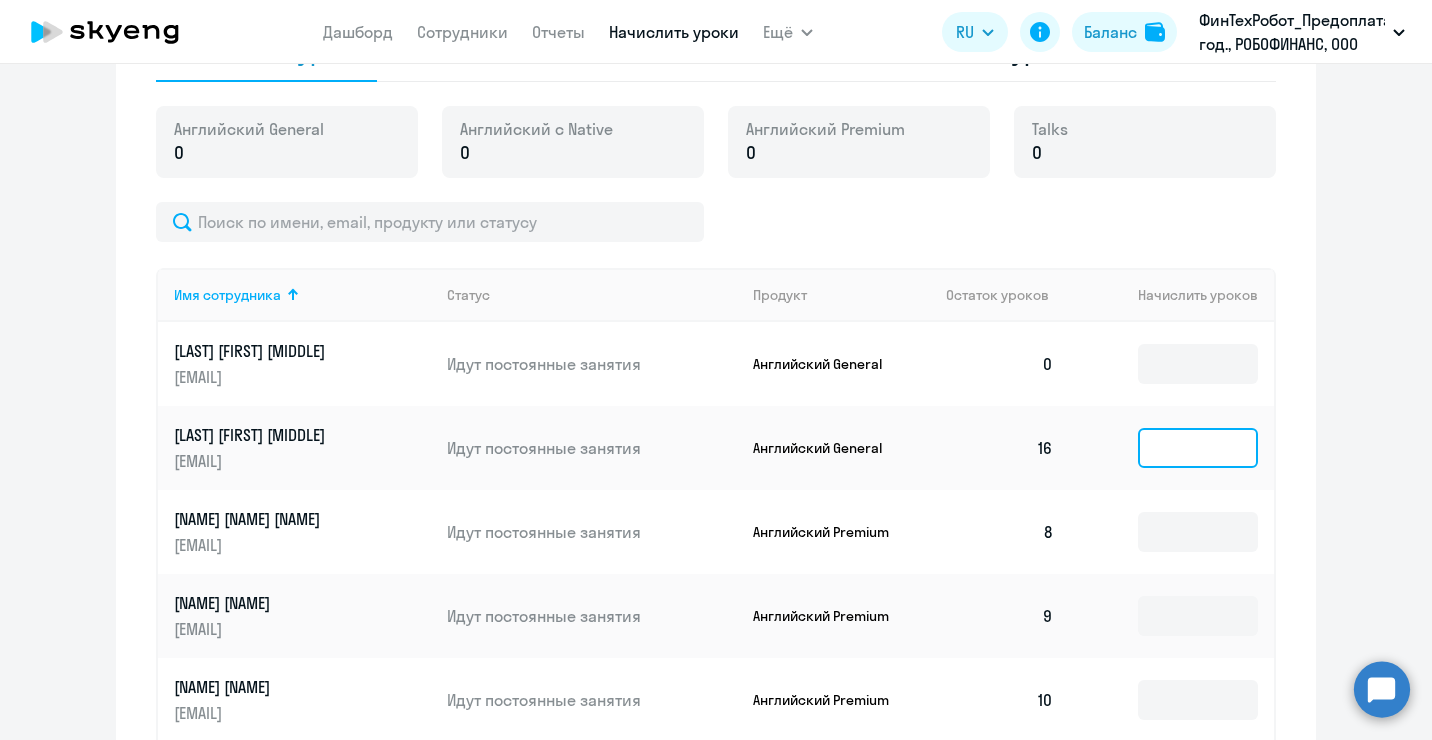 click 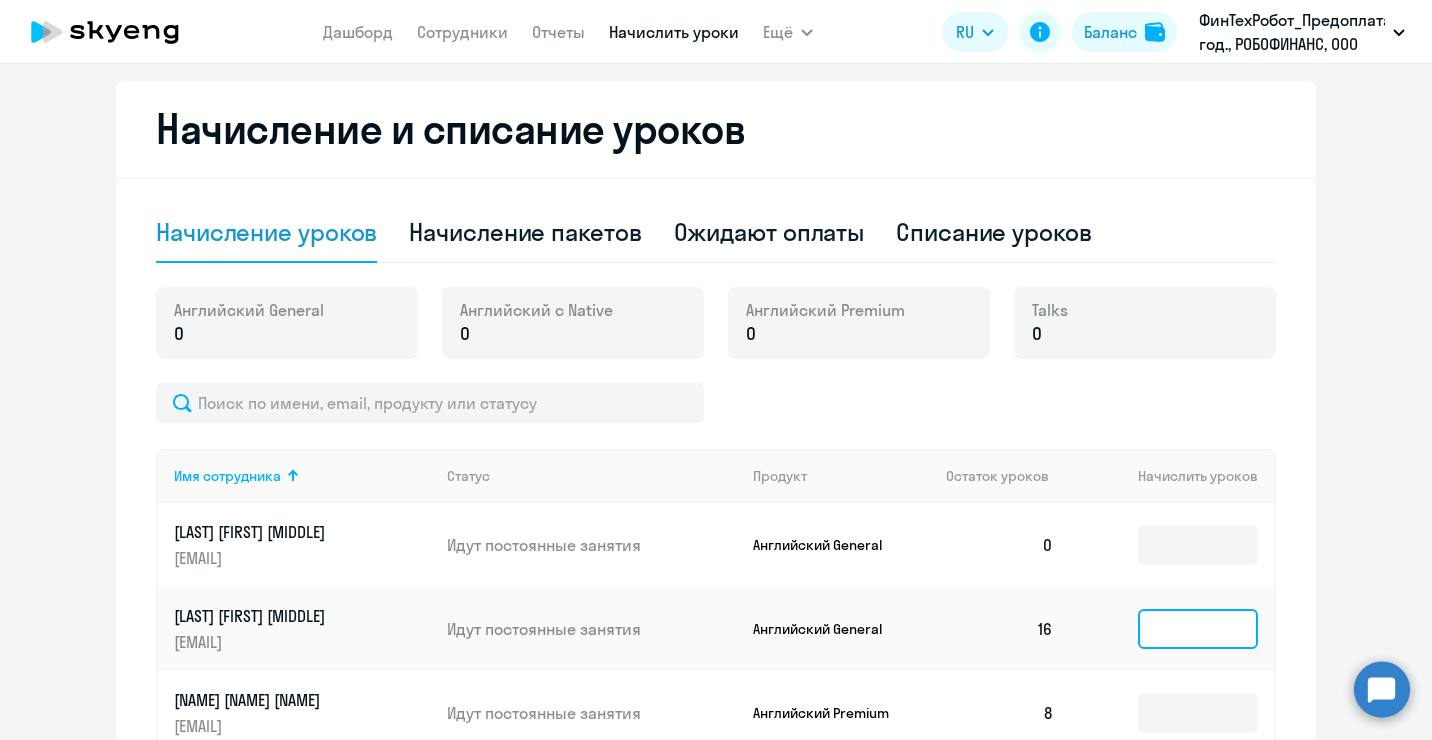 scroll, scrollTop: 500, scrollLeft: 0, axis: vertical 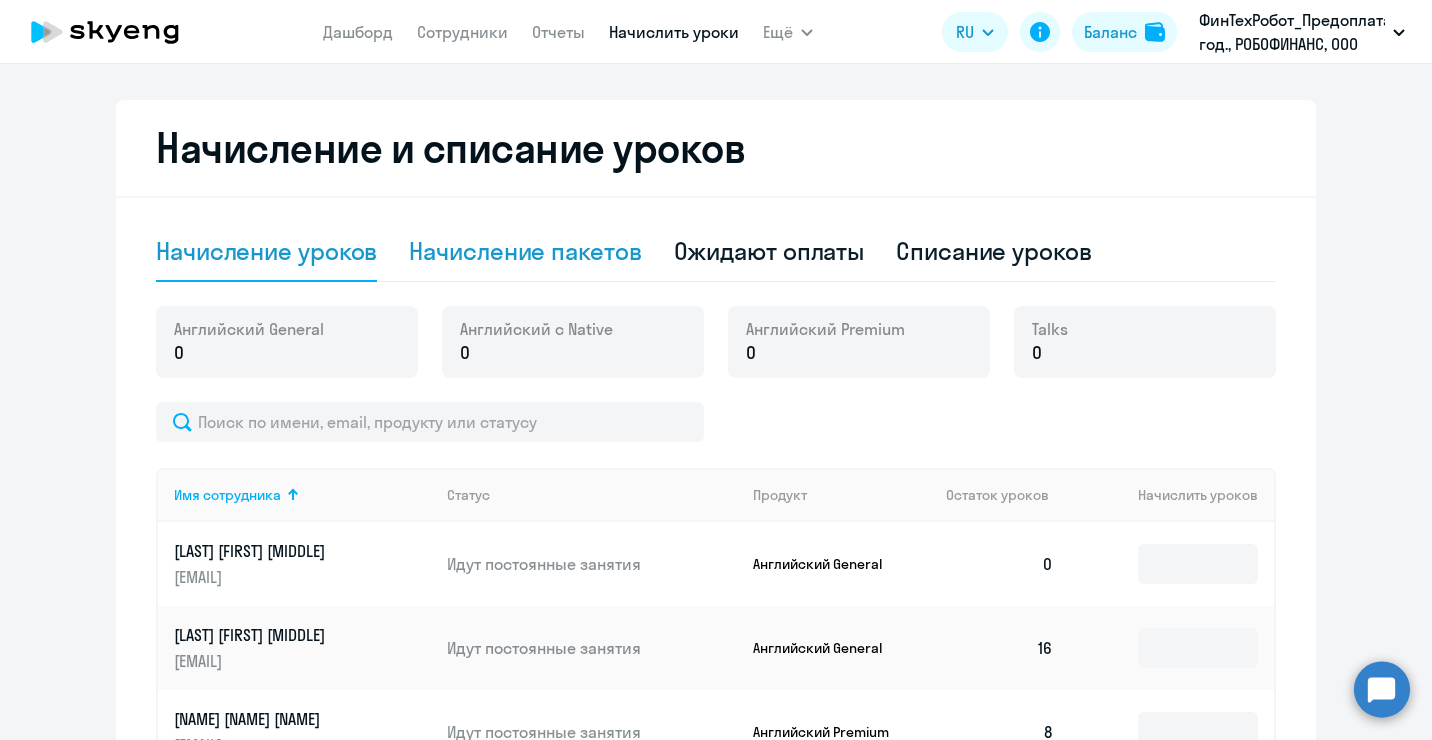 click on "Начисление пакетов" 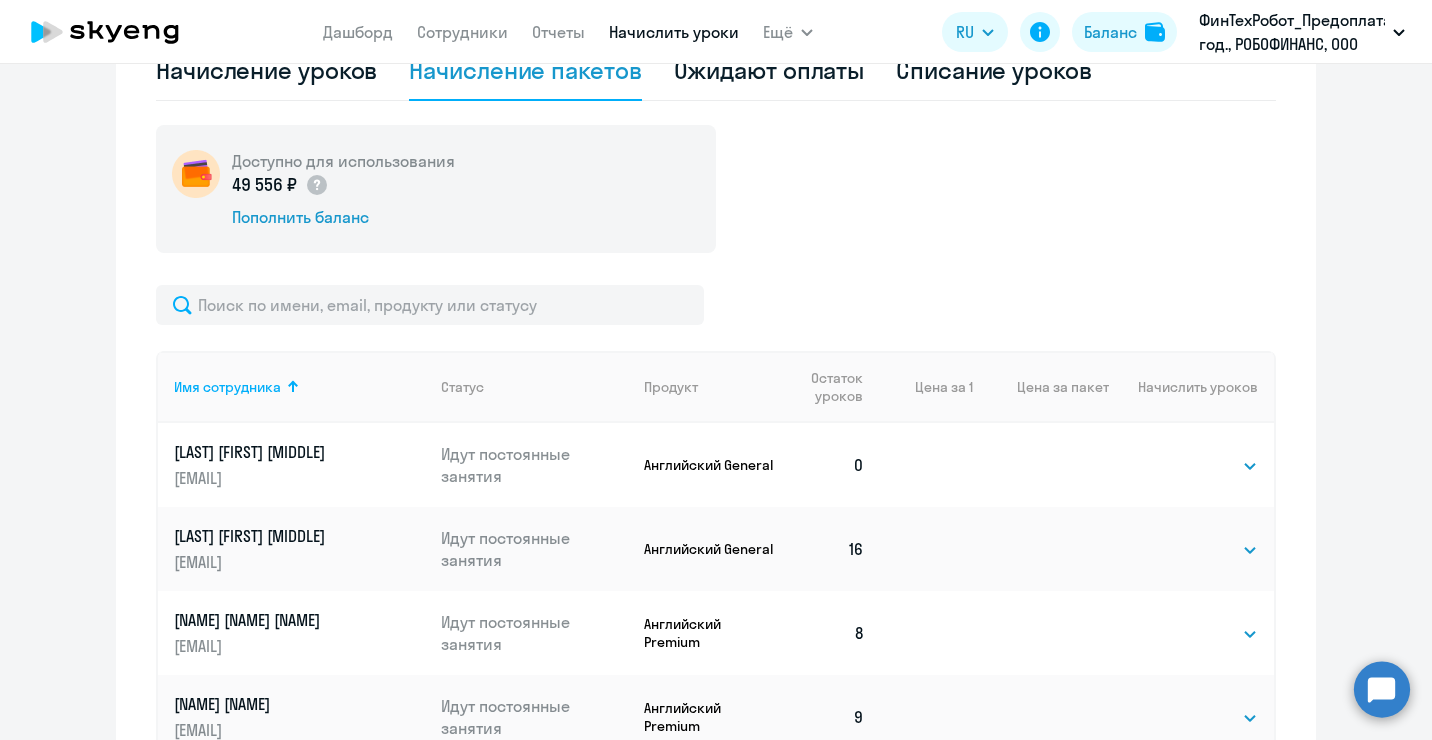 scroll, scrollTop: 700, scrollLeft: 0, axis: vertical 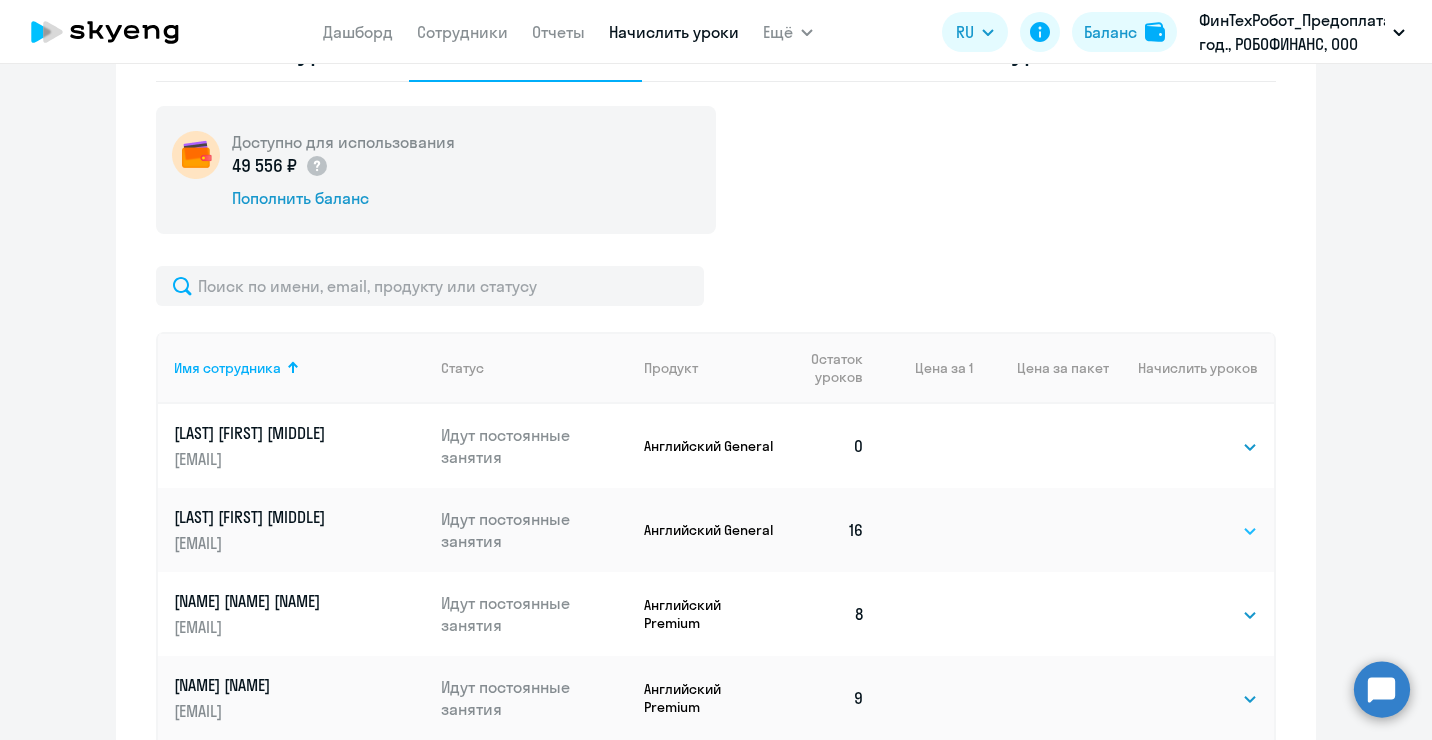 click on "Выбрать   4   8   16   32   64   96   128" 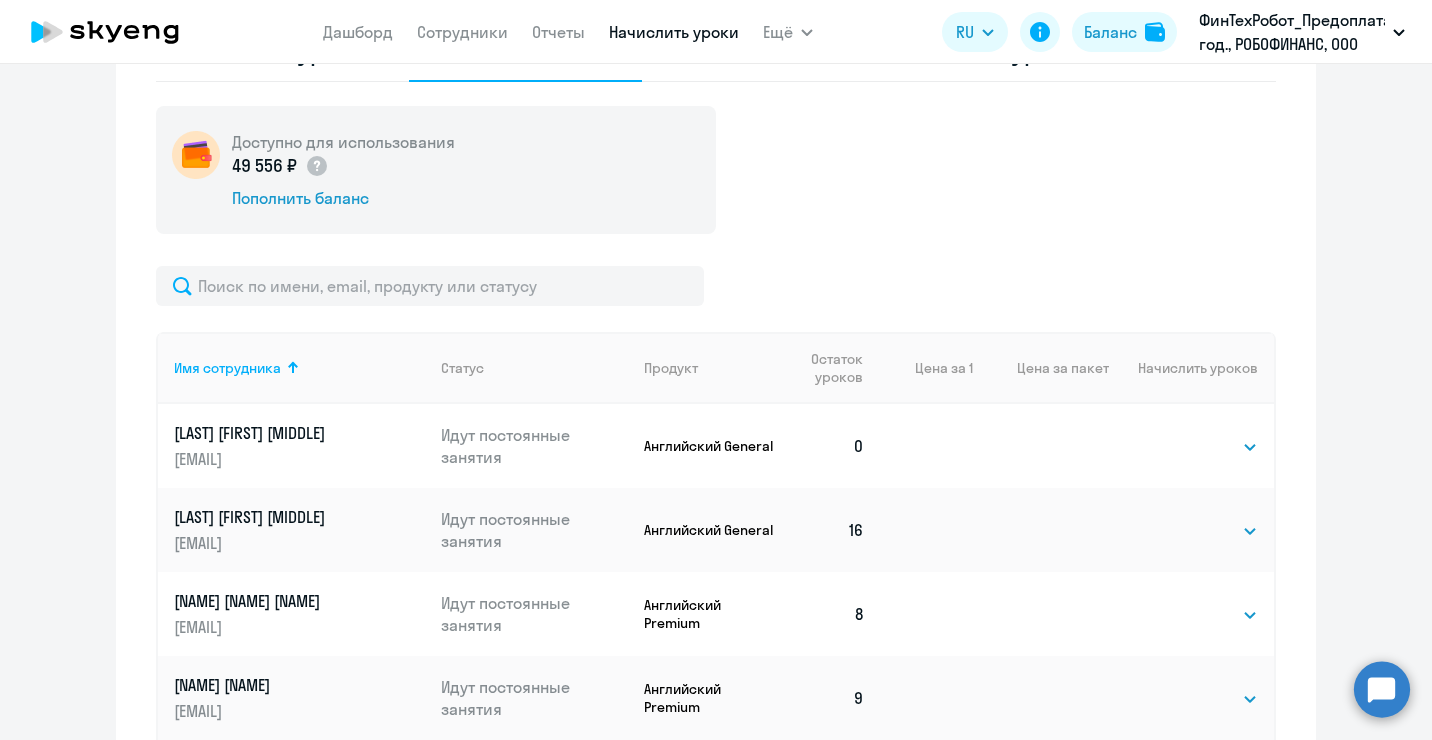 select on "8" 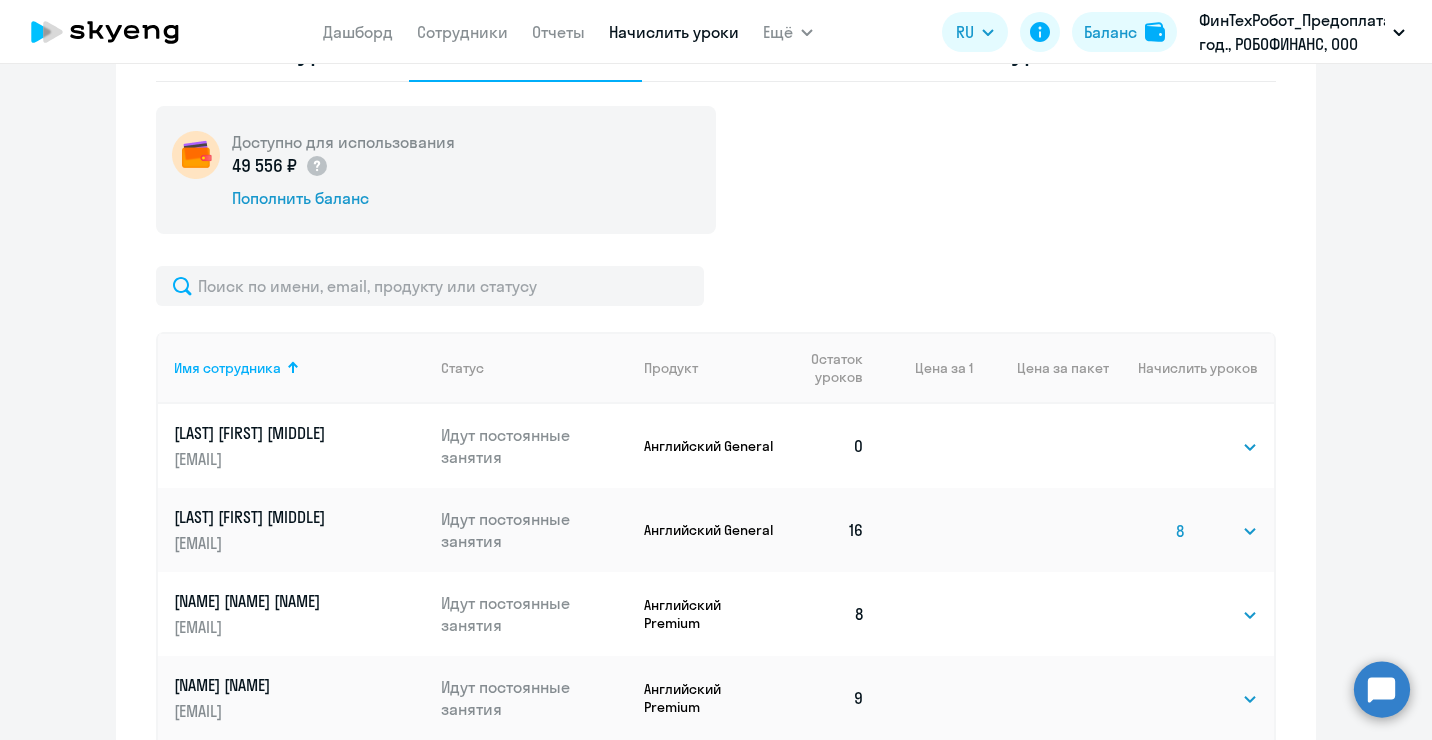 click on "Выбрать   4   8   16   32   64   96   128" 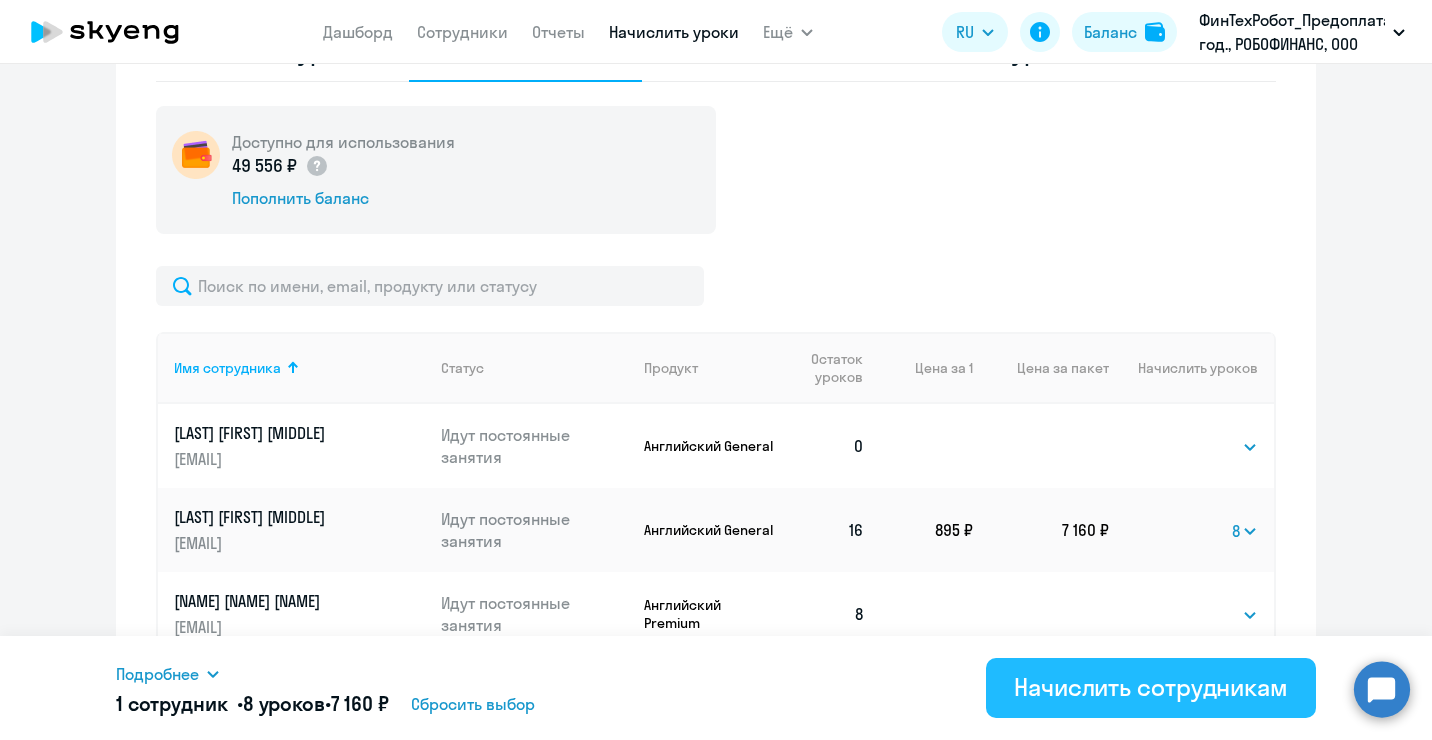 click on "Начислить сотрудникам" at bounding box center (1151, 687) 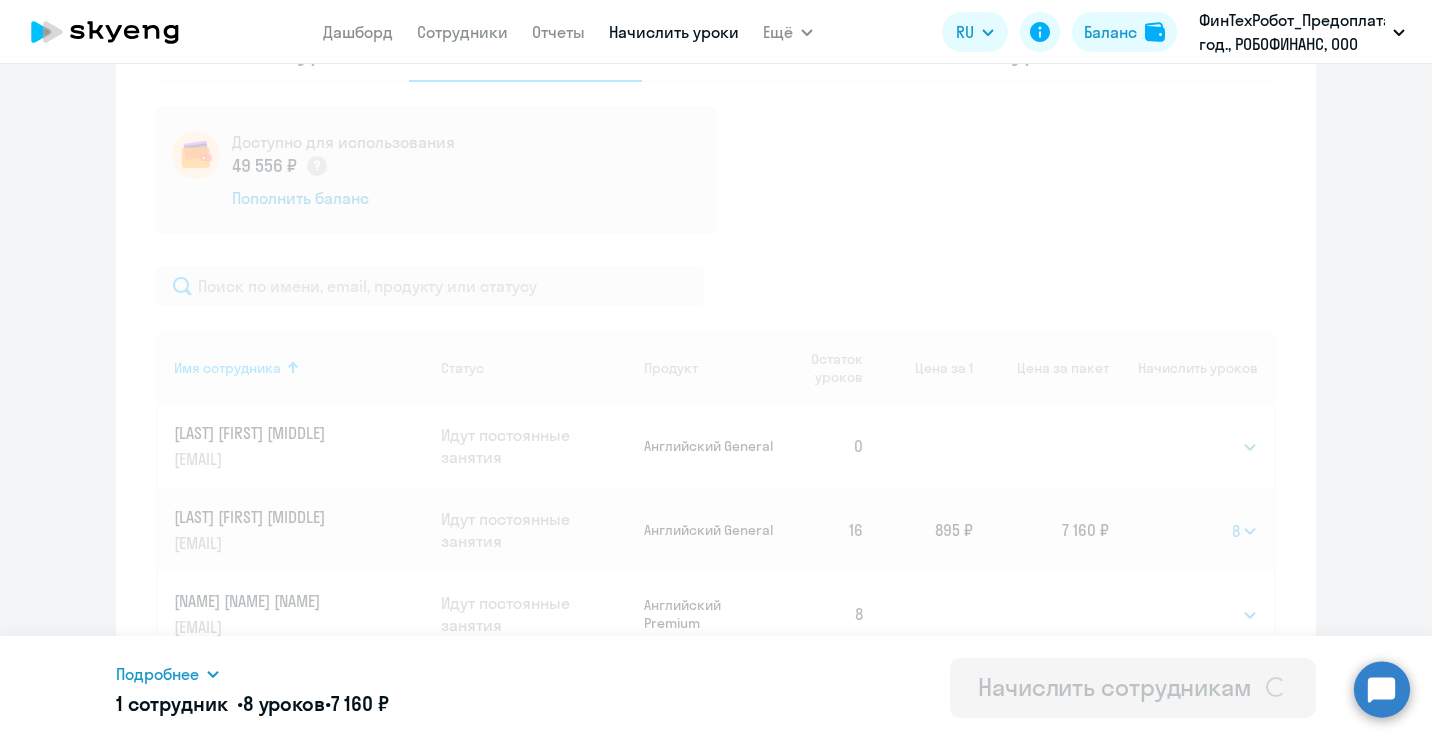 select 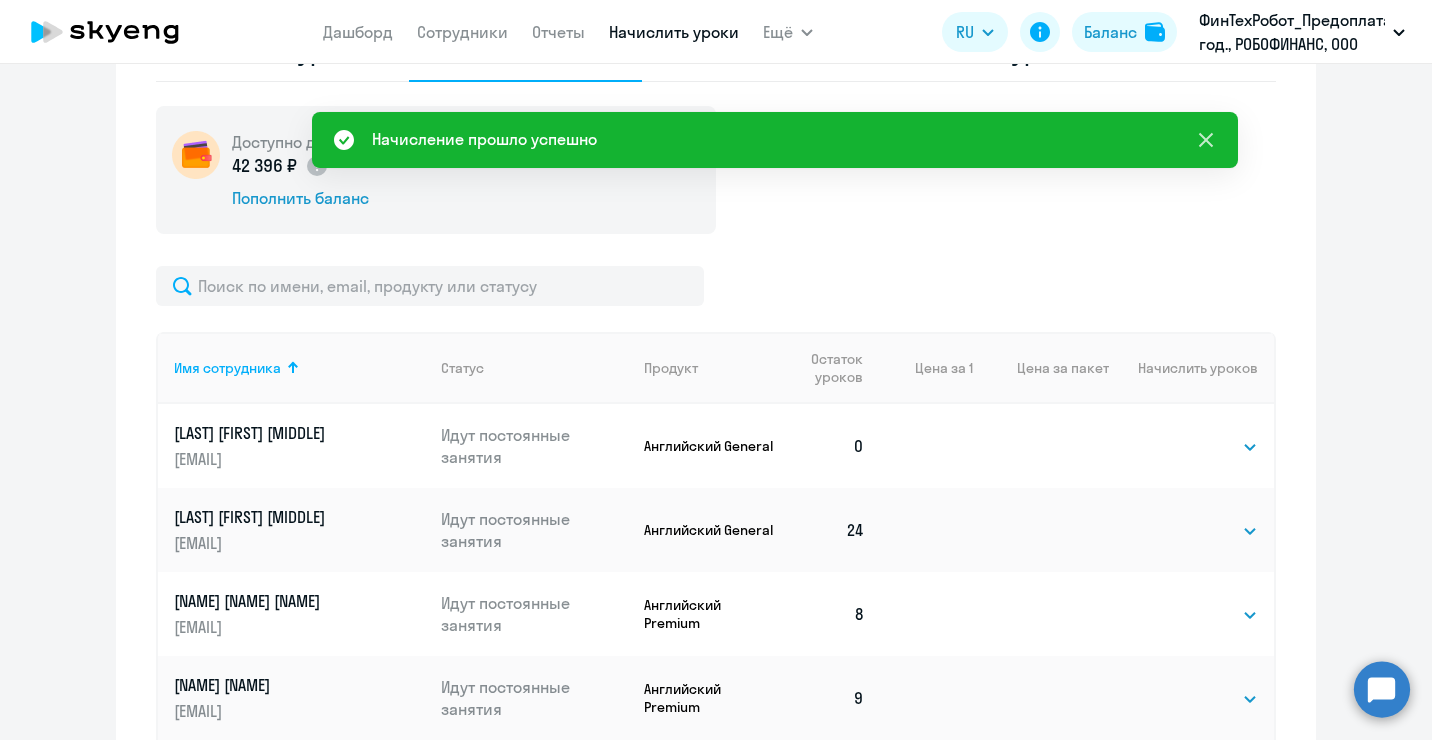 click at bounding box center [1206, 140] 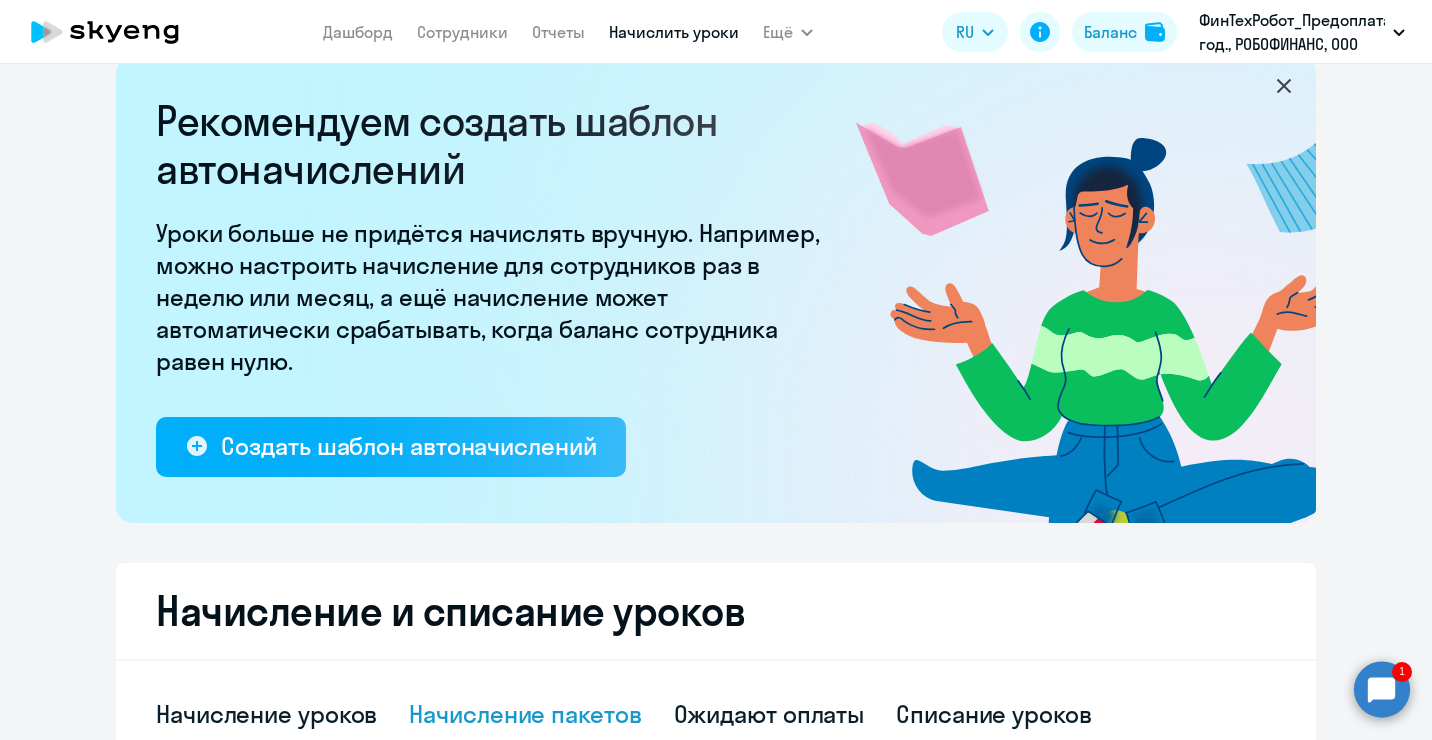 scroll, scrollTop: 0, scrollLeft: 0, axis: both 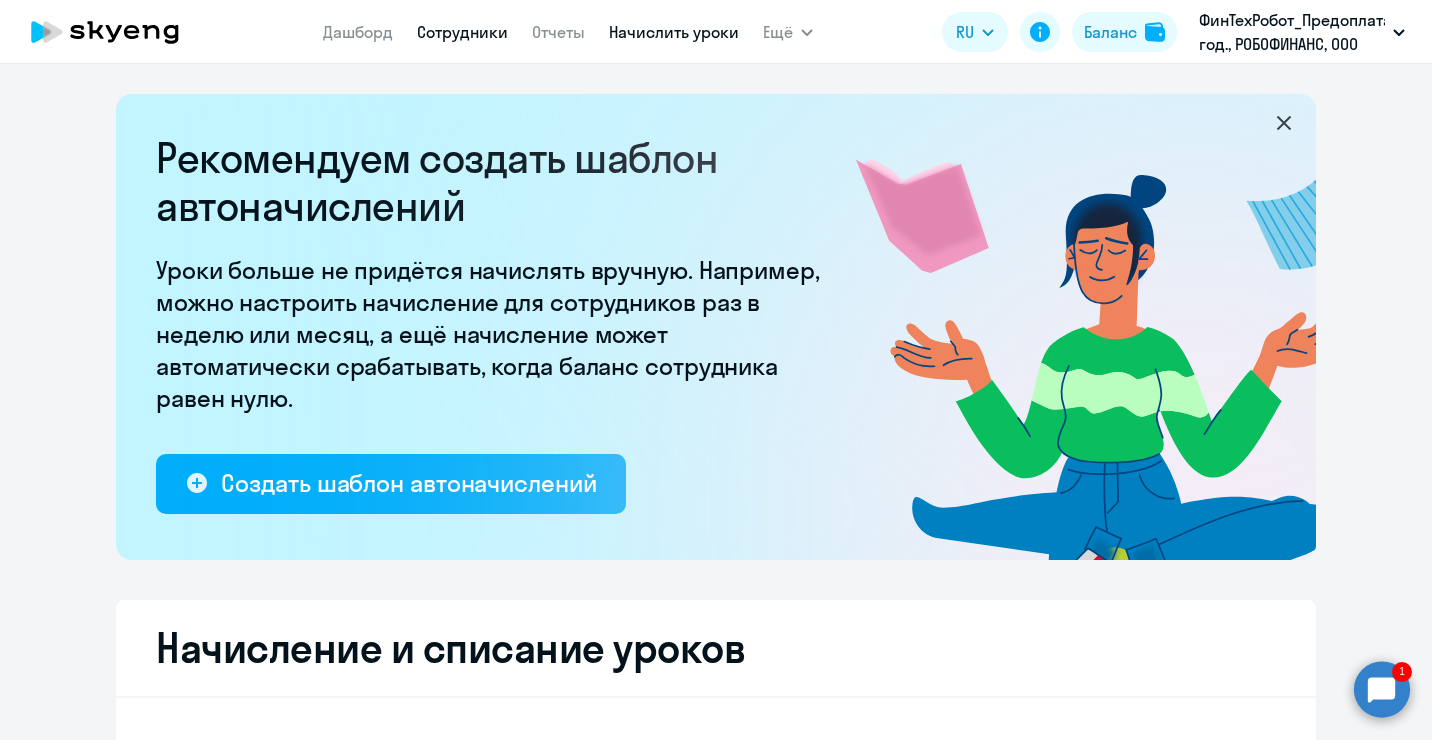 click on "Сотрудники" at bounding box center (462, 32) 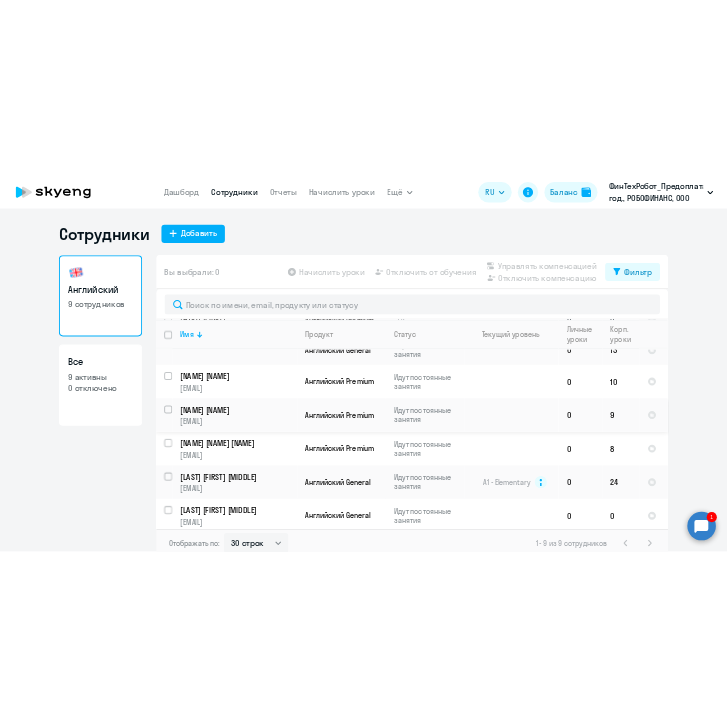 scroll, scrollTop: 284, scrollLeft: 0, axis: vertical 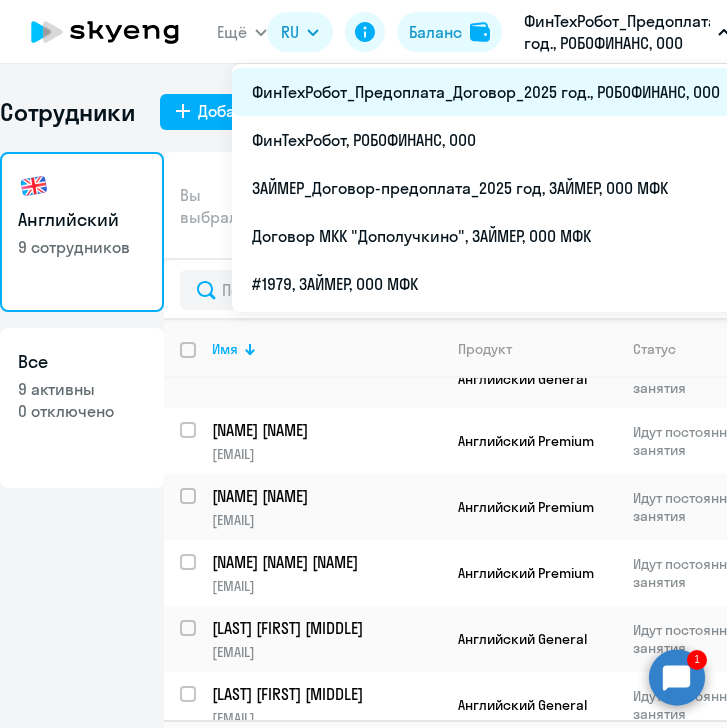 click on "ФинТехРобот_Предоплата_Договор_2025 год., РОБОФИНАНС, ООО" at bounding box center [486, 92] 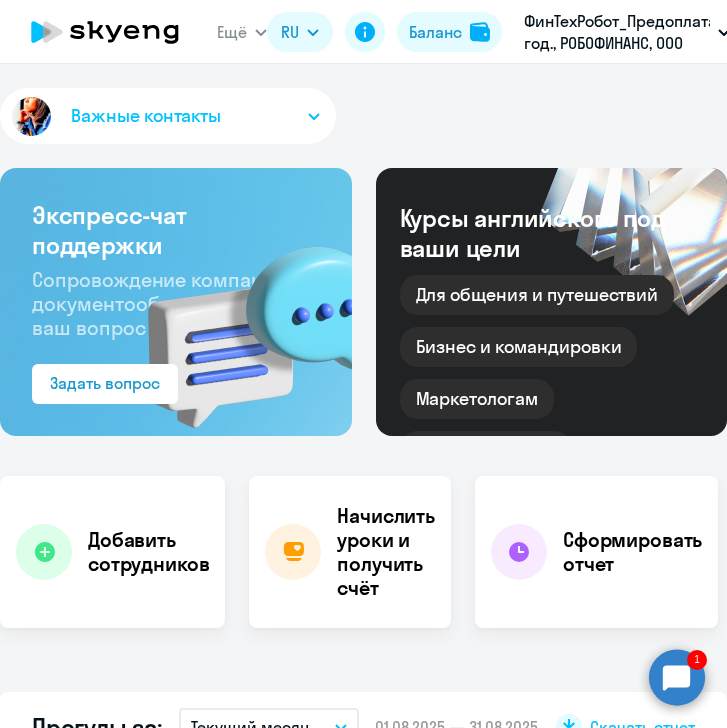 select on "30" 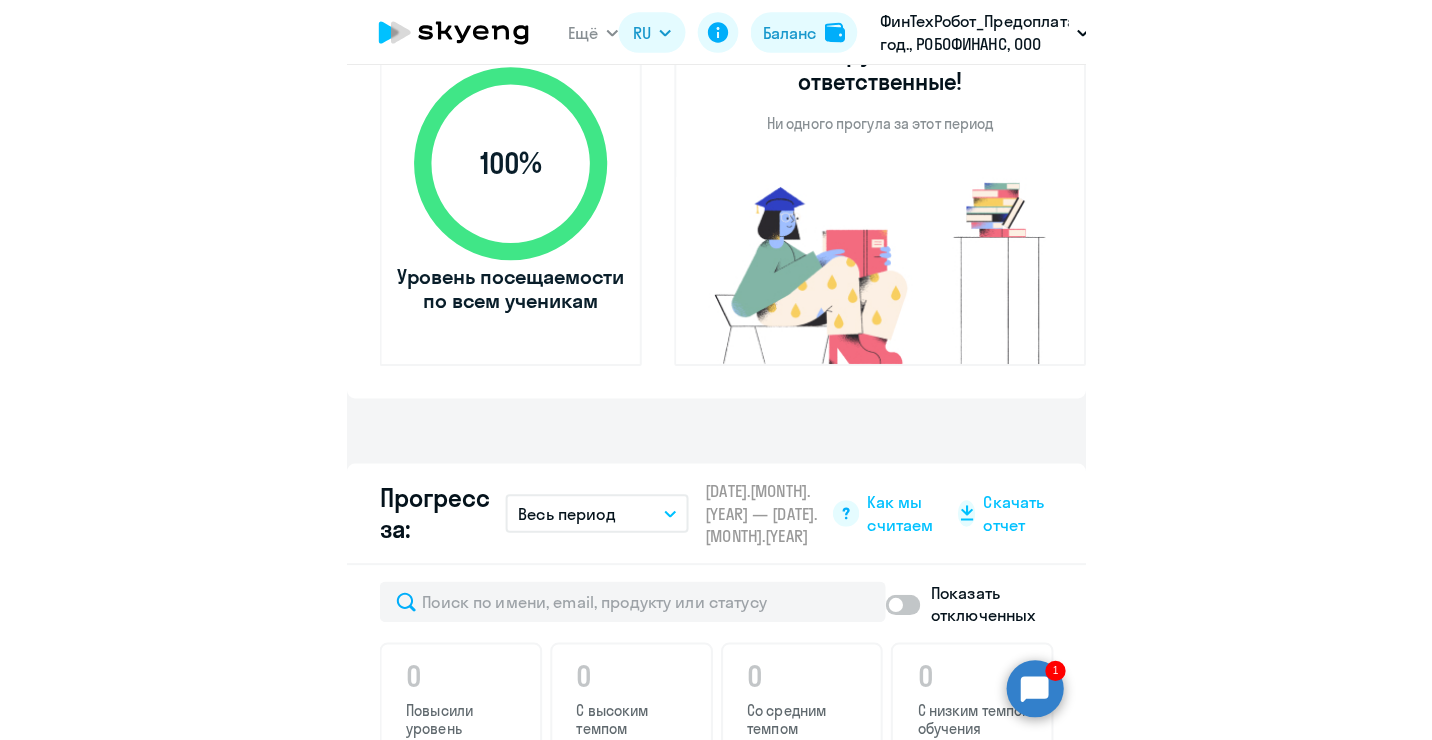 scroll, scrollTop: 400, scrollLeft: 0, axis: vertical 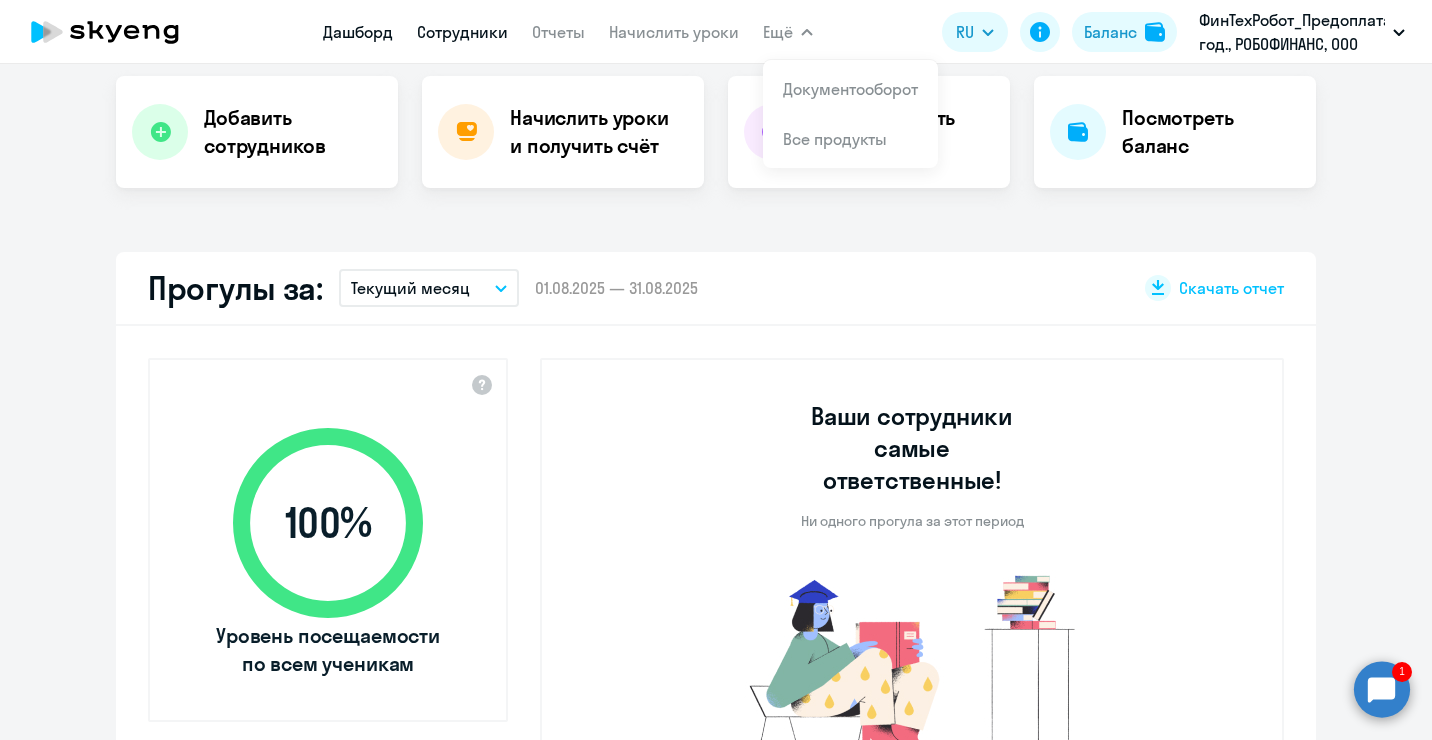 click on "Сотрудники" at bounding box center (462, 32) 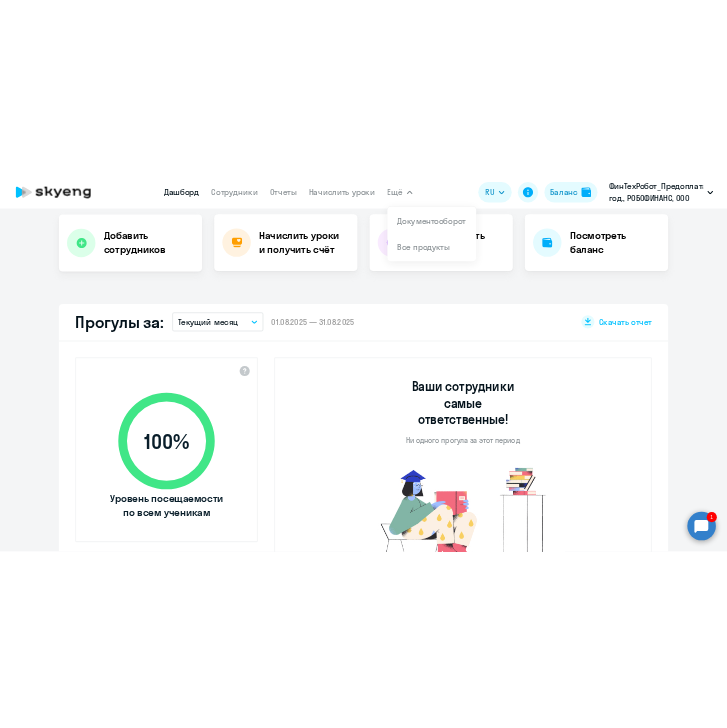 scroll, scrollTop: 0, scrollLeft: 0, axis: both 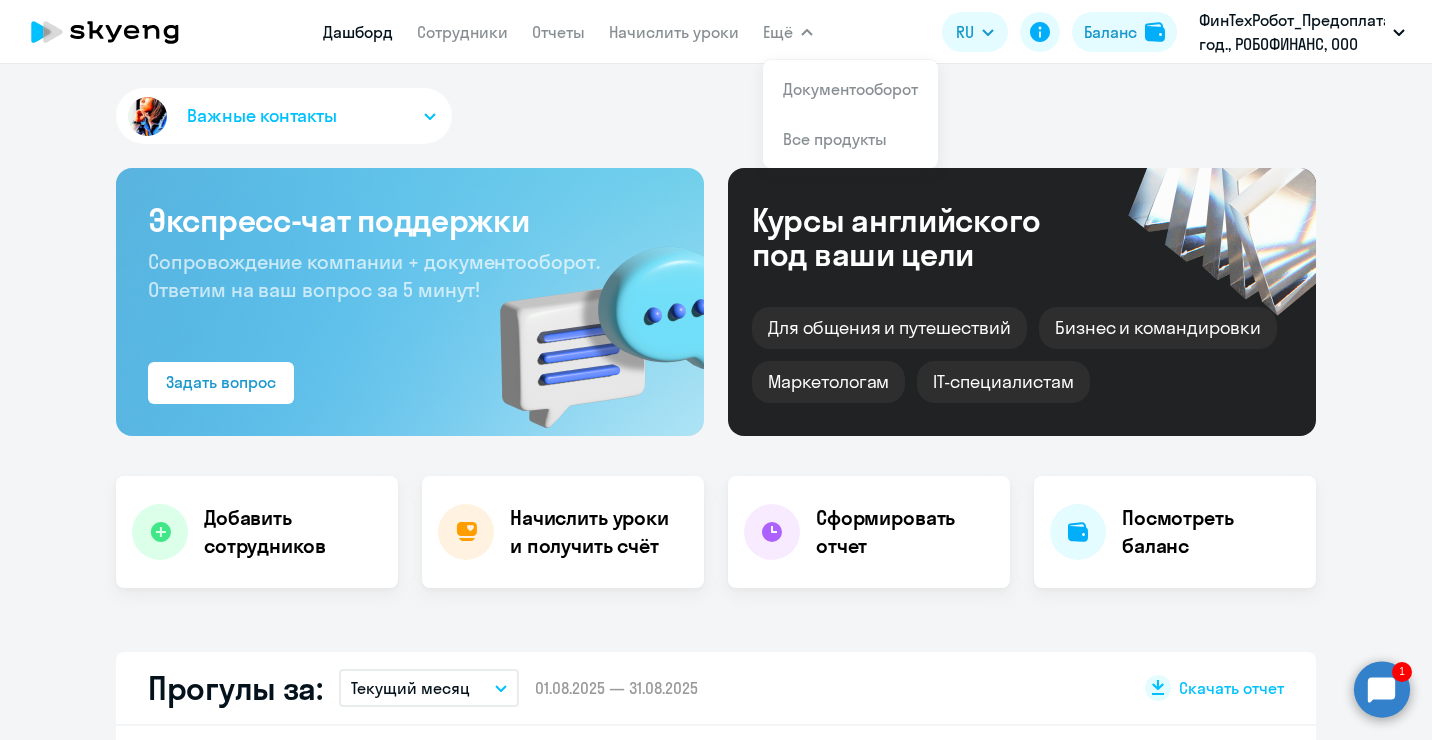 select on "30" 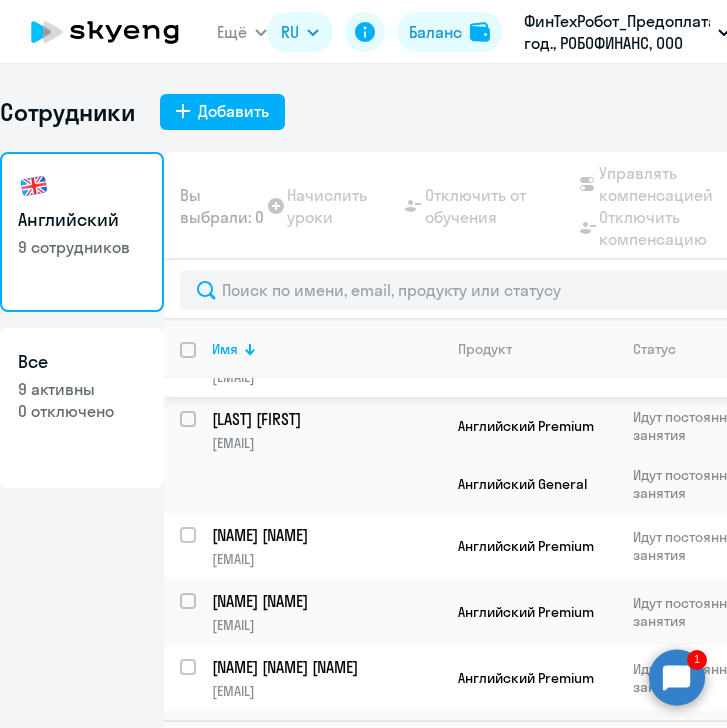 scroll, scrollTop: 200, scrollLeft: 0, axis: vertical 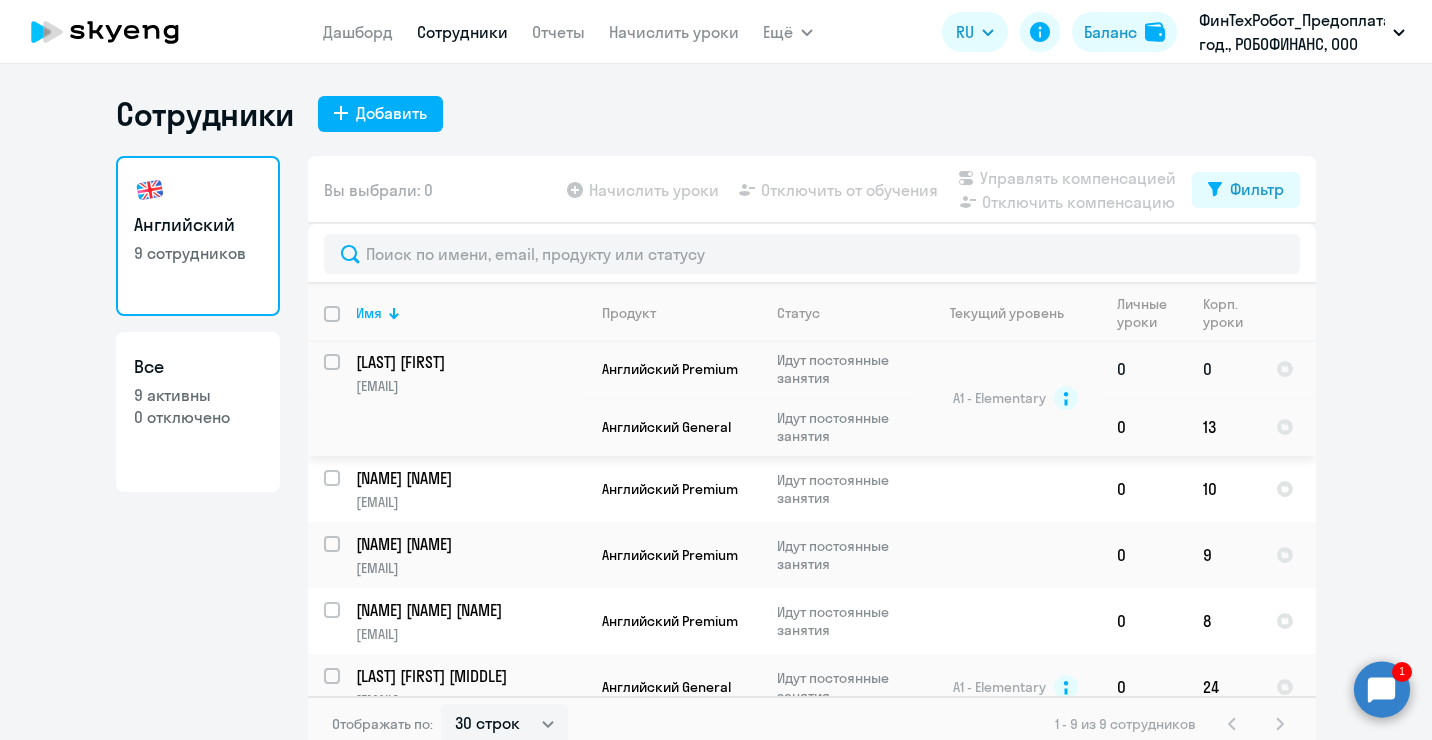 click on "[LAST] [FIRST]" 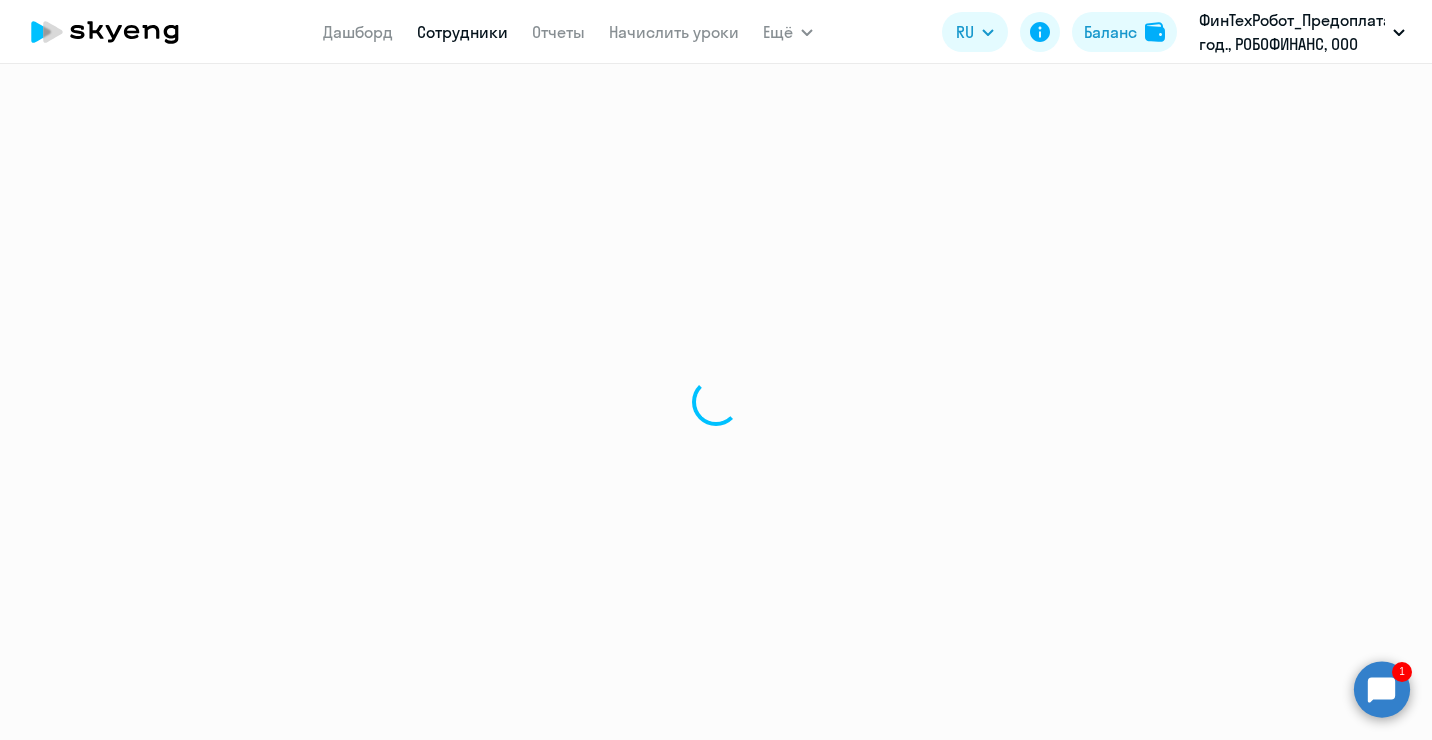 select on "english" 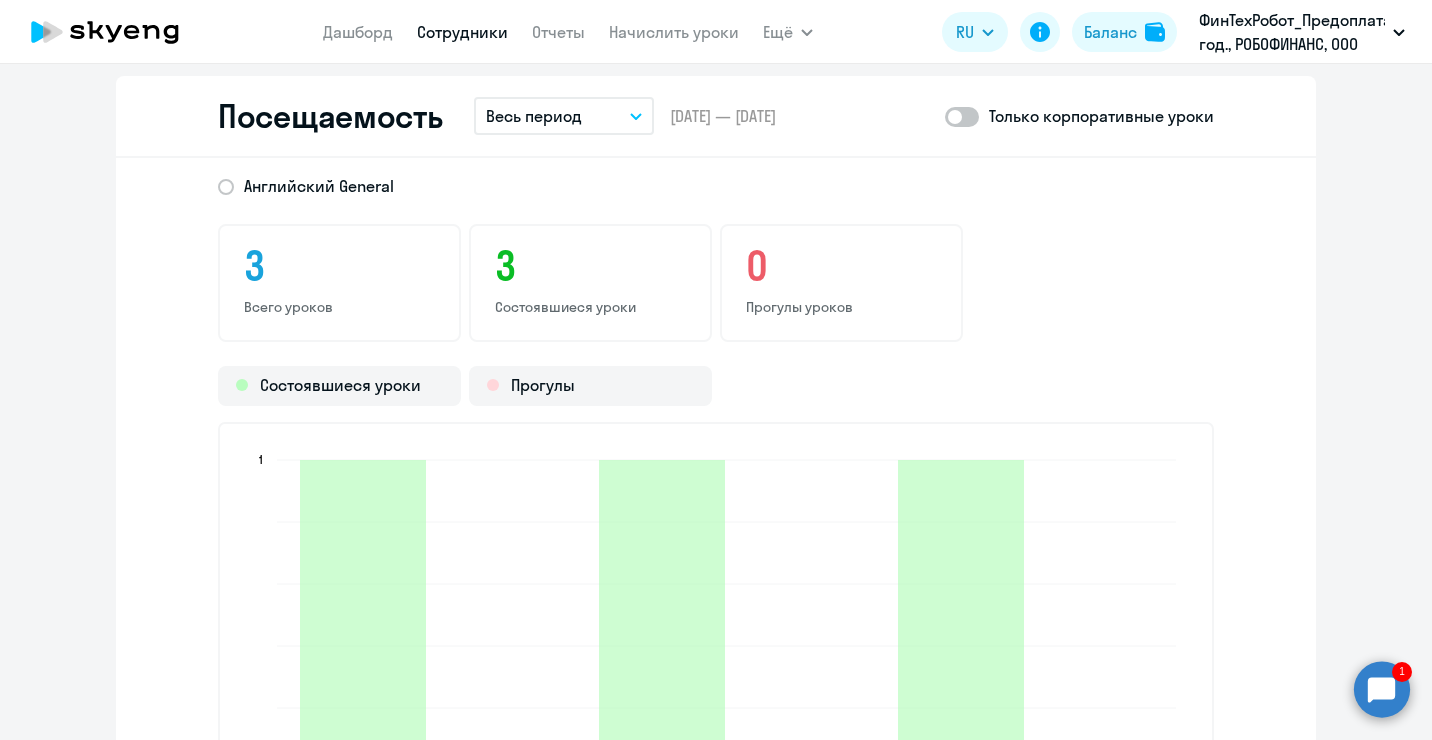 scroll, scrollTop: 2300, scrollLeft: 0, axis: vertical 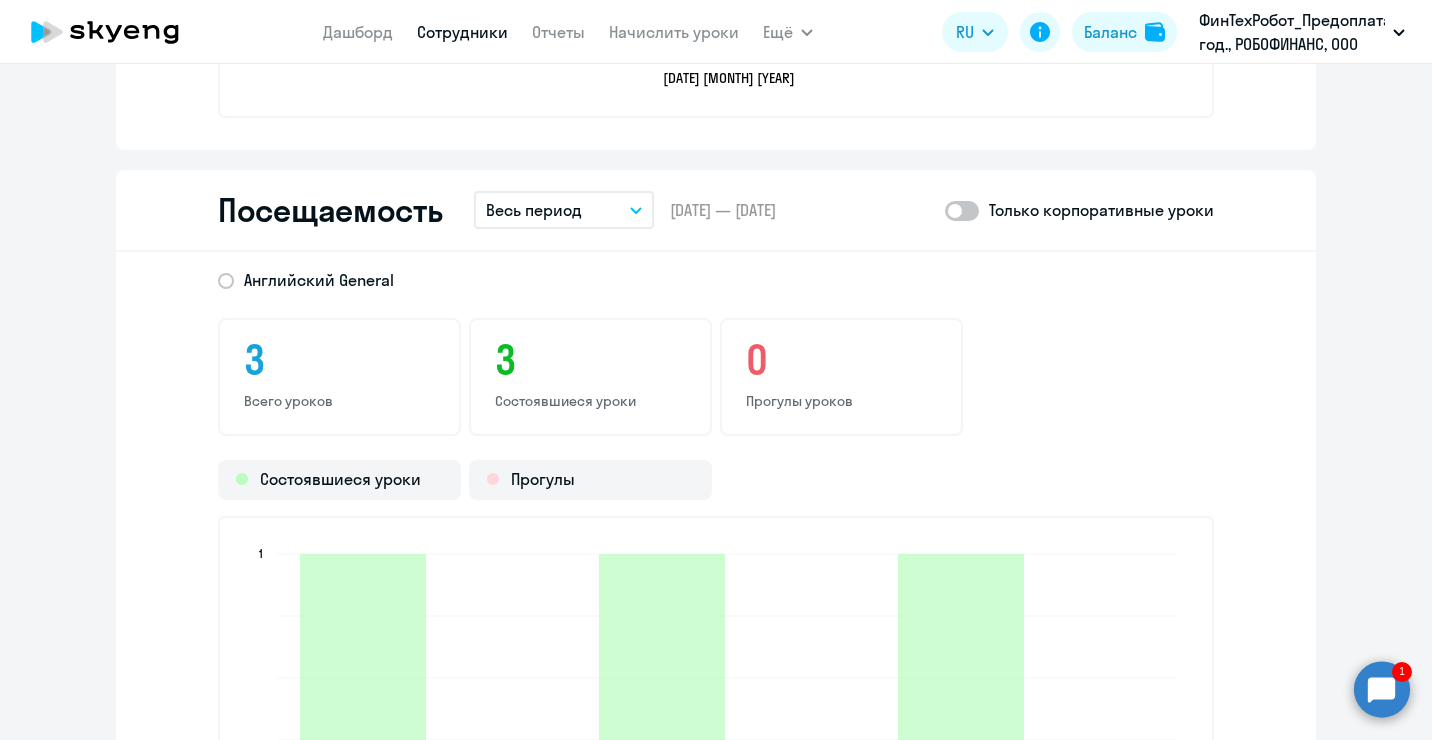 click on "Весь период" at bounding box center (534, 210) 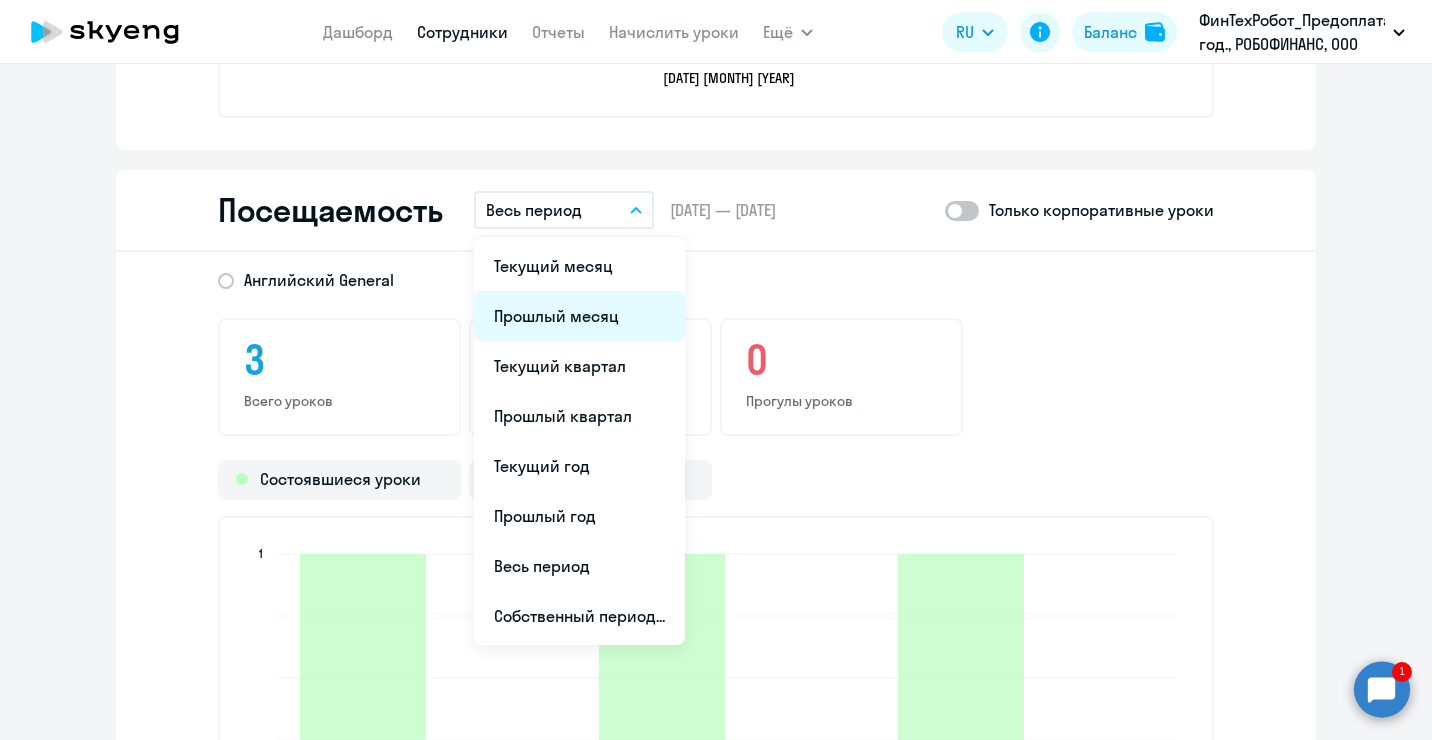 click on "Прошлый месяц" at bounding box center (579, 316) 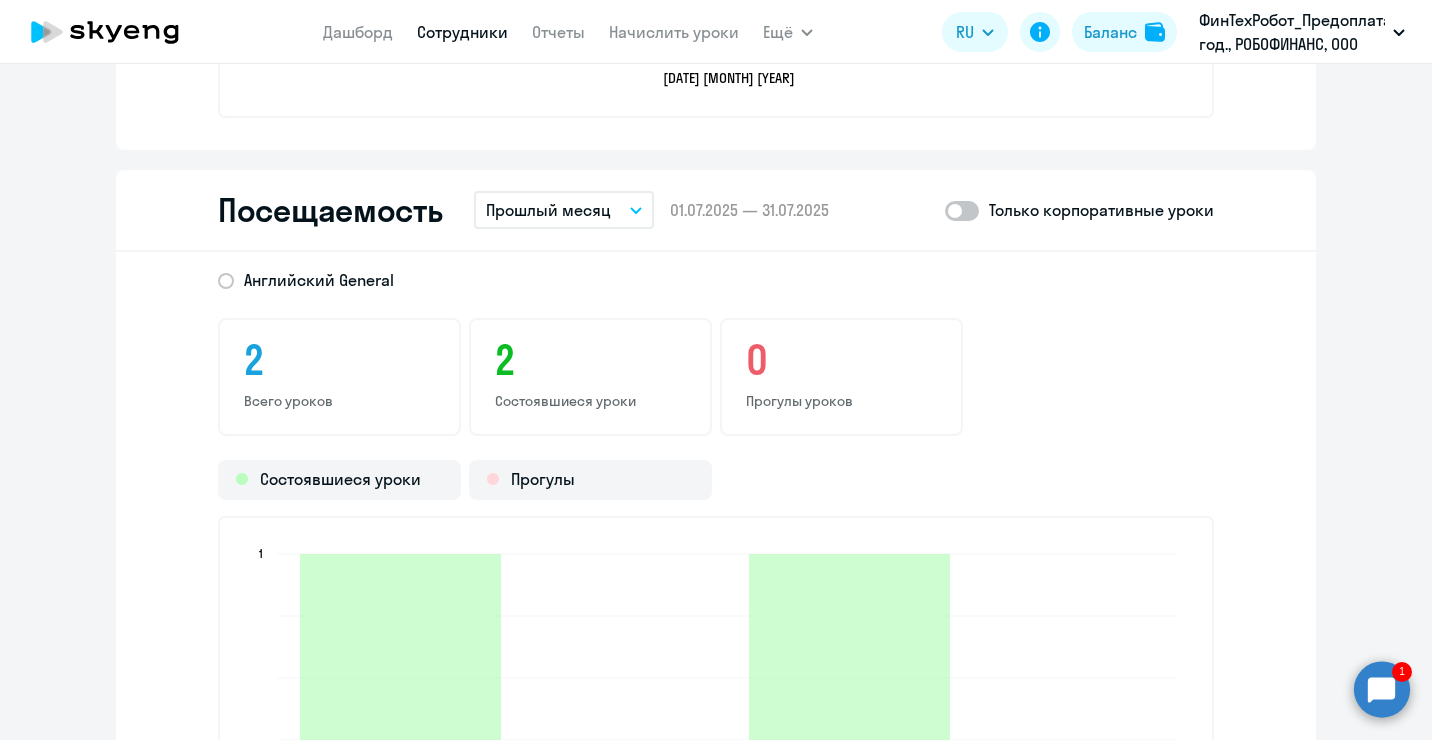 click 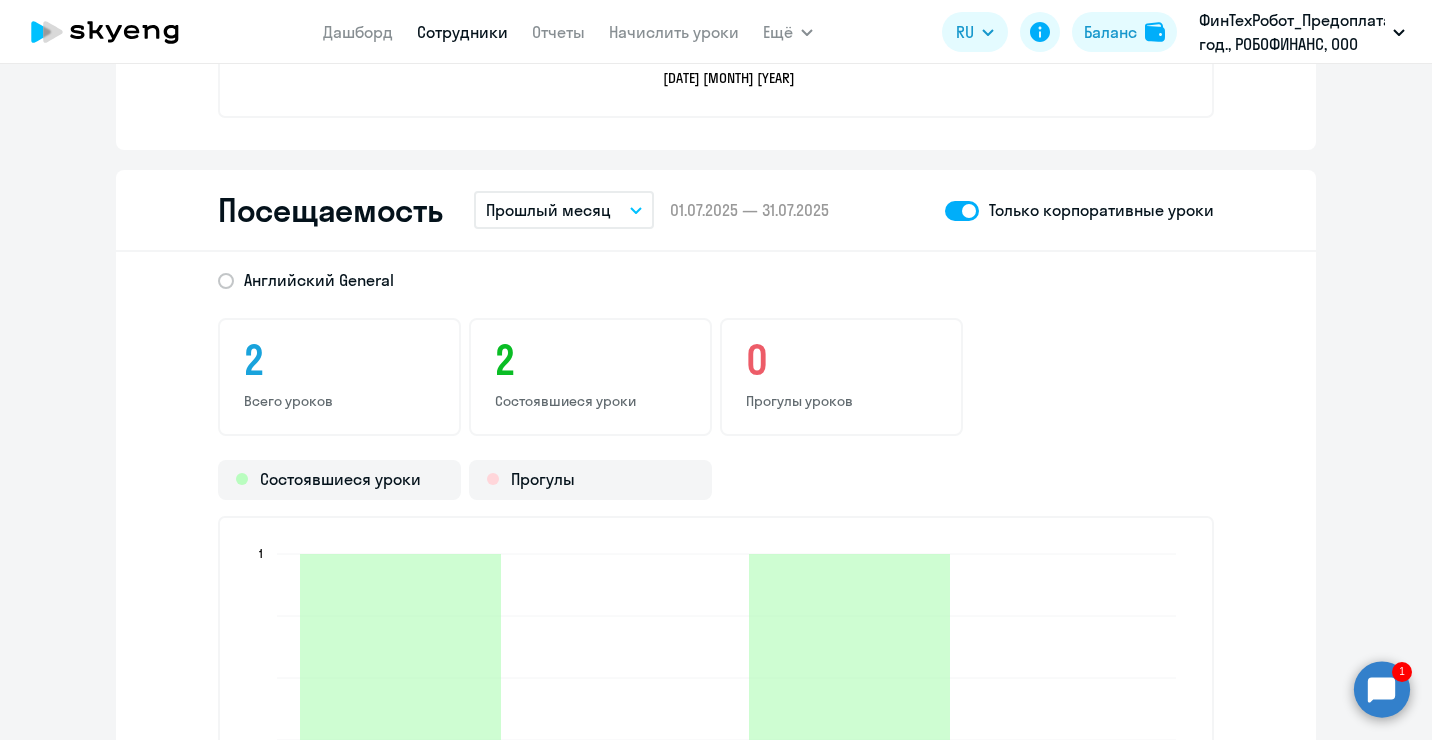 click on "Прошлый месяц" at bounding box center [548, 210] 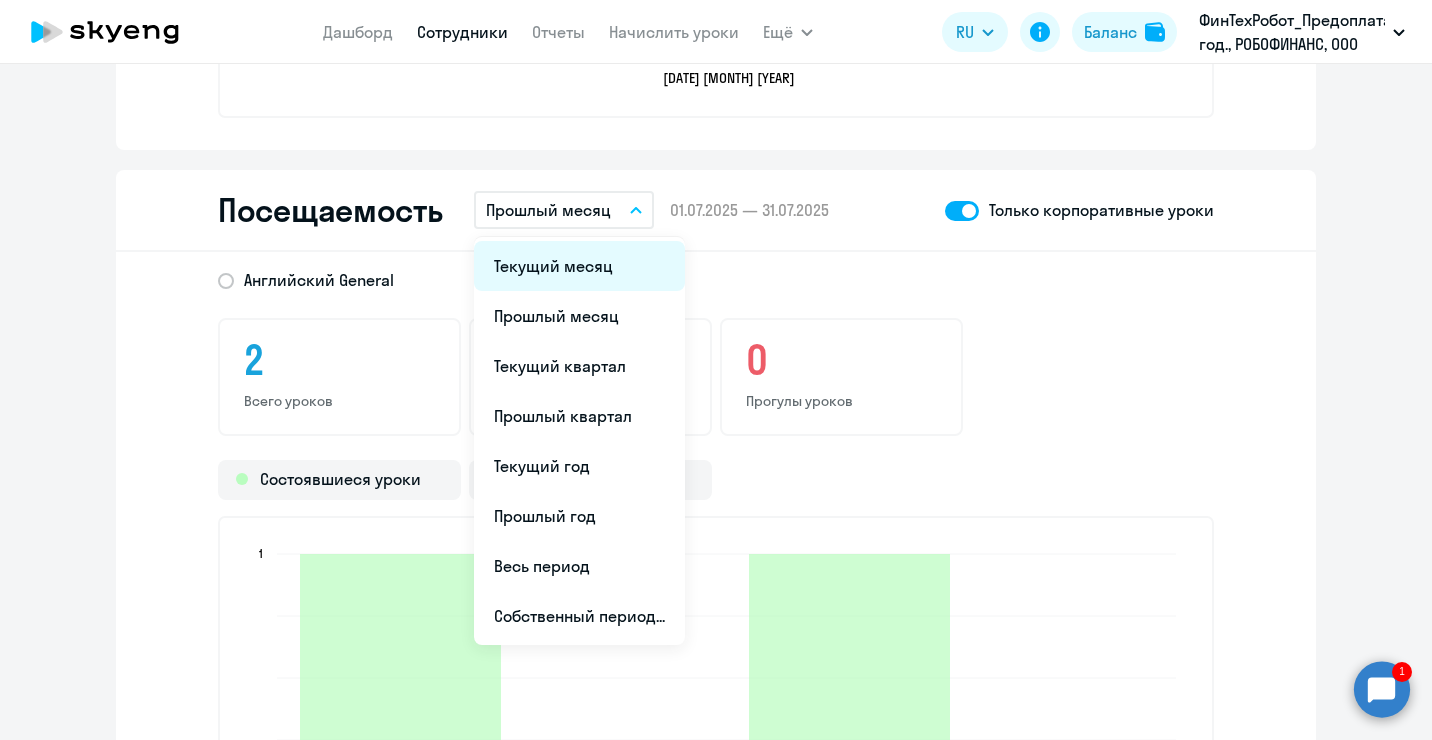 click on "Текущий месяц" at bounding box center (579, 266) 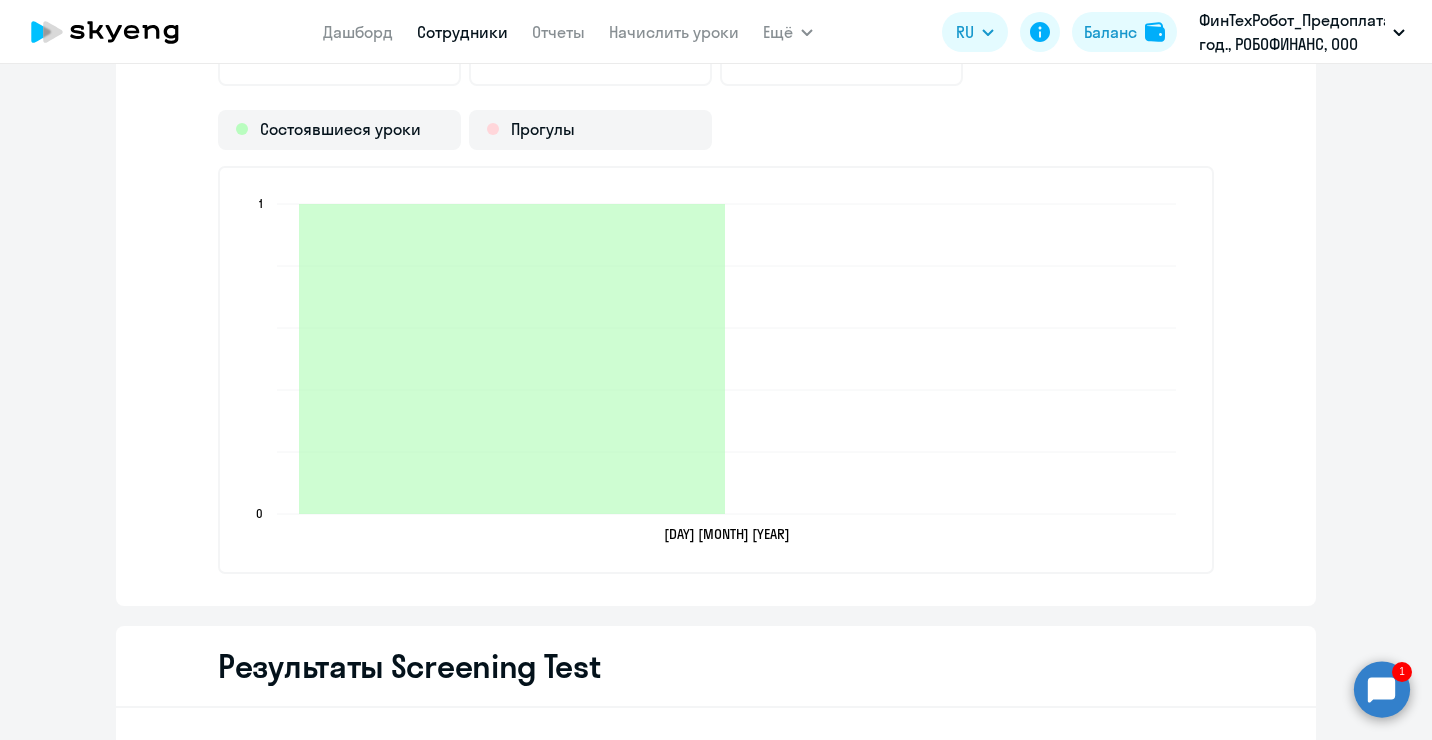 scroll, scrollTop: 2300, scrollLeft: 0, axis: vertical 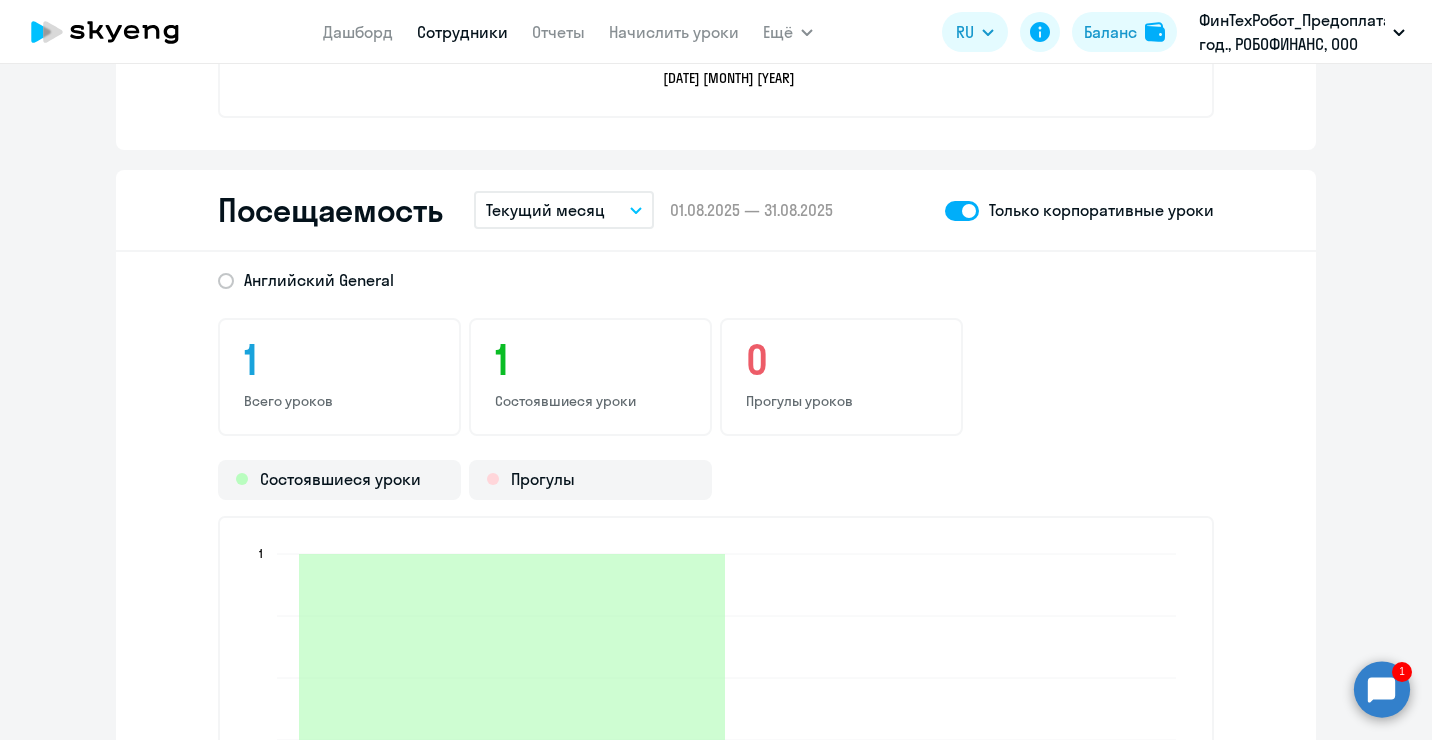click on "Текущий месяц" at bounding box center [564, 210] 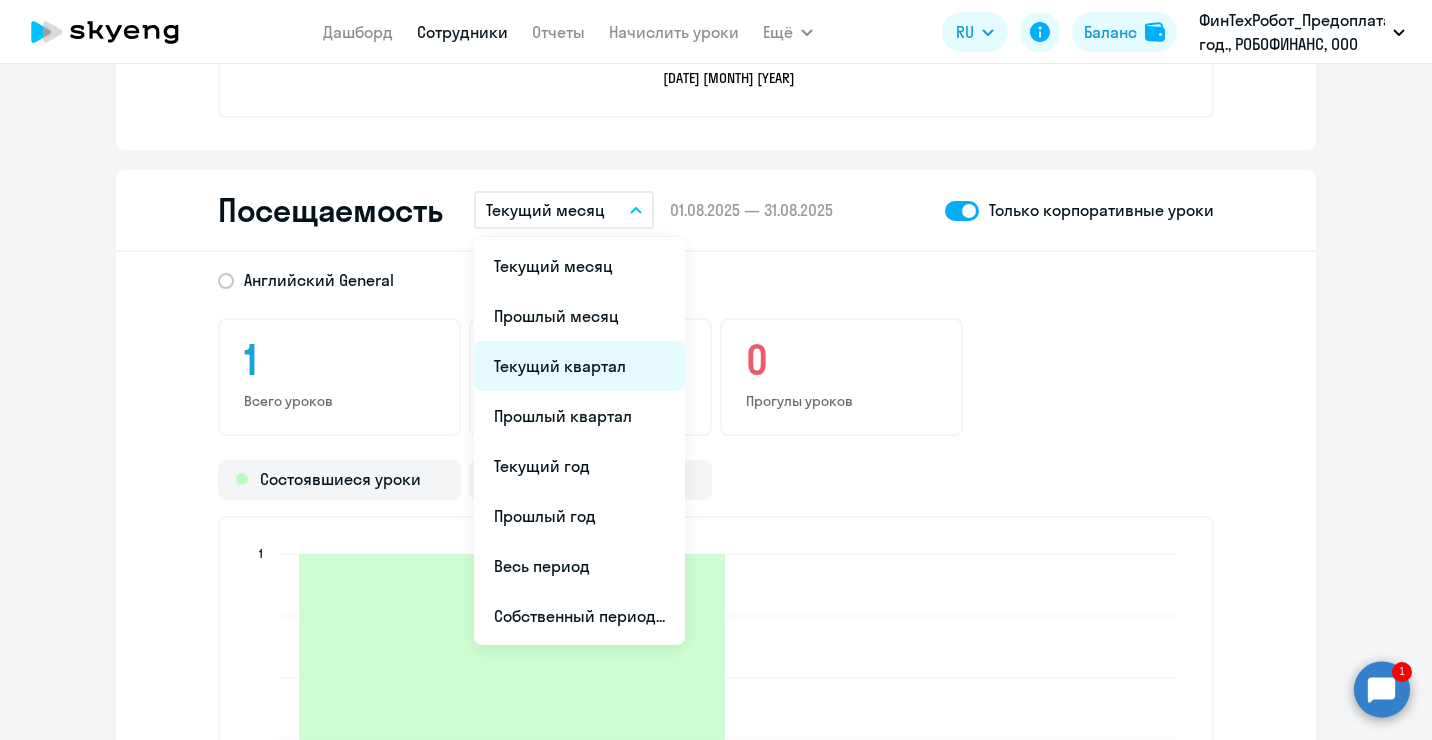 click on "Текущий квартал" at bounding box center (579, 366) 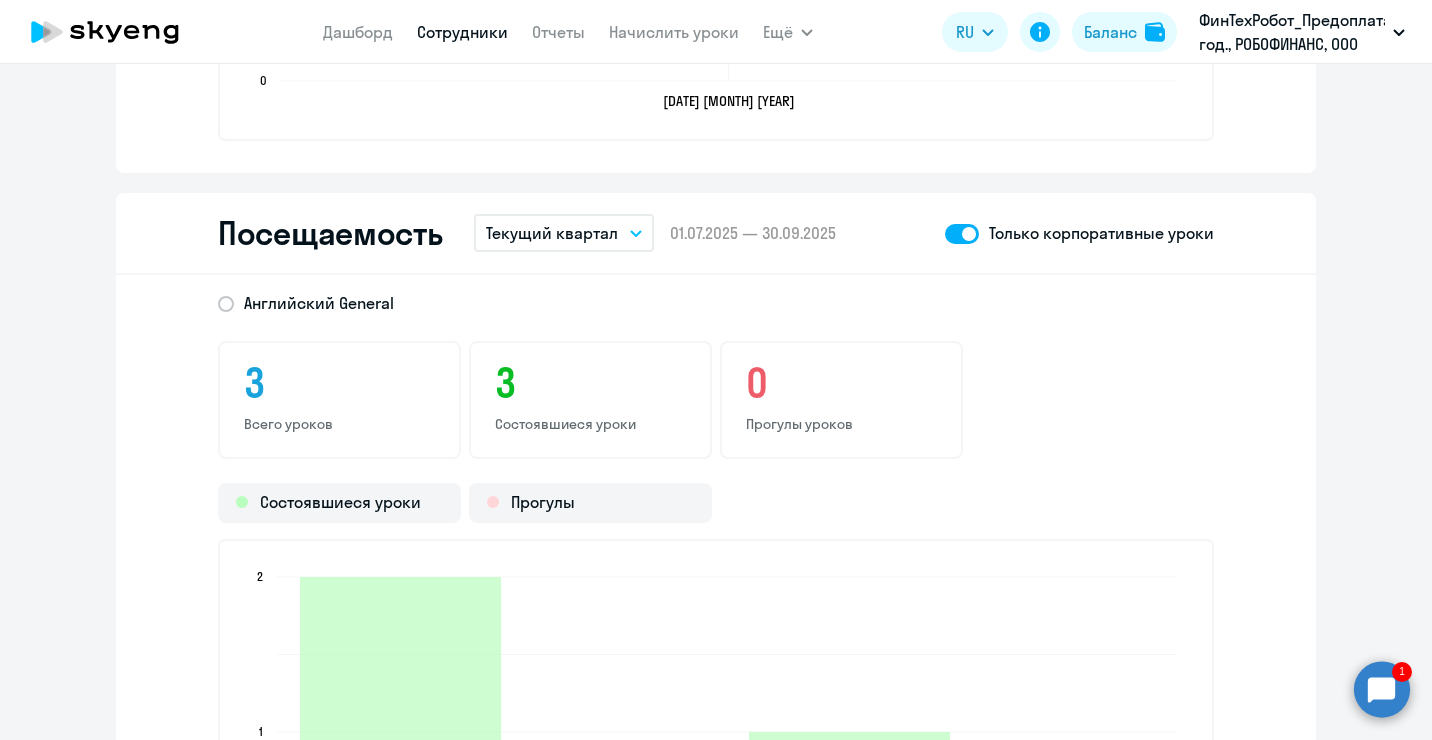 scroll, scrollTop: 2100, scrollLeft: 0, axis: vertical 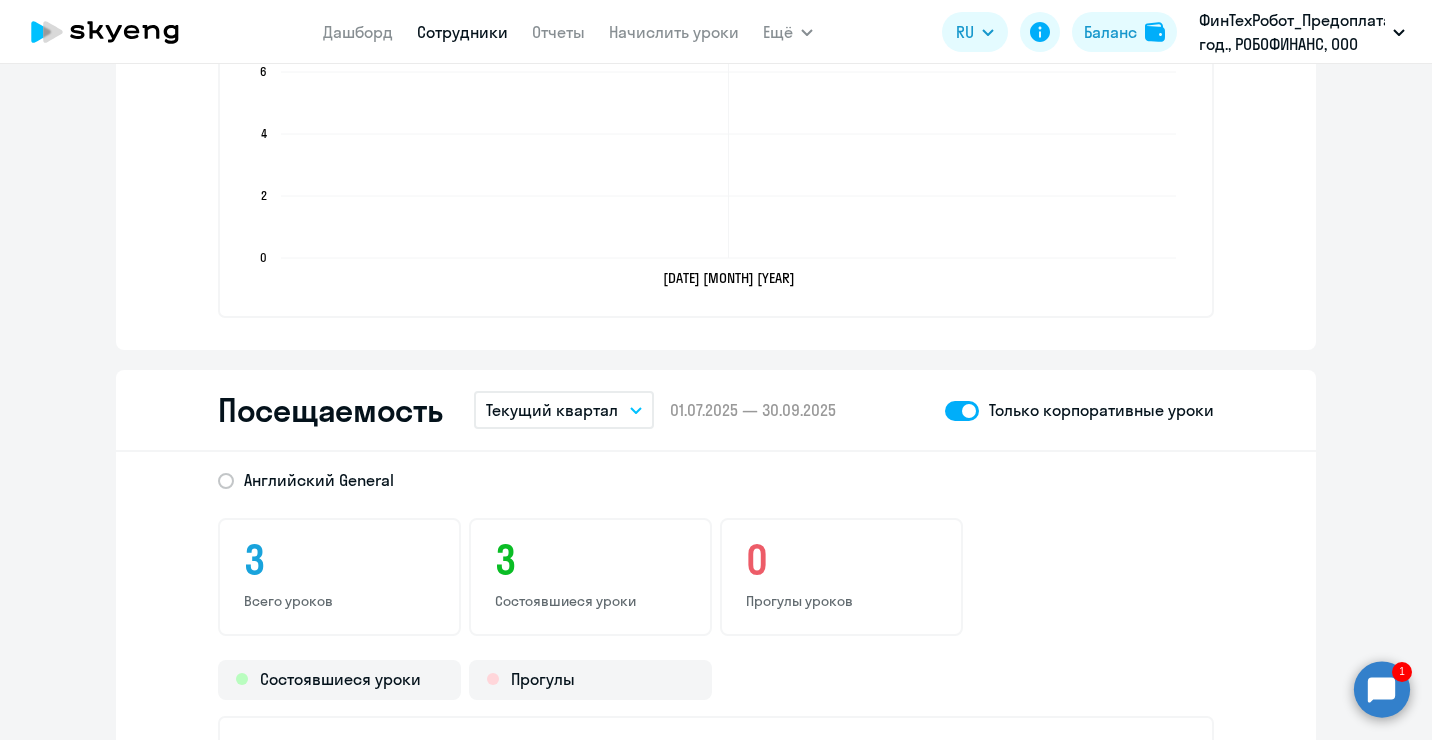click on "Текущий квартал" at bounding box center (552, 410) 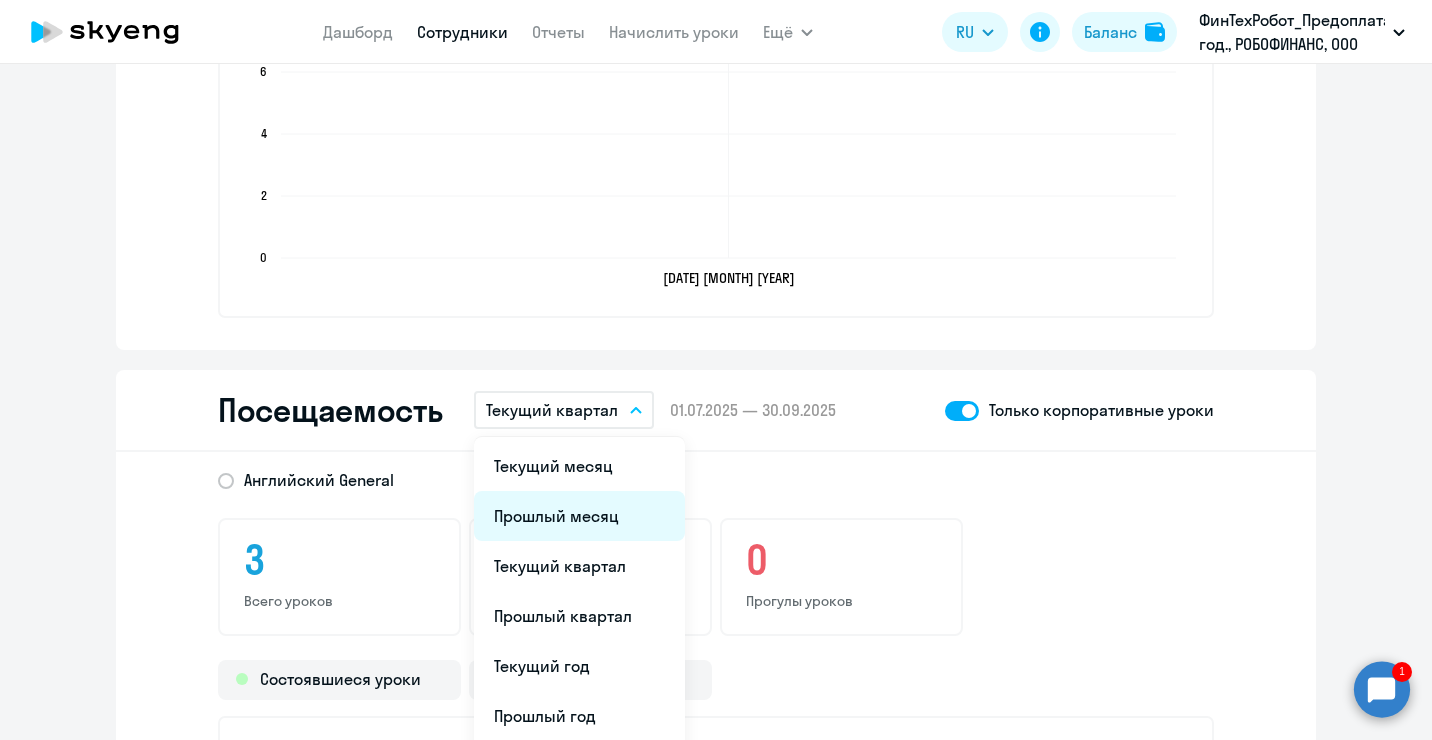 click on "Прошлый месяц" at bounding box center [579, 516] 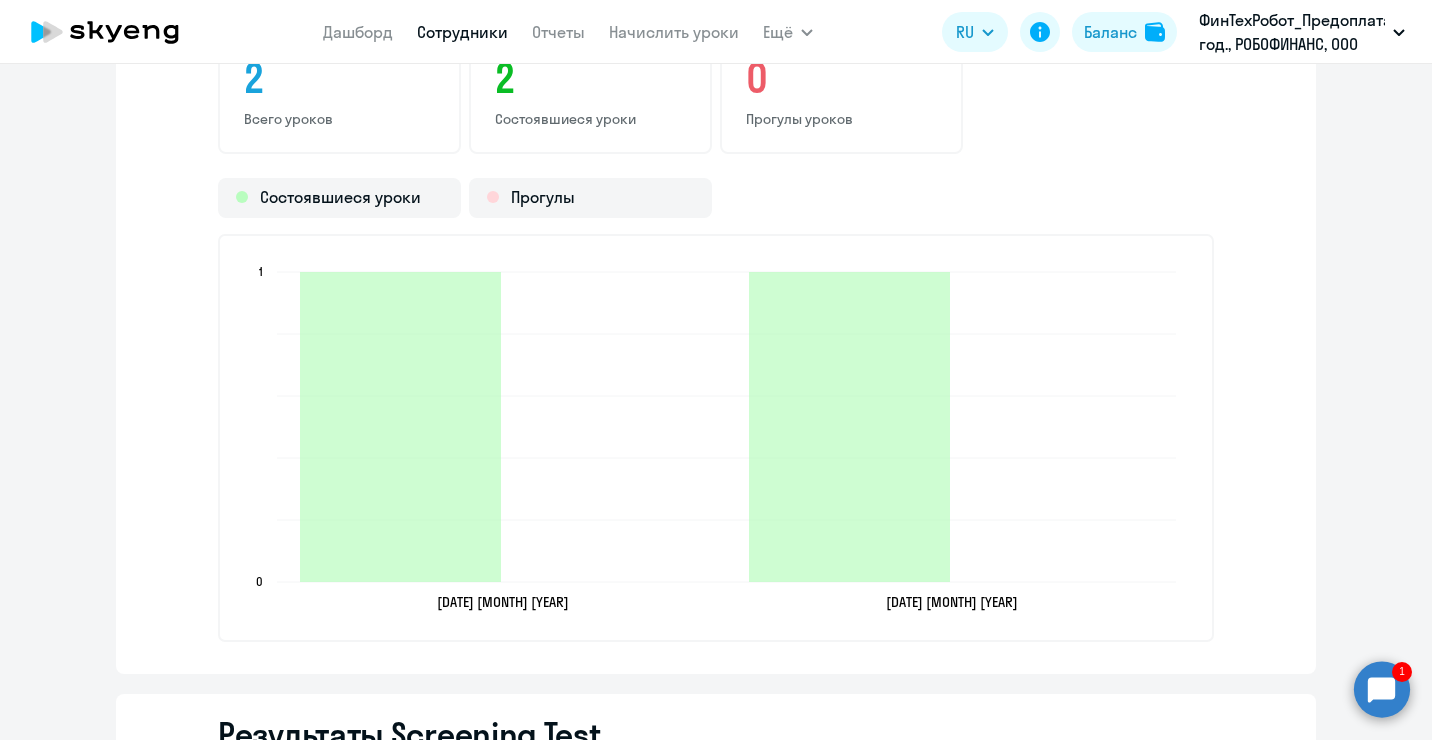 scroll, scrollTop: 2400, scrollLeft: 0, axis: vertical 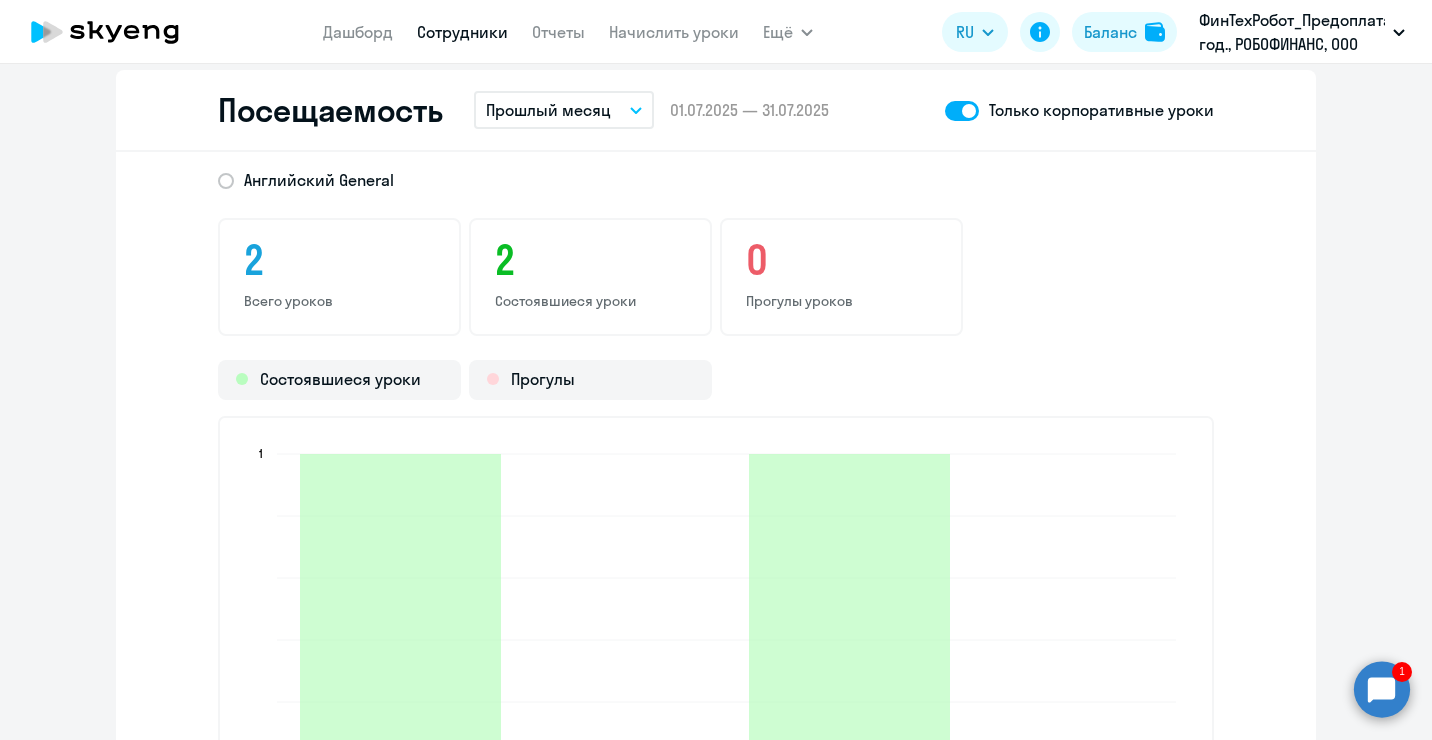 click on "Прошлый месяц" at bounding box center (564, 110) 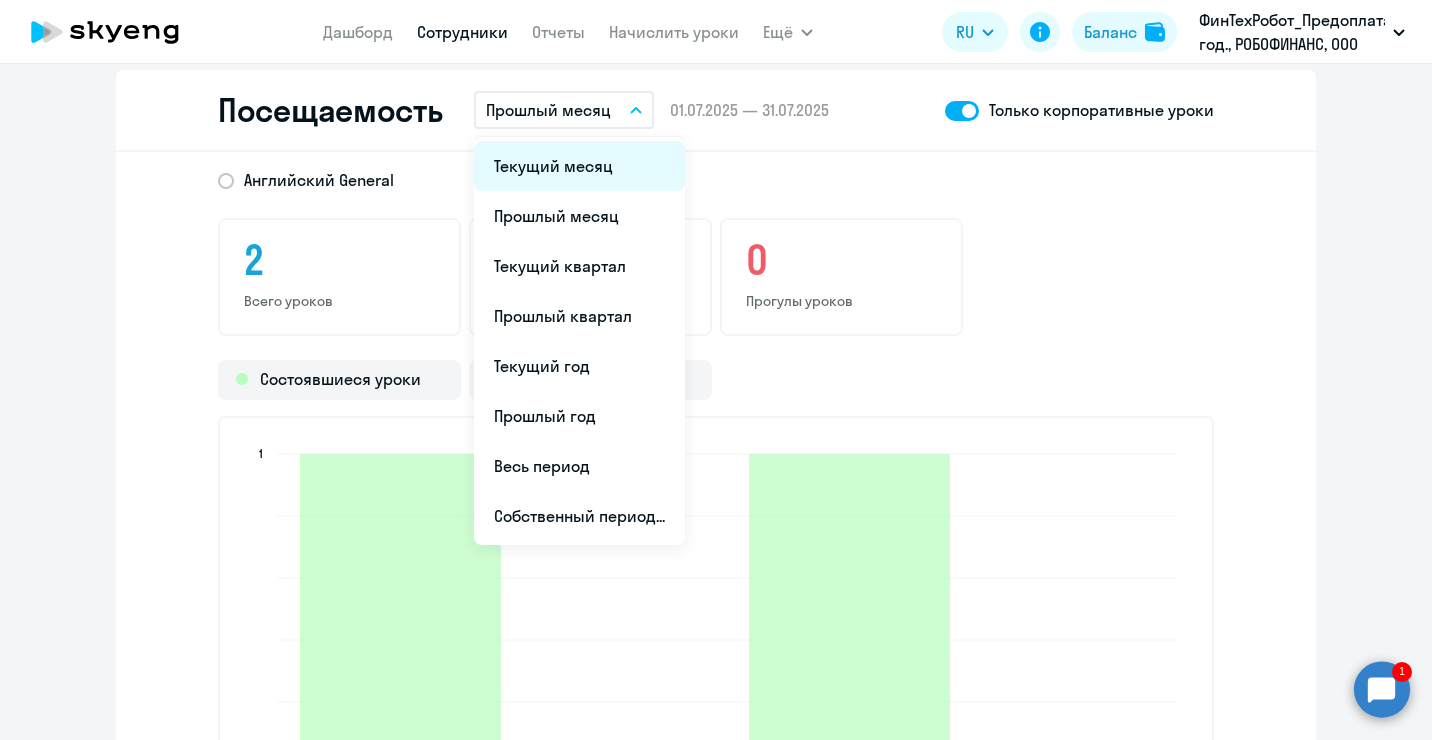 click on "Текущий месяц" at bounding box center [579, 166] 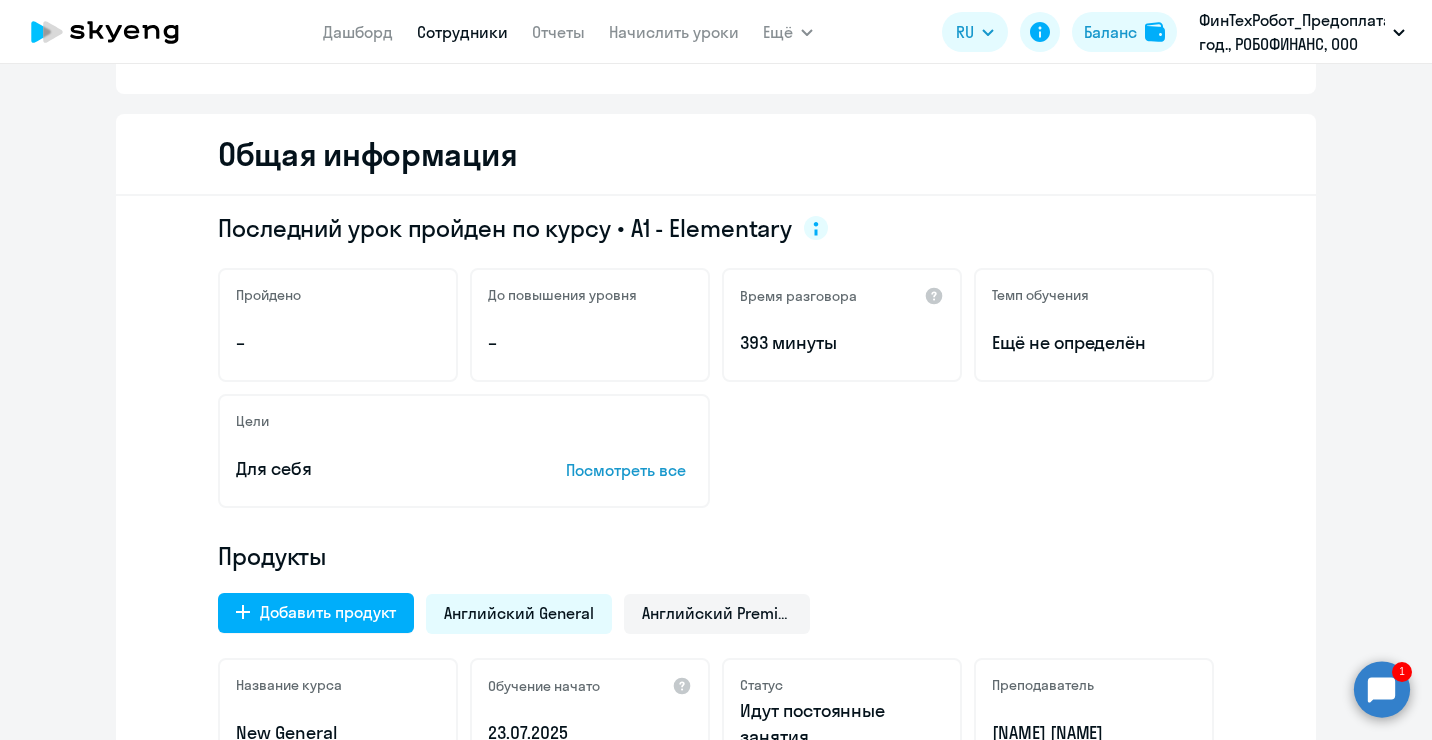 scroll, scrollTop: 0, scrollLeft: 0, axis: both 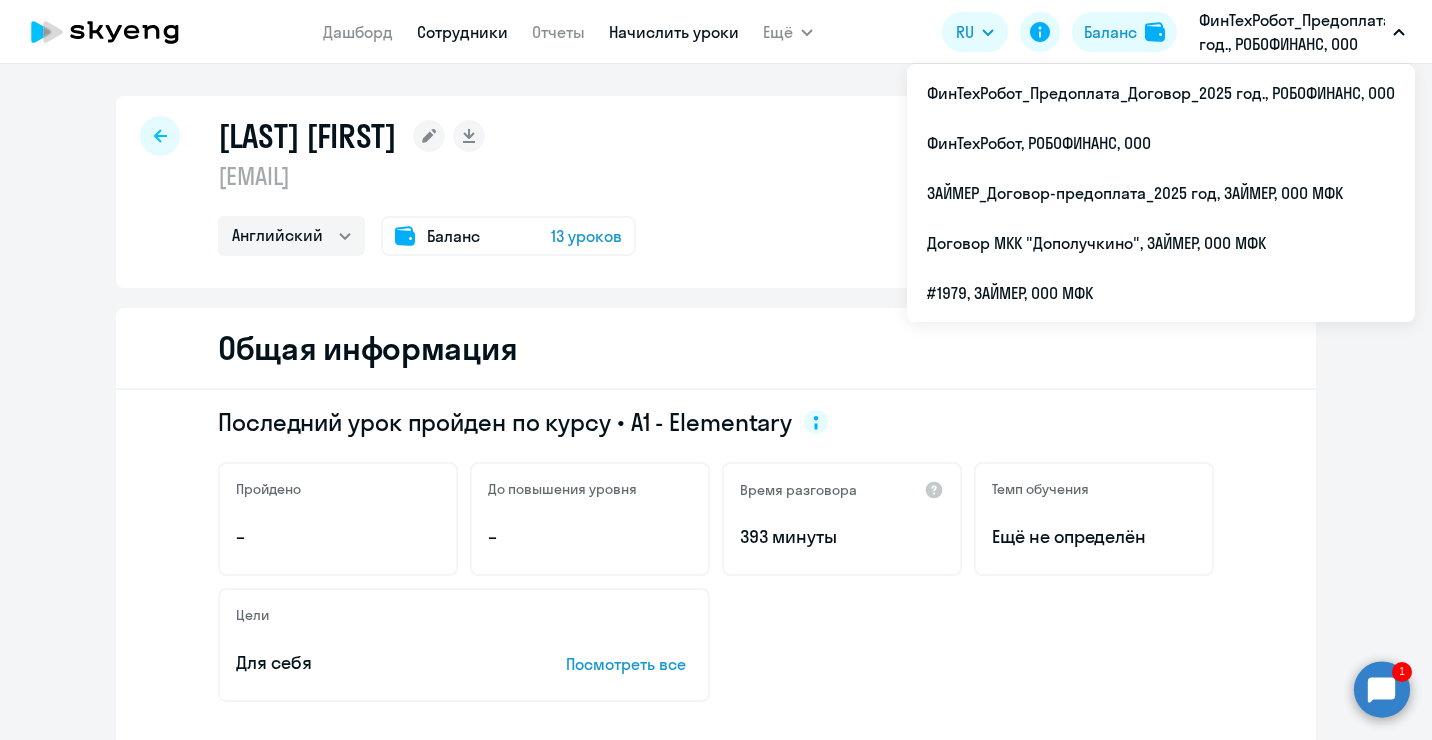 click on "Начислить уроки" at bounding box center [674, 32] 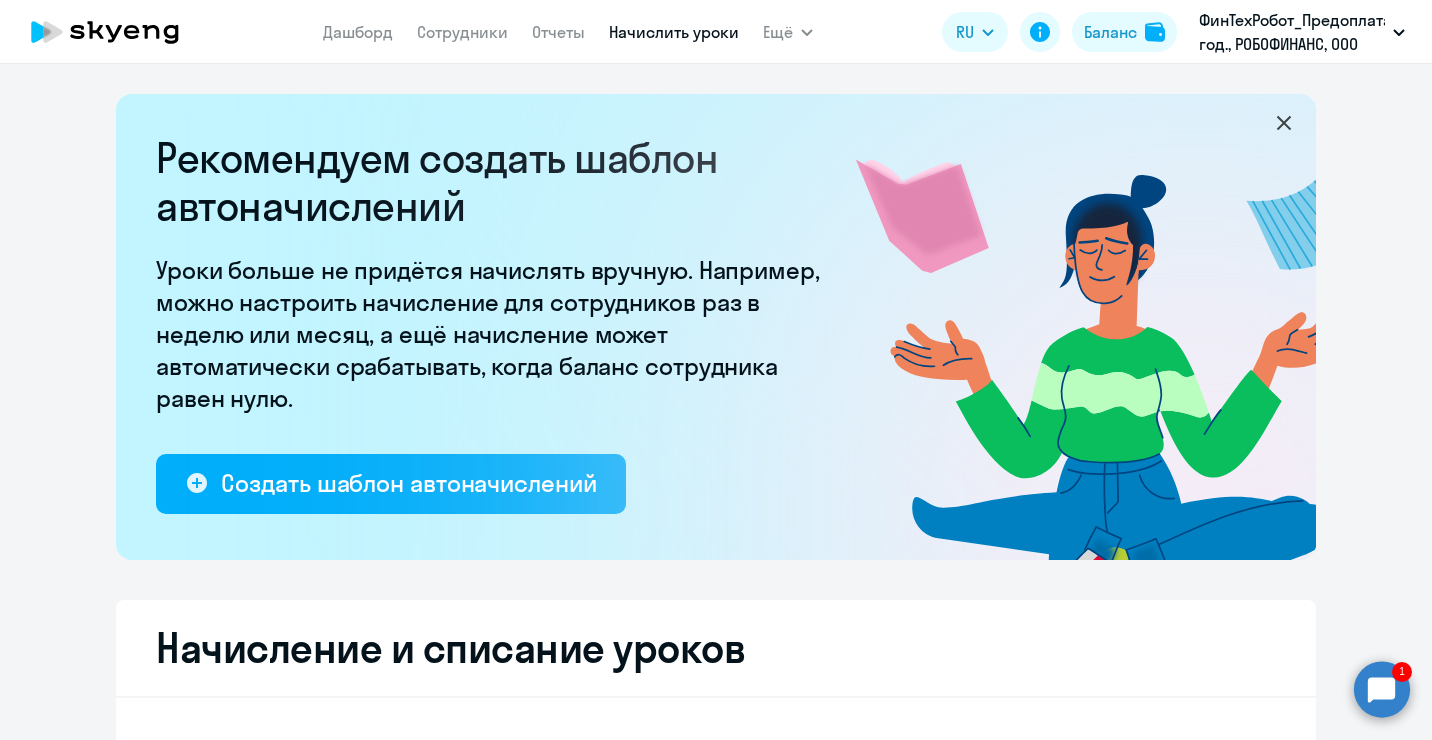 select on "10" 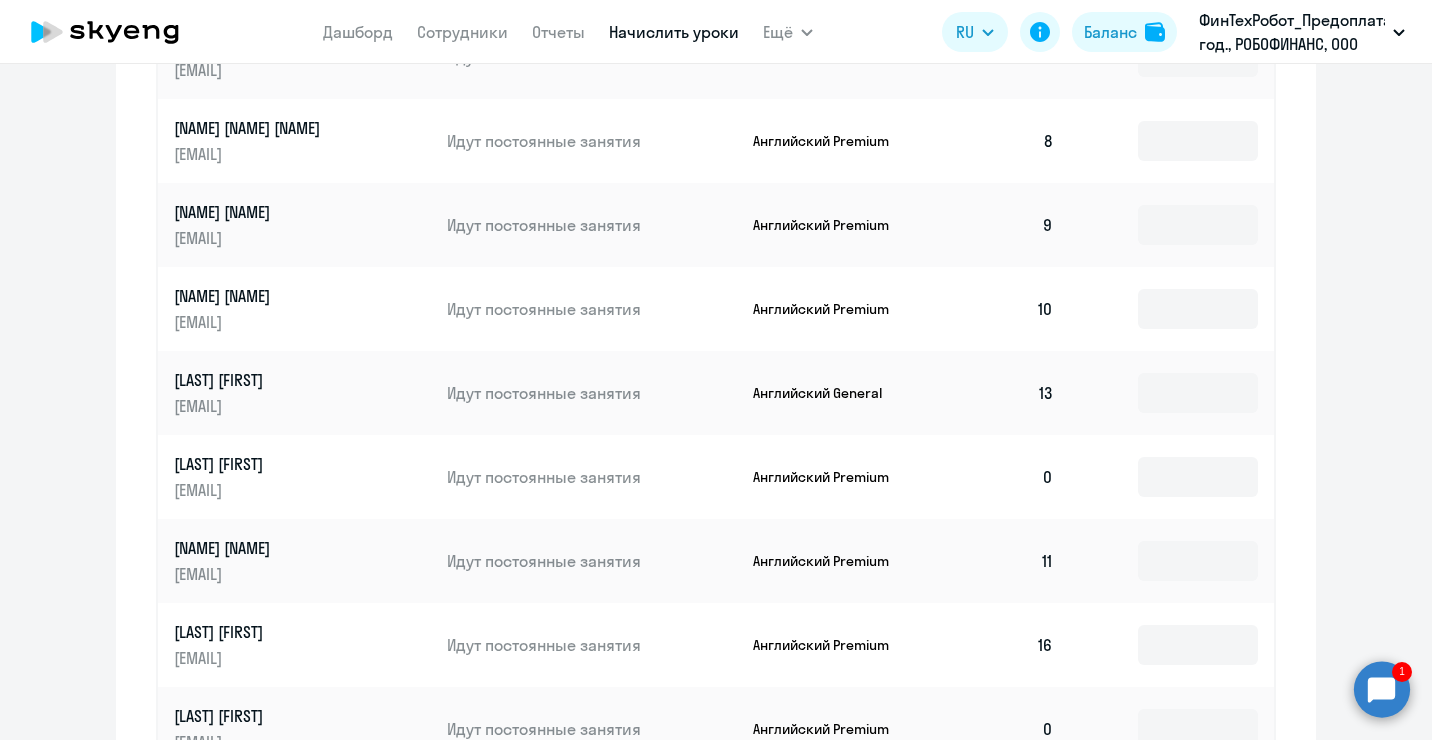 scroll, scrollTop: 1200, scrollLeft: 0, axis: vertical 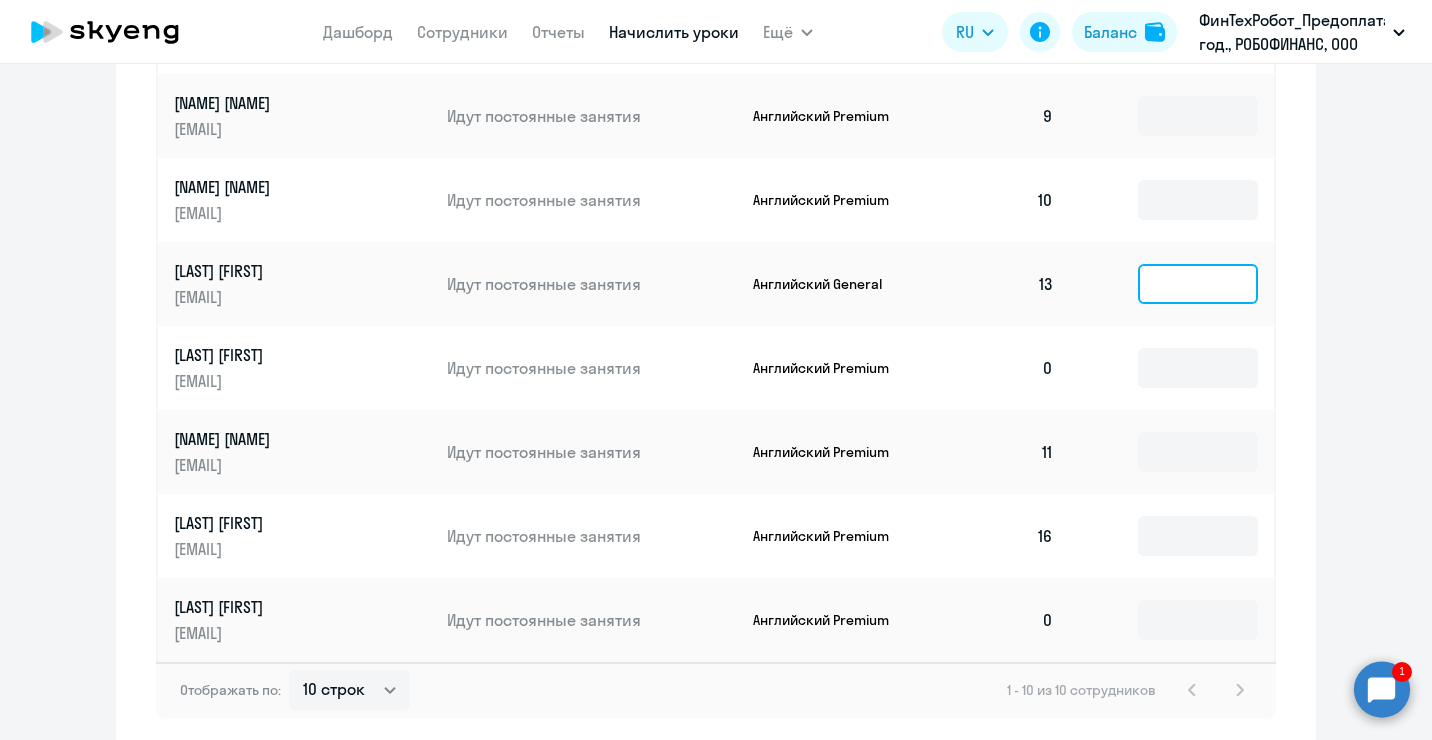click 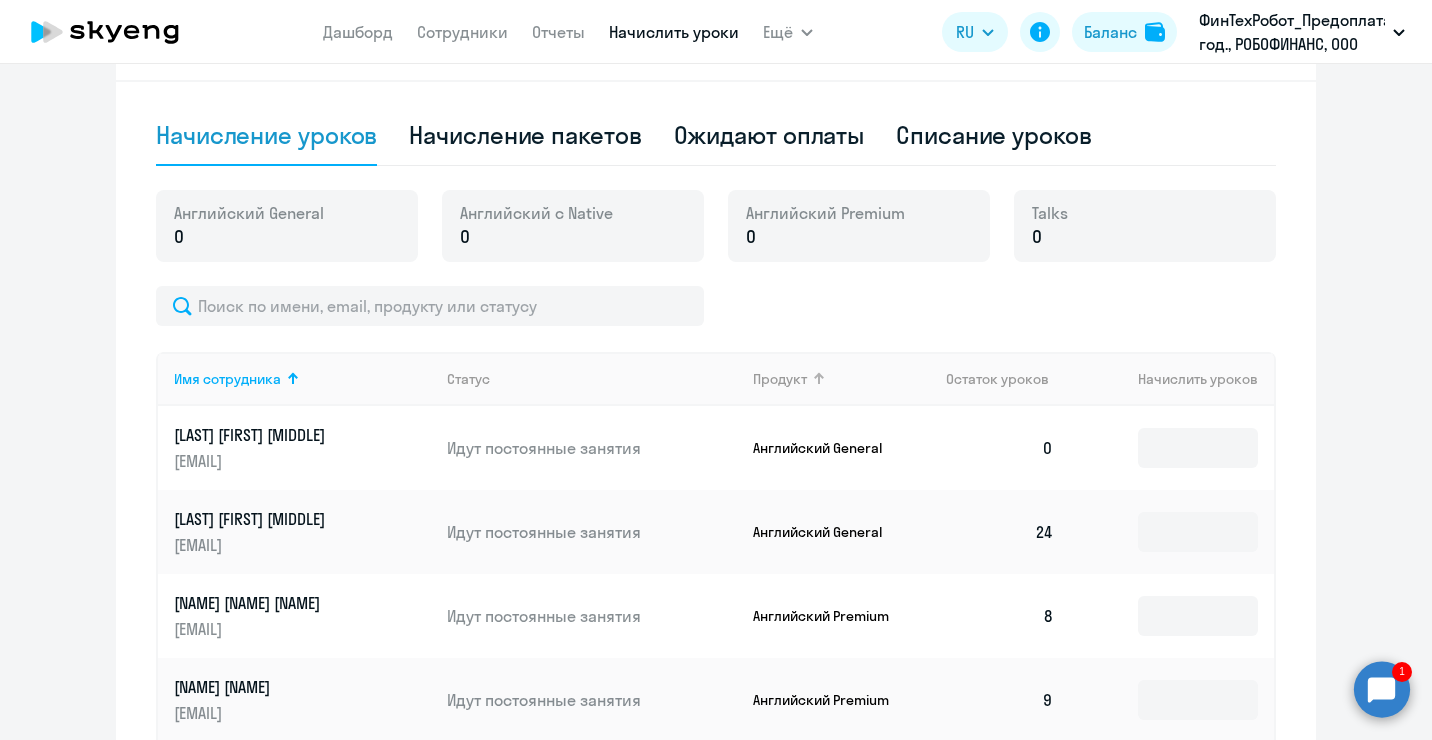 scroll, scrollTop: 400, scrollLeft: 0, axis: vertical 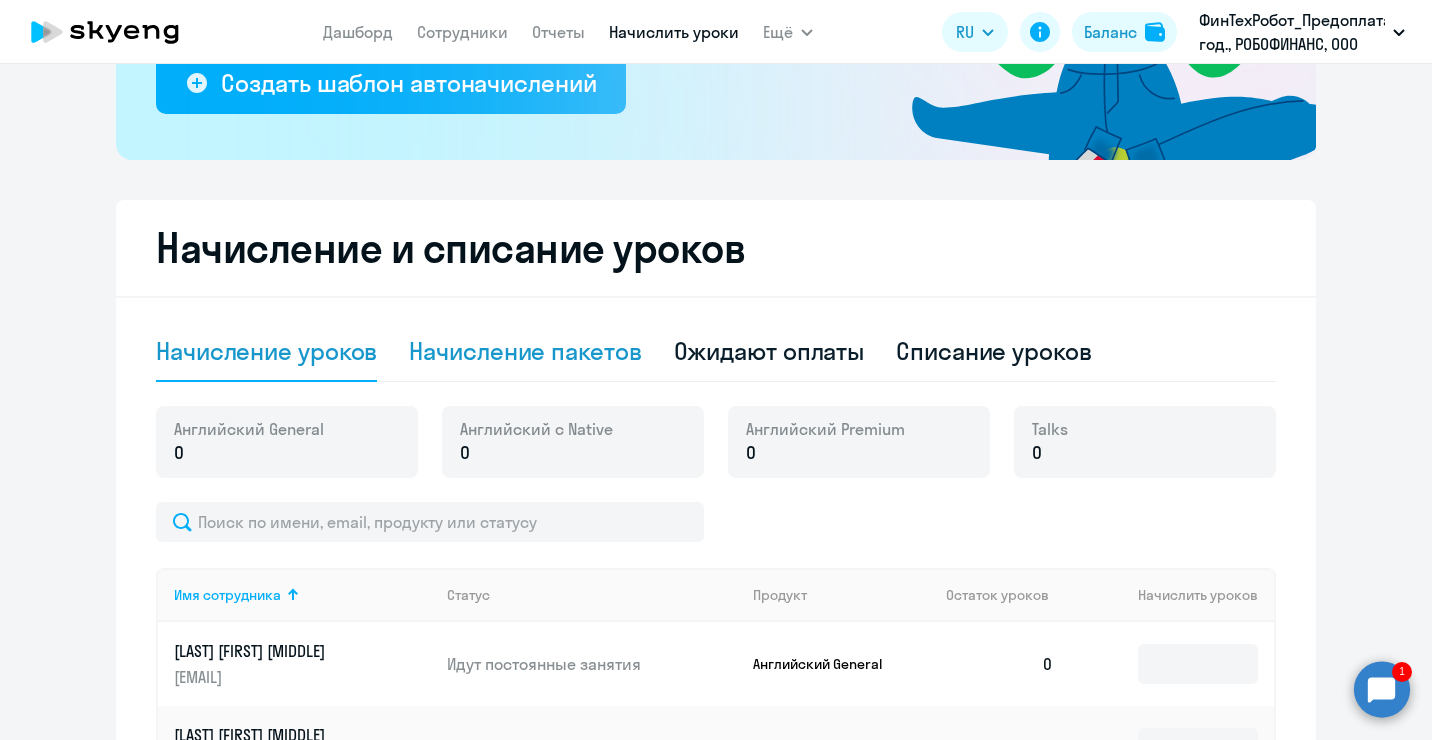 click on "Начисление пакетов" 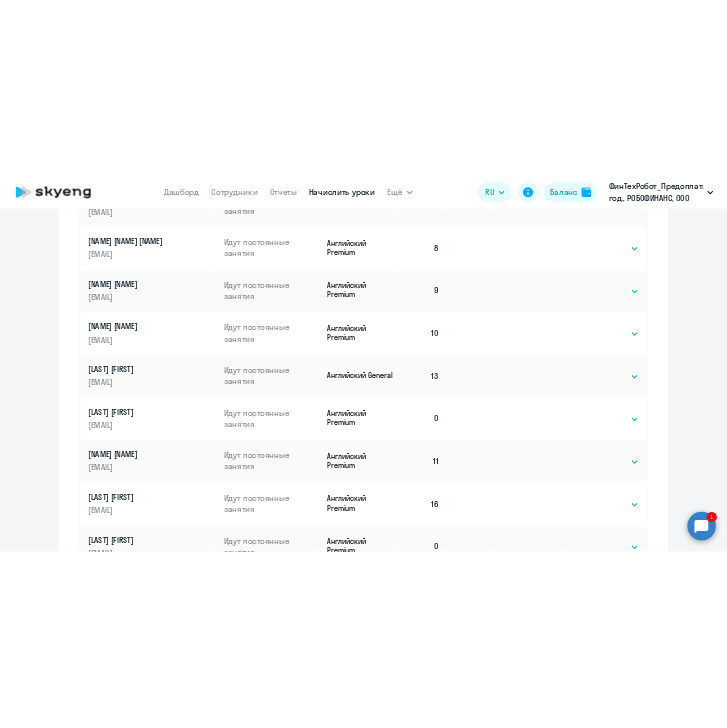 scroll, scrollTop: 1200, scrollLeft: 0, axis: vertical 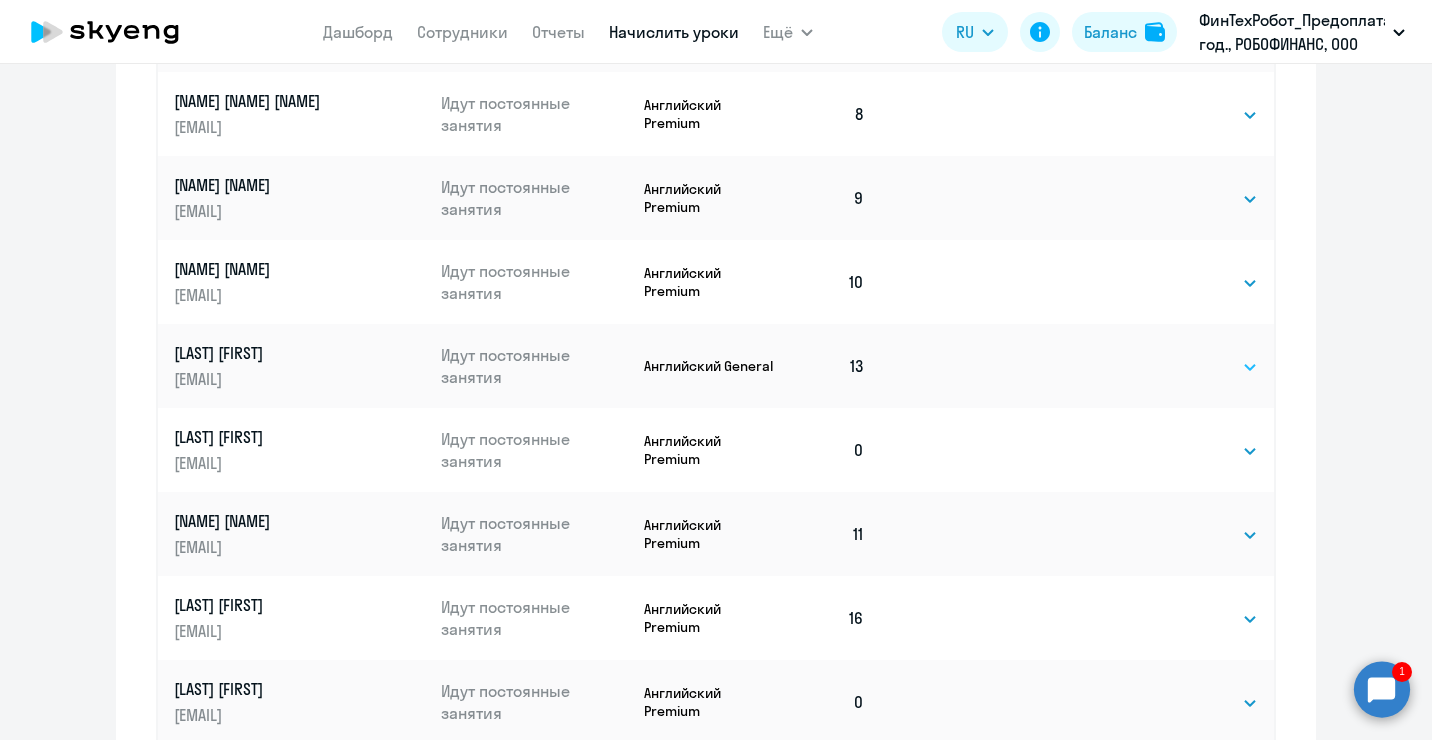 click on "Выбрать   4   8   16   32   64   96   128" 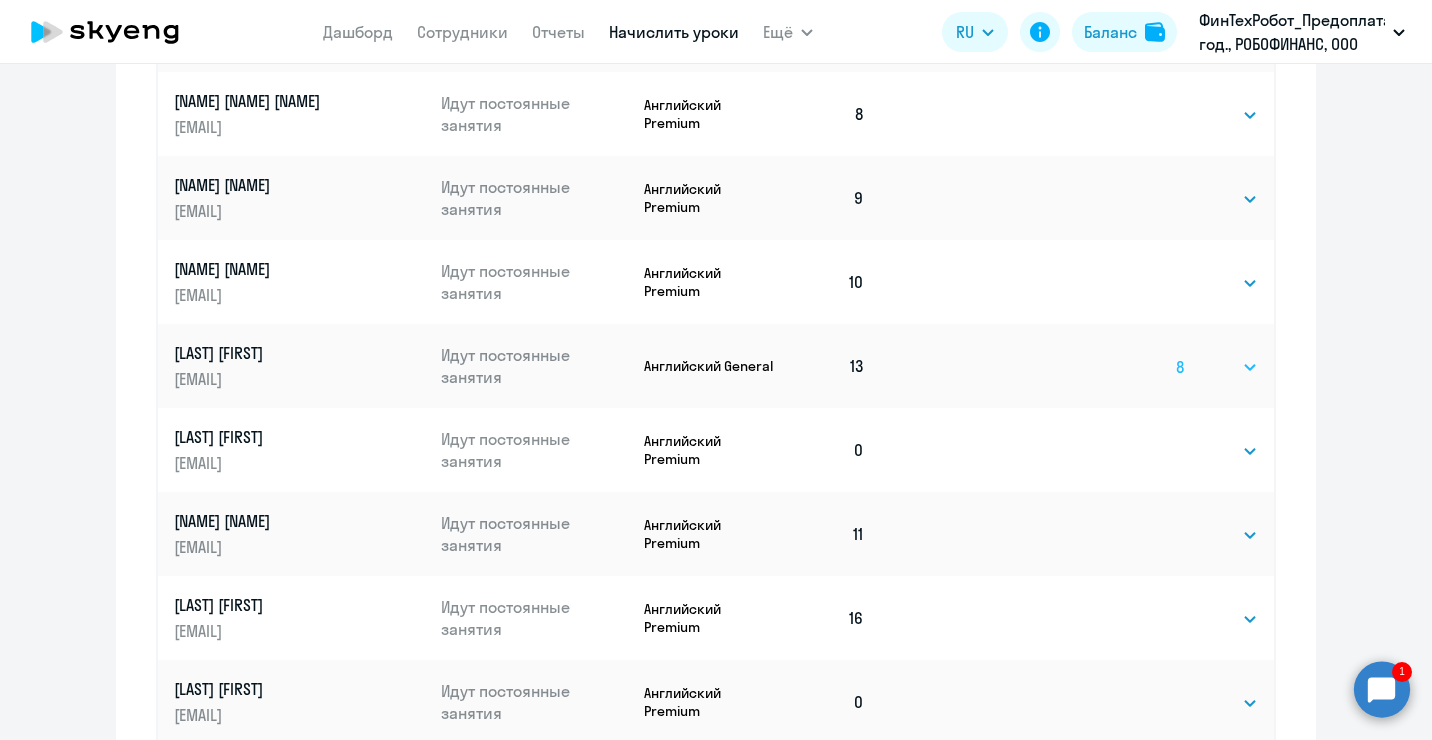 click on "Выбрать   4   8   16   32   64   96   128" 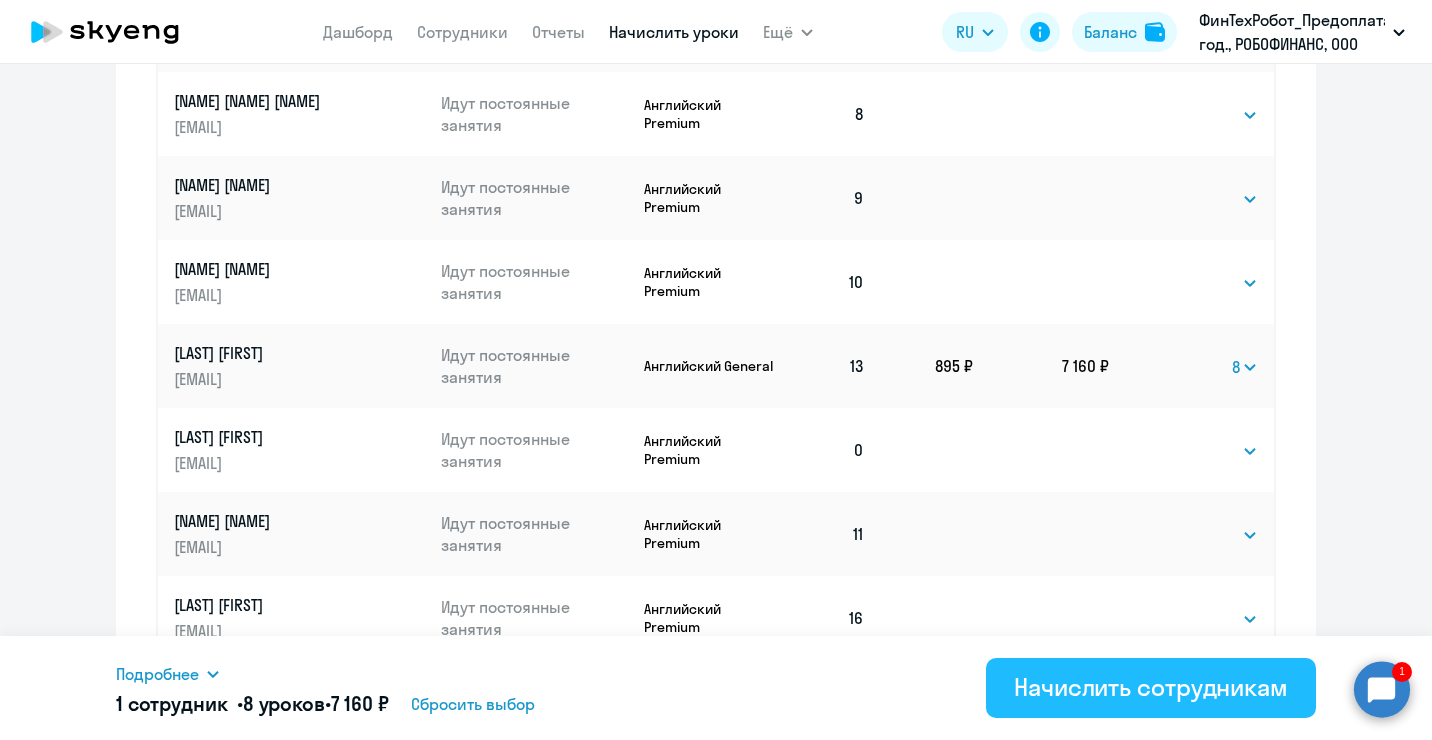 click on "Начислить сотрудникам" at bounding box center [1151, 687] 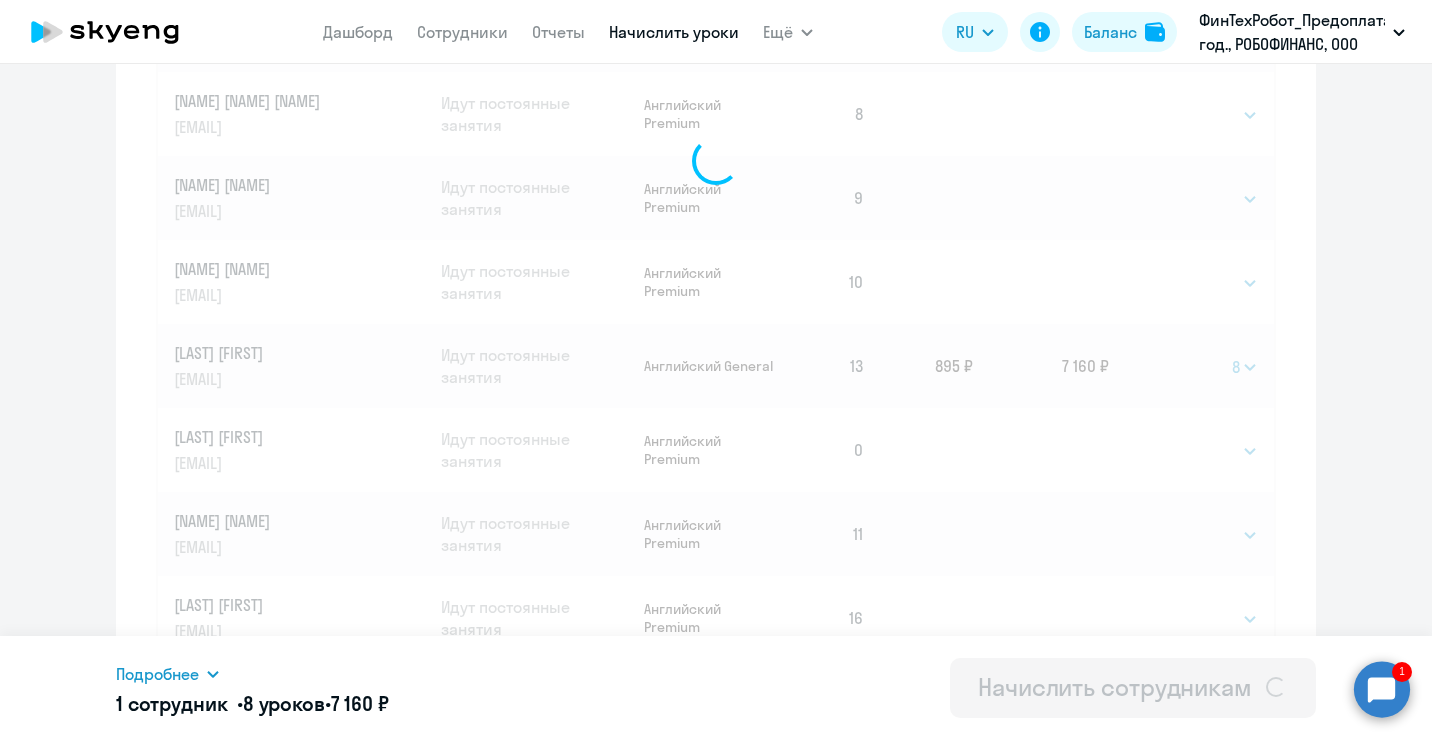 select 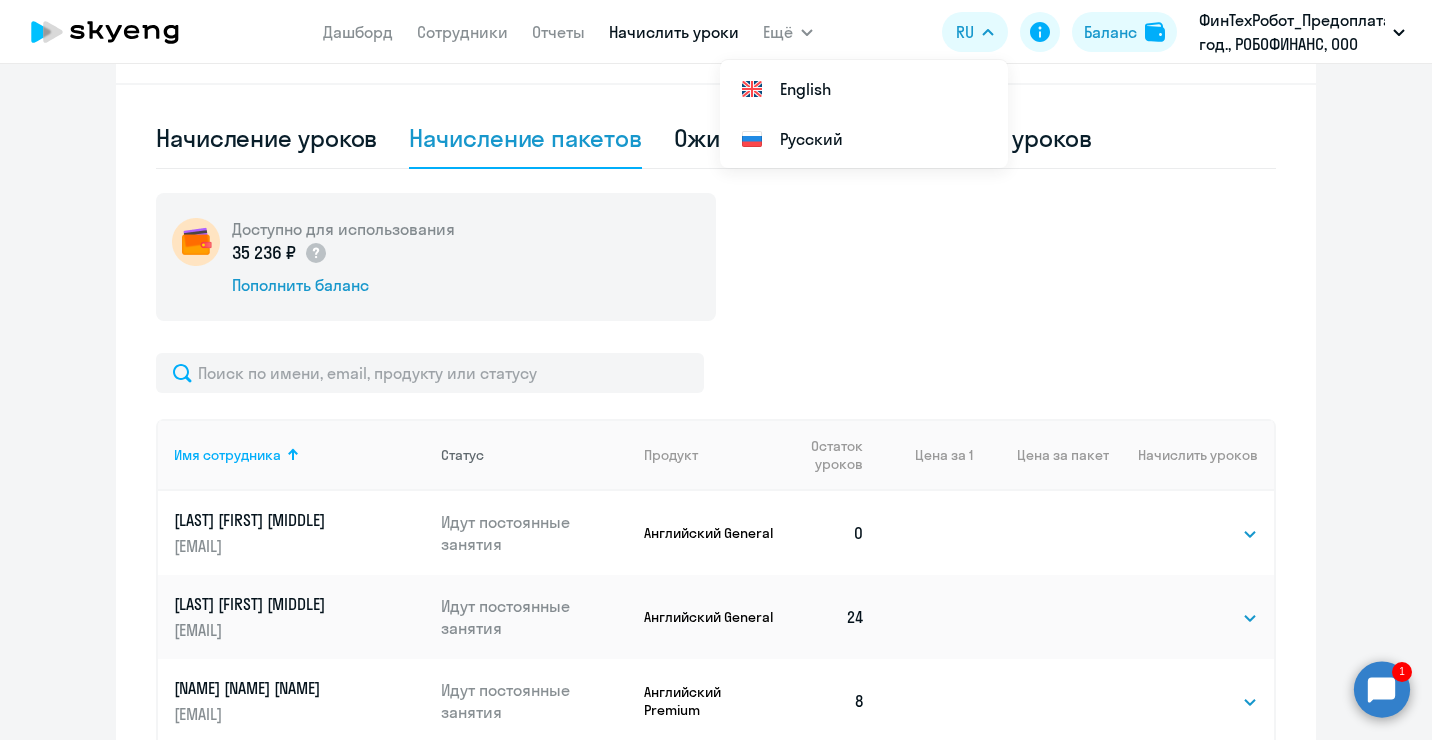 scroll, scrollTop: 572, scrollLeft: 0, axis: vertical 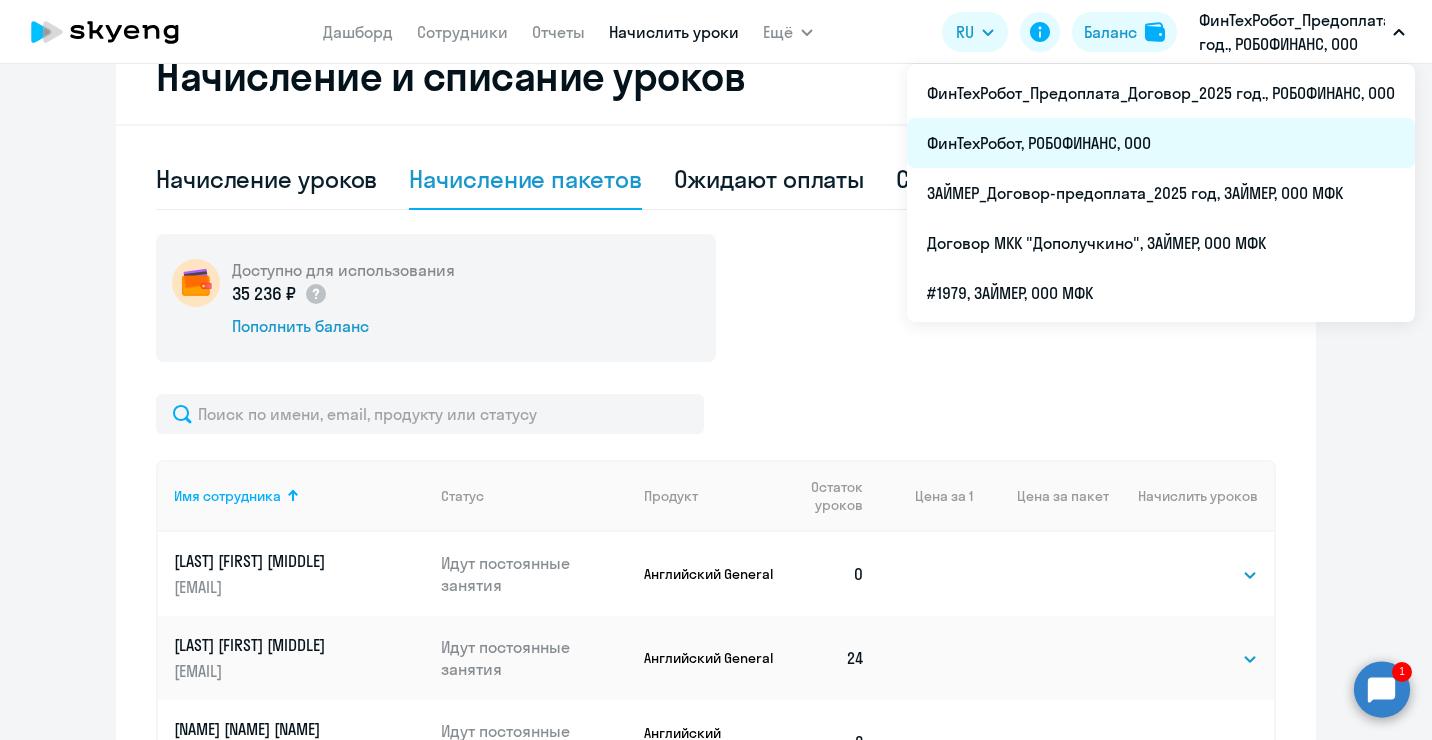 click on "ФинТехРобот, РОБОФИНАНС, ООО" at bounding box center [1161, 143] 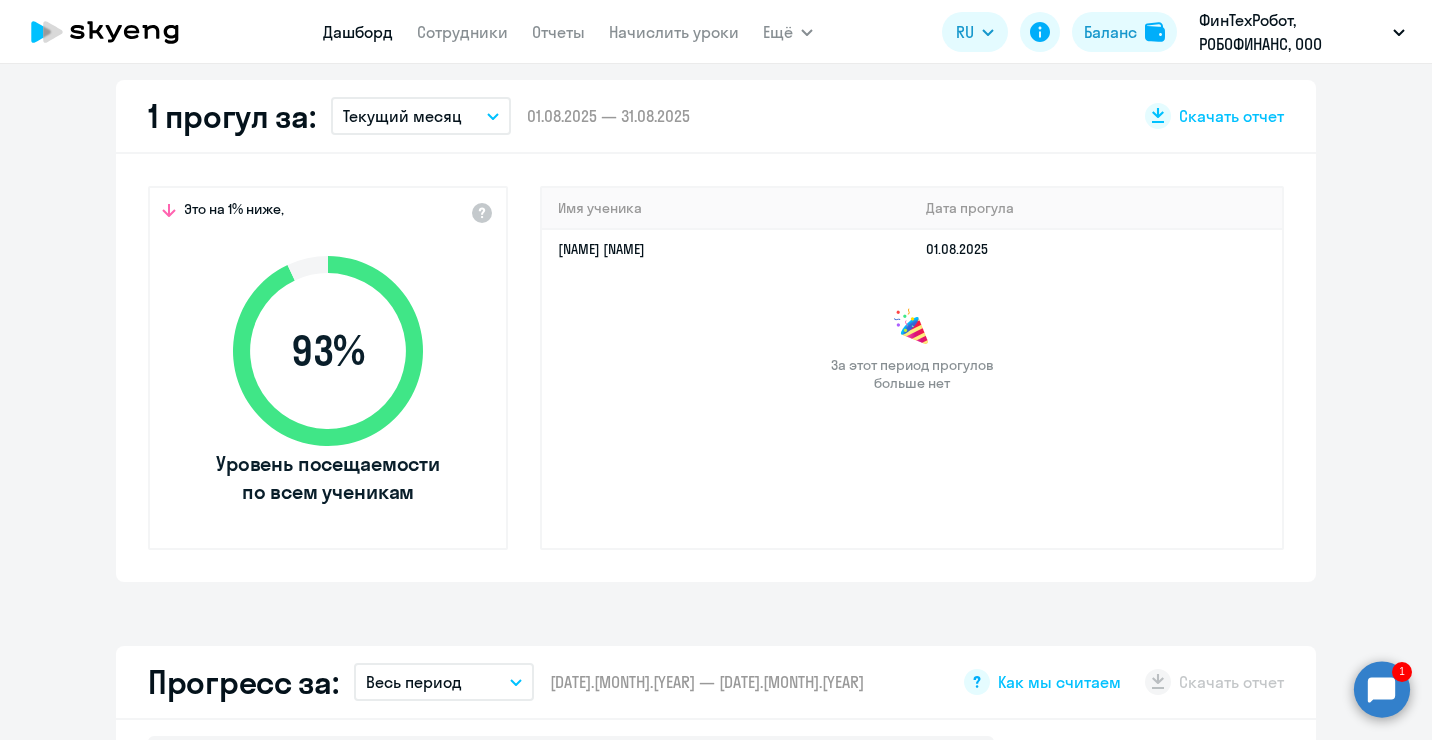 select on "30" 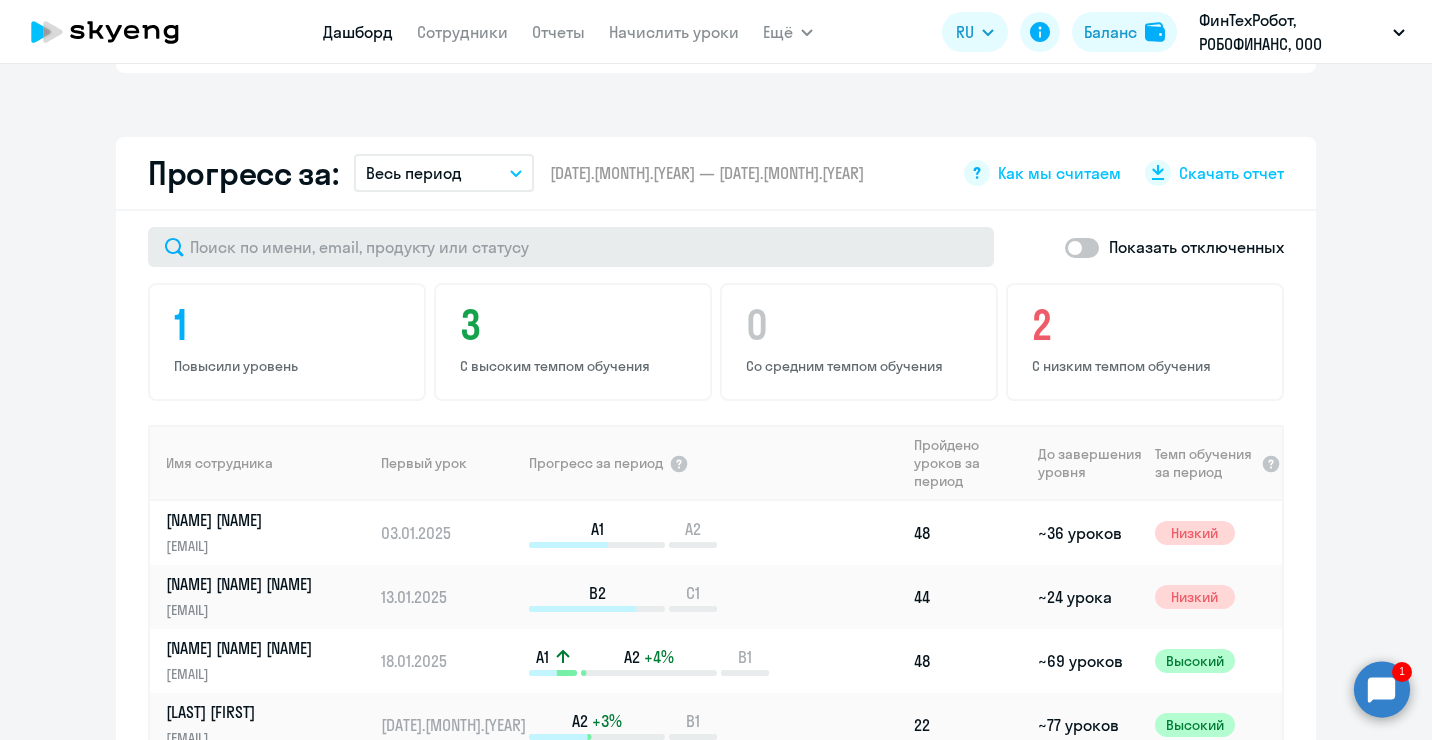 scroll, scrollTop: 1072, scrollLeft: 0, axis: vertical 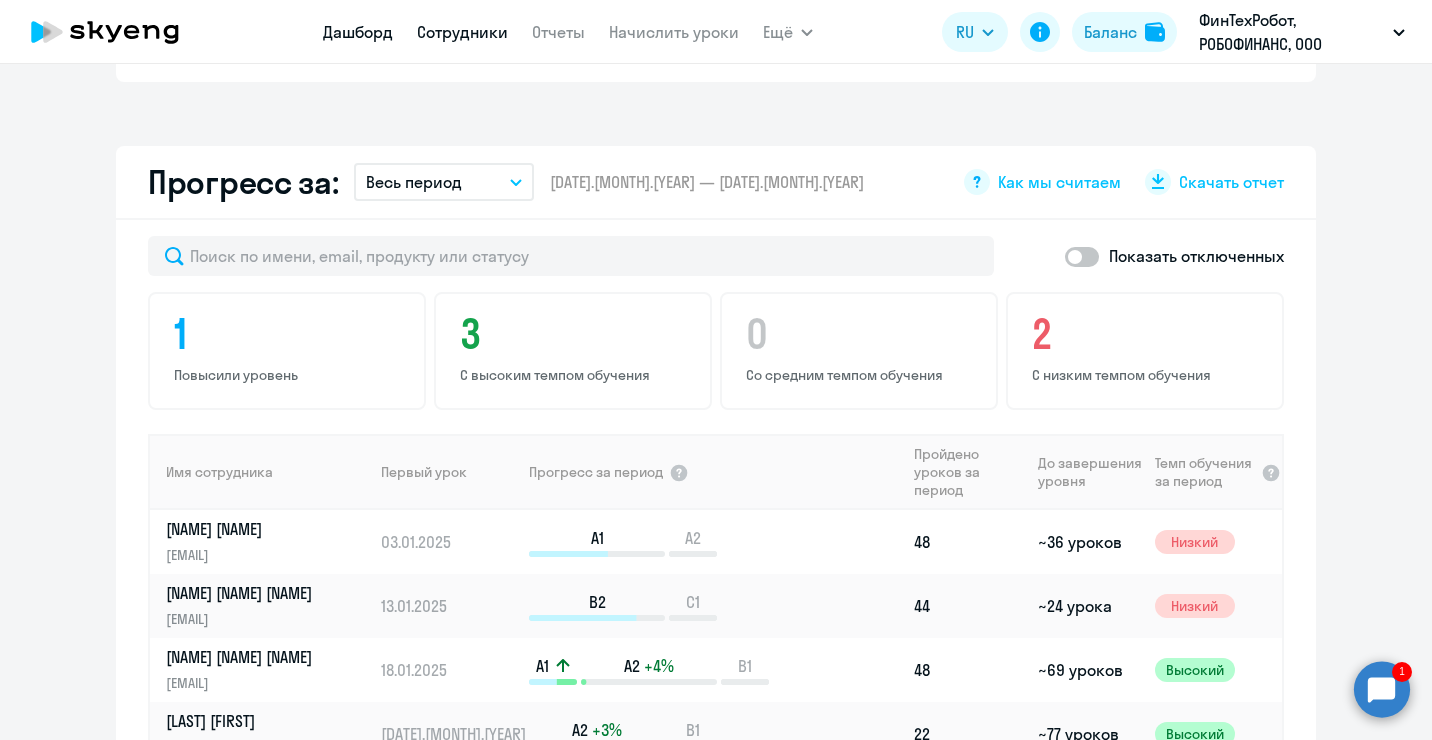 click on "Сотрудники" at bounding box center [462, 32] 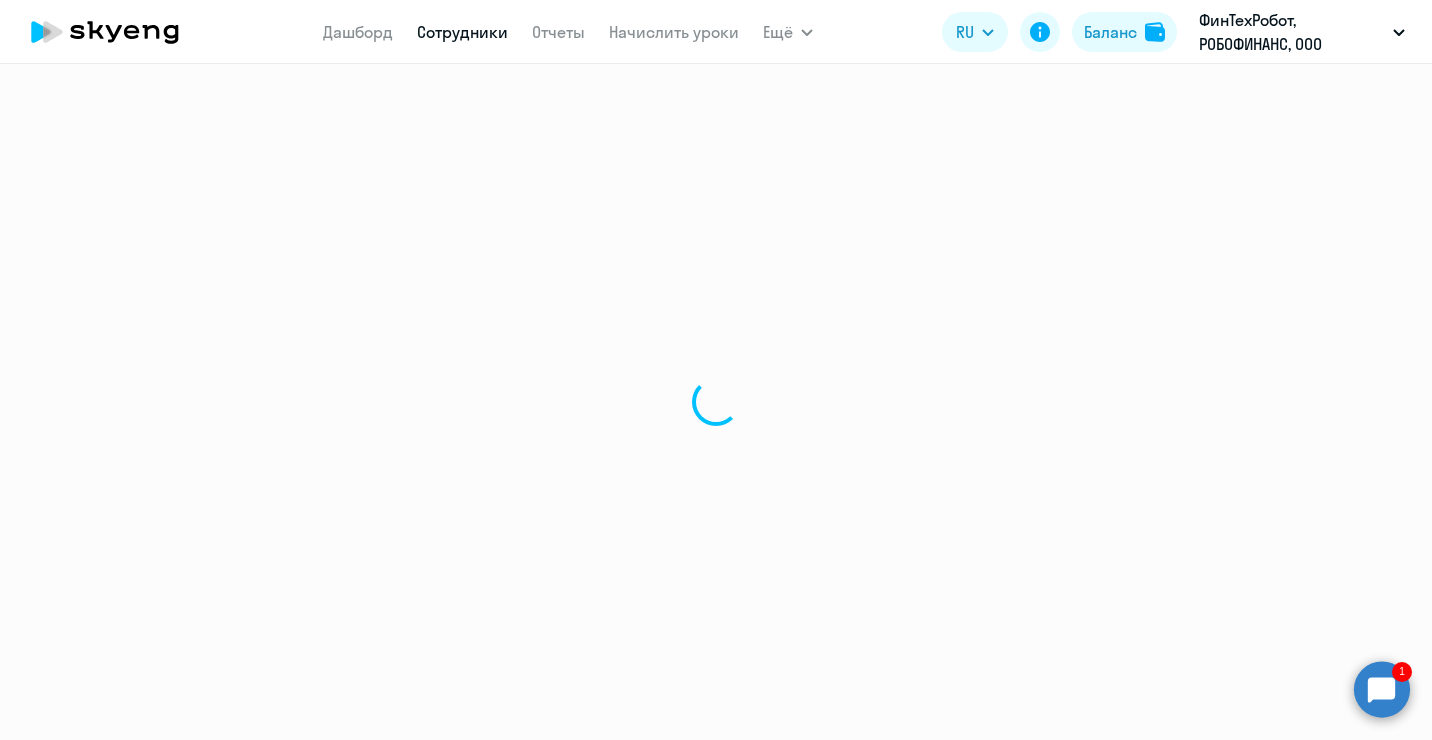 scroll, scrollTop: 0, scrollLeft: 0, axis: both 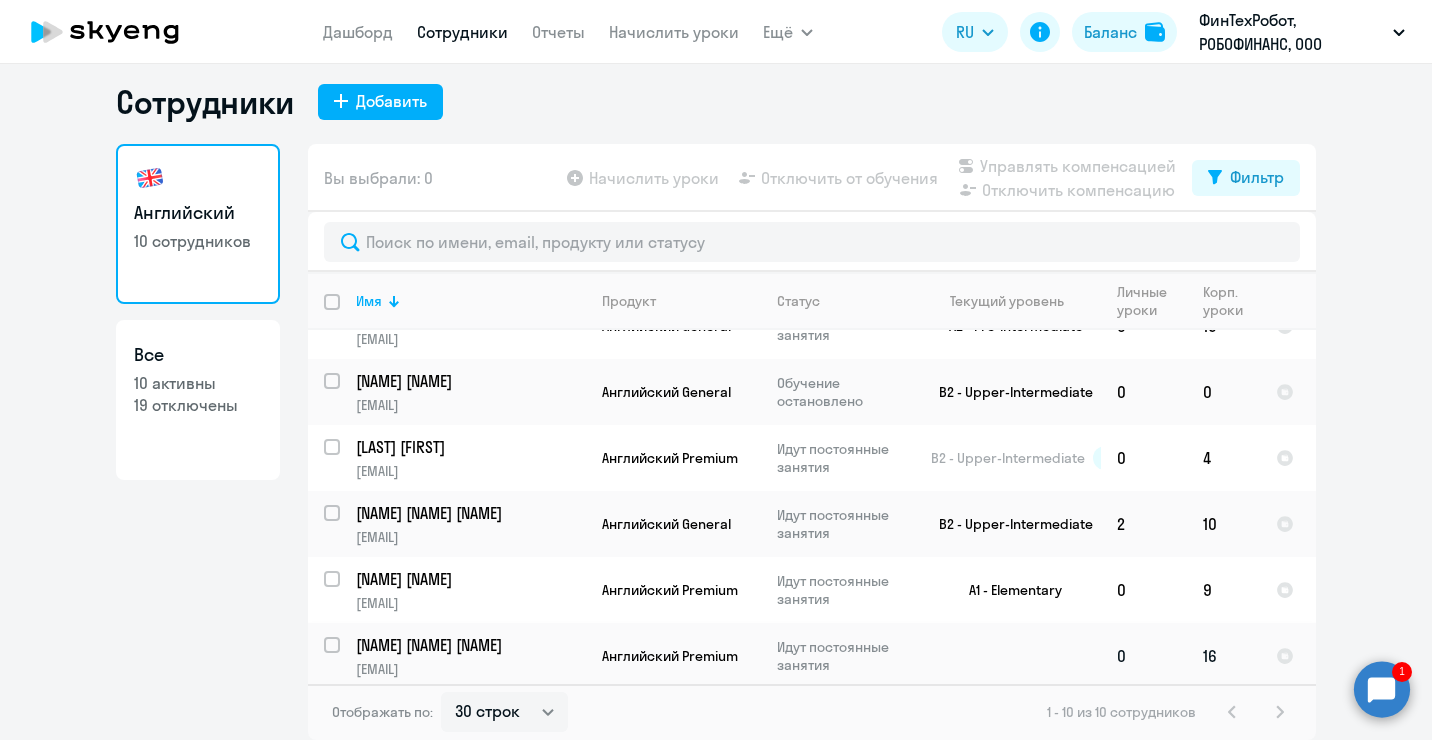 click on "[NAME] [NAME] [NAME]" 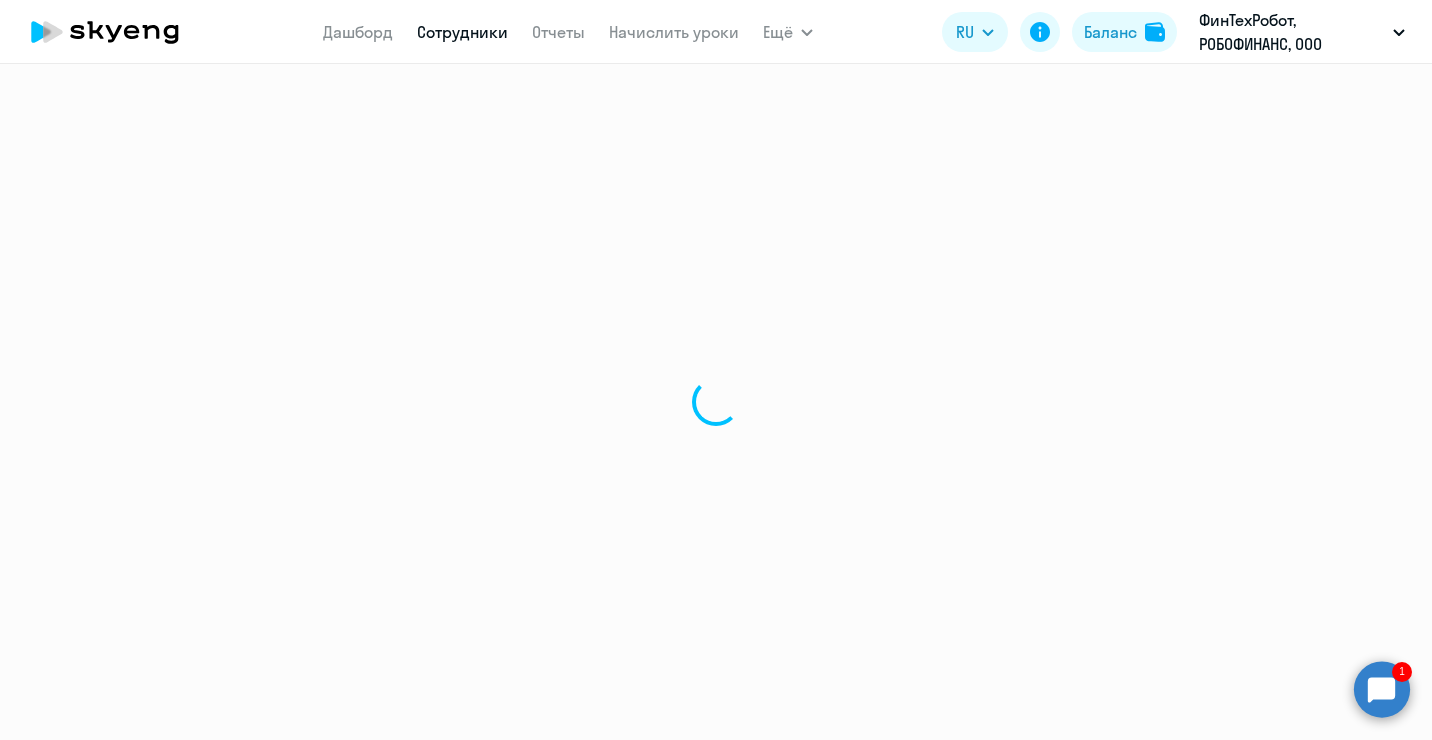 scroll, scrollTop: 0, scrollLeft: 0, axis: both 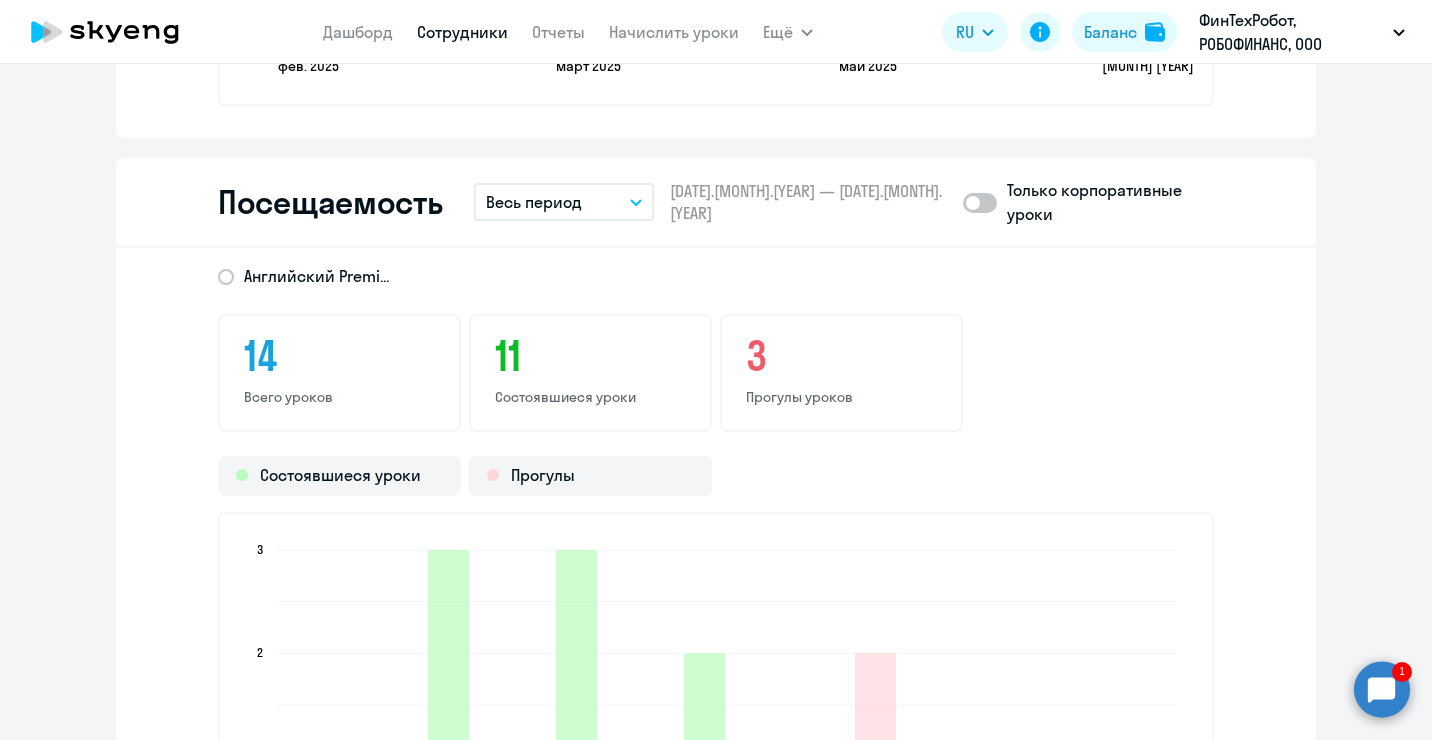 click on "Весь период" at bounding box center (534, 202) 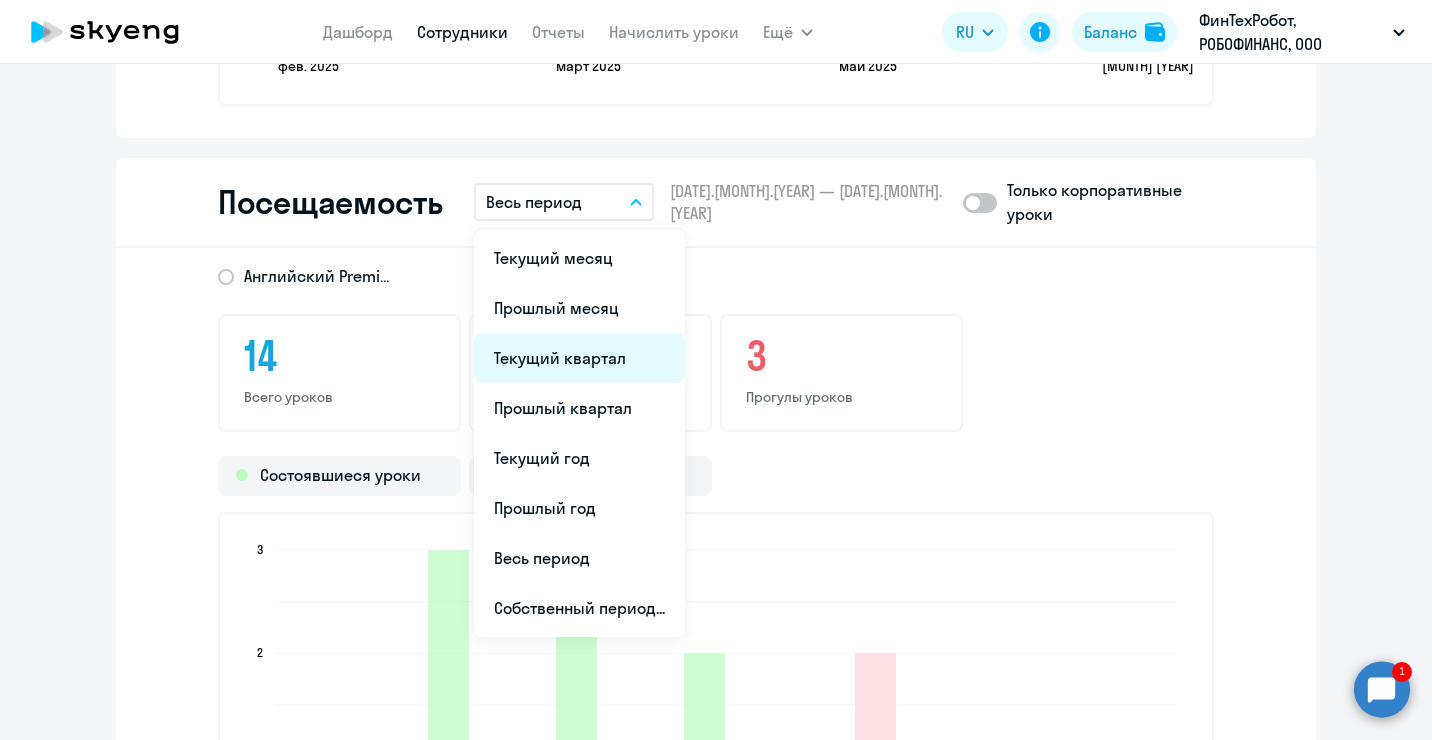 click on "Текущий квартал" at bounding box center (579, 358) 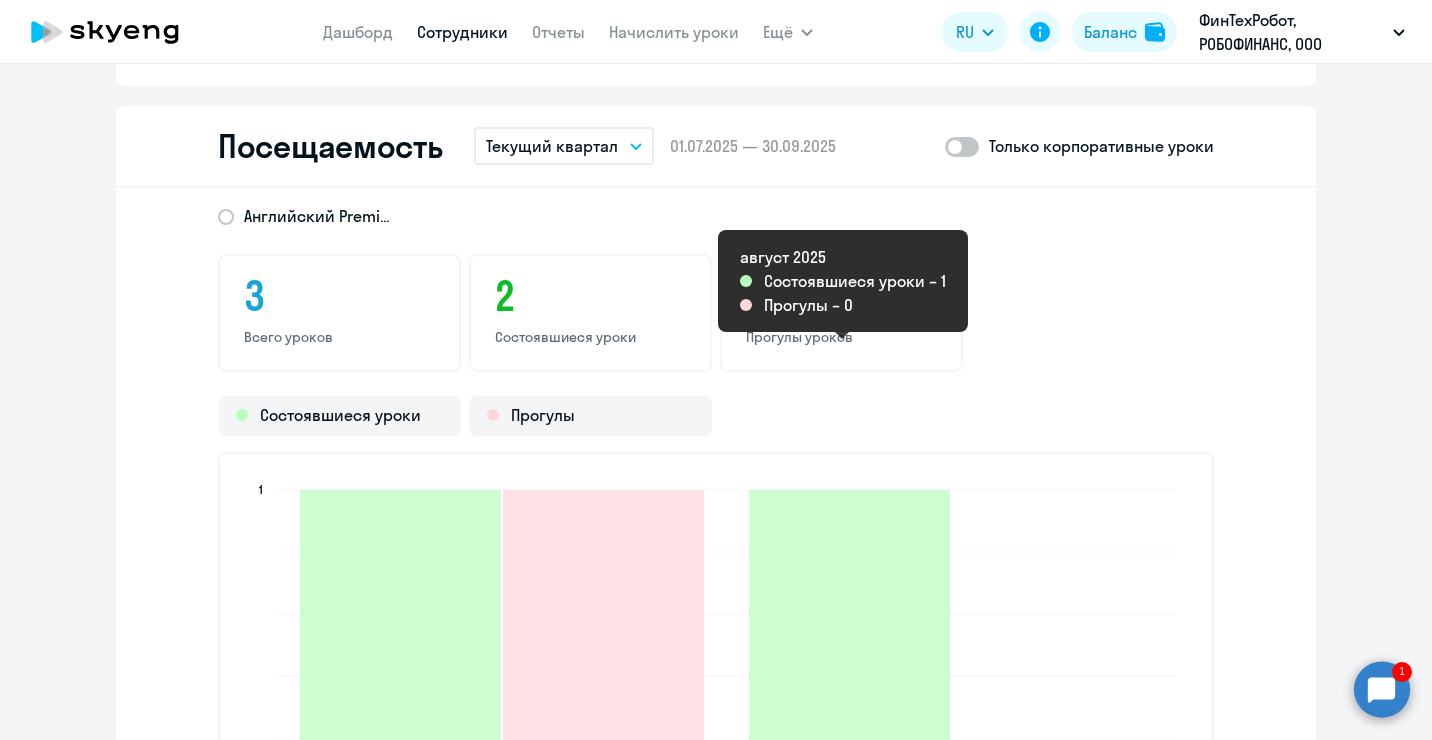 scroll, scrollTop: 2000, scrollLeft: 0, axis: vertical 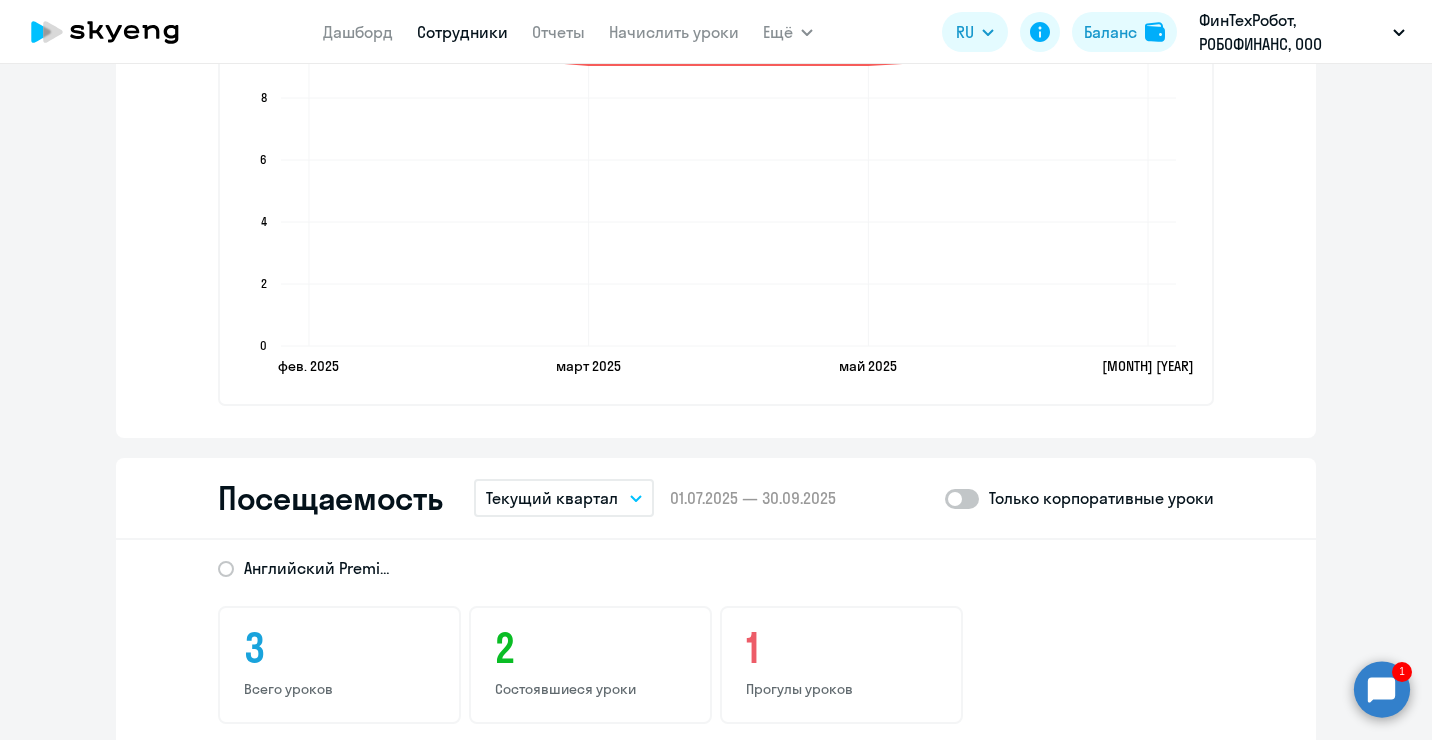click on "Текущий квартал" at bounding box center (552, 498) 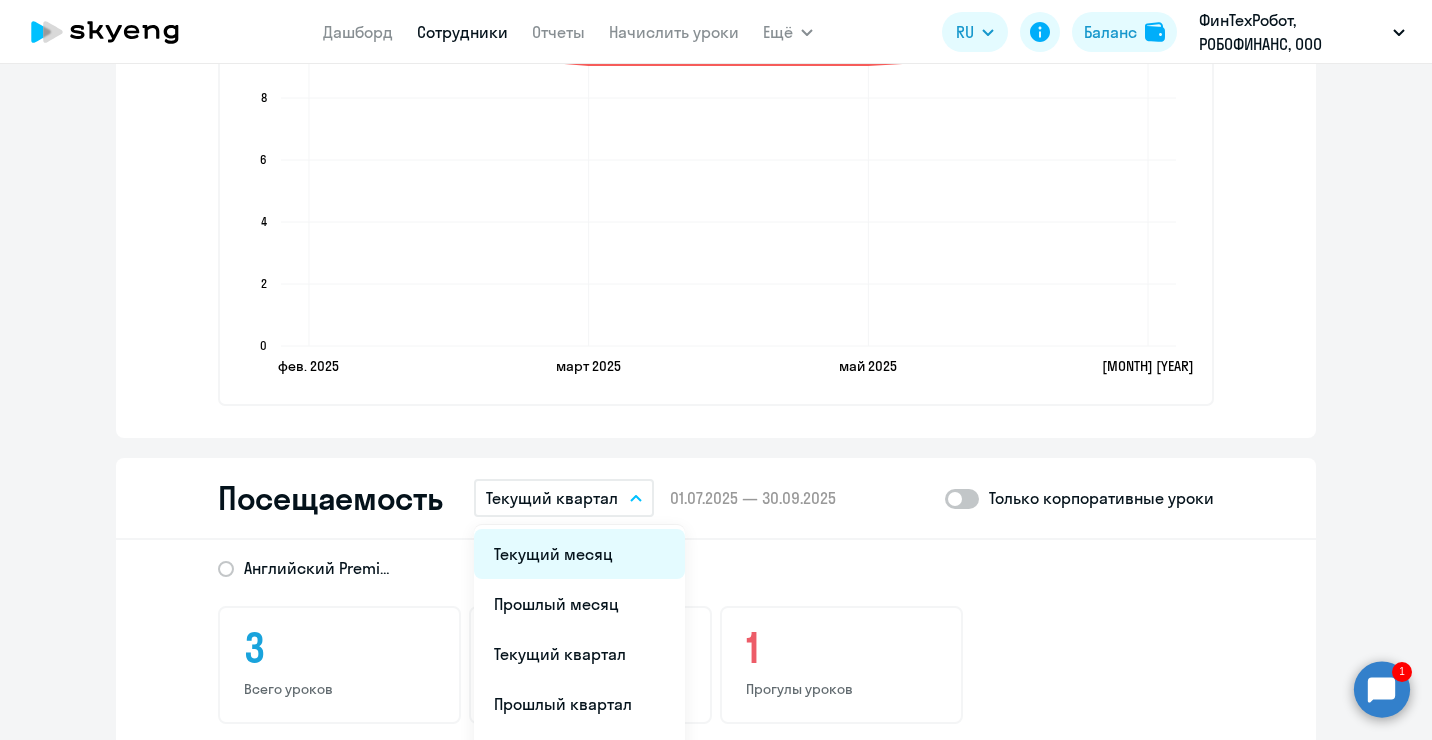 click on "Текущий месяц" at bounding box center [579, 554] 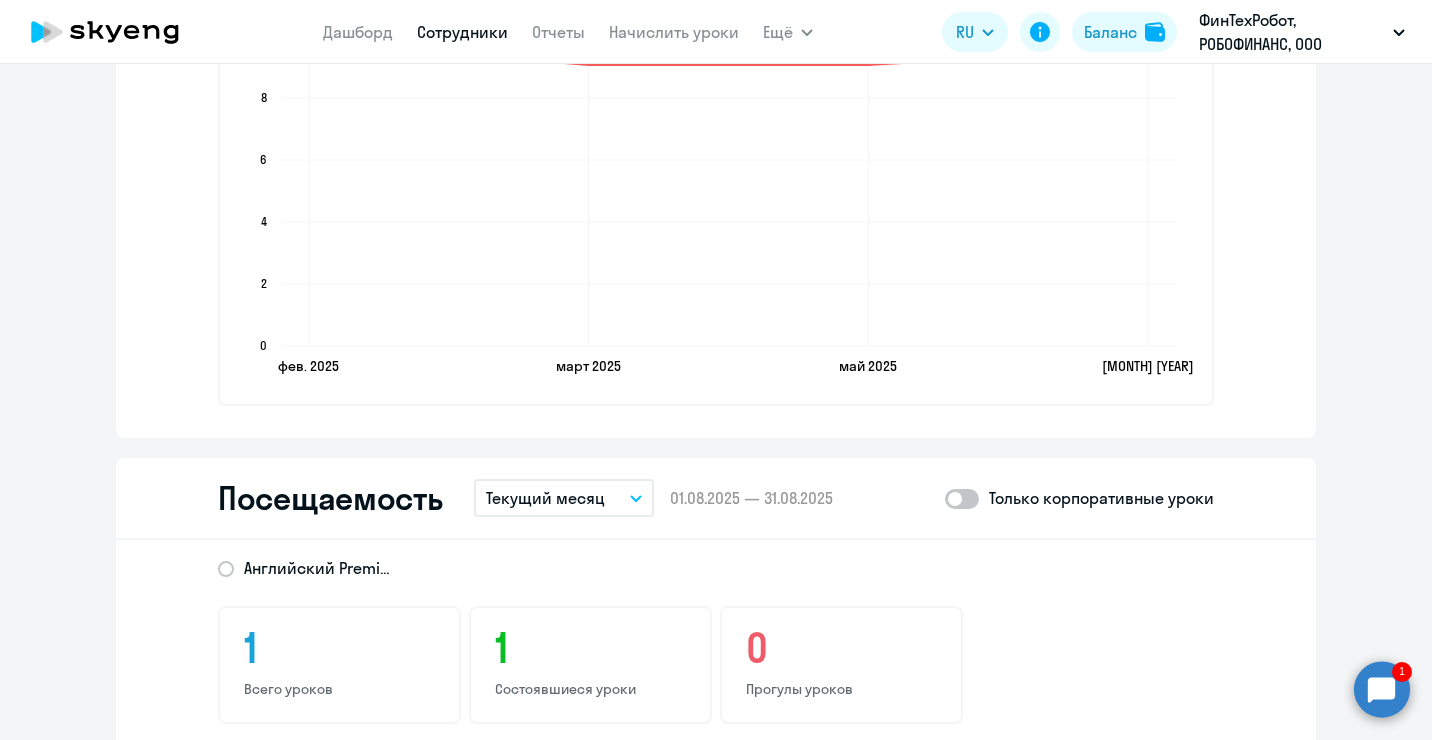 click on "Текущий месяц" at bounding box center (545, 498) 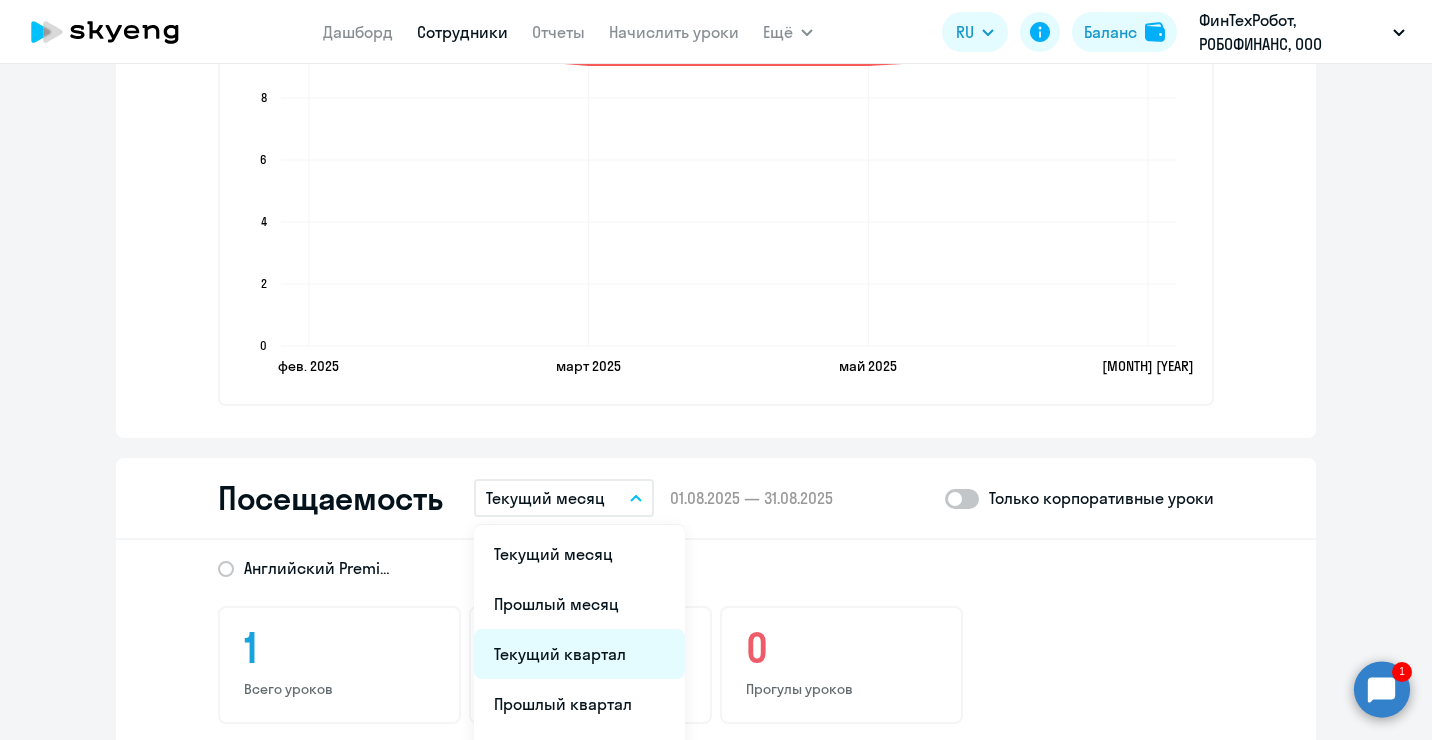 click on "Текущий квартал" at bounding box center (579, 654) 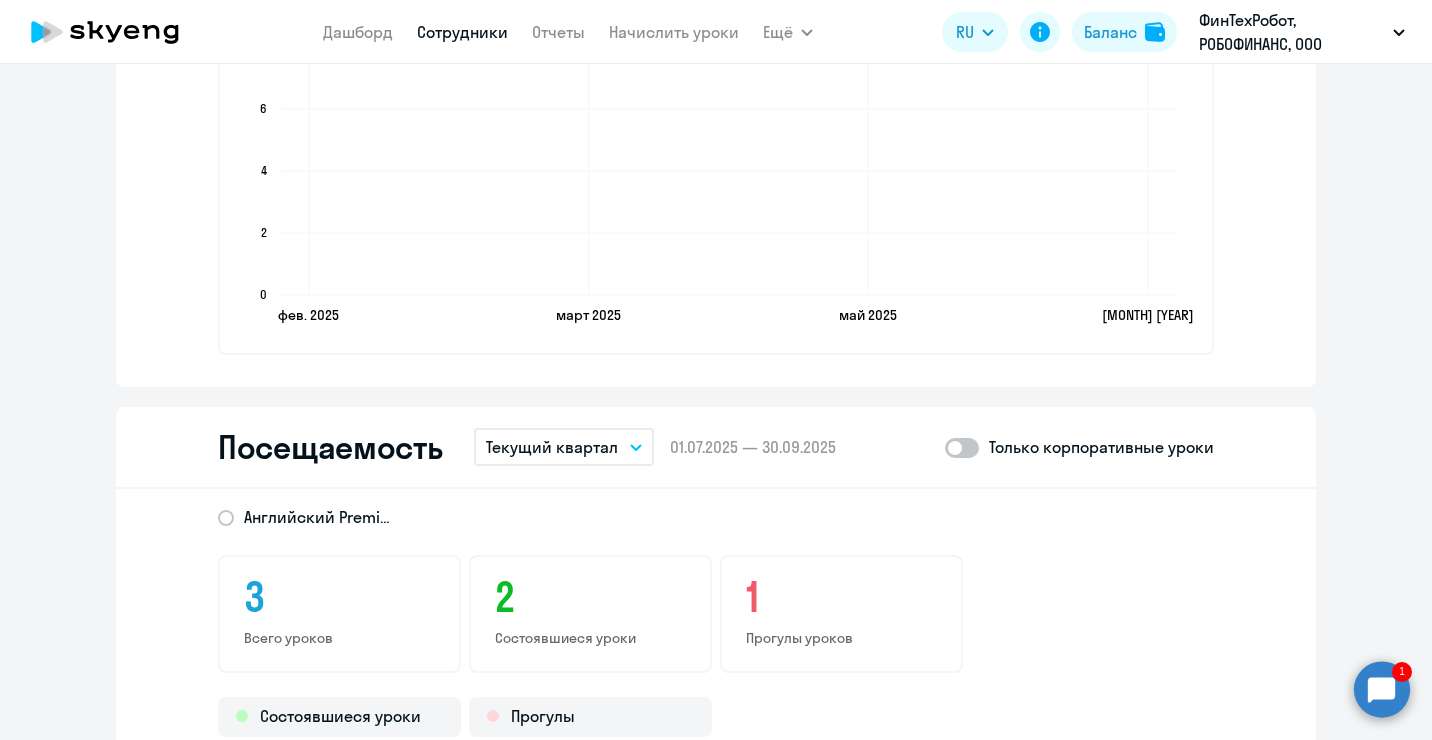 scroll, scrollTop: 2100, scrollLeft: 0, axis: vertical 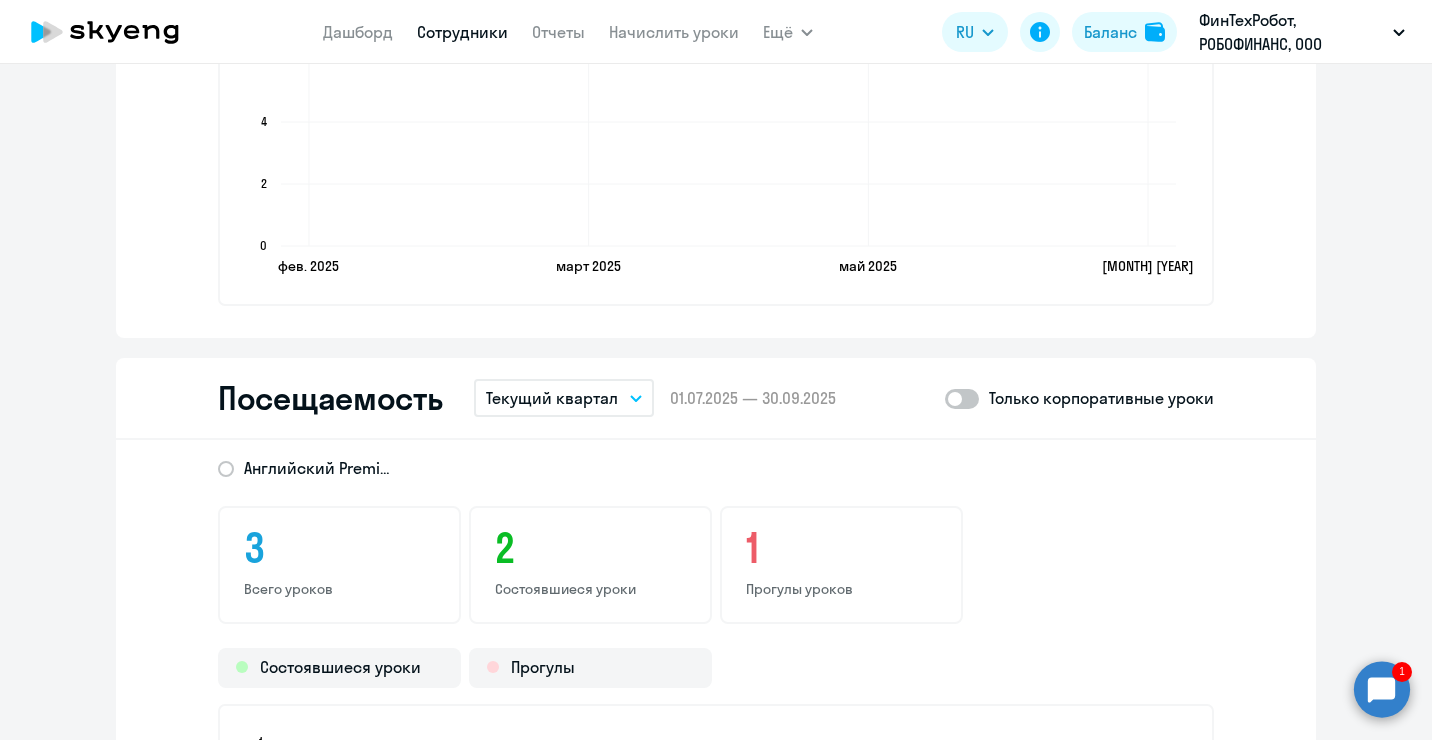 click on "Текущий квартал" at bounding box center [552, 398] 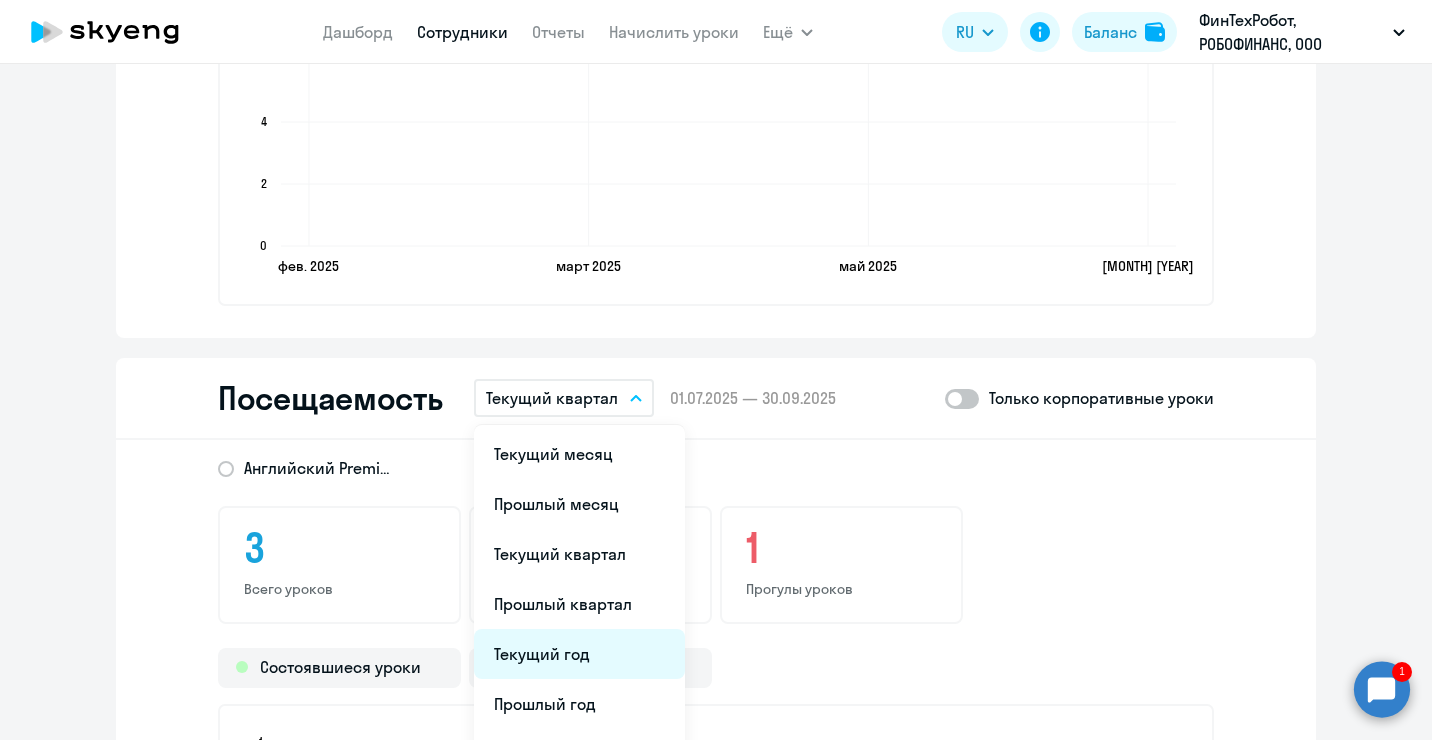 click on "Текущий год" at bounding box center [579, 654] 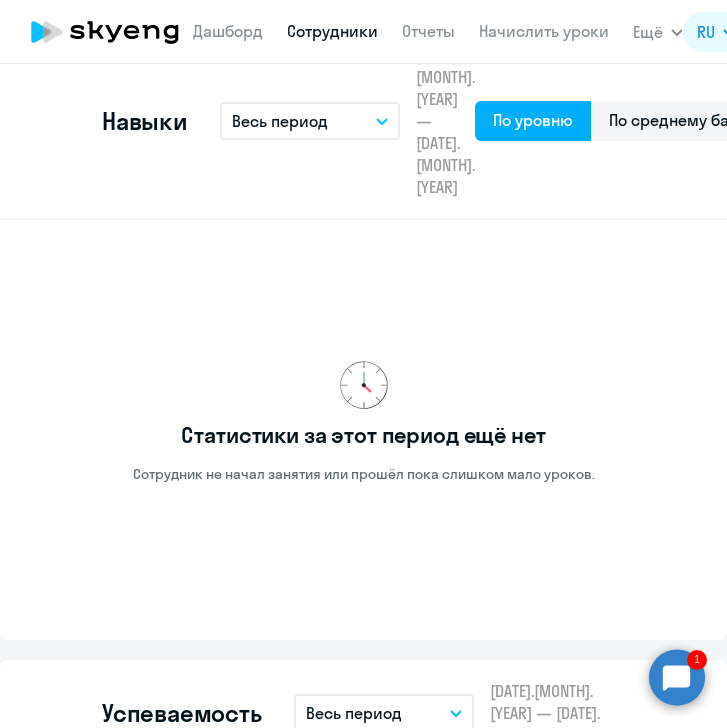 scroll, scrollTop: 1110, scrollLeft: 0, axis: vertical 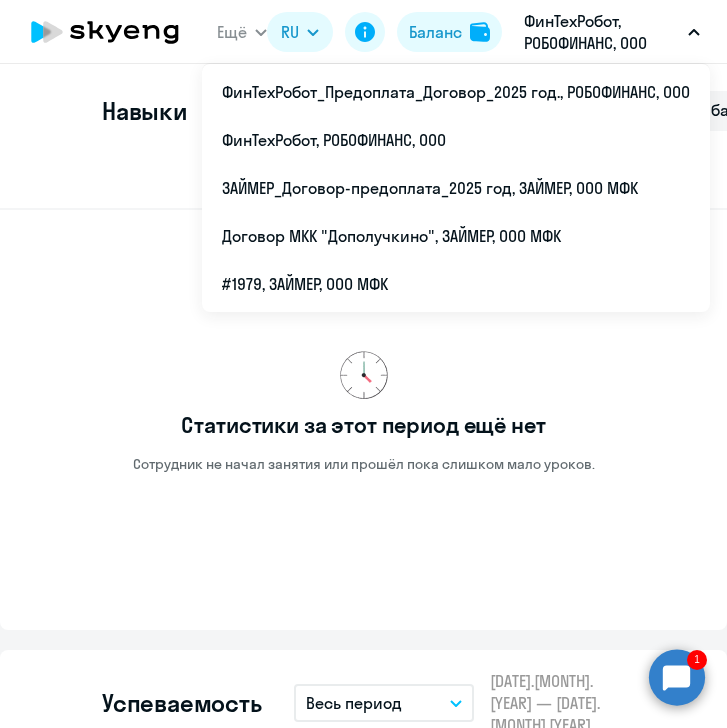 click on "ФинТехРобот, РОБОФИНАНС, ООО" at bounding box center (602, 32) 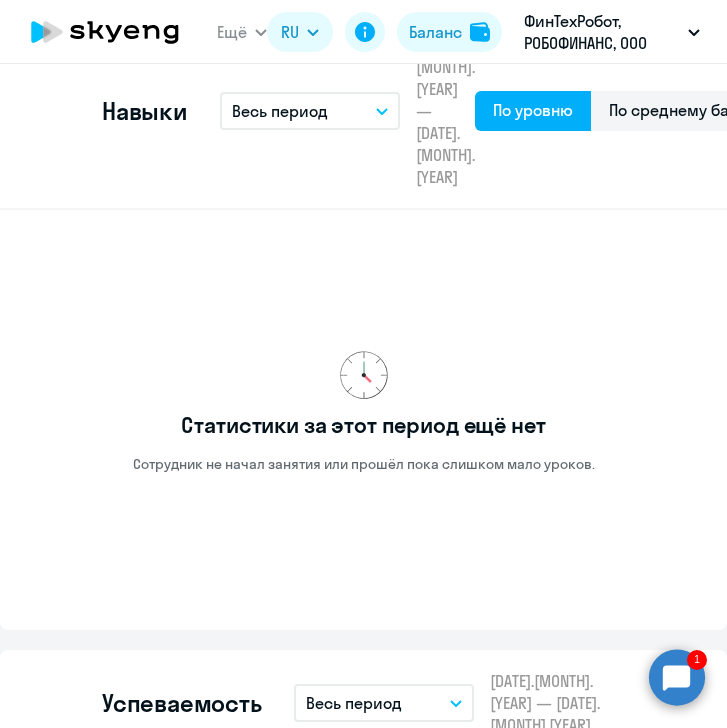 click on "ФинТехРобот, РОБОФИНАНС, ООО" at bounding box center [602, 32] 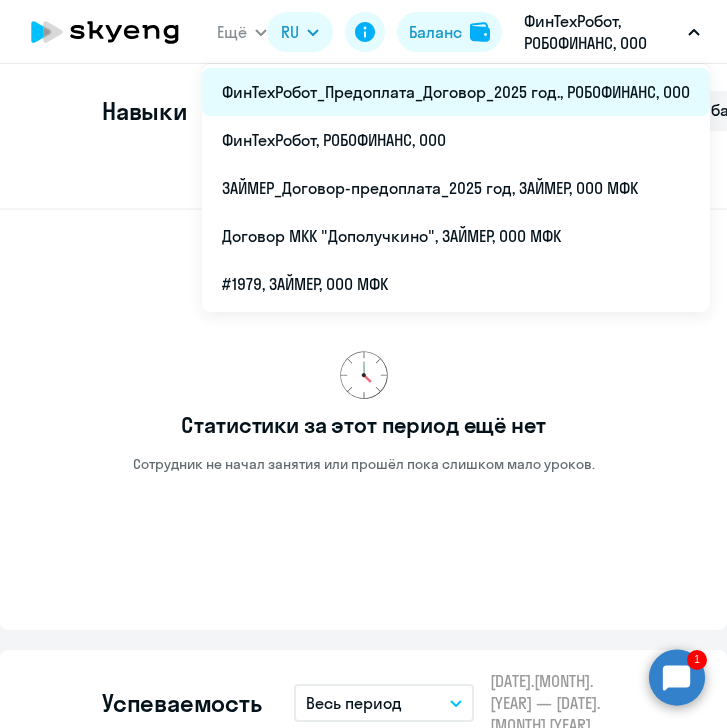 click on "ФинТехРобот_Предоплата_Договор_2025 год., РОБОФИНАНС, ООО" at bounding box center [456, 92] 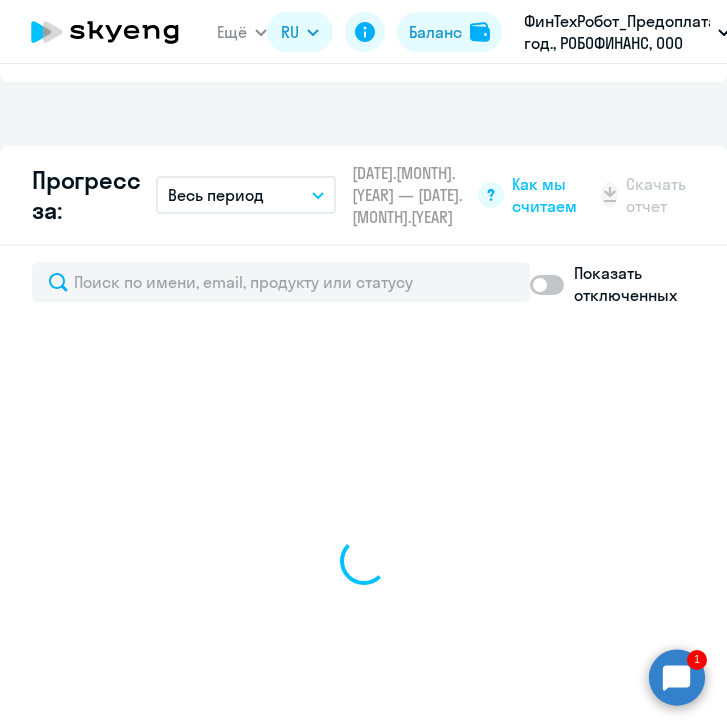 scroll, scrollTop: 1290, scrollLeft: 0, axis: vertical 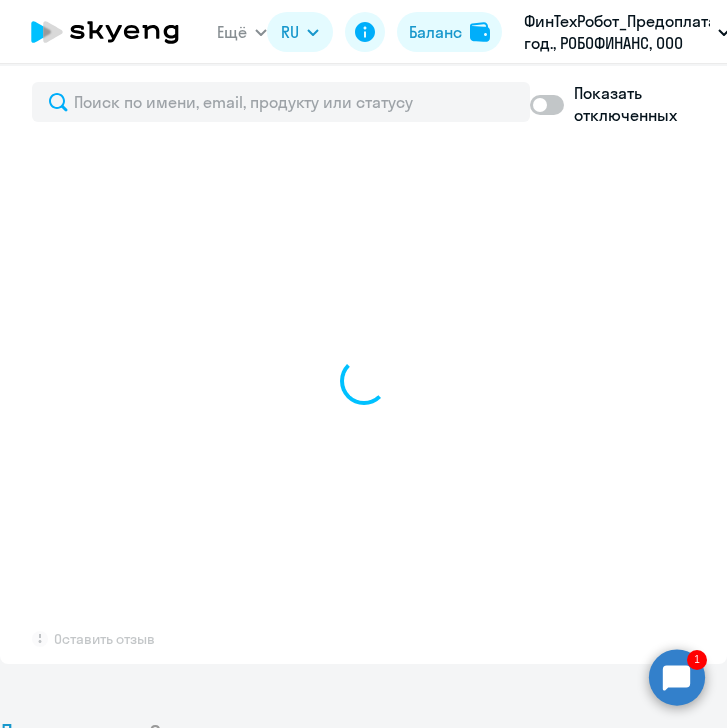 select on "30" 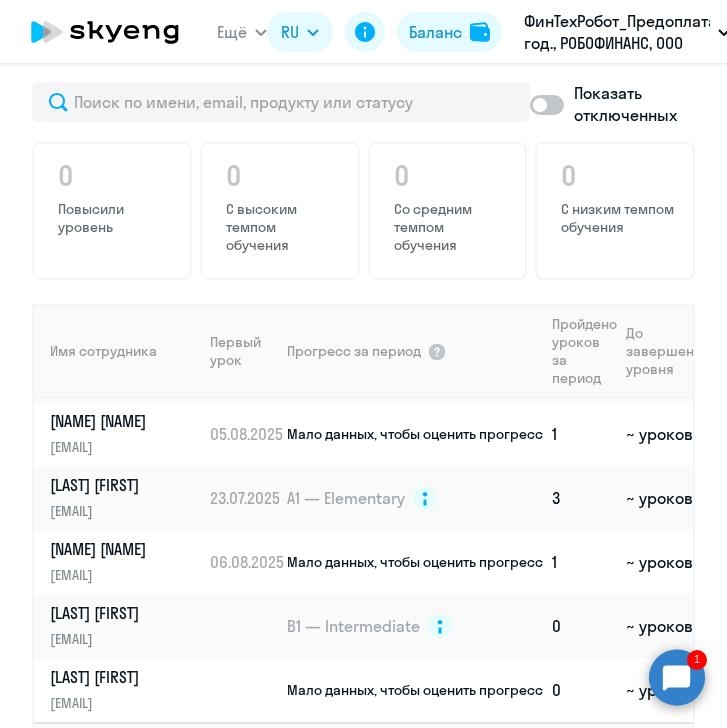 scroll, scrollTop: 267, scrollLeft: 0, axis: vertical 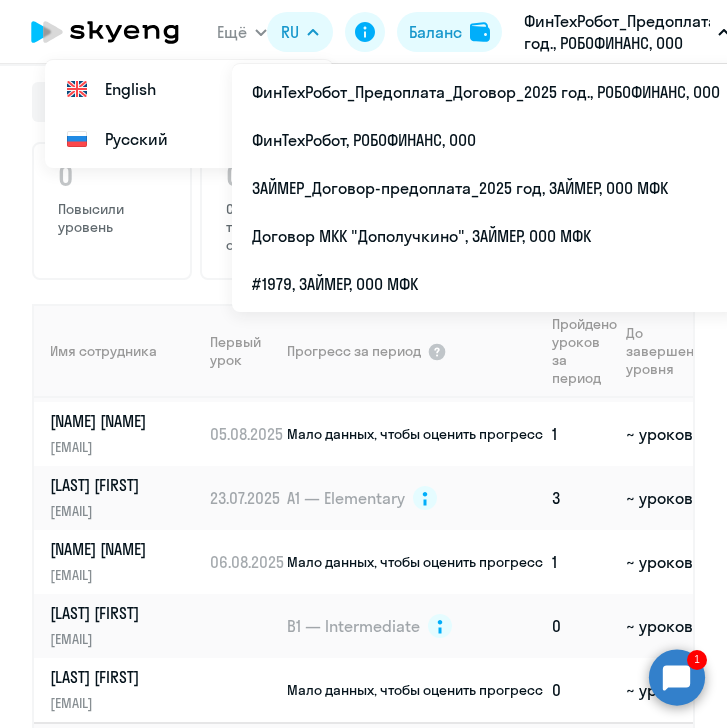 click on "ФинТехРобот_Предоплата_Договор_2025 год., РОБОФИНАНС, ООО" at bounding box center (617, 32) 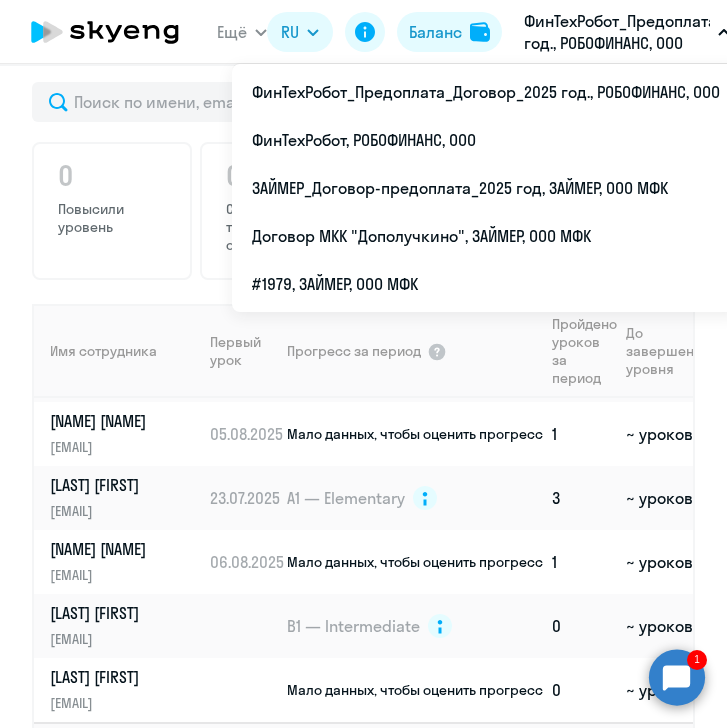 click on "ФинТехРобот_Предоплата_Договор_2025 год., РОБОФИНАНС, ООО" at bounding box center [617, 32] 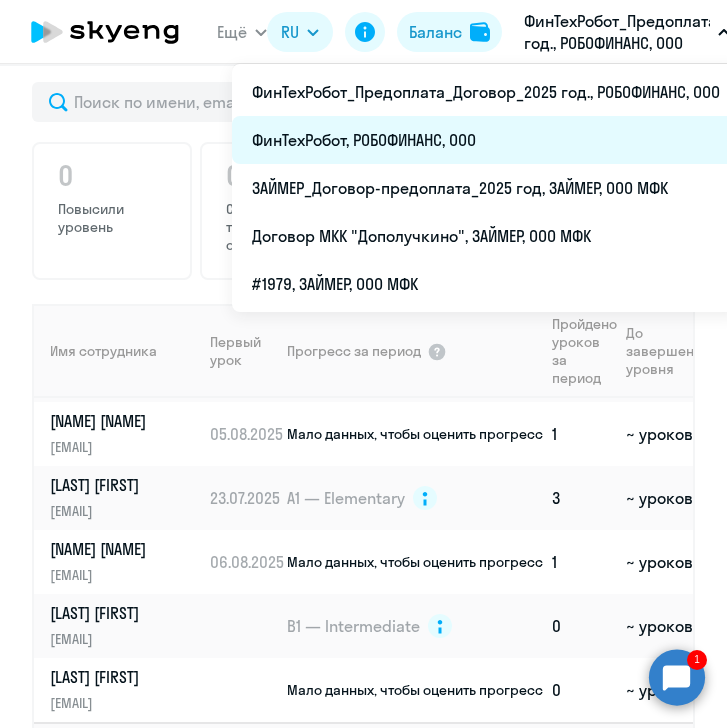 click on "ФинТехРобот, РОБОФИНАНС, ООО" at bounding box center (486, 140) 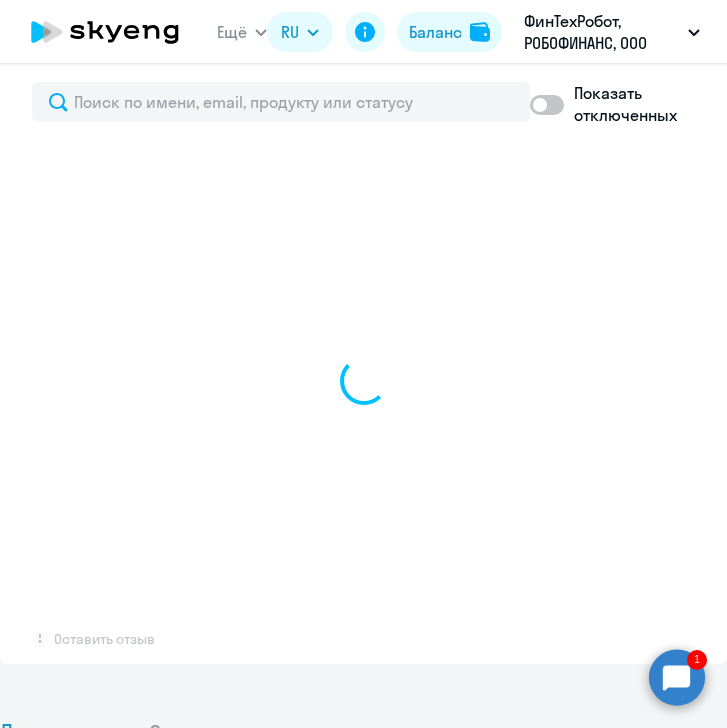 select on "30" 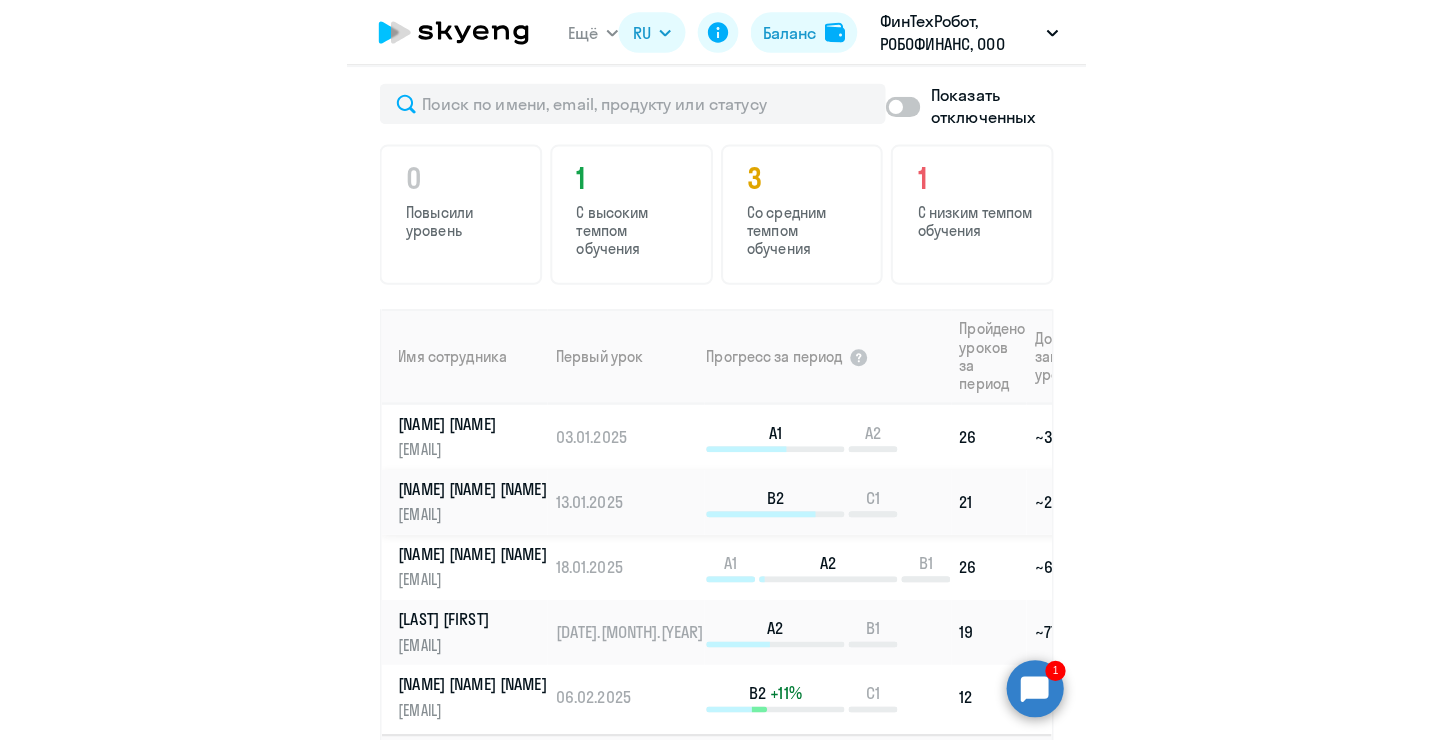 scroll, scrollTop: 0, scrollLeft: 0, axis: both 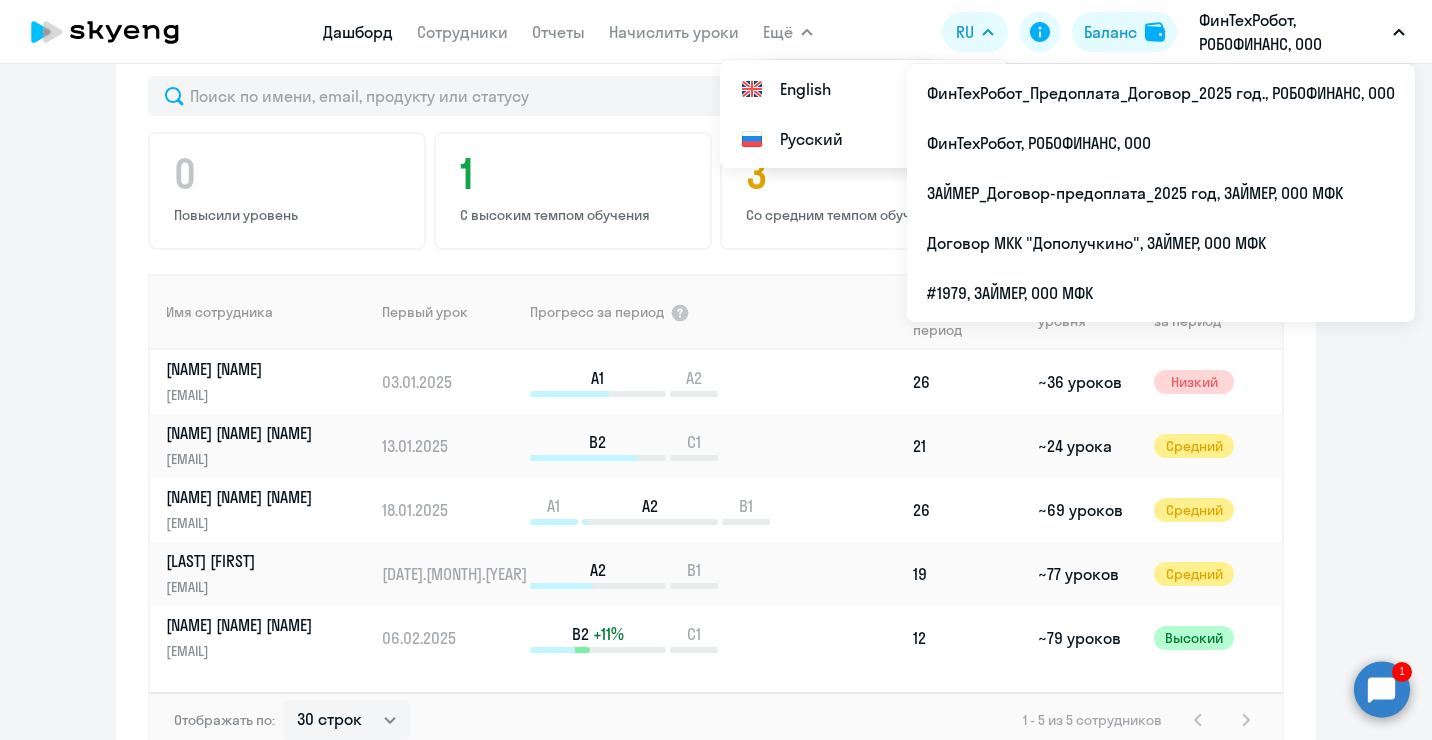 click on "Дашборд
Сотрудники
Отчеты
Начислить уроки" 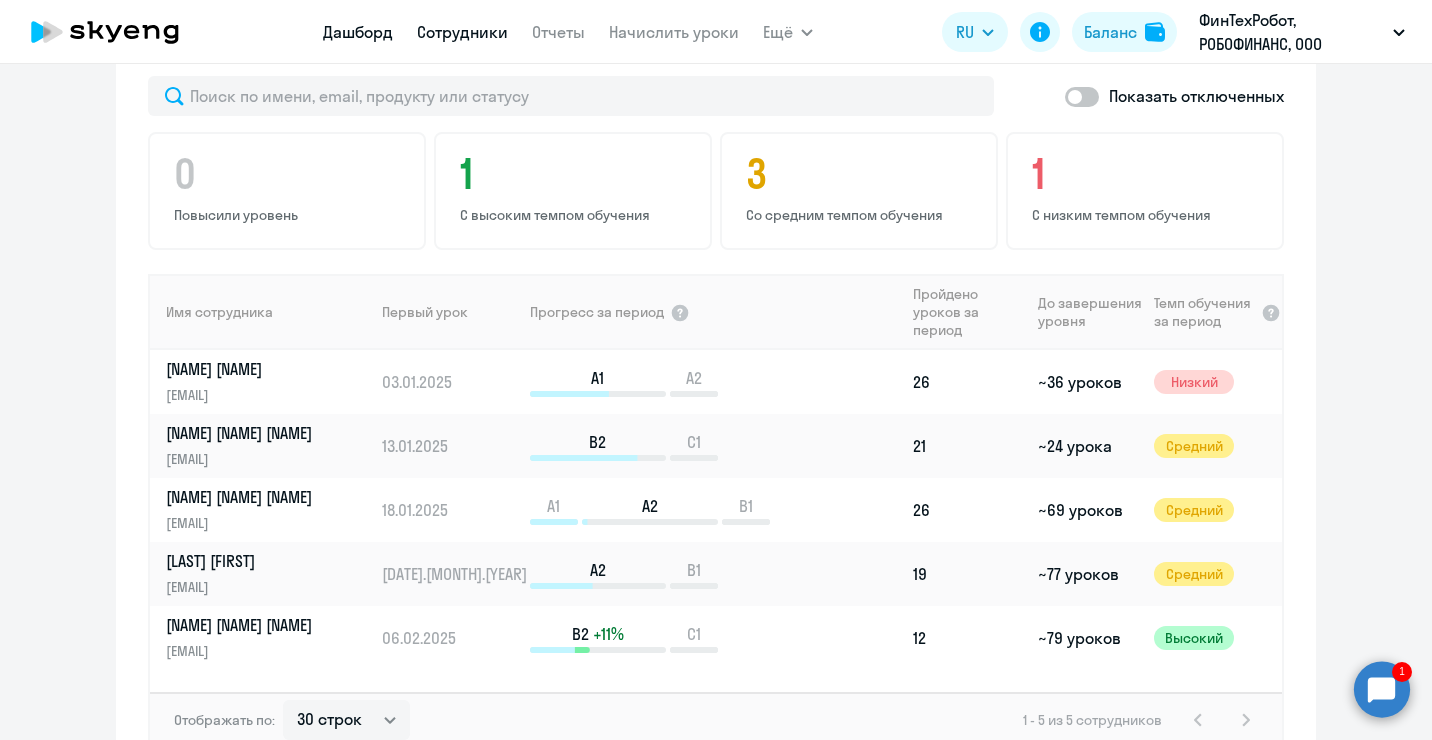 click on "Сотрудники" at bounding box center [462, 32] 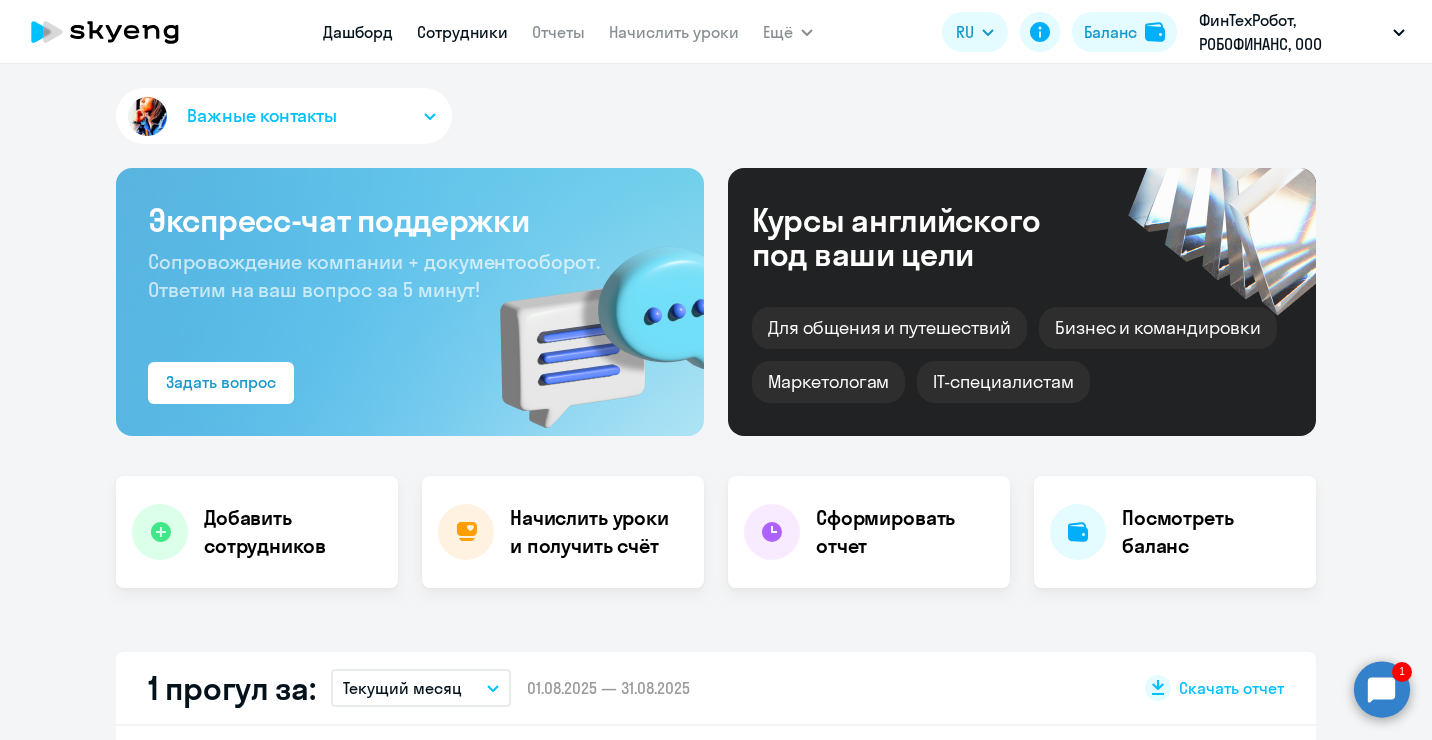 select on "30" 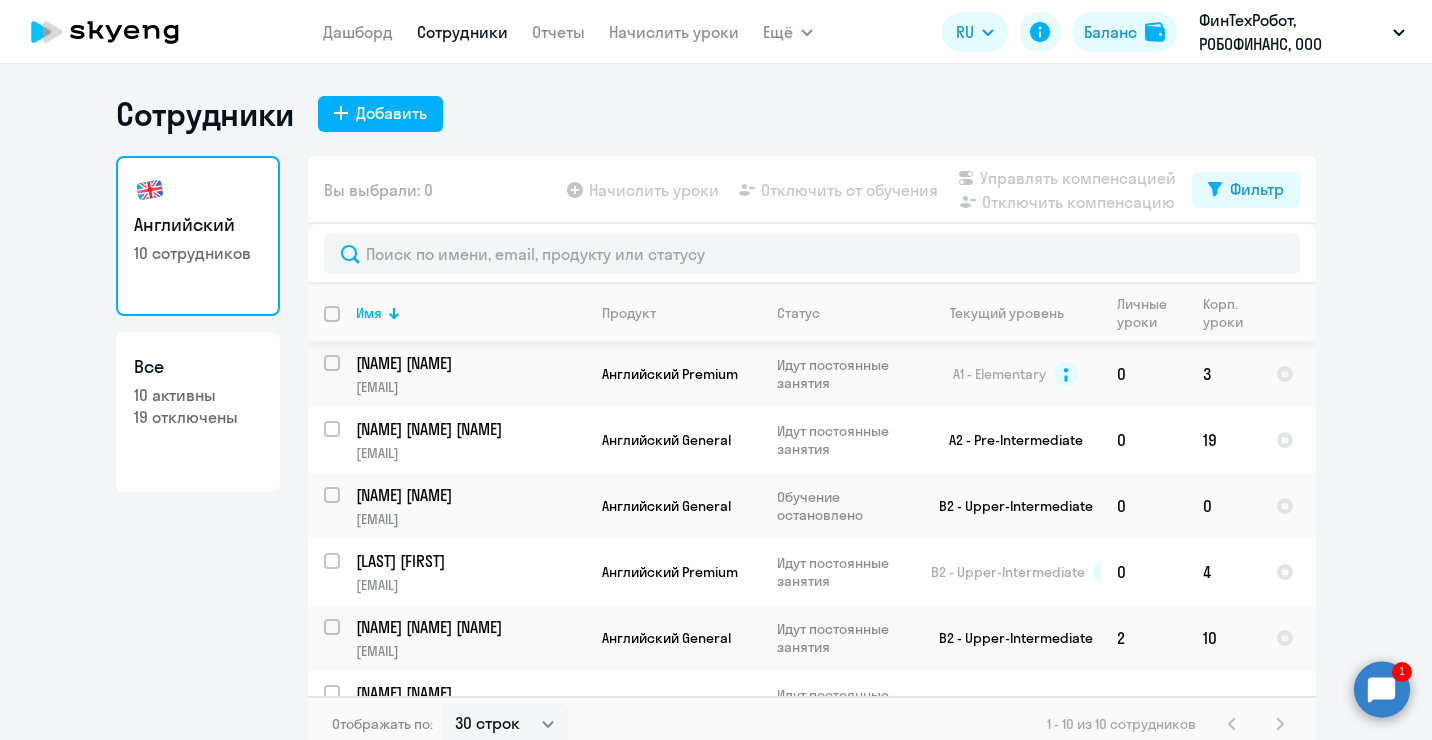 scroll, scrollTop: 200, scrollLeft: 0, axis: vertical 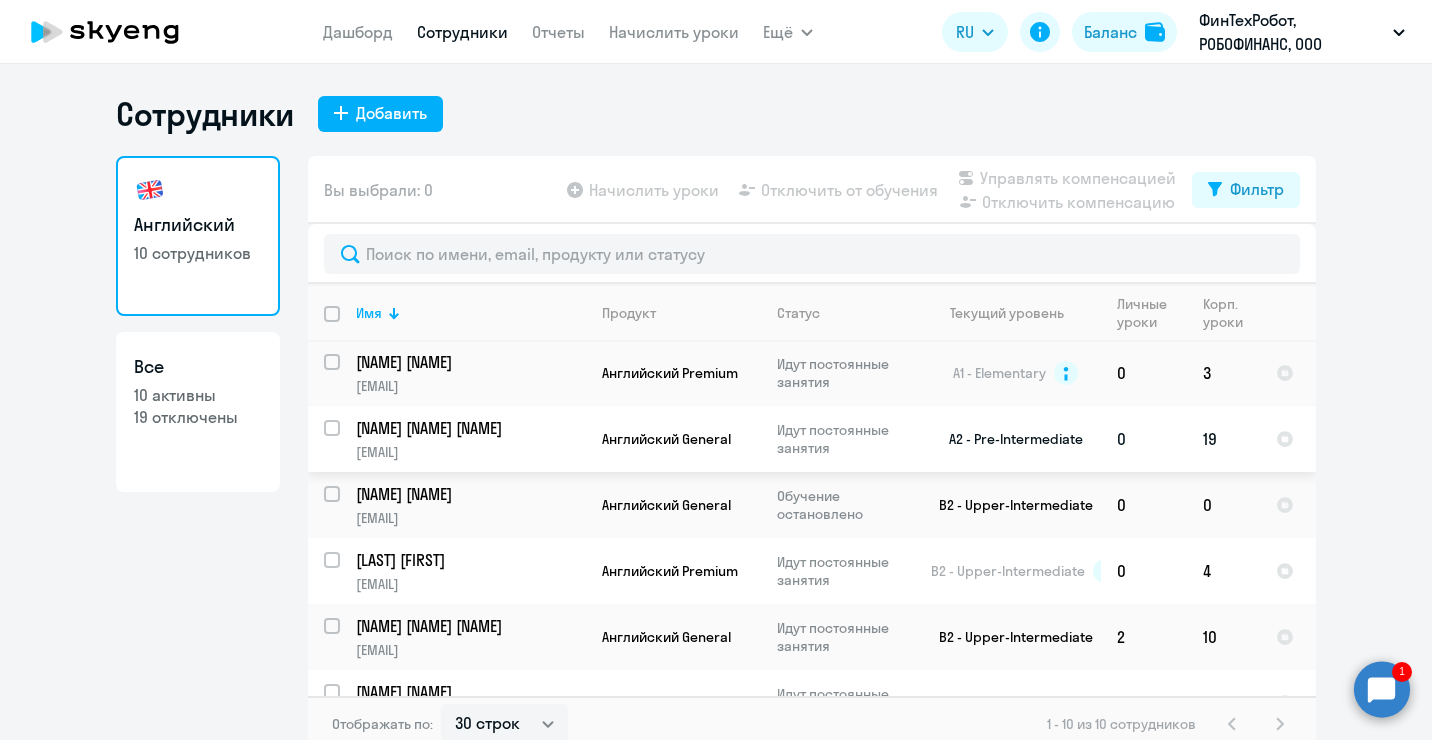 click on "[NAME] [NAME] [NAME]" 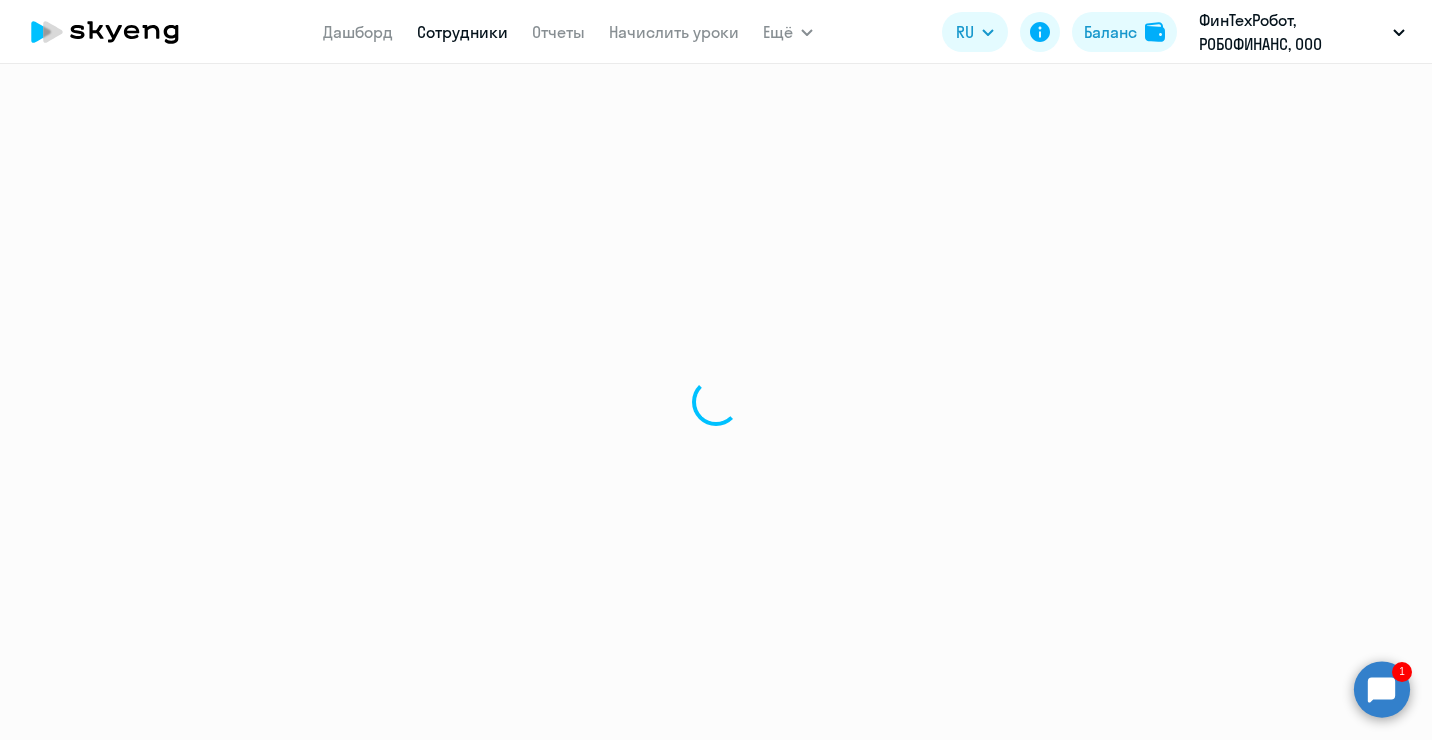 select on "english" 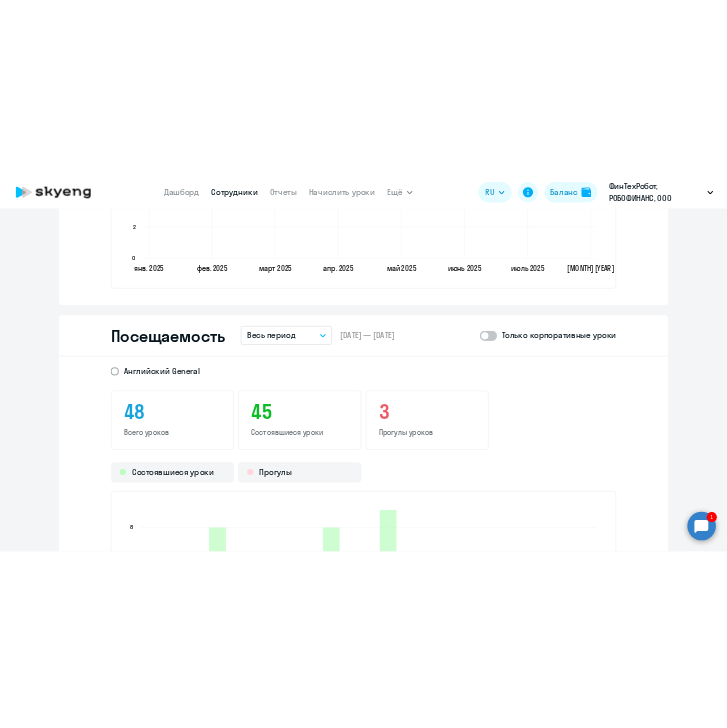 scroll, scrollTop: 2600, scrollLeft: 0, axis: vertical 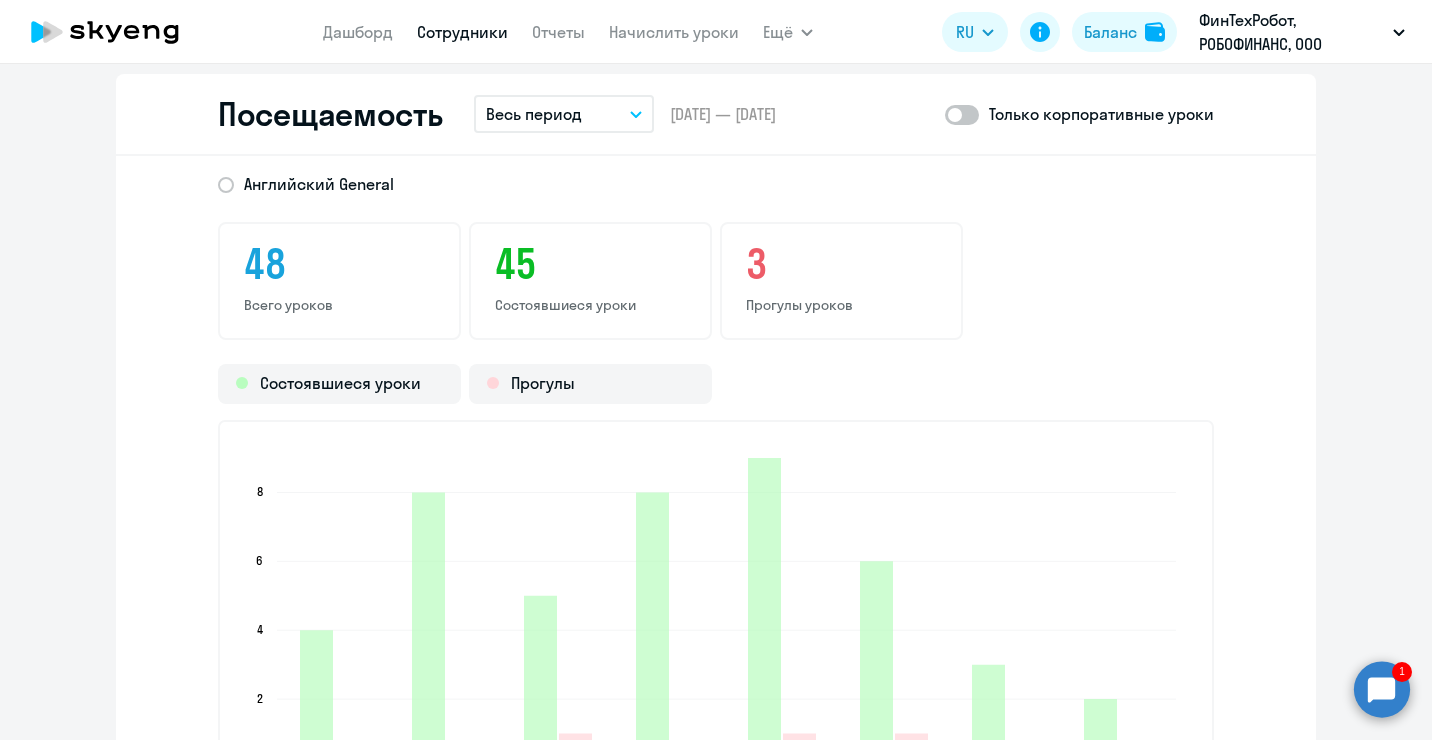 click on "Весь период" at bounding box center (564, 114) 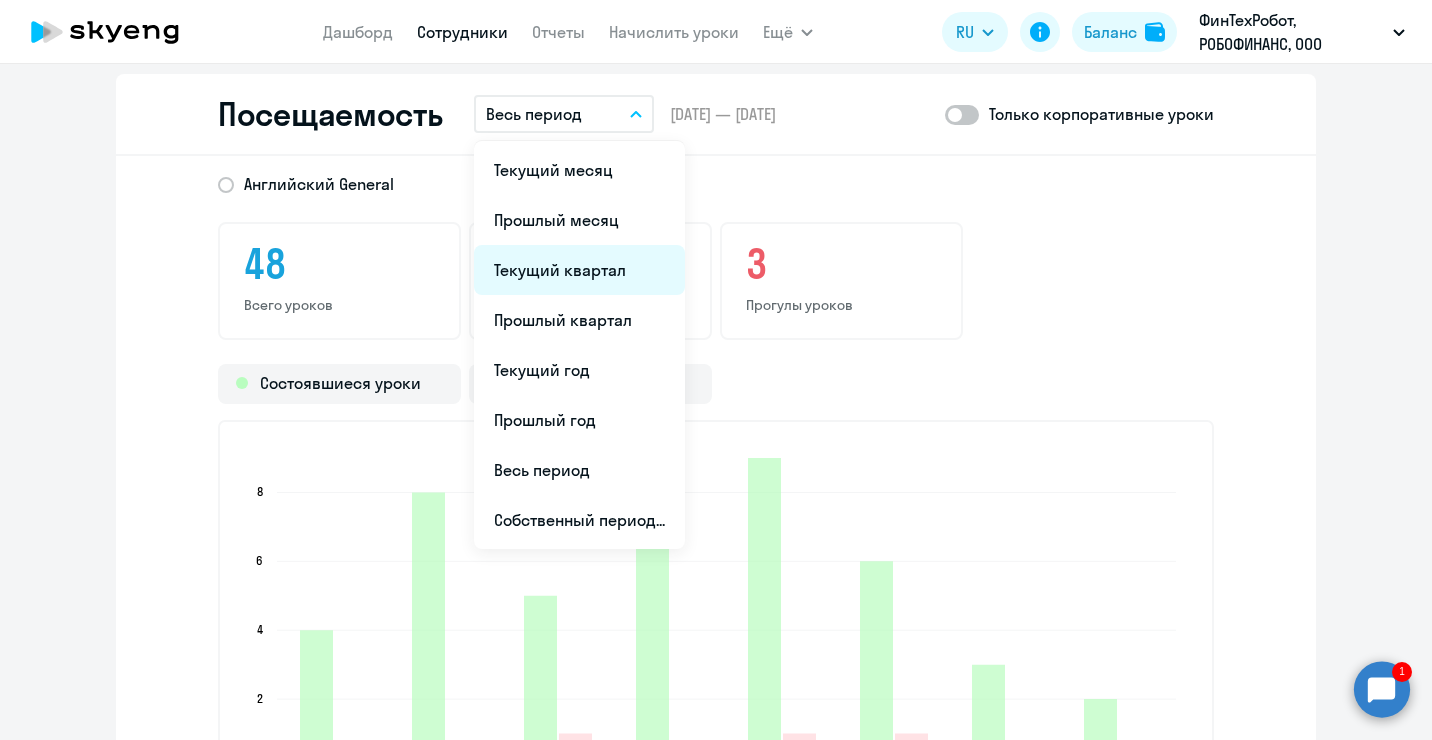 click on "Текущий квартал" at bounding box center (579, 270) 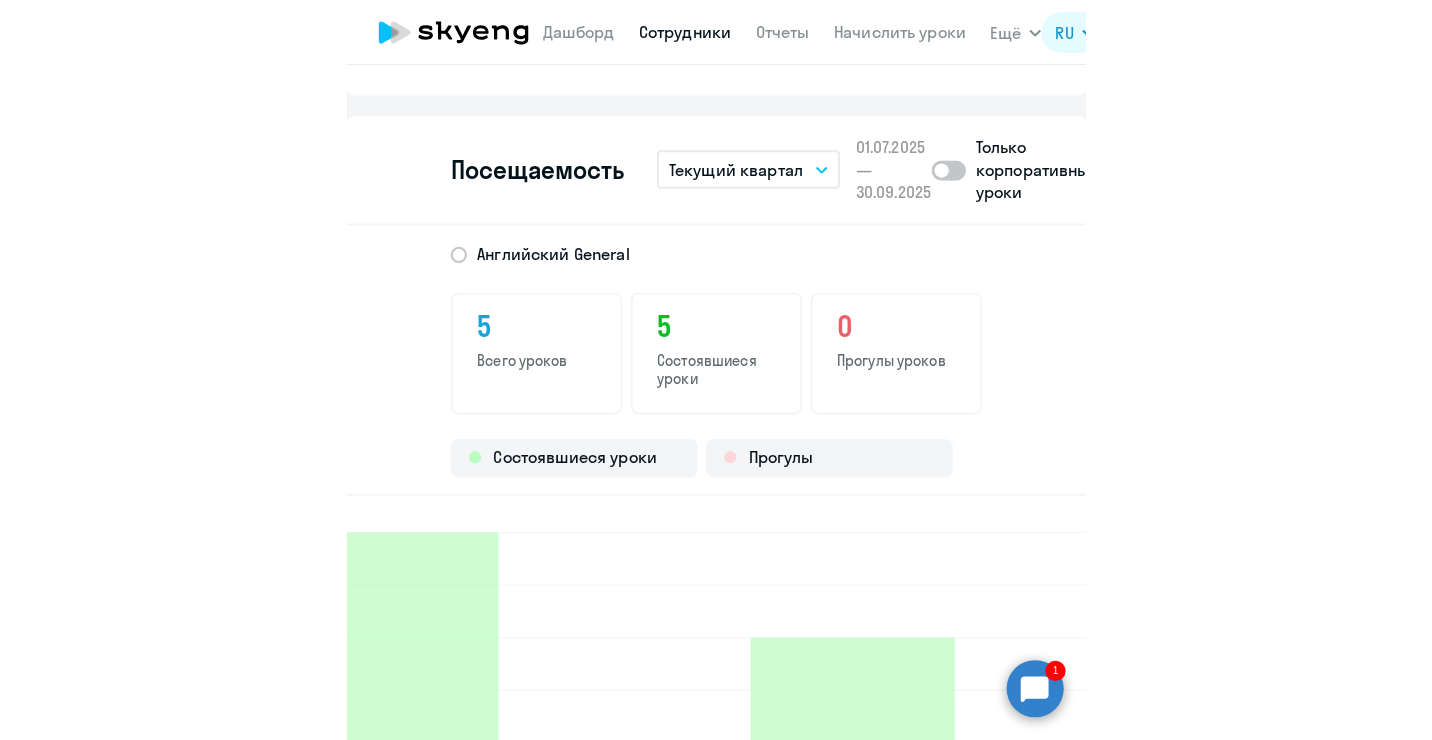 scroll, scrollTop: 2646, scrollLeft: 0, axis: vertical 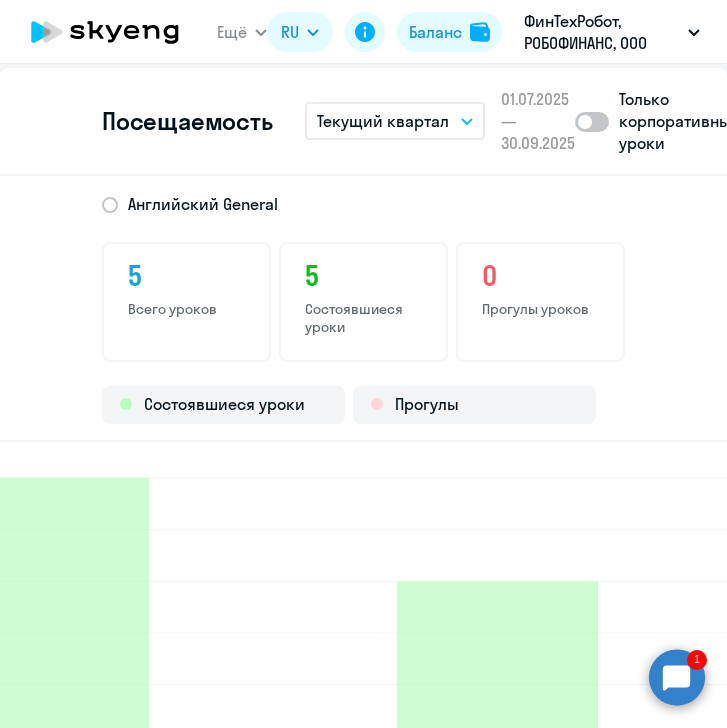 click on "Английский General" 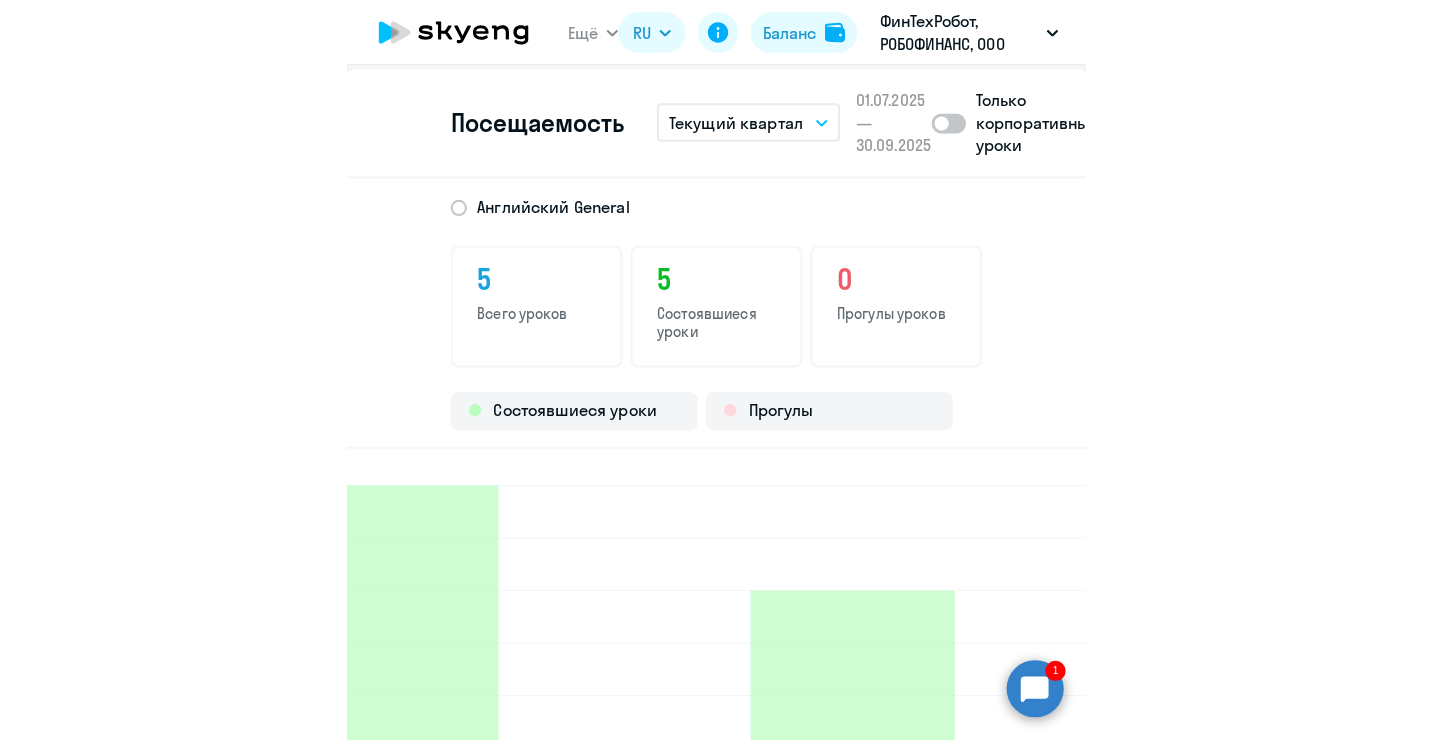 scroll, scrollTop: 2600, scrollLeft: 0, axis: vertical 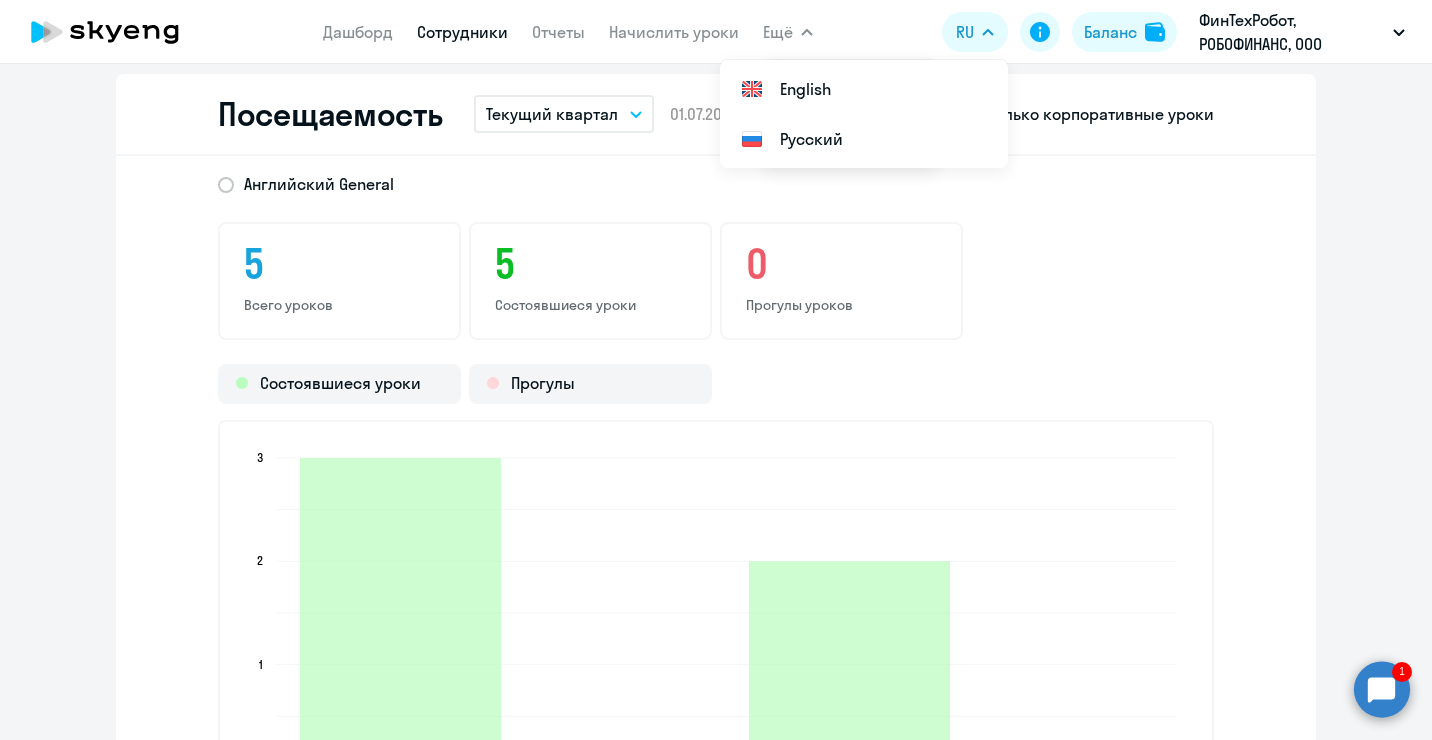 click on "Сотрудники" at bounding box center [462, 32] 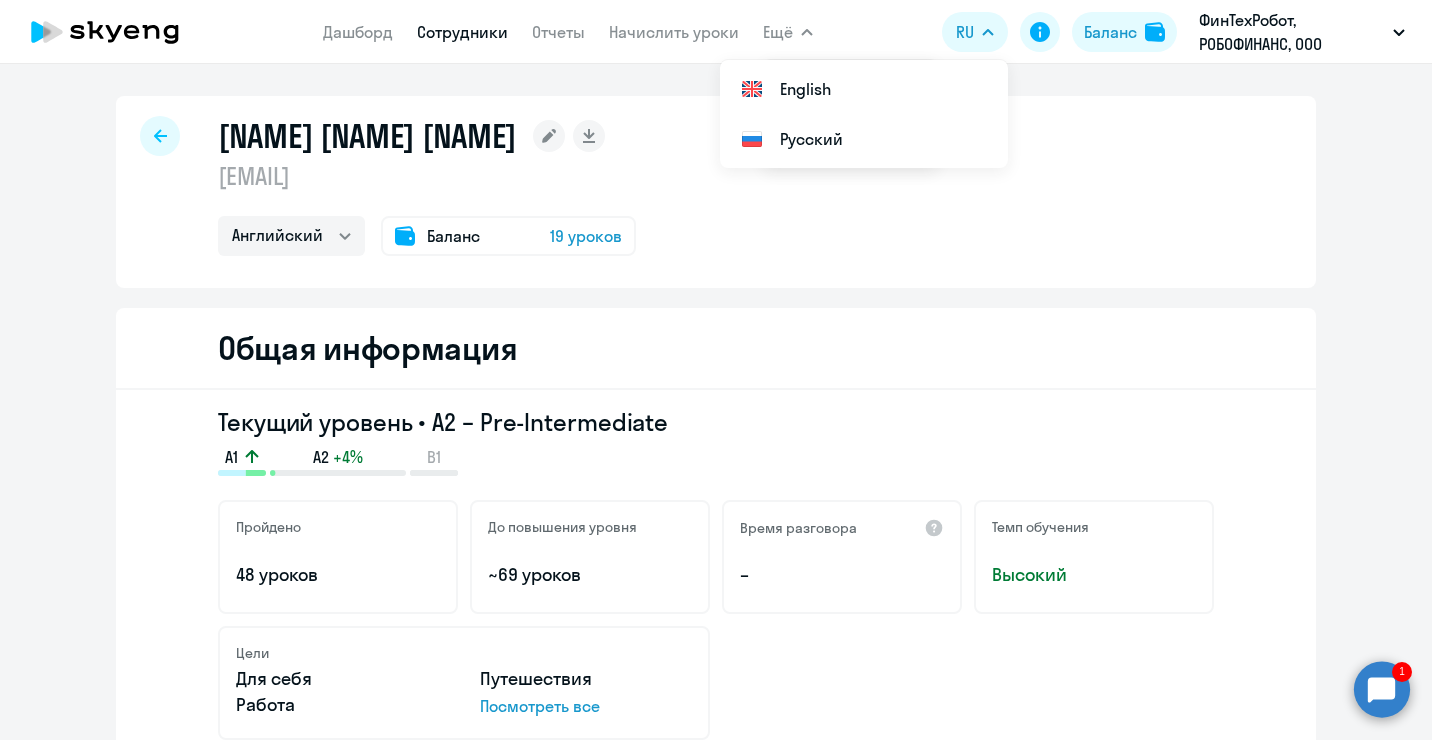 select on "30" 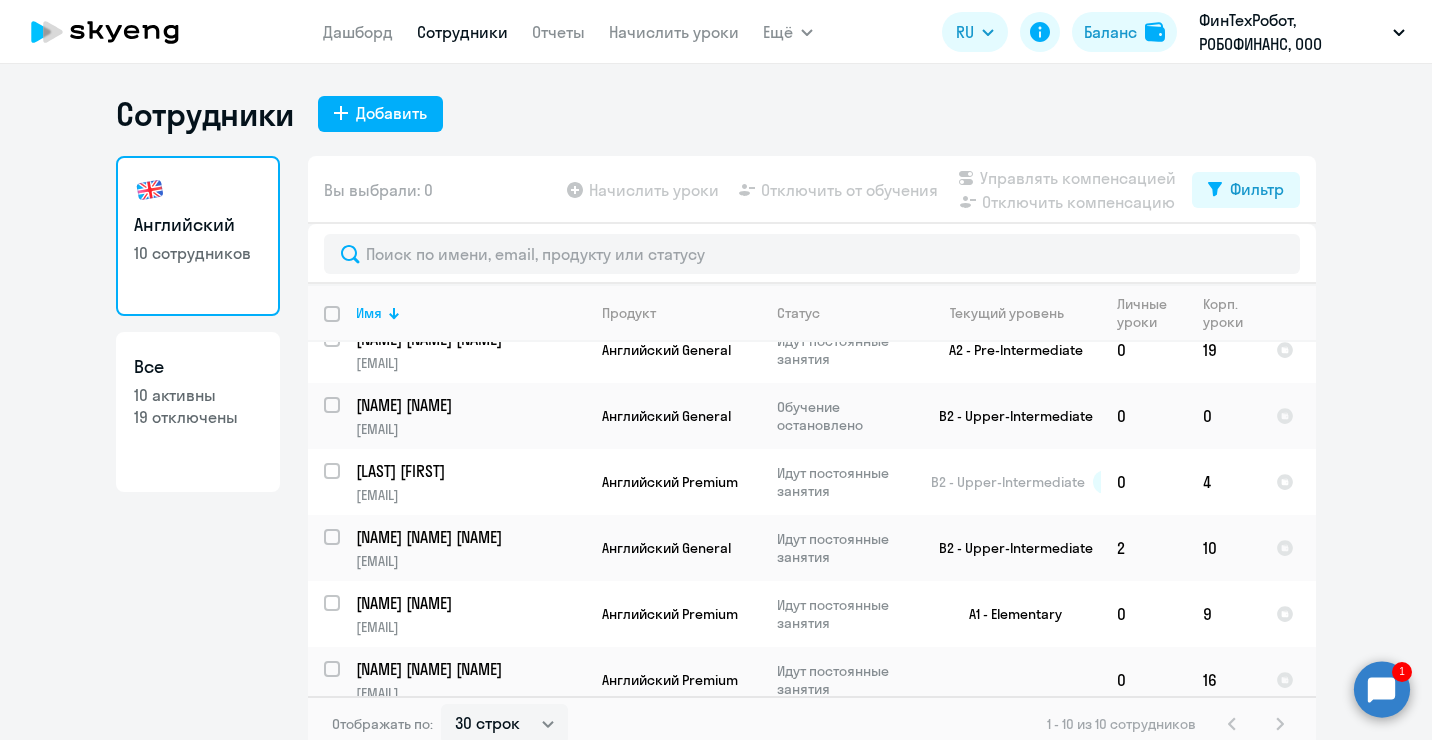 scroll, scrollTop: 301, scrollLeft: 0, axis: vertical 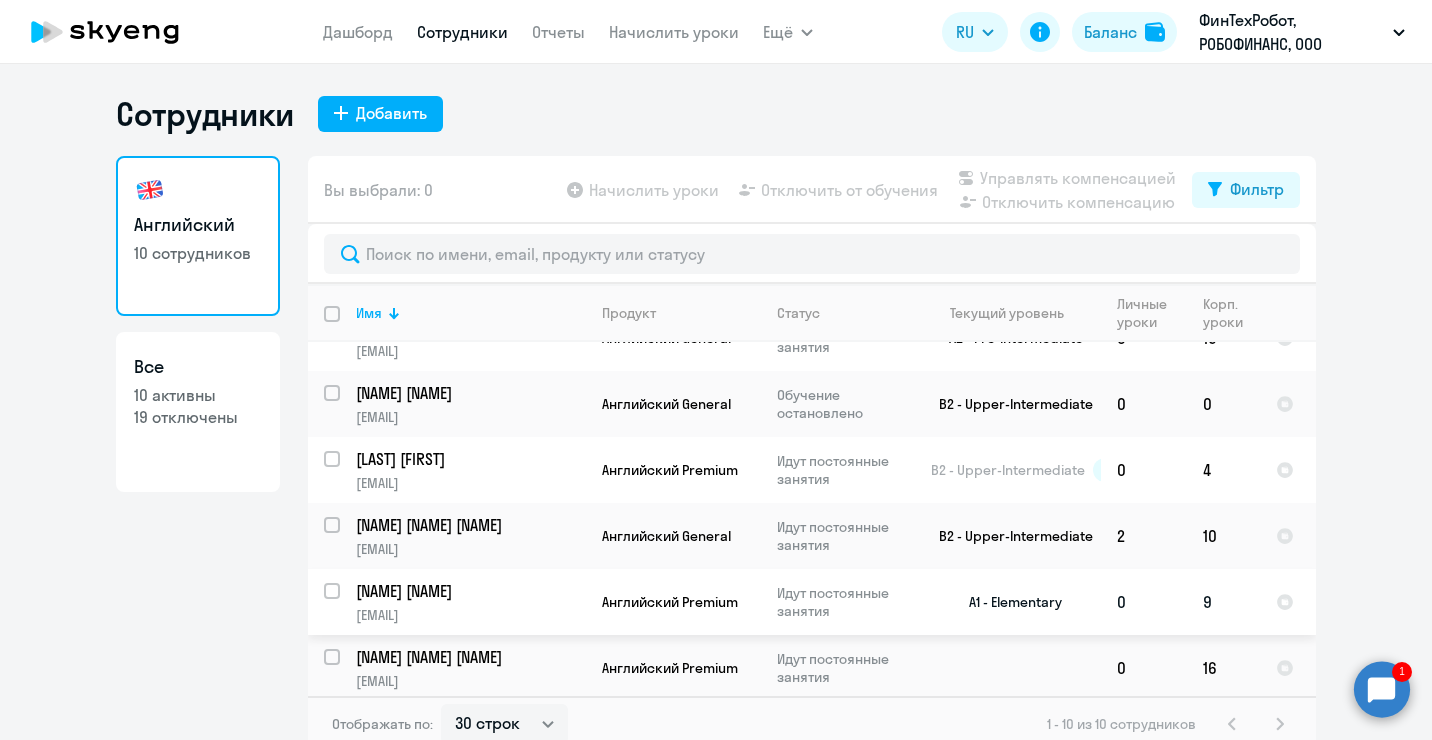 click on "[NAME] [NAME]" 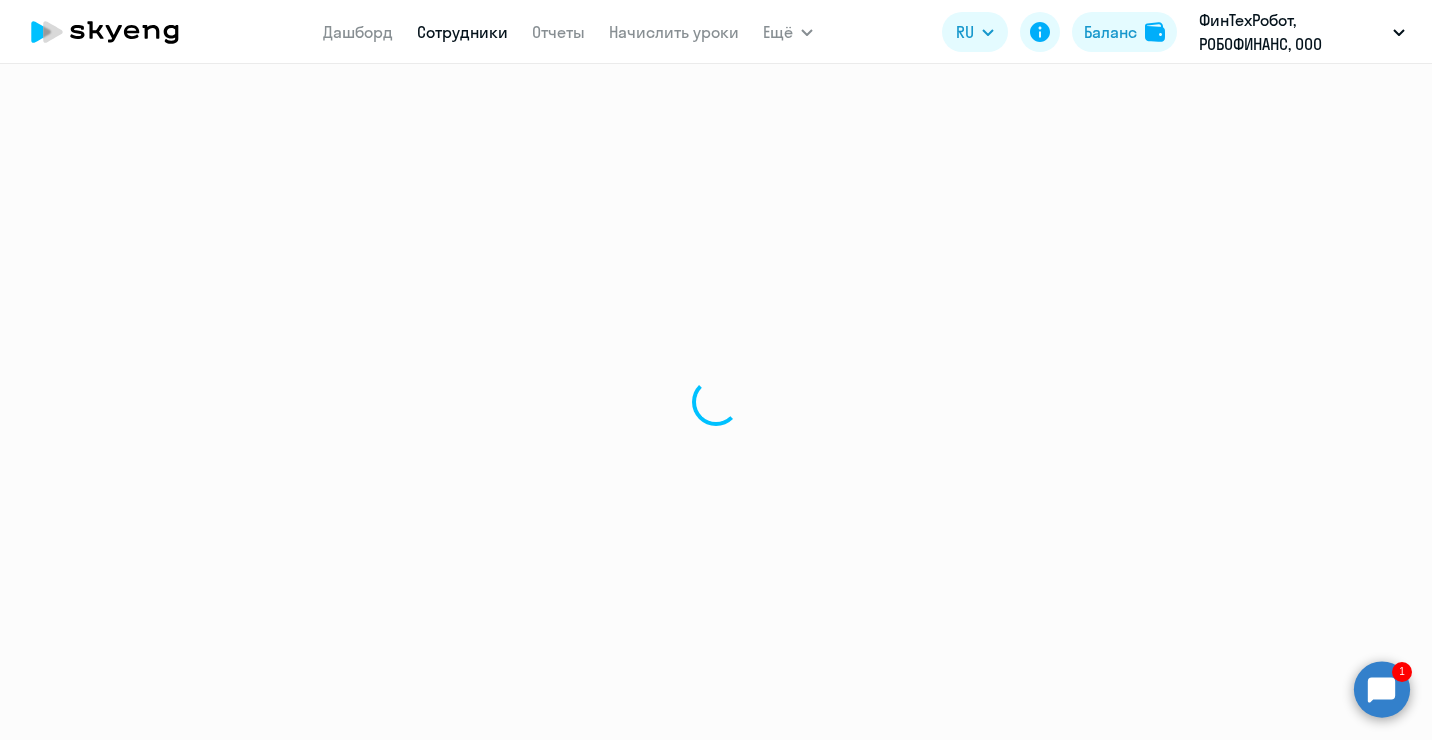 select on "english" 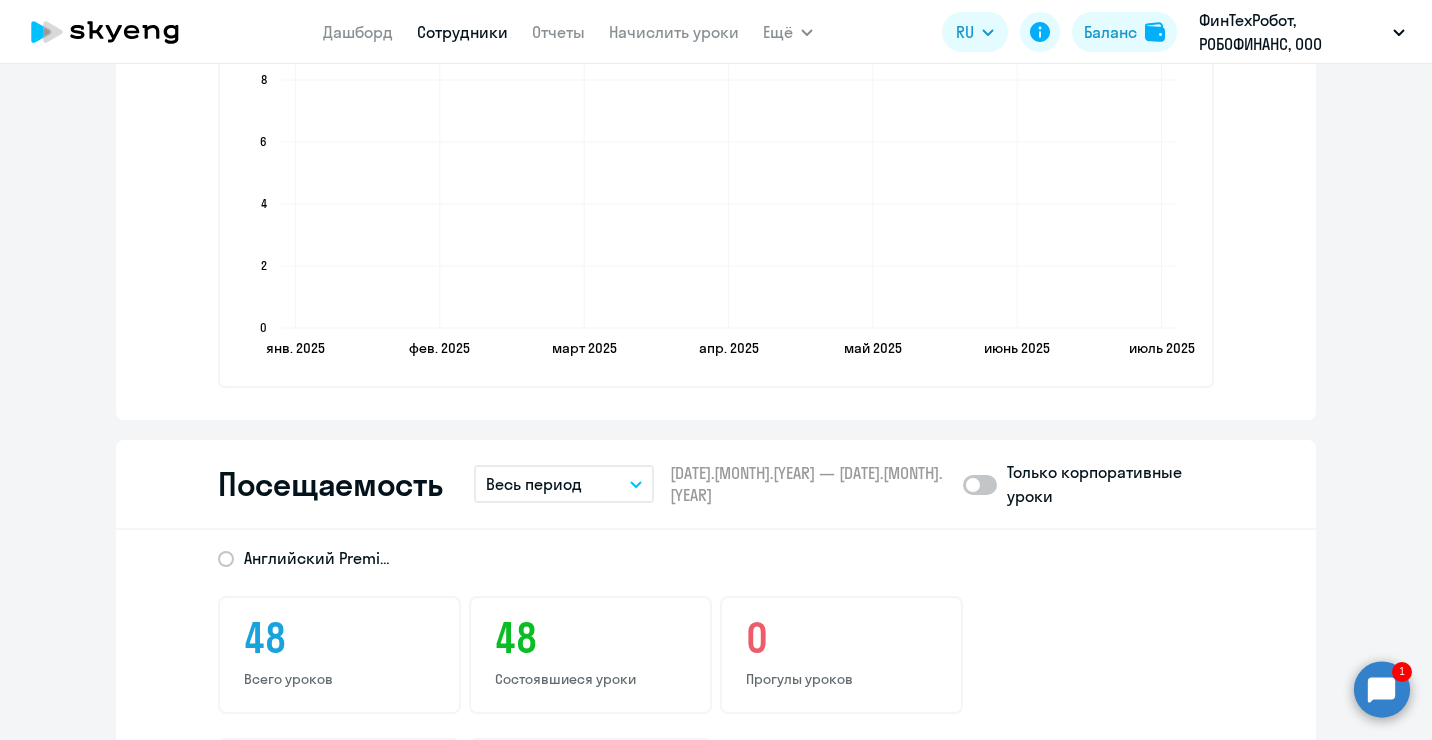 scroll, scrollTop: 2600, scrollLeft: 0, axis: vertical 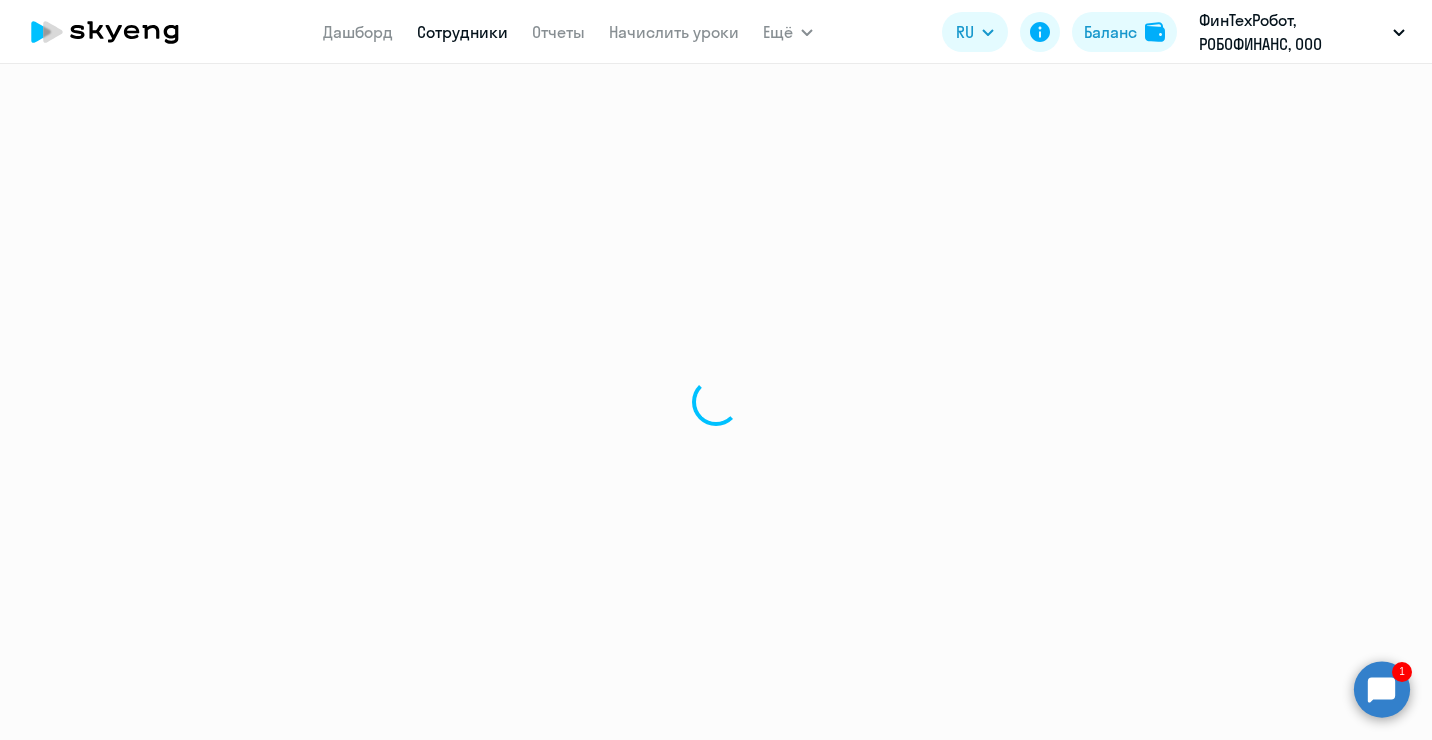 select on "30" 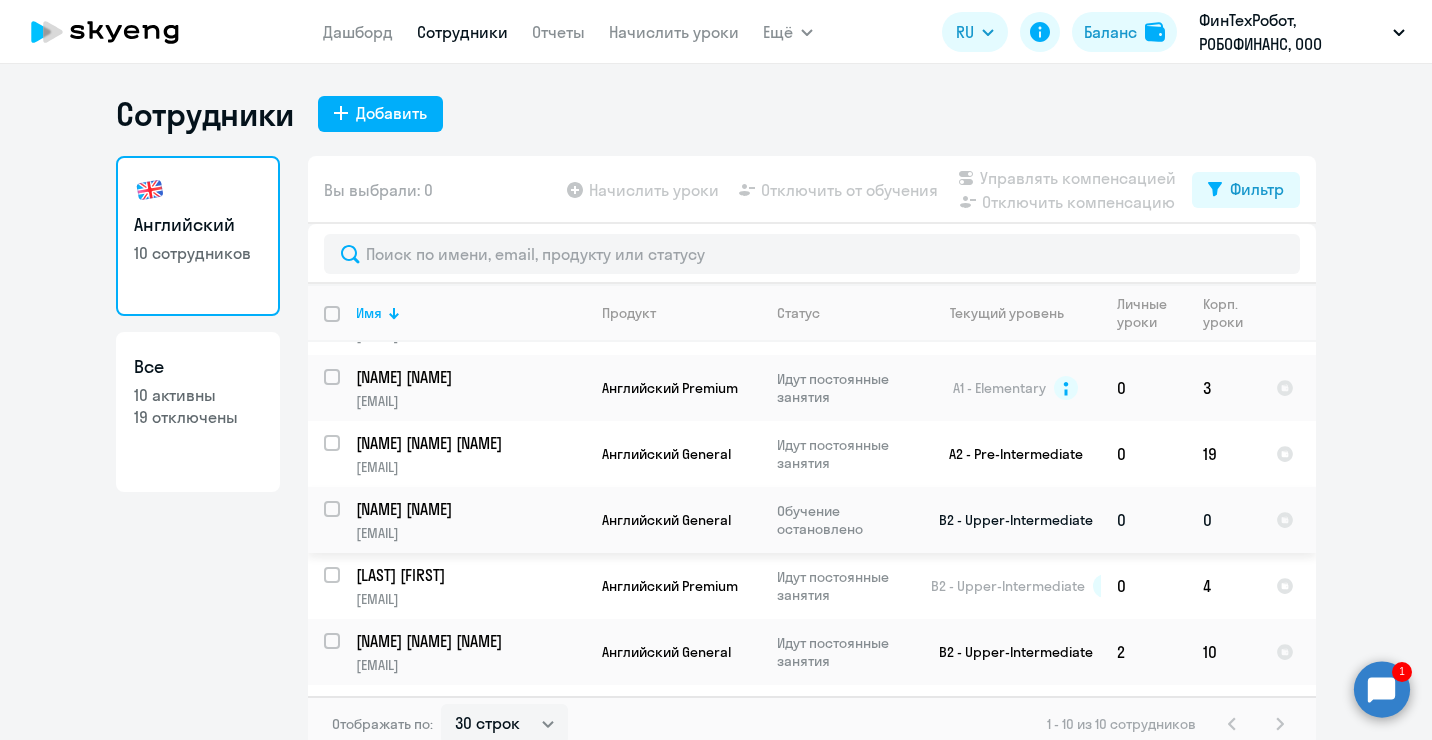 scroll, scrollTop: 301, scrollLeft: 0, axis: vertical 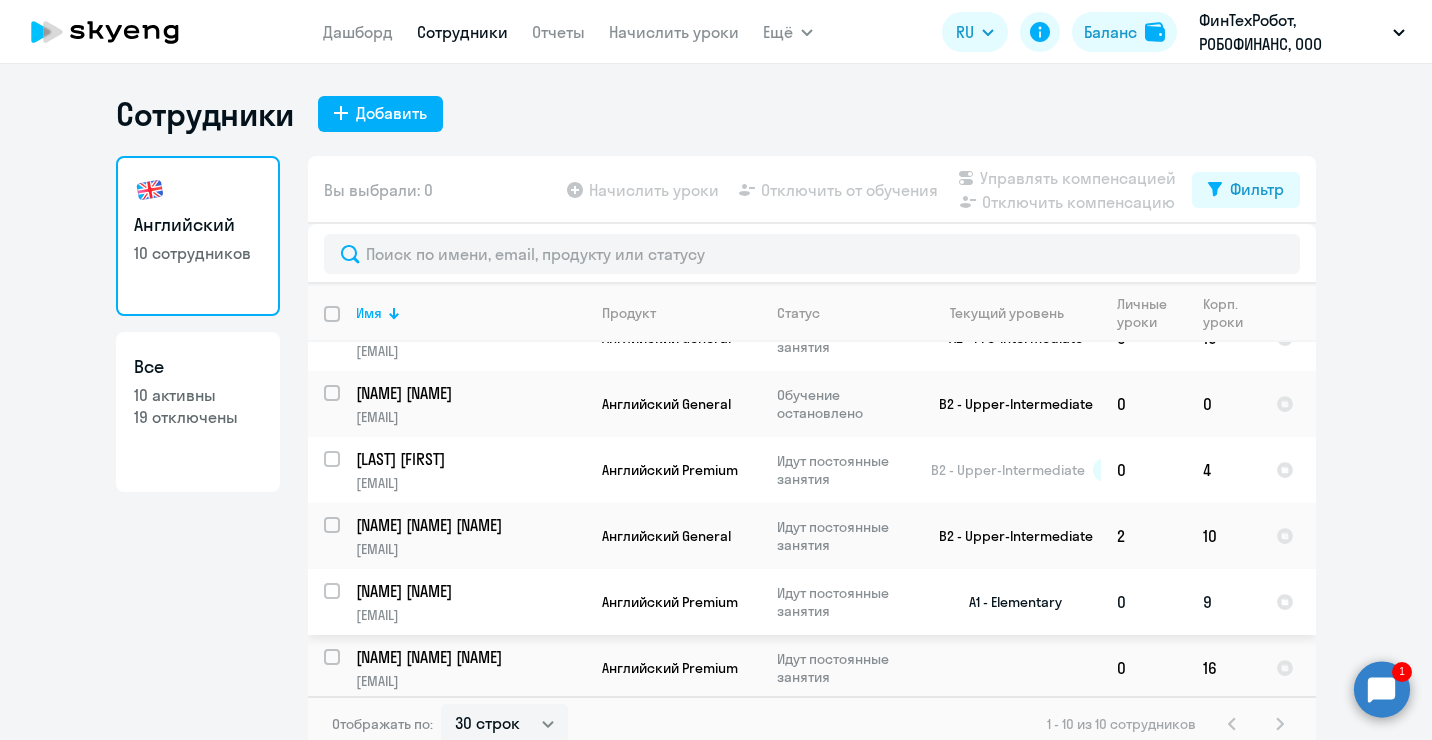 click on "[NAME] [NAME]" 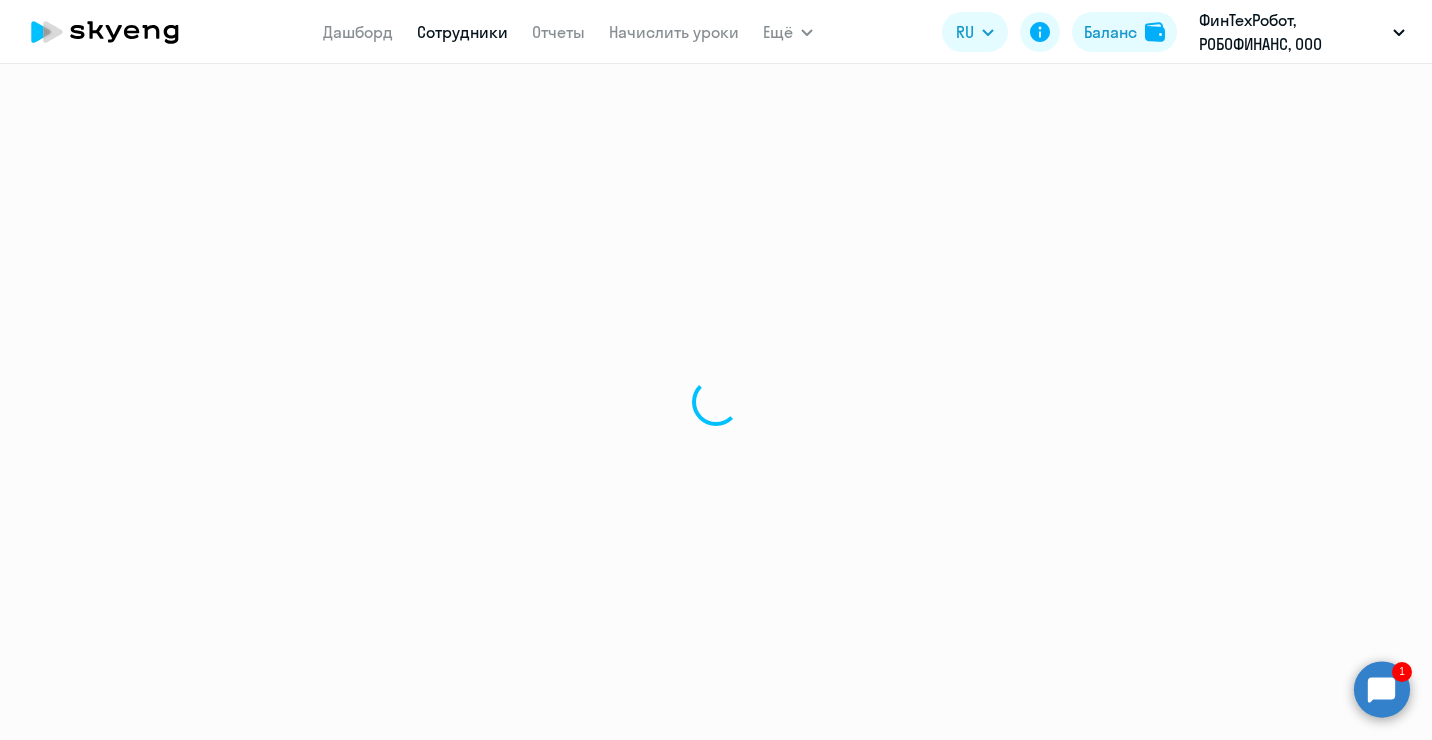 select on "english" 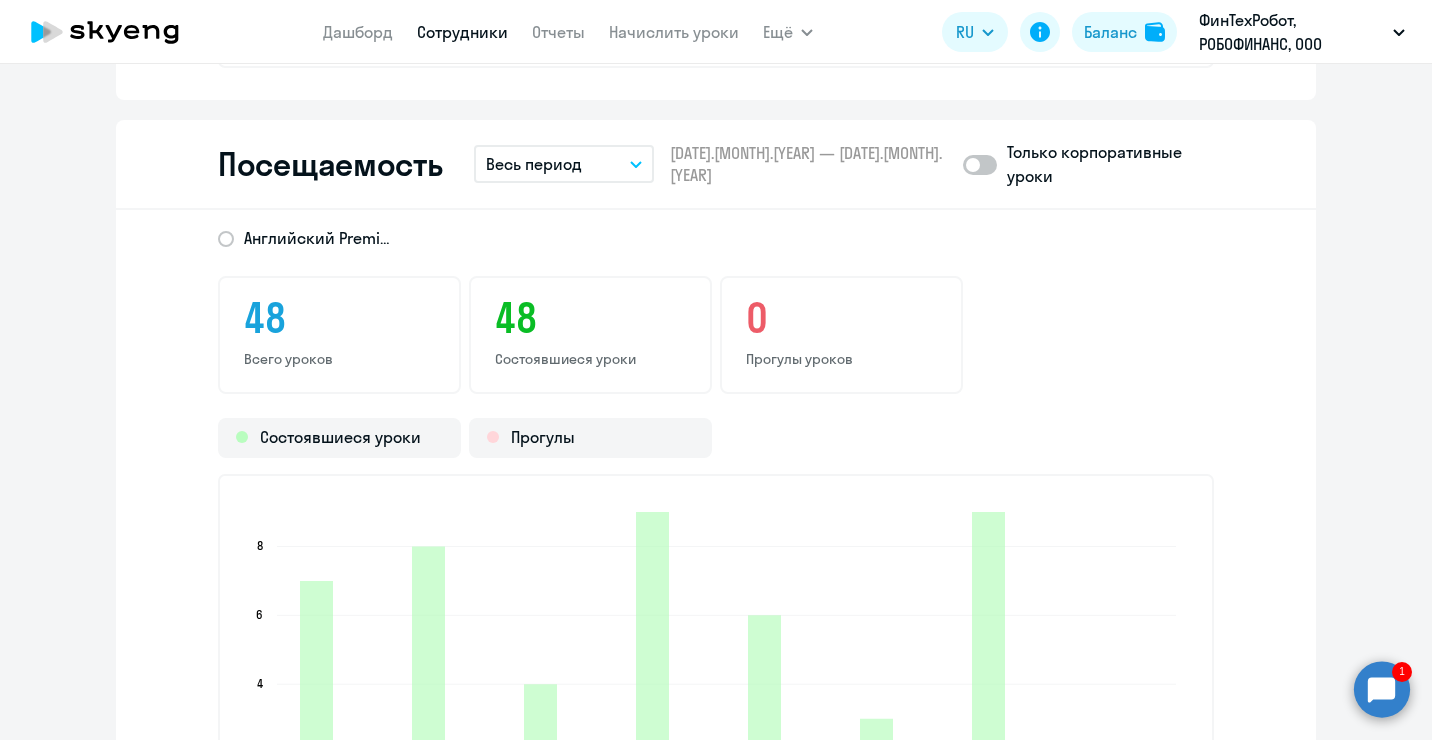 scroll, scrollTop: 2500, scrollLeft: 0, axis: vertical 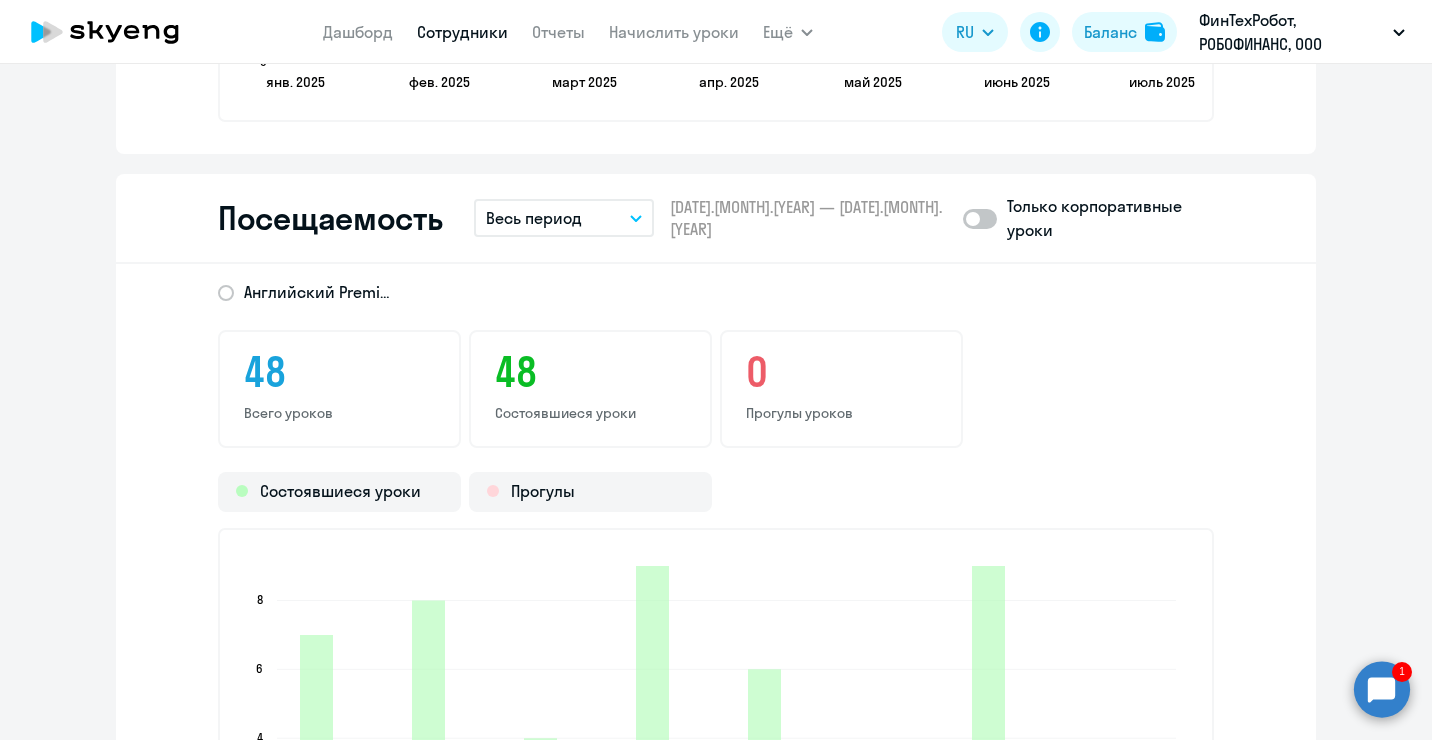 click on "Весь период" at bounding box center (564, 218) 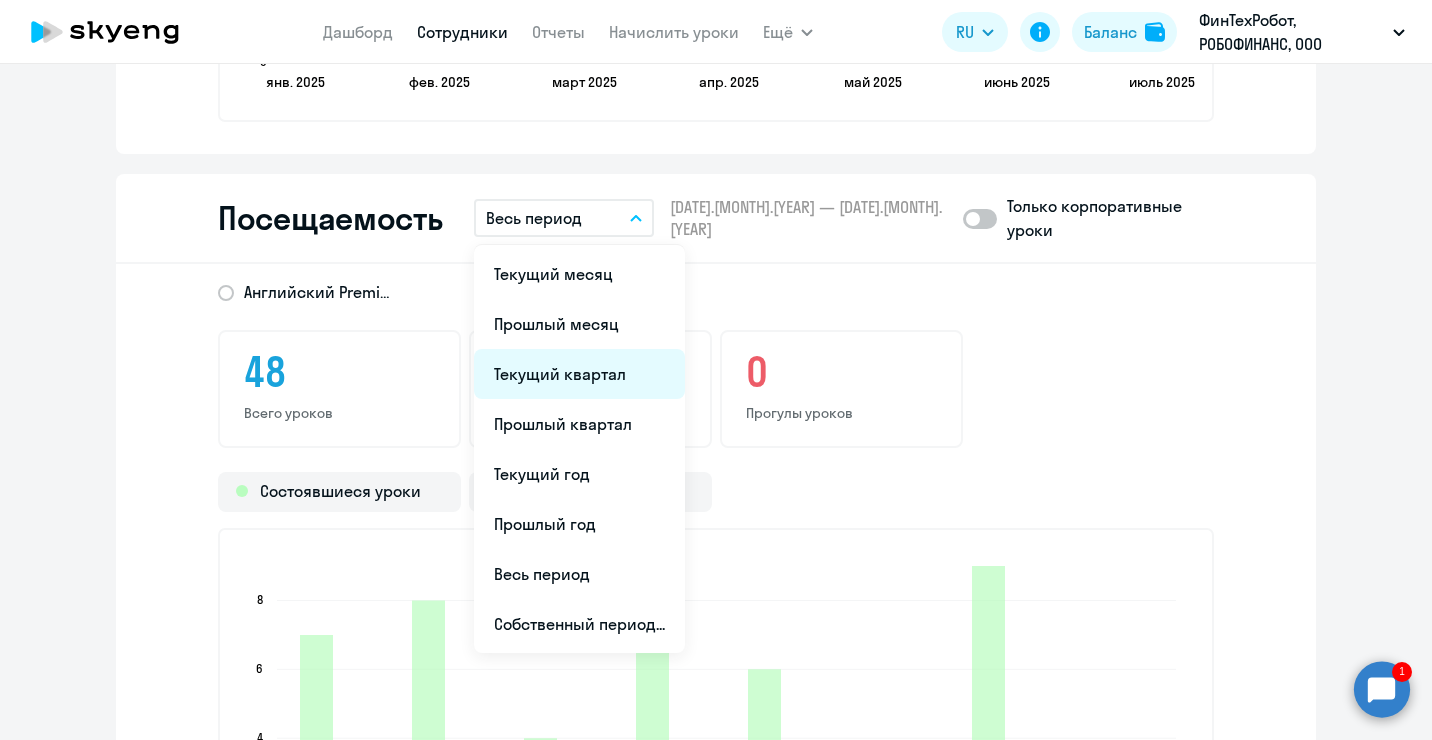 click on "Текущий квартал" at bounding box center (579, 374) 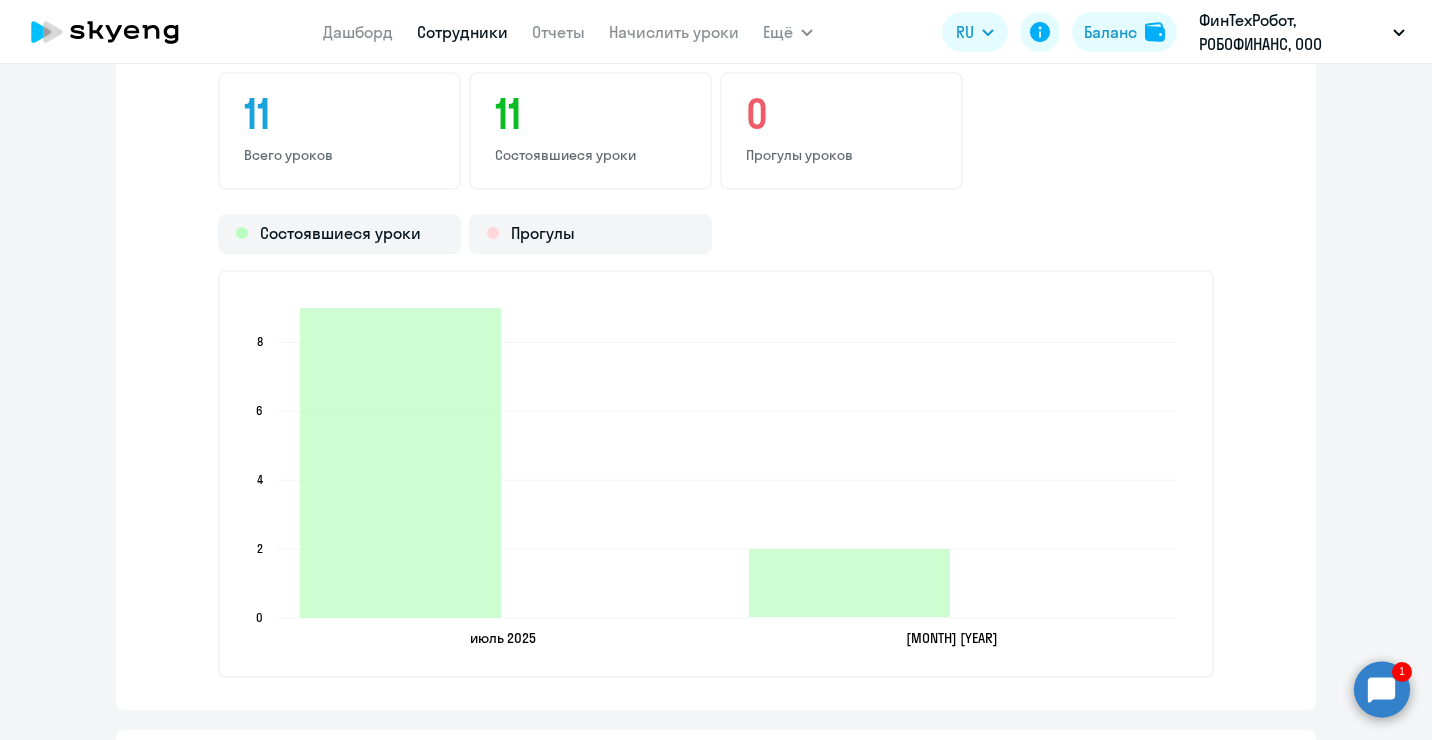 scroll, scrollTop: 2500, scrollLeft: 0, axis: vertical 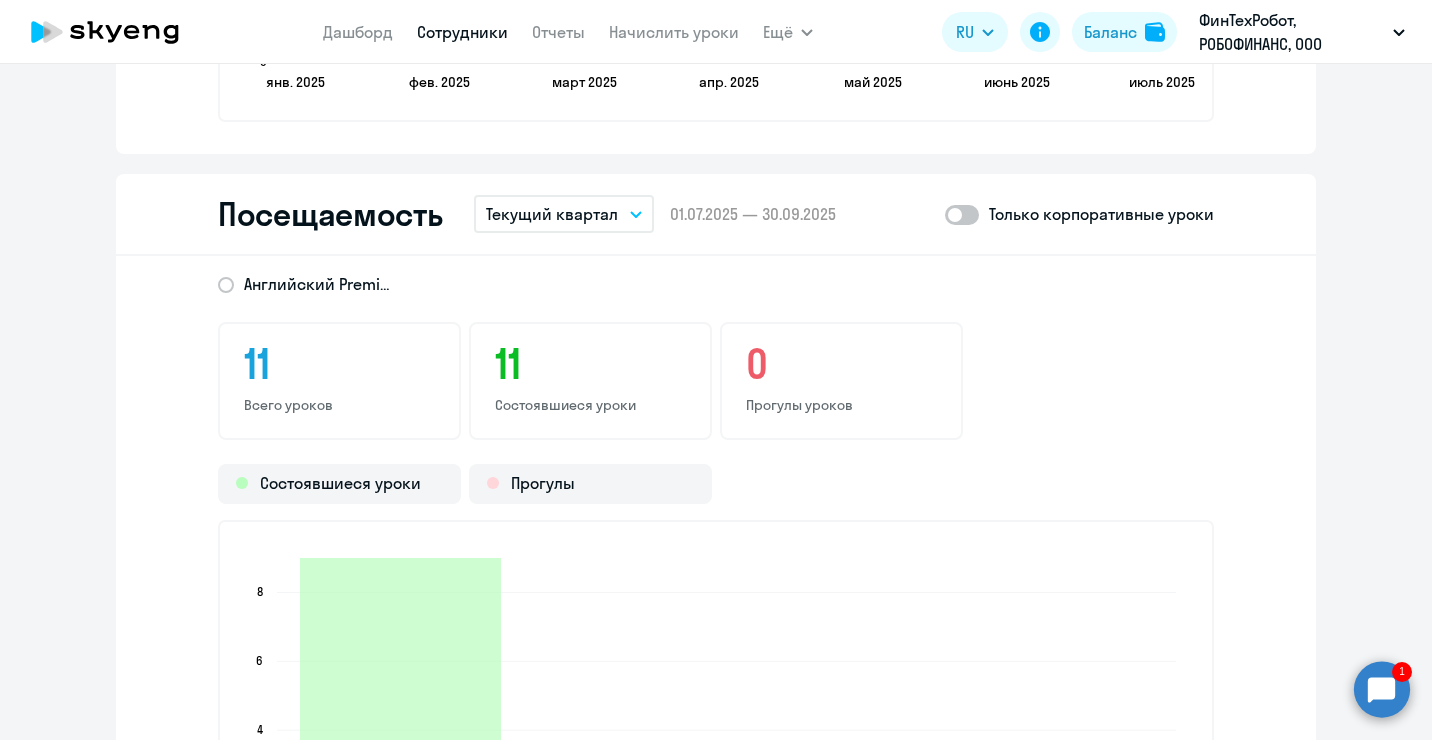 click on "Текущий квартал" at bounding box center (552, 214) 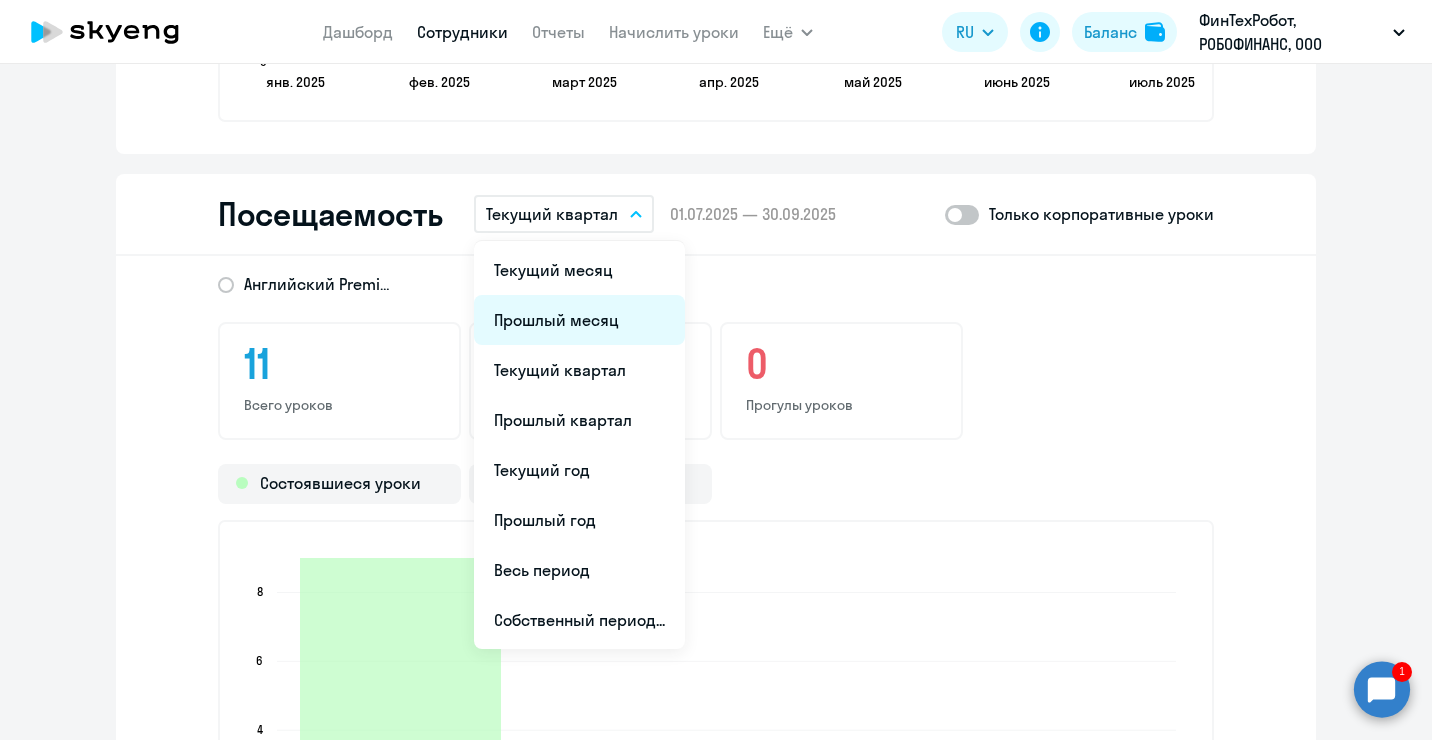 click on "Прошлый месяц" at bounding box center [579, 320] 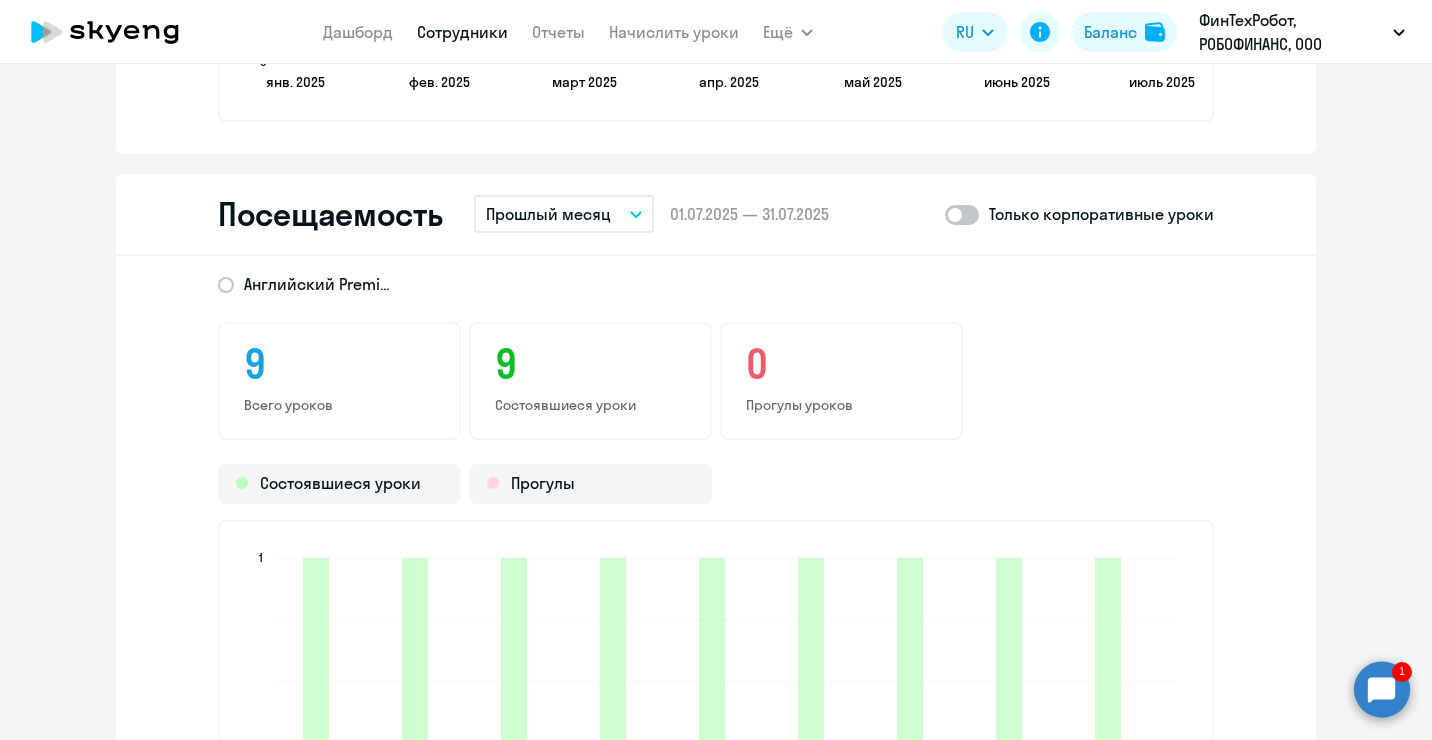 click on "Прошлый месяц" at bounding box center [564, 214] 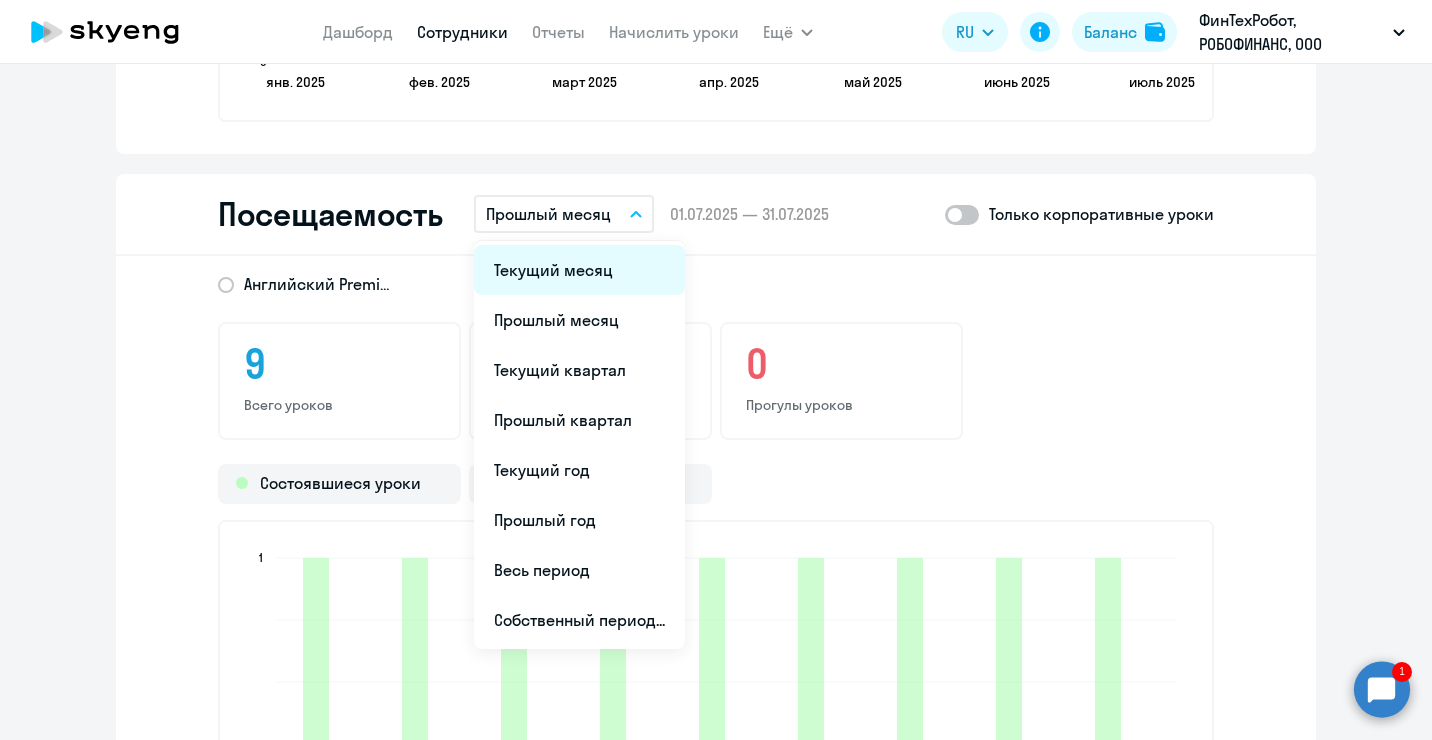 click on "Текущий месяц" at bounding box center [579, 270] 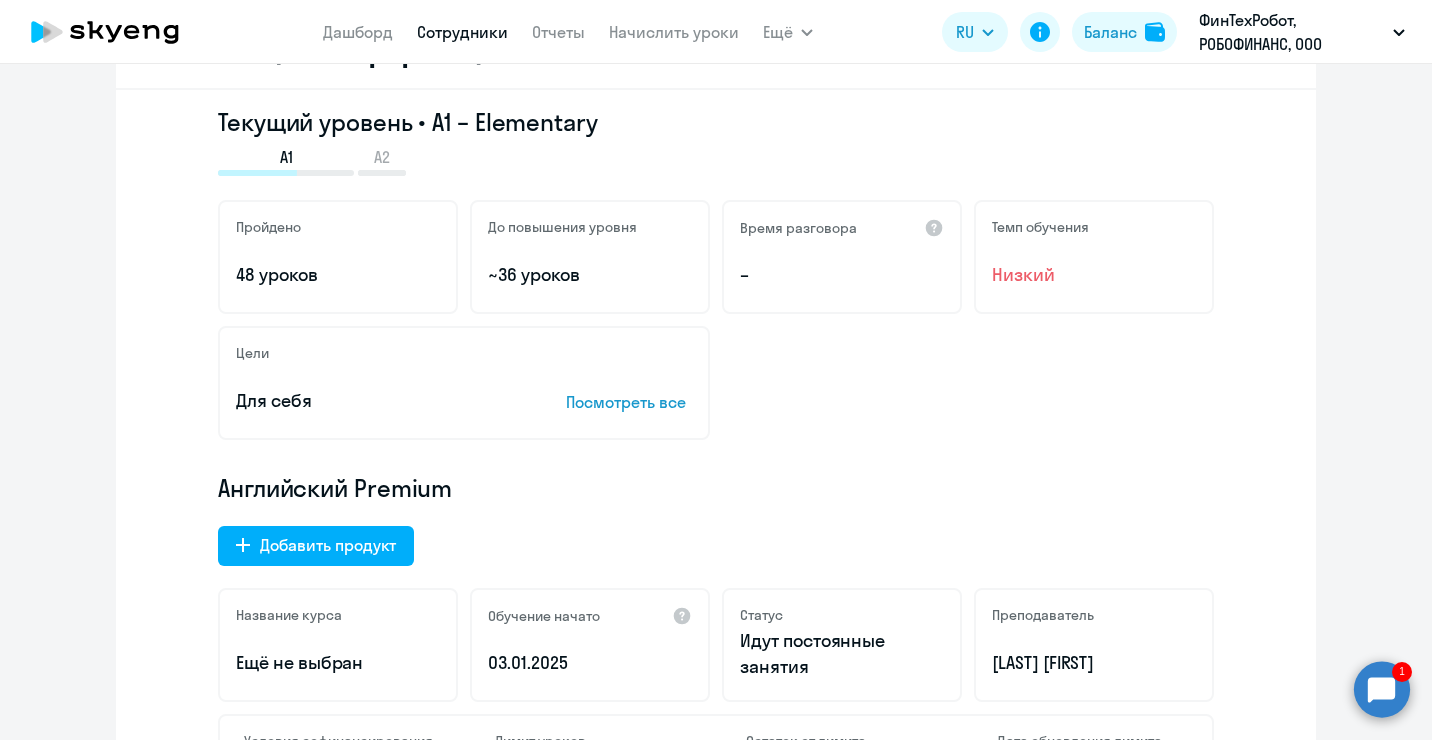 scroll, scrollTop: 0, scrollLeft: 0, axis: both 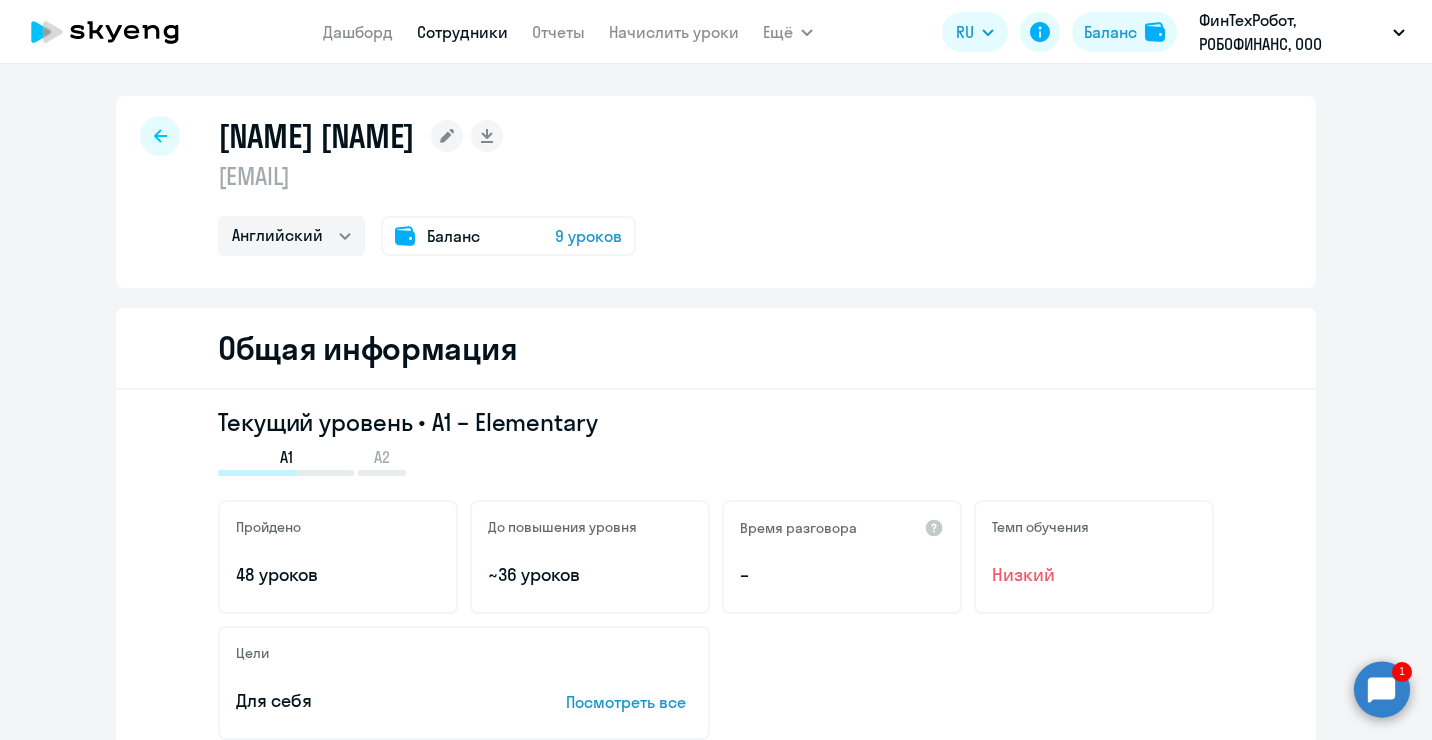 click on "9 уроков" 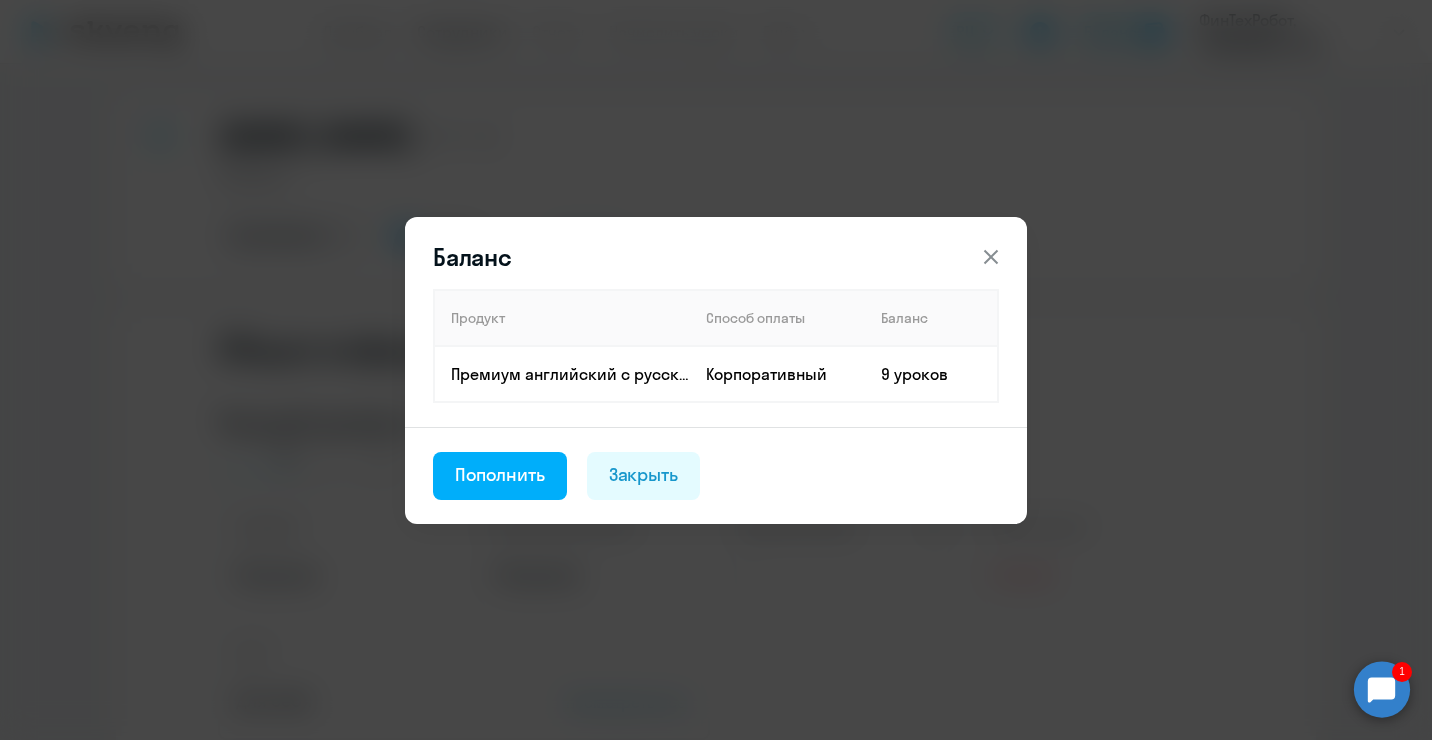 click 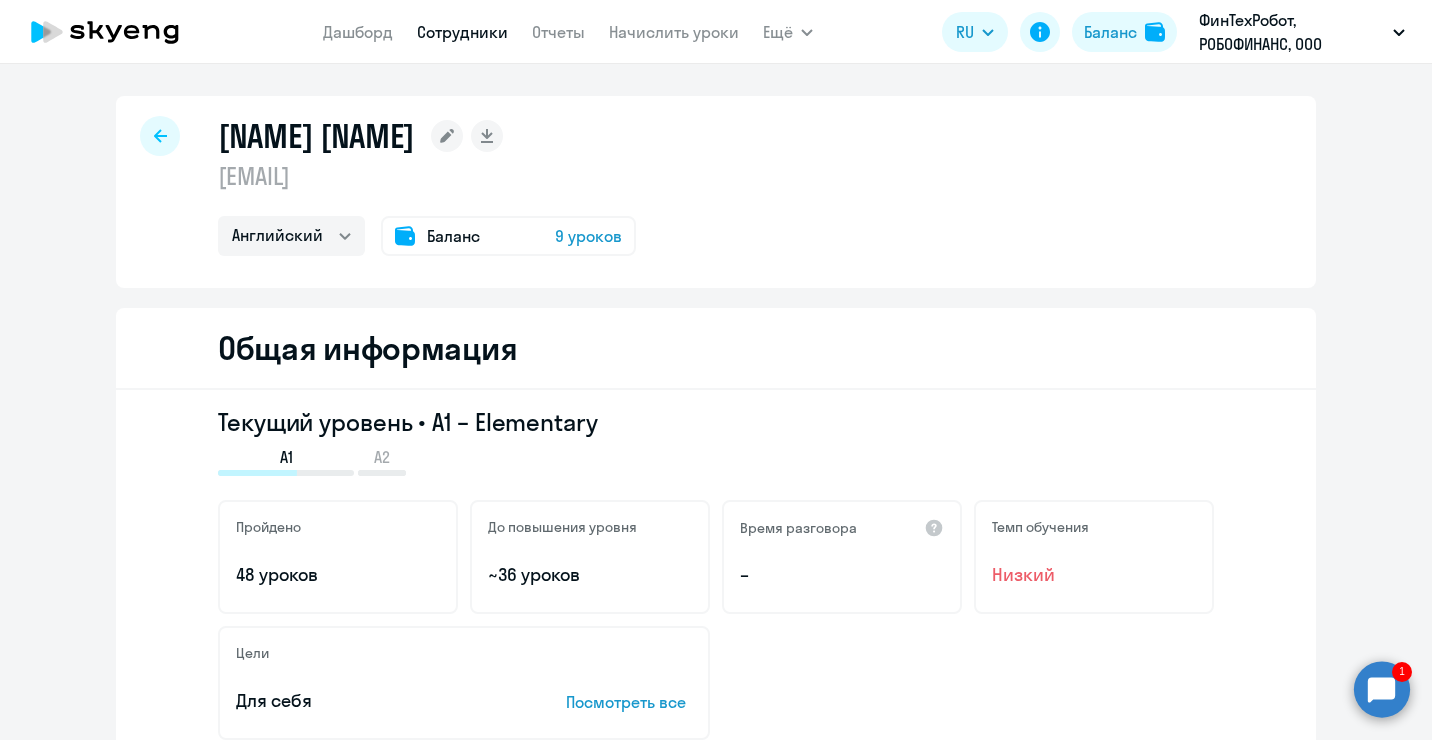 click on "Сотрудники" at bounding box center (462, 32) 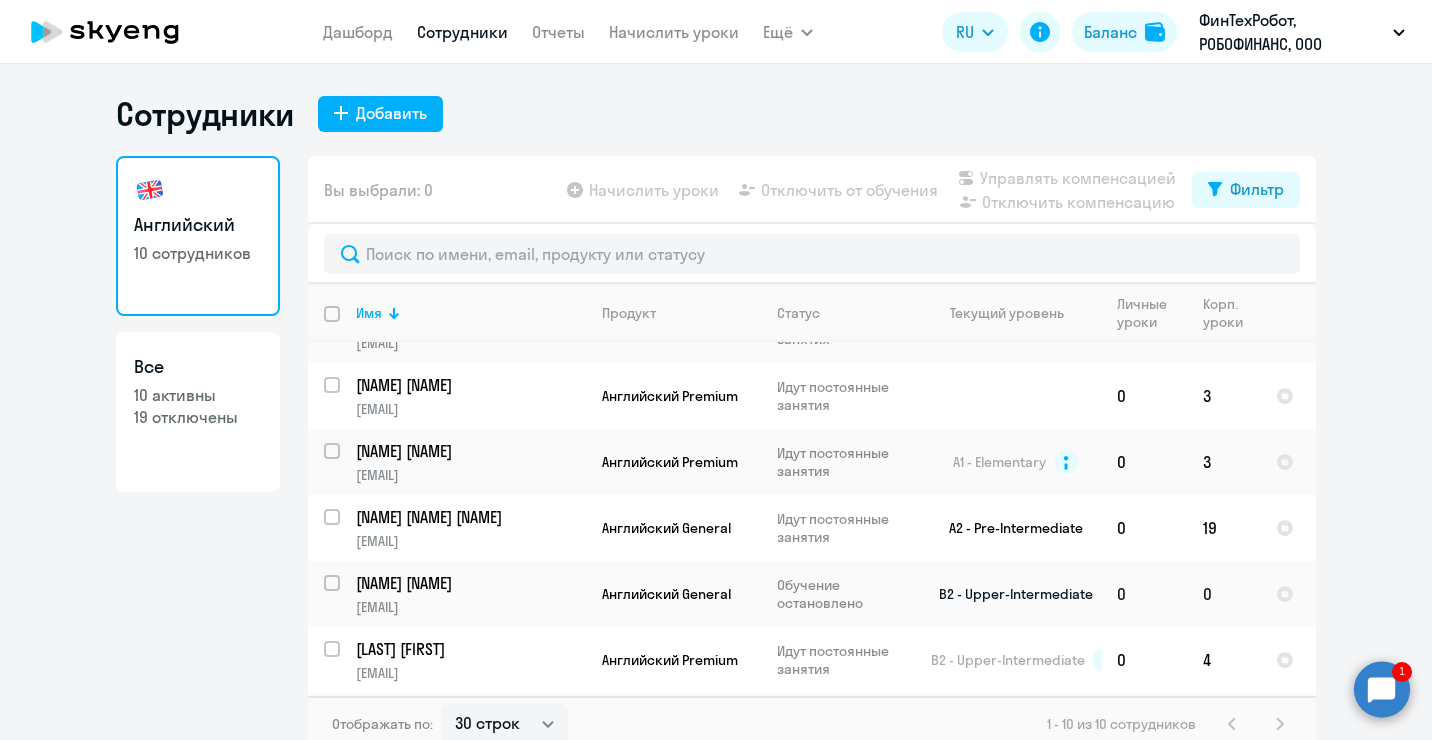 scroll, scrollTop: 301, scrollLeft: 0, axis: vertical 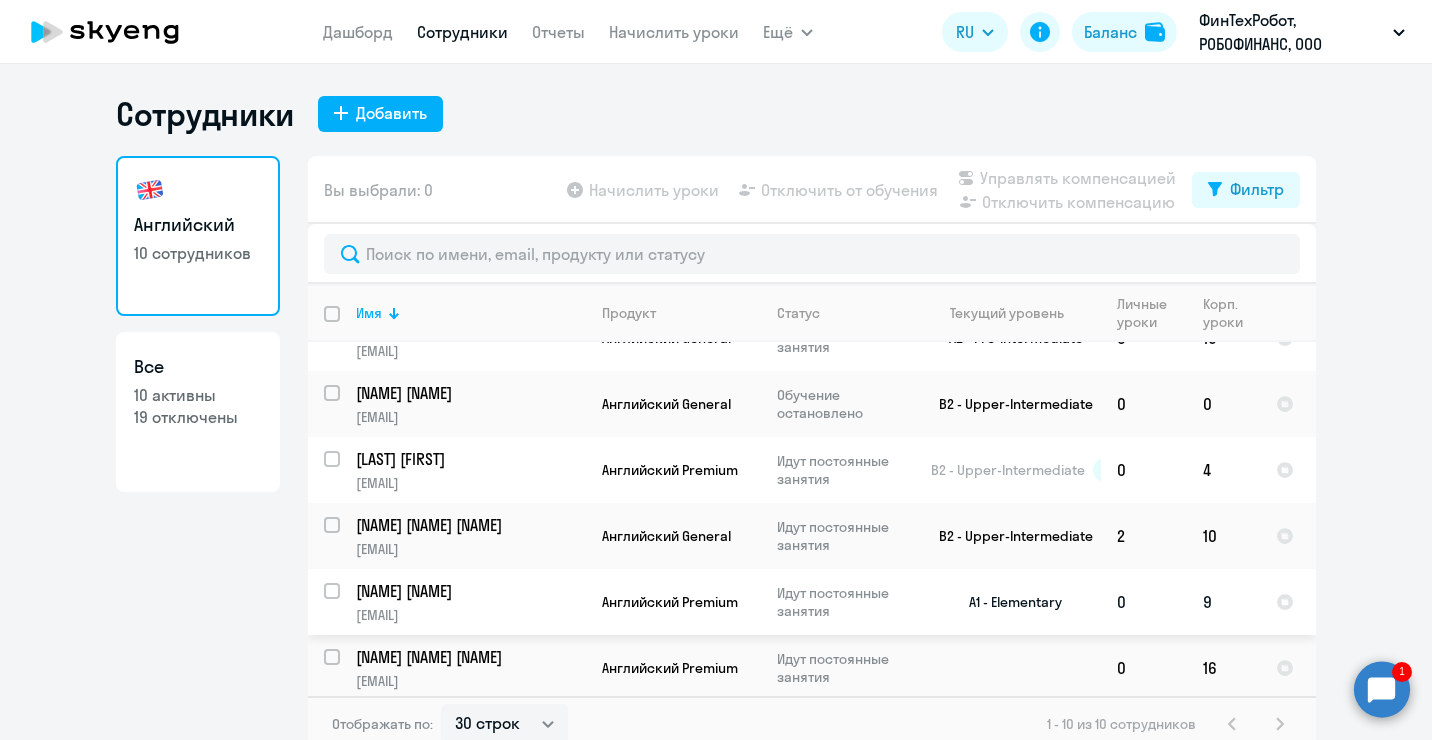 click at bounding box center (344, 603) 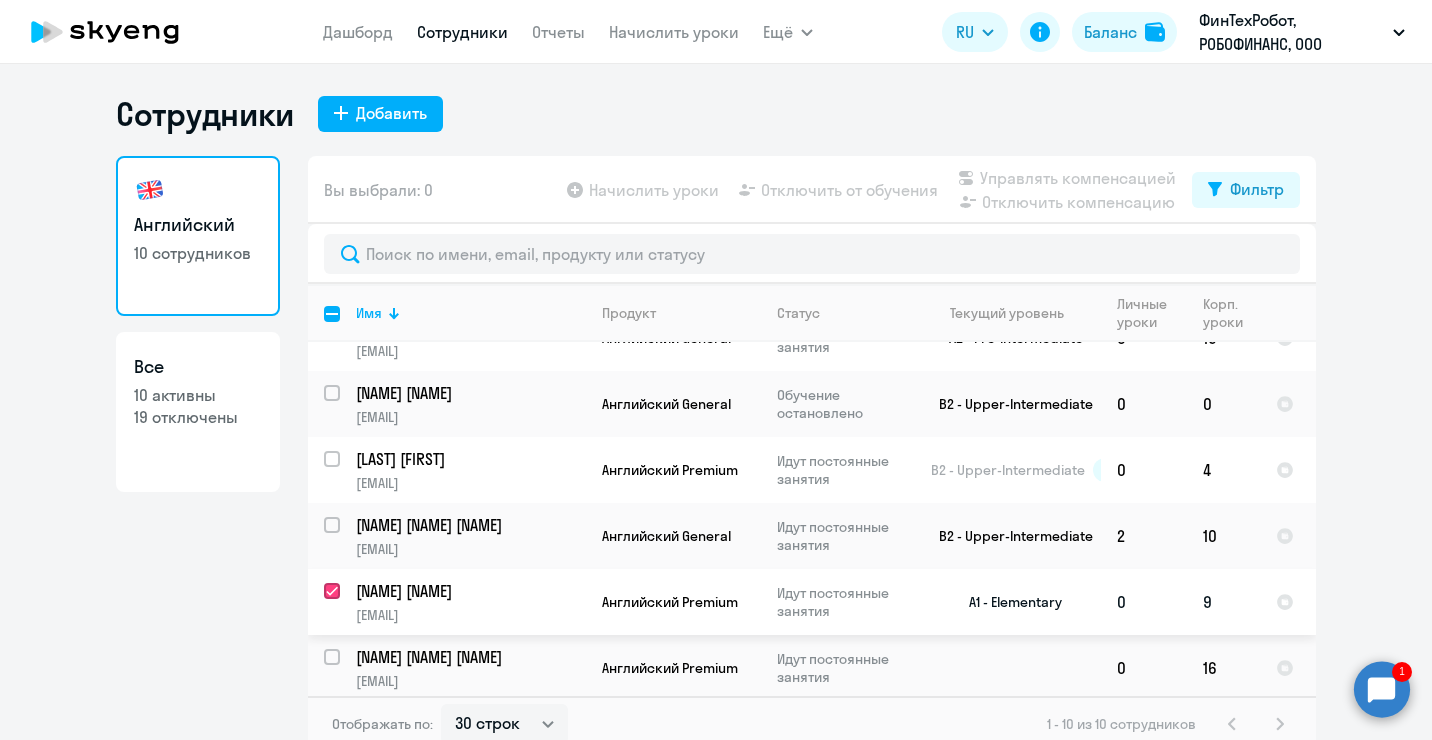 checkbox on "true" 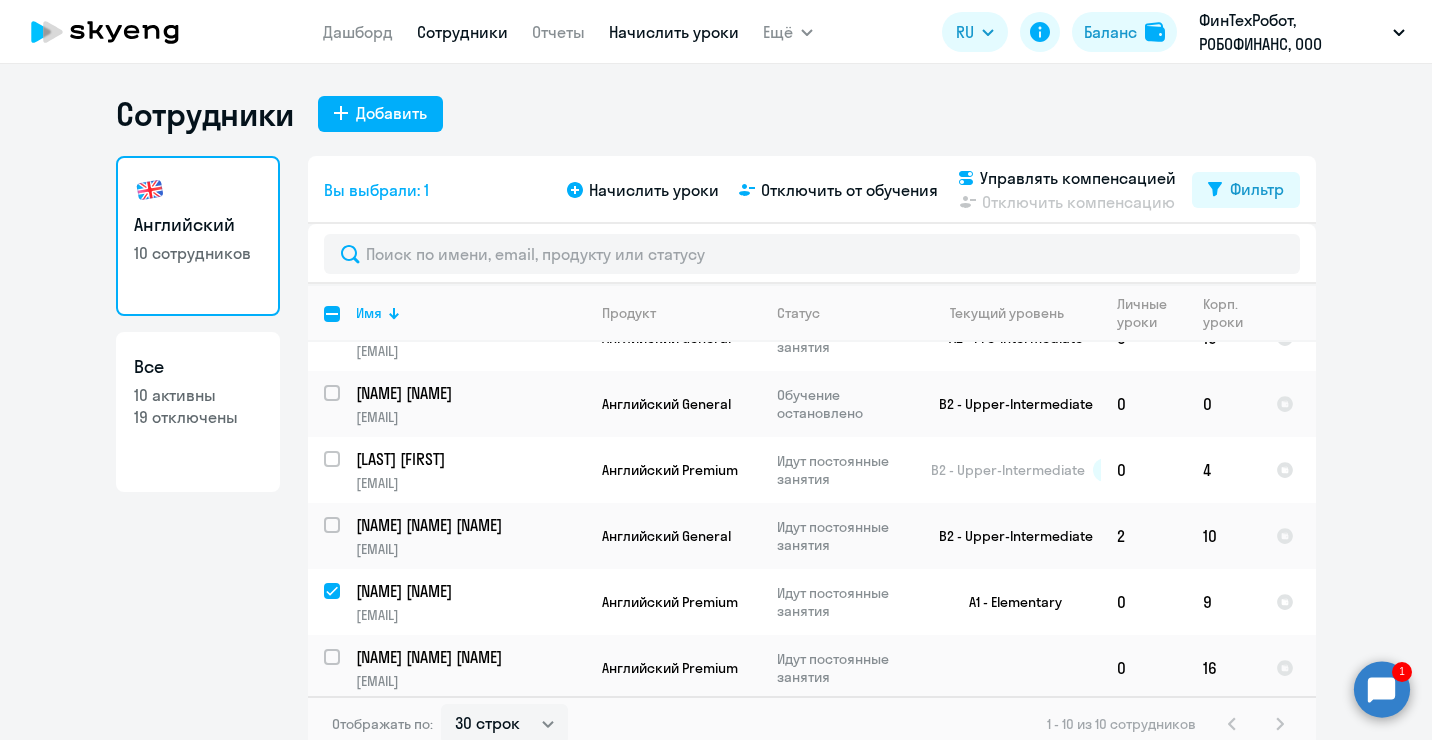 click on "Начислить уроки" at bounding box center (674, 32) 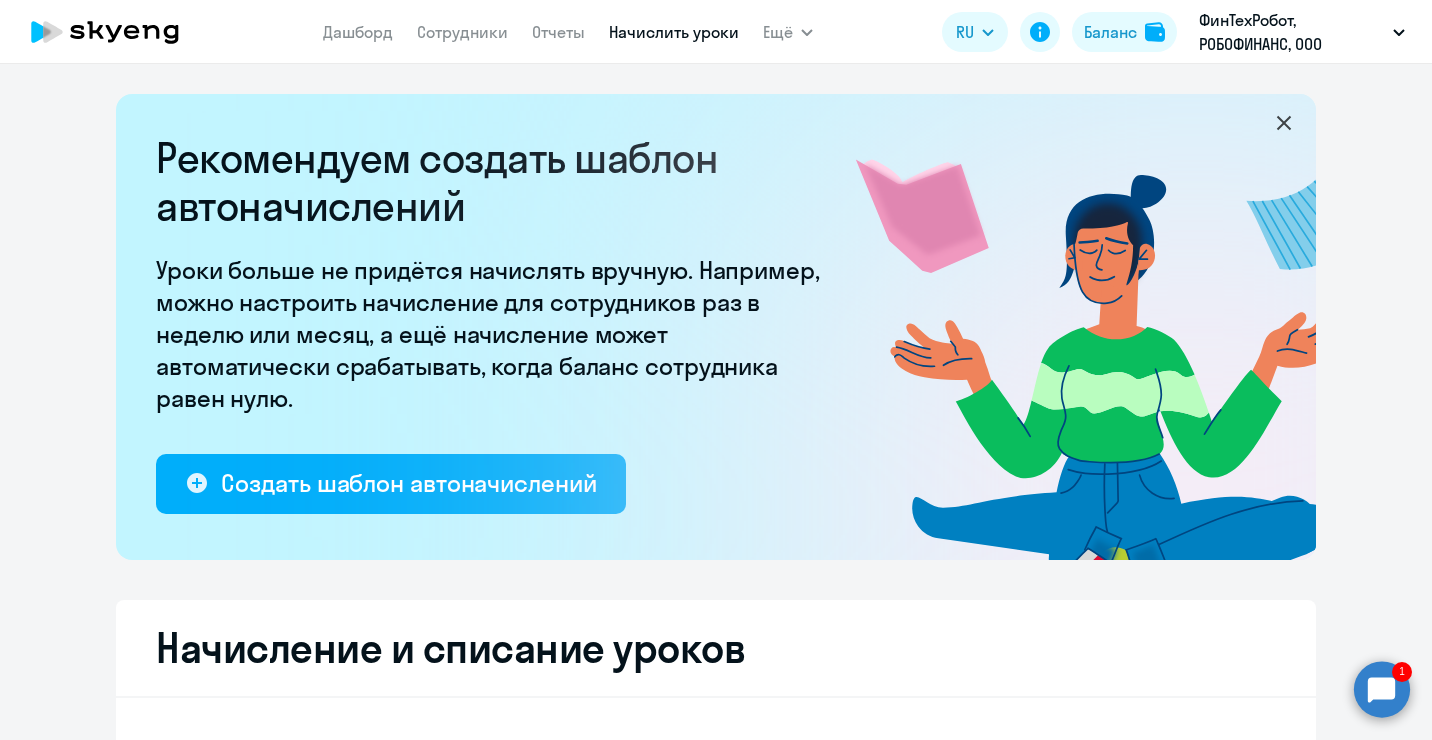 select on "10" 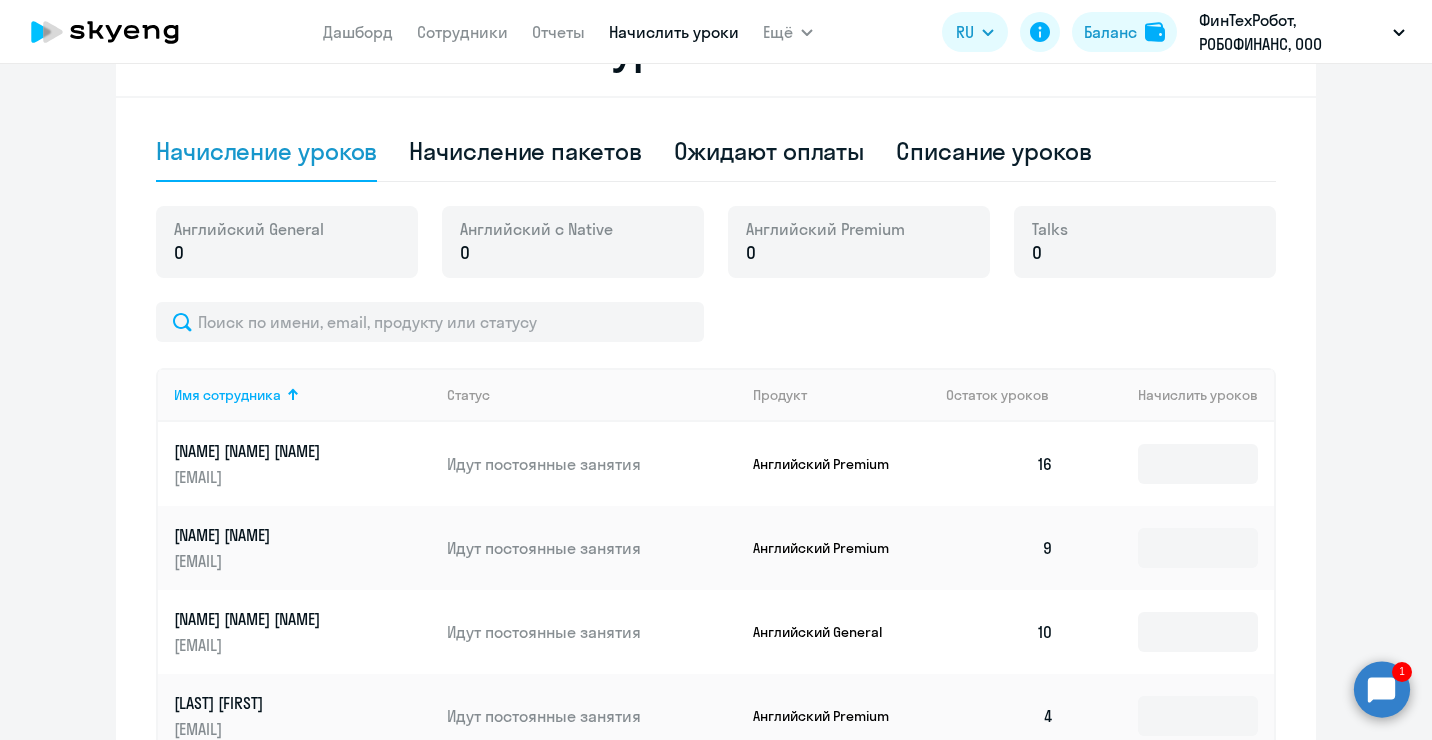 scroll, scrollTop: 600, scrollLeft: 0, axis: vertical 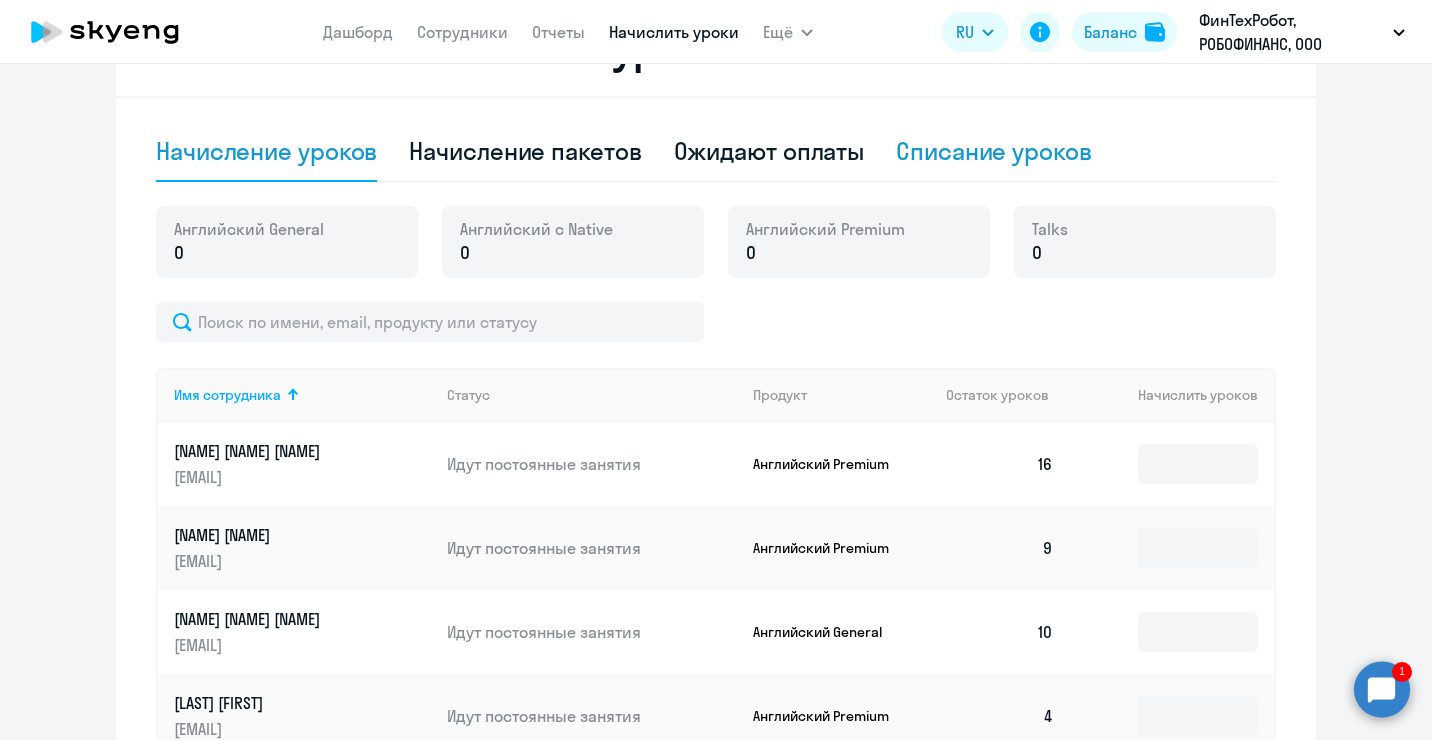 click on "Списание уроков" 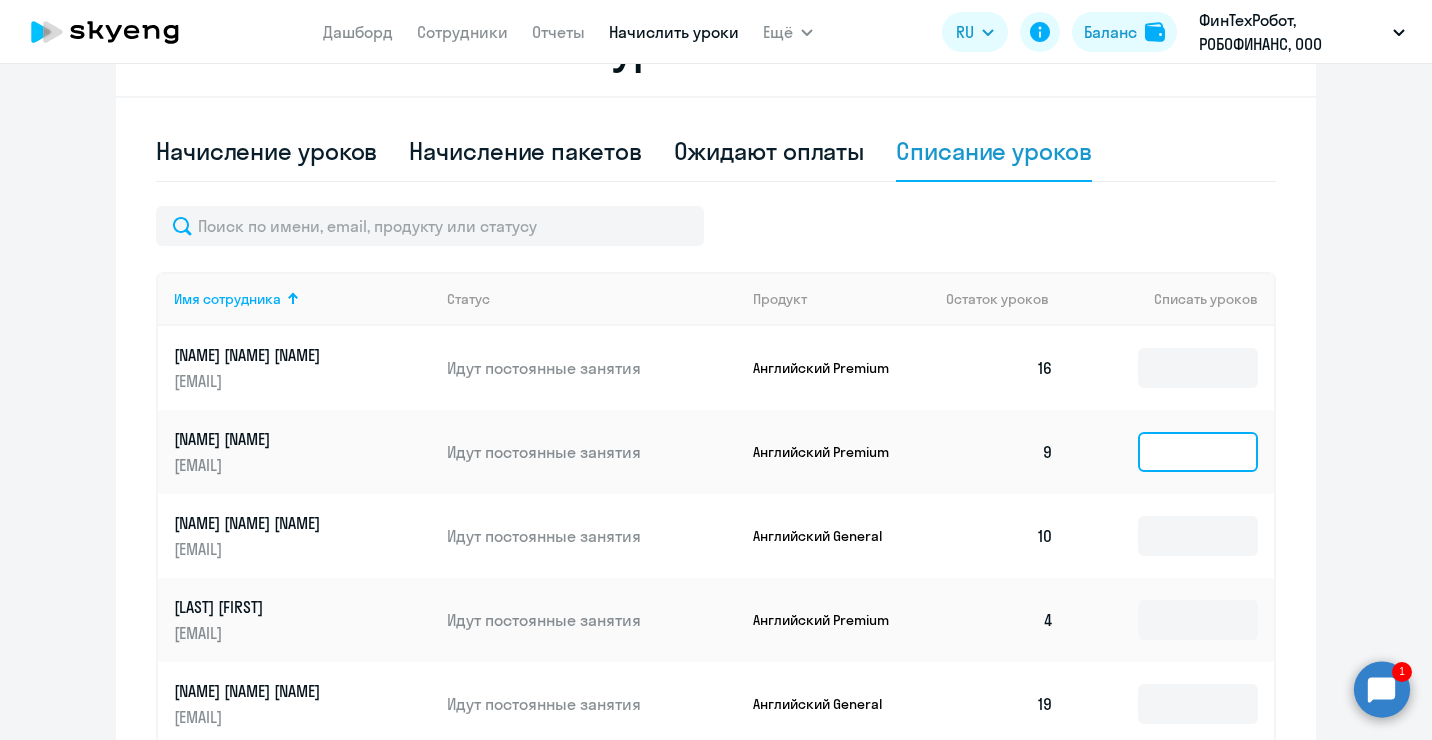 click 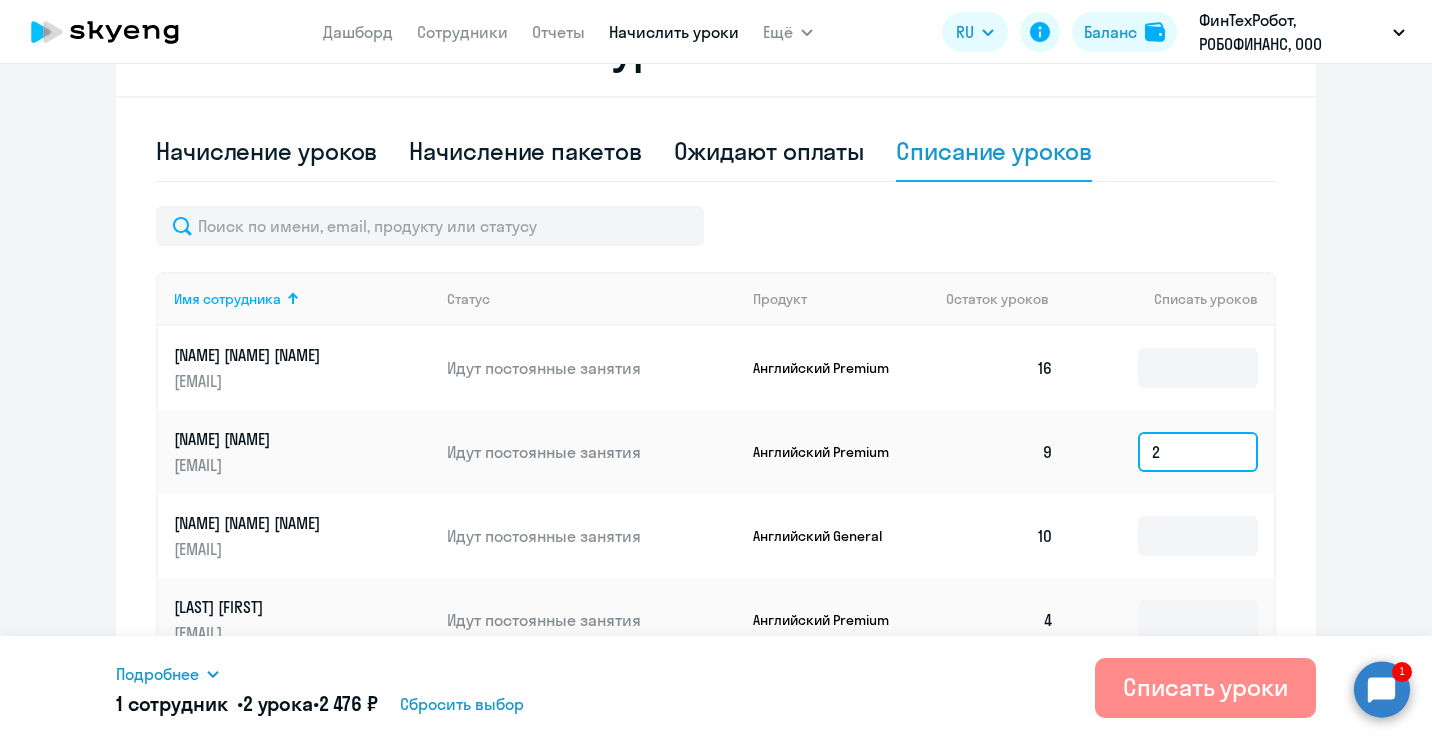 type on "2" 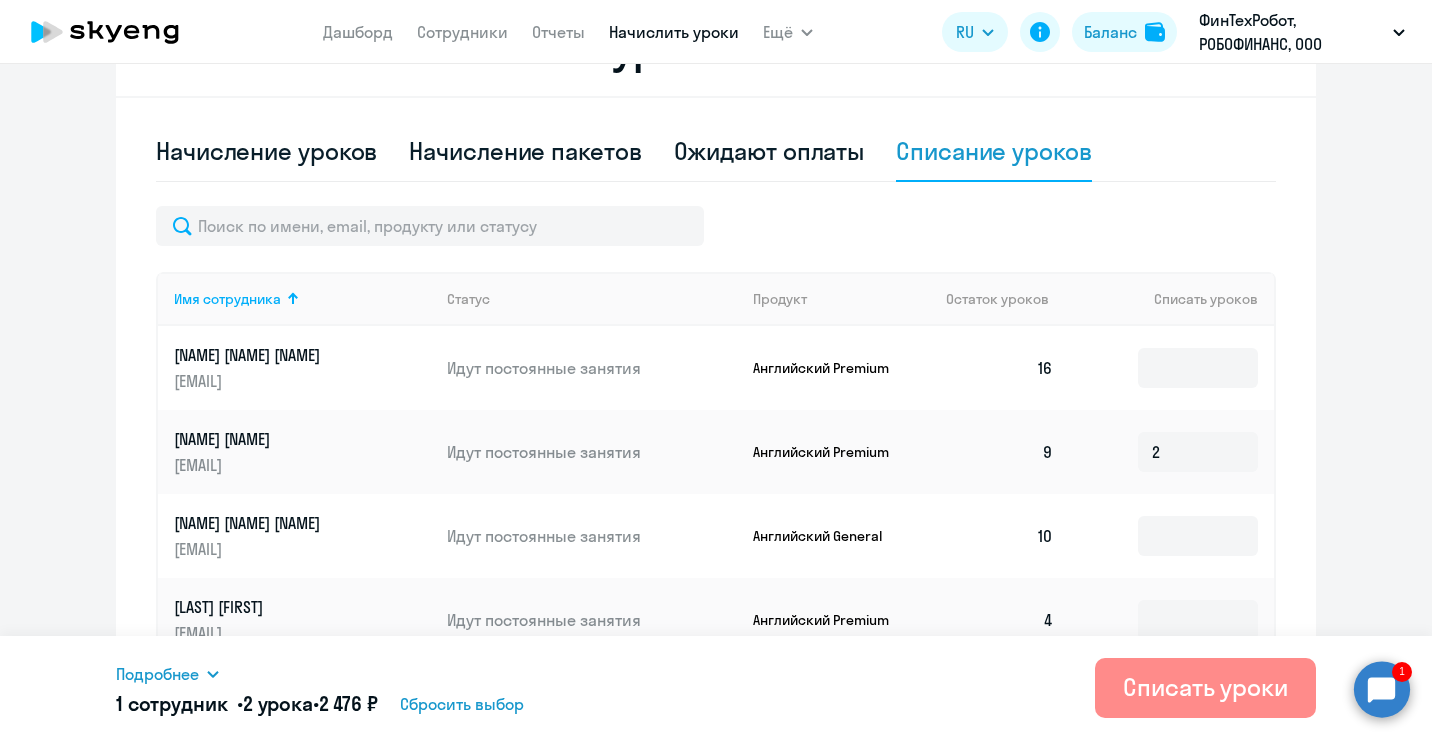 click on "Списать уроки" at bounding box center [1205, 687] 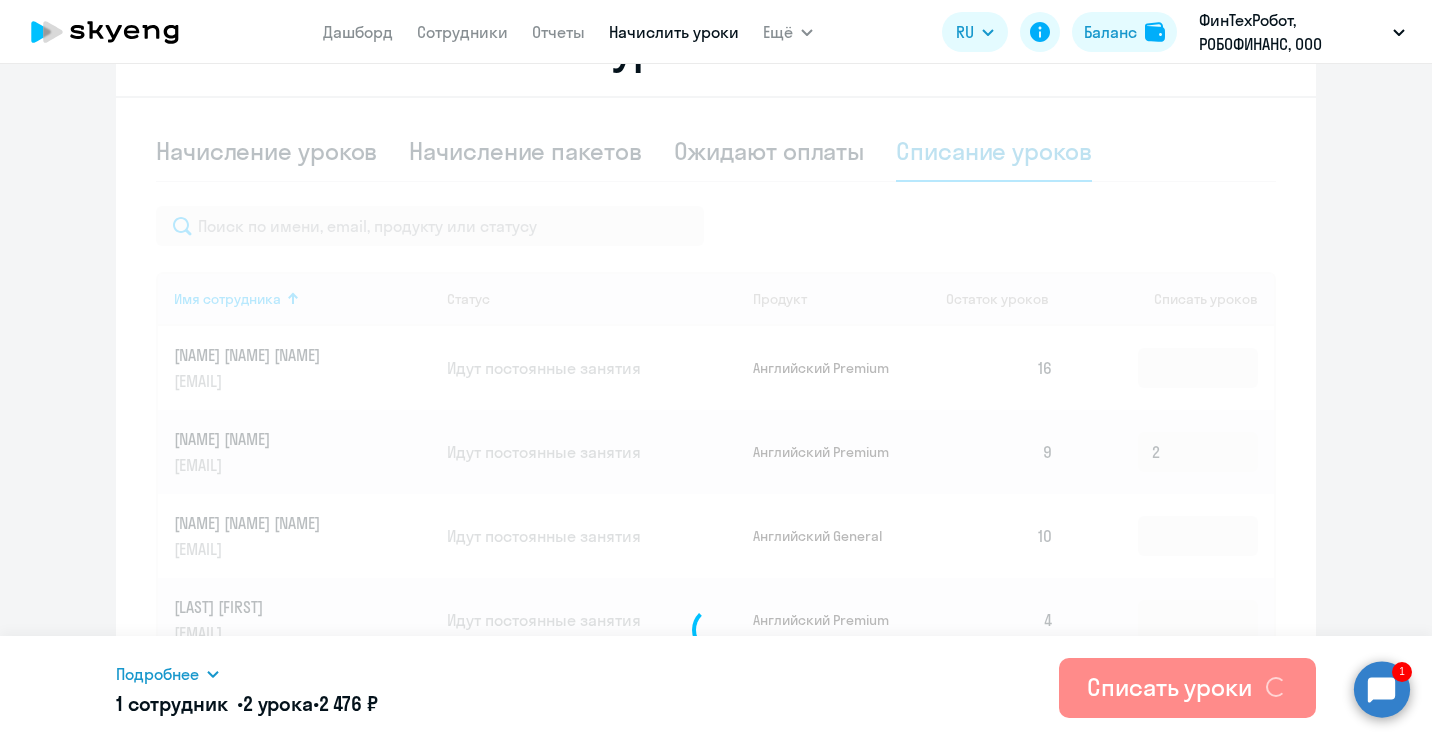 type 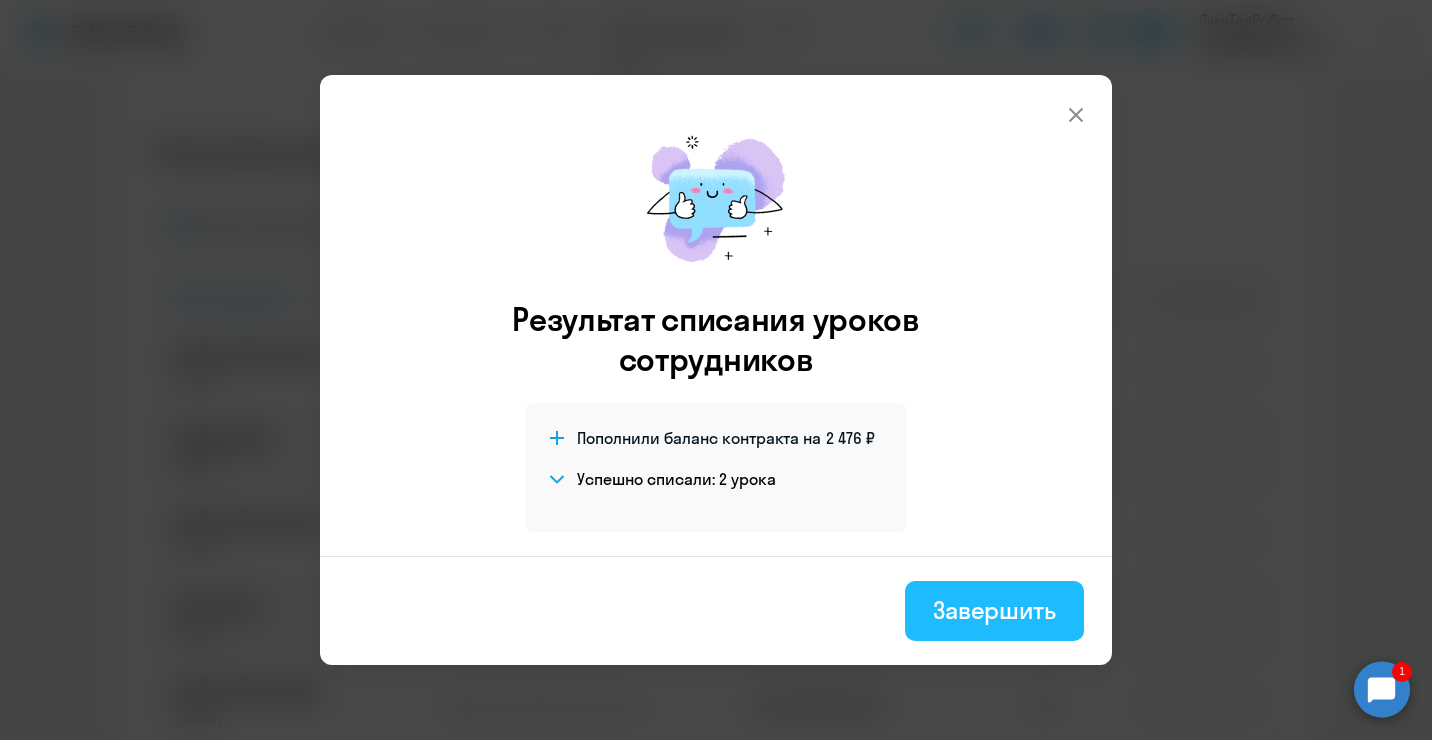 click on "Завершить" at bounding box center [994, 610] 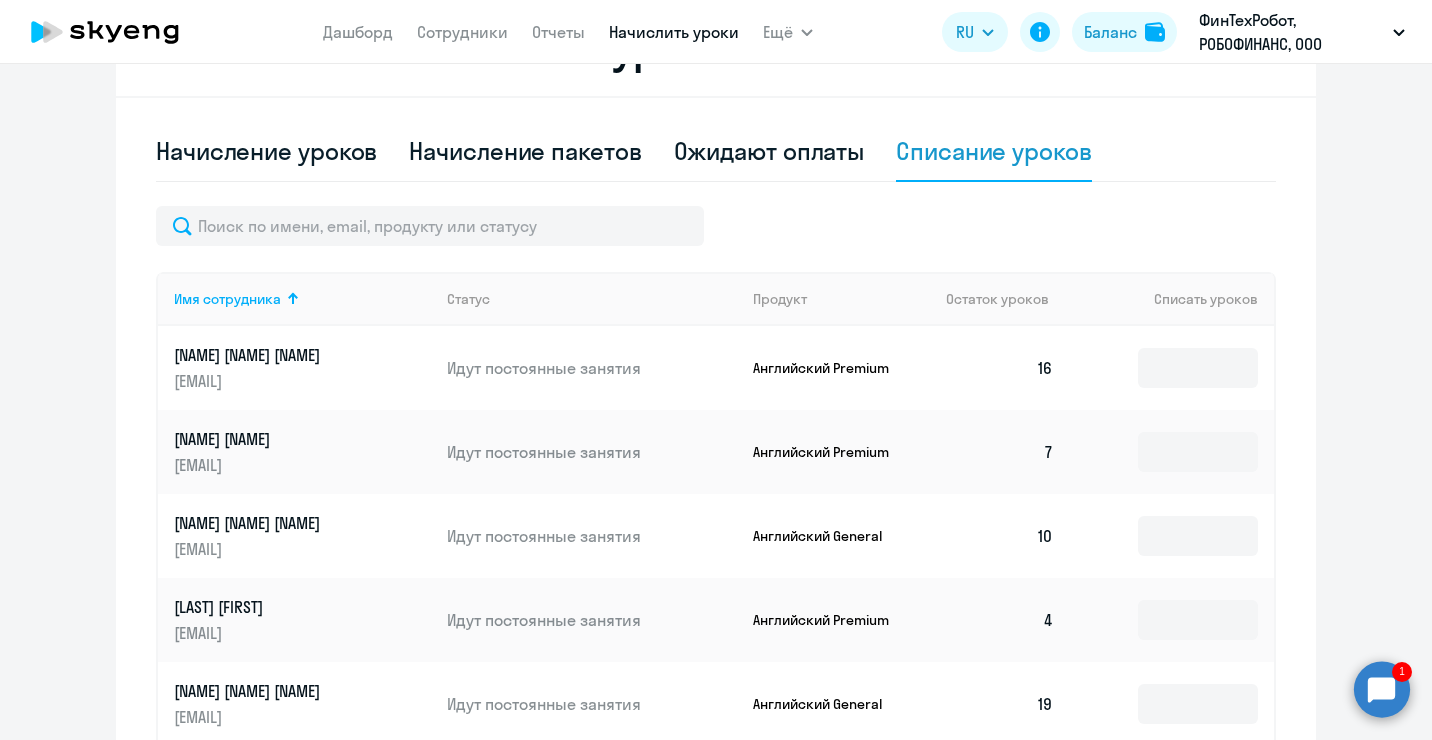 click on "[NAME] [NAME]" 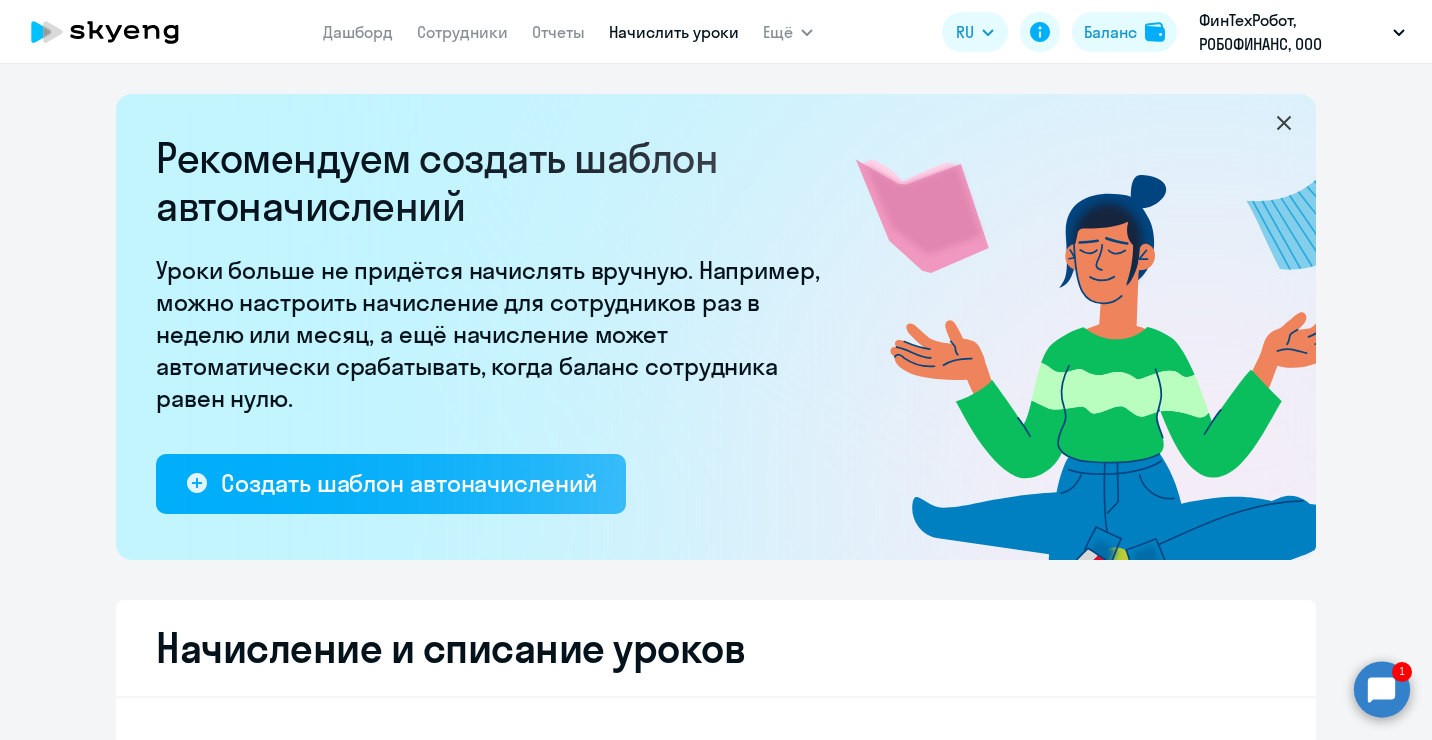 select on "english" 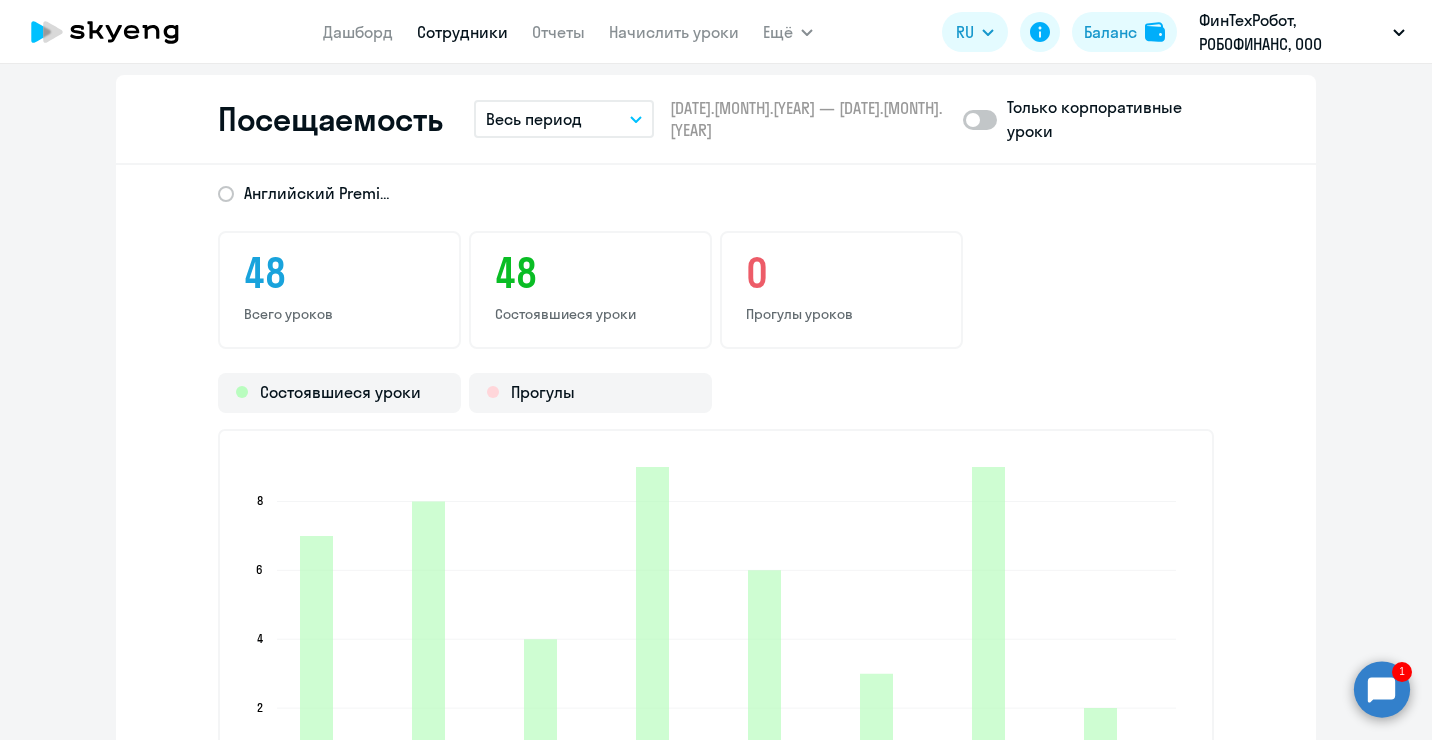 scroll, scrollTop: 2600, scrollLeft: 0, axis: vertical 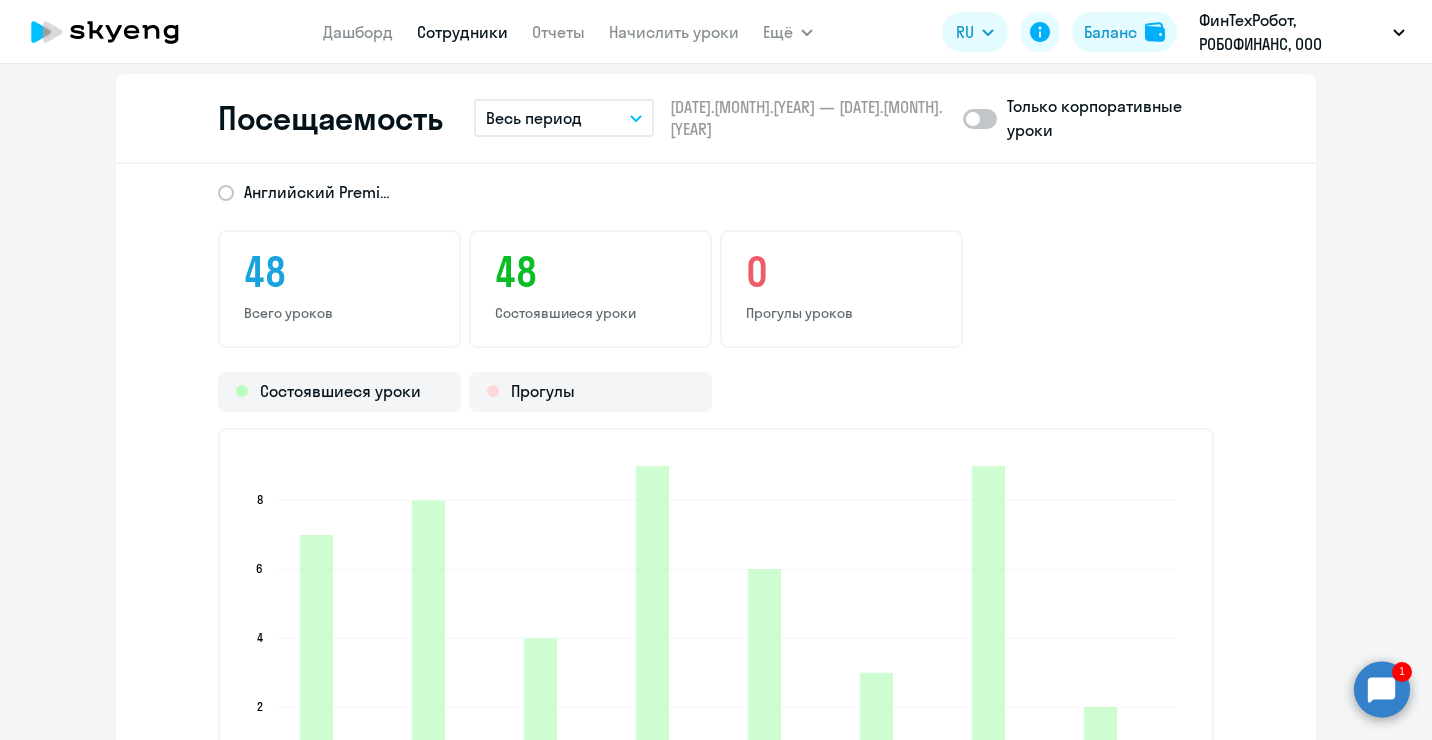 click on "Весь период" at bounding box center [534, 118] 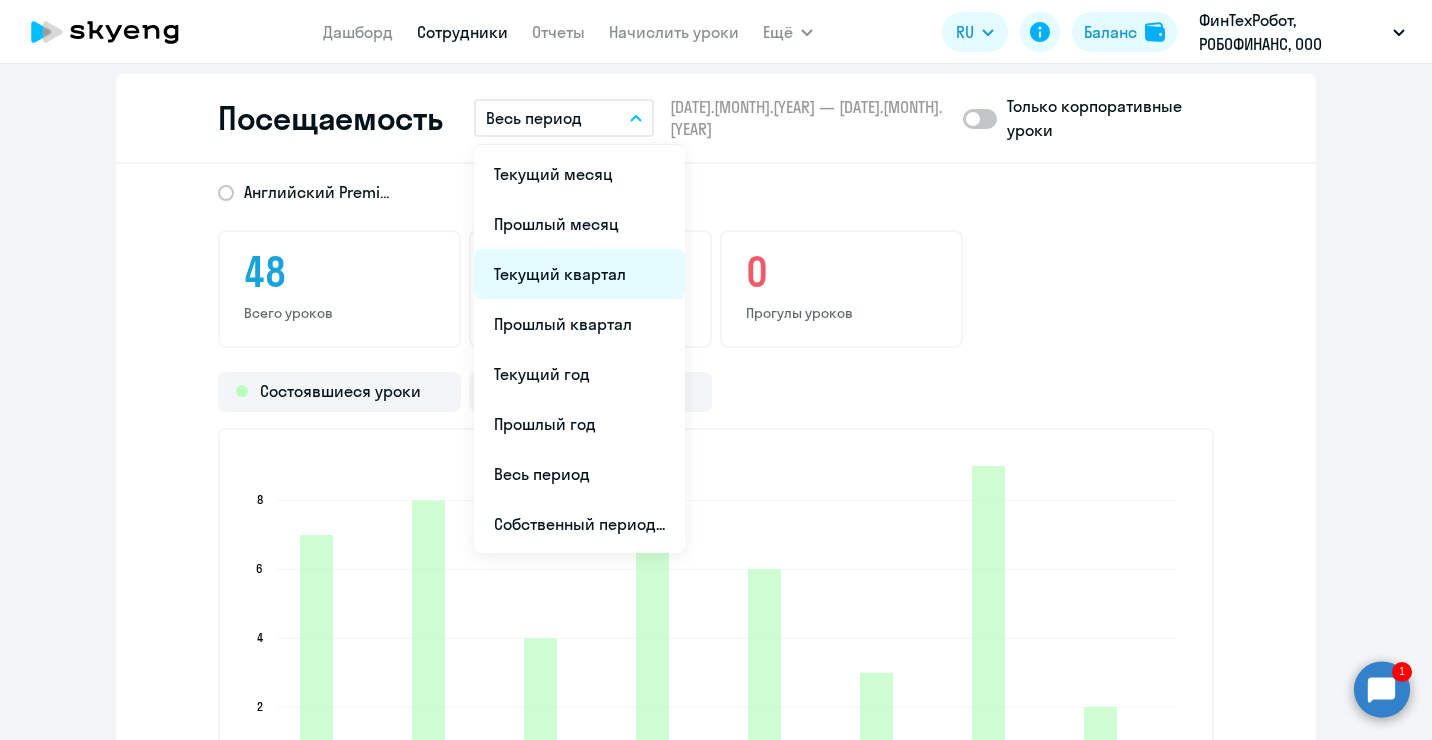 click on "Текущий квартал" at bounding box center (579, 274) 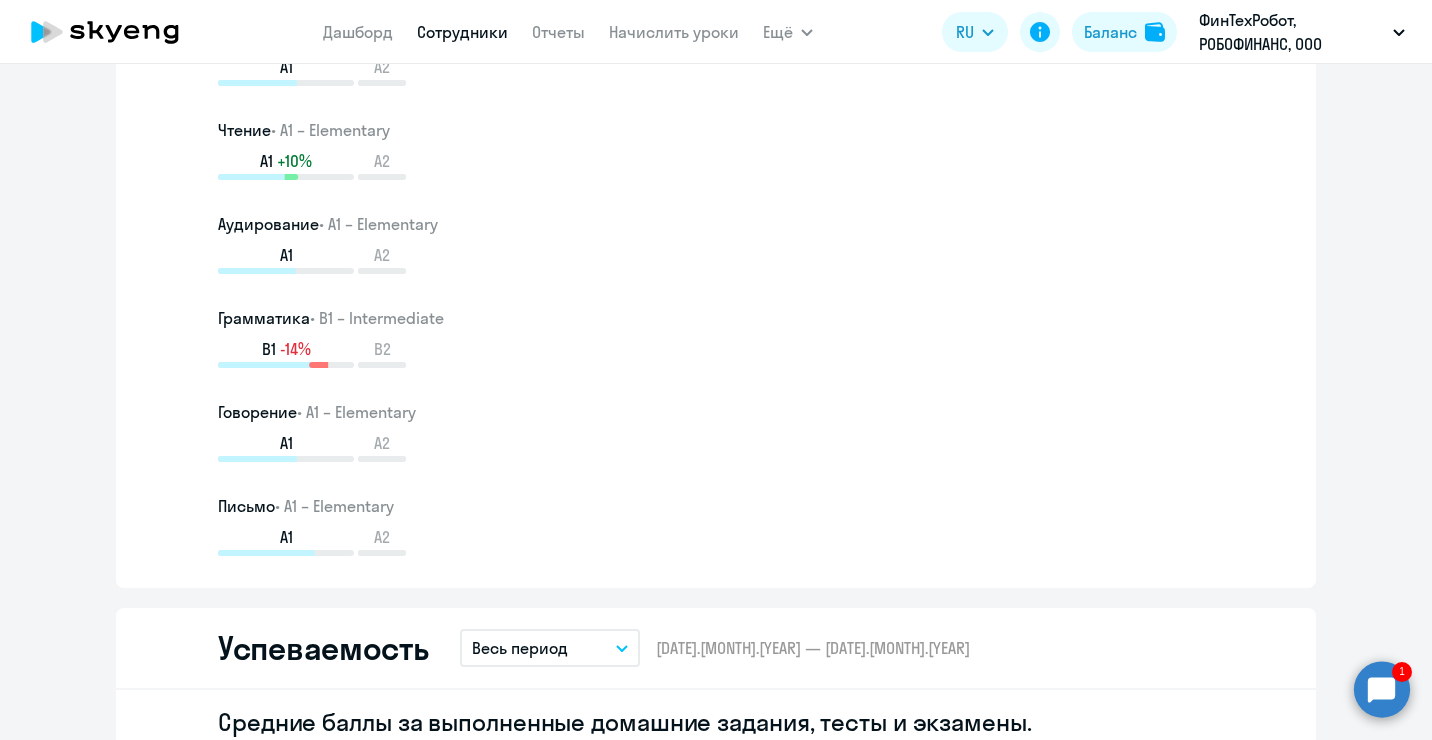 scroll, scrollTop: 900, scrollLeft: 0, axis: vertical 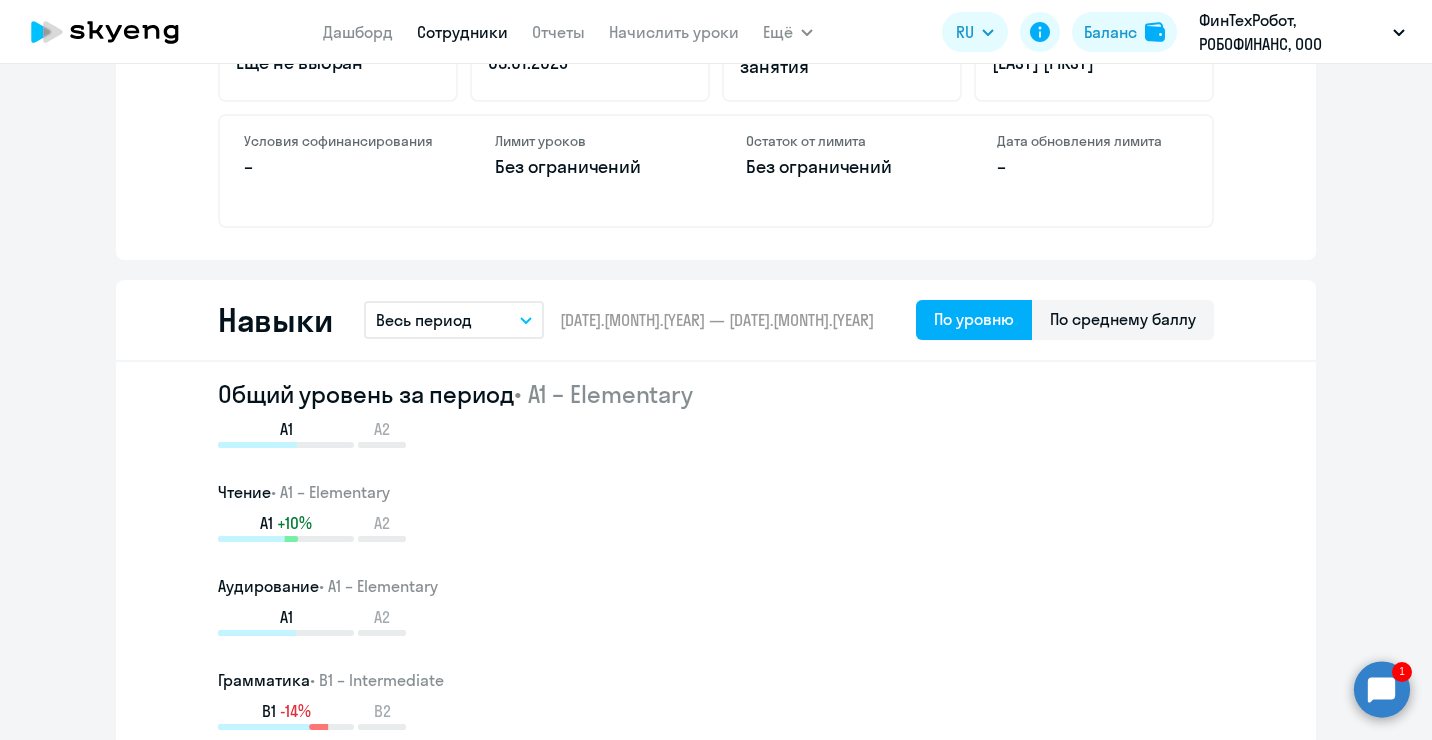 click 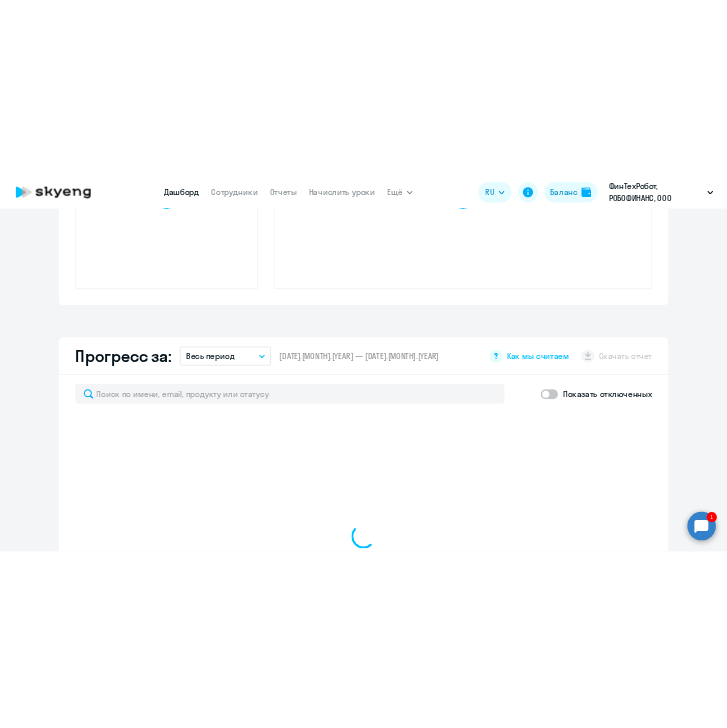 scroll, scrollTop: 1040, scrollLeft: 0, axis: vertical 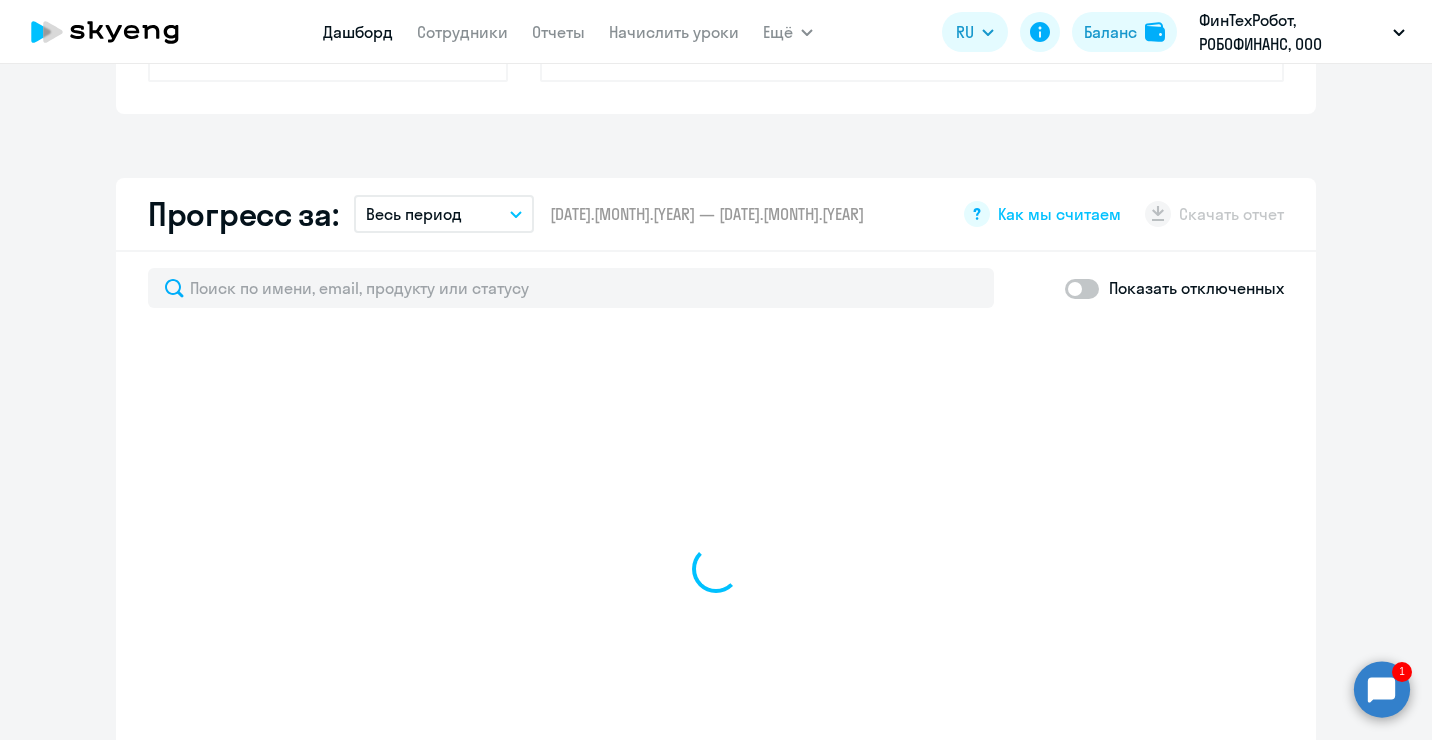select on "30" 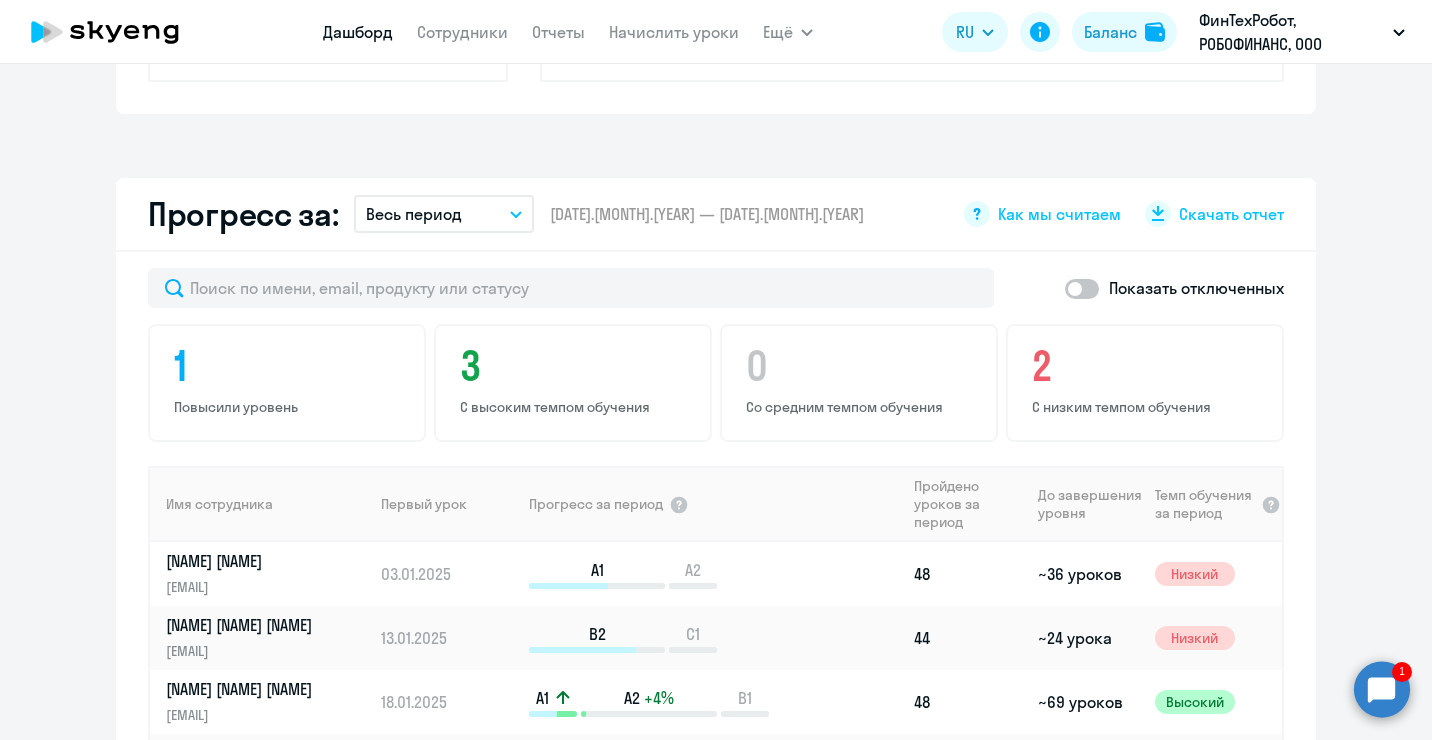scroll, scrollTop: 1078, scrollLeft: 0, axis: vertical 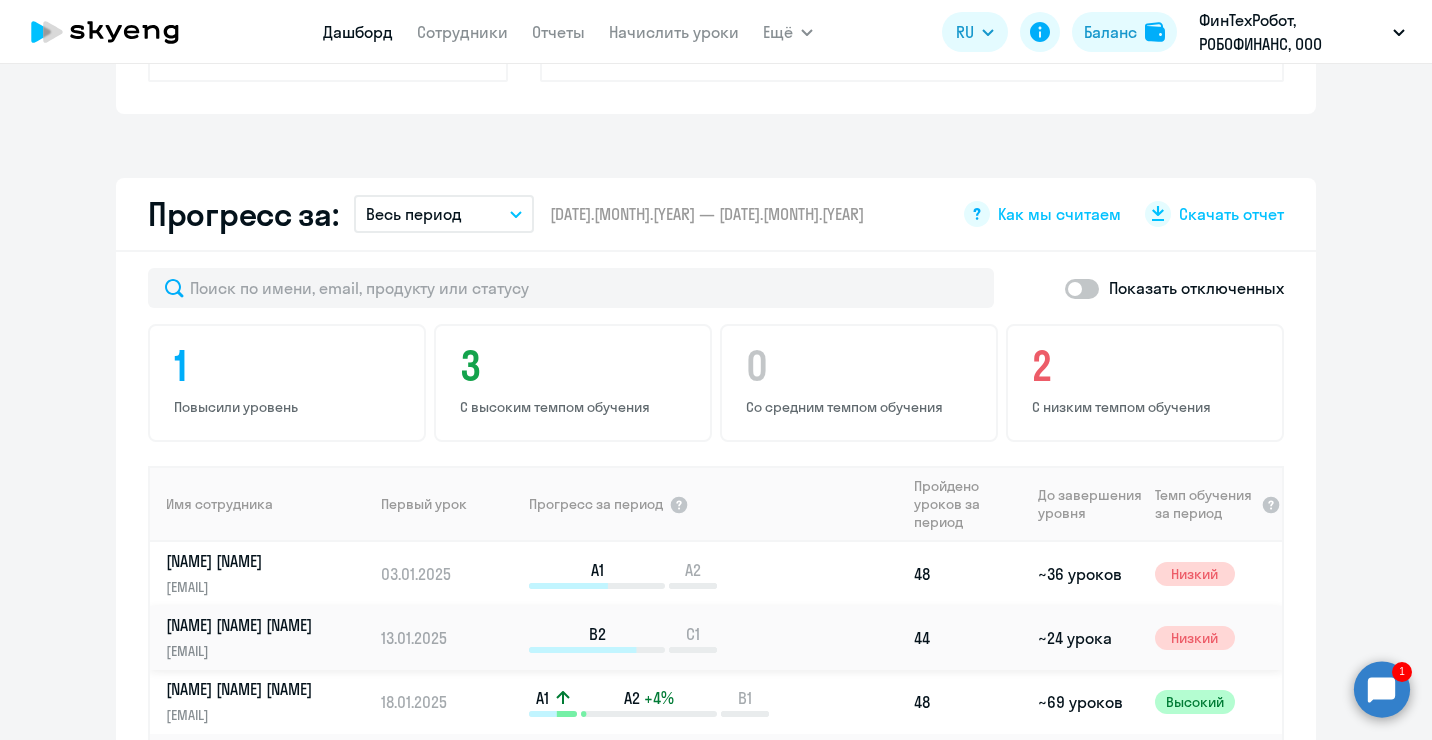 click on "[NAME] [NAME] [NAME]" 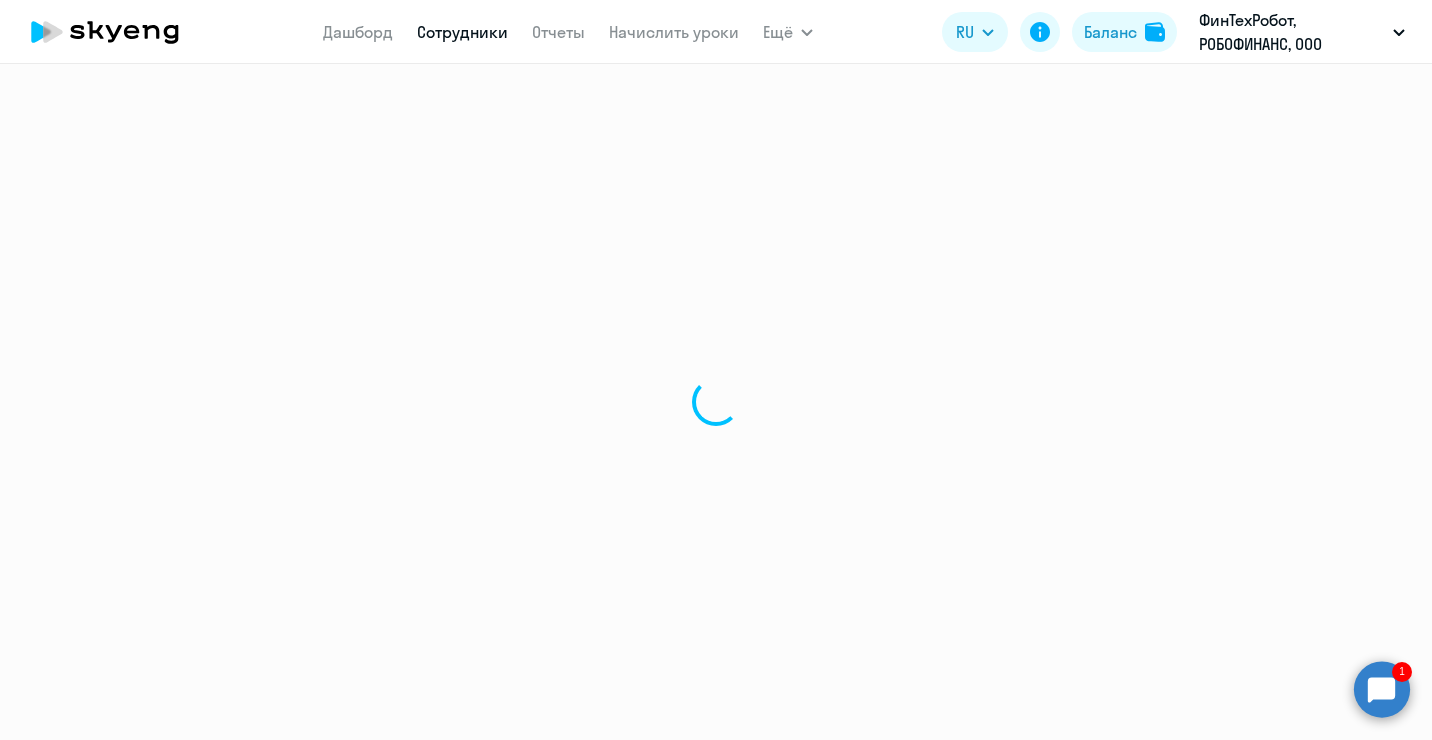 scroll, scrollTop: 0, scrollLeft: 0, axis: both 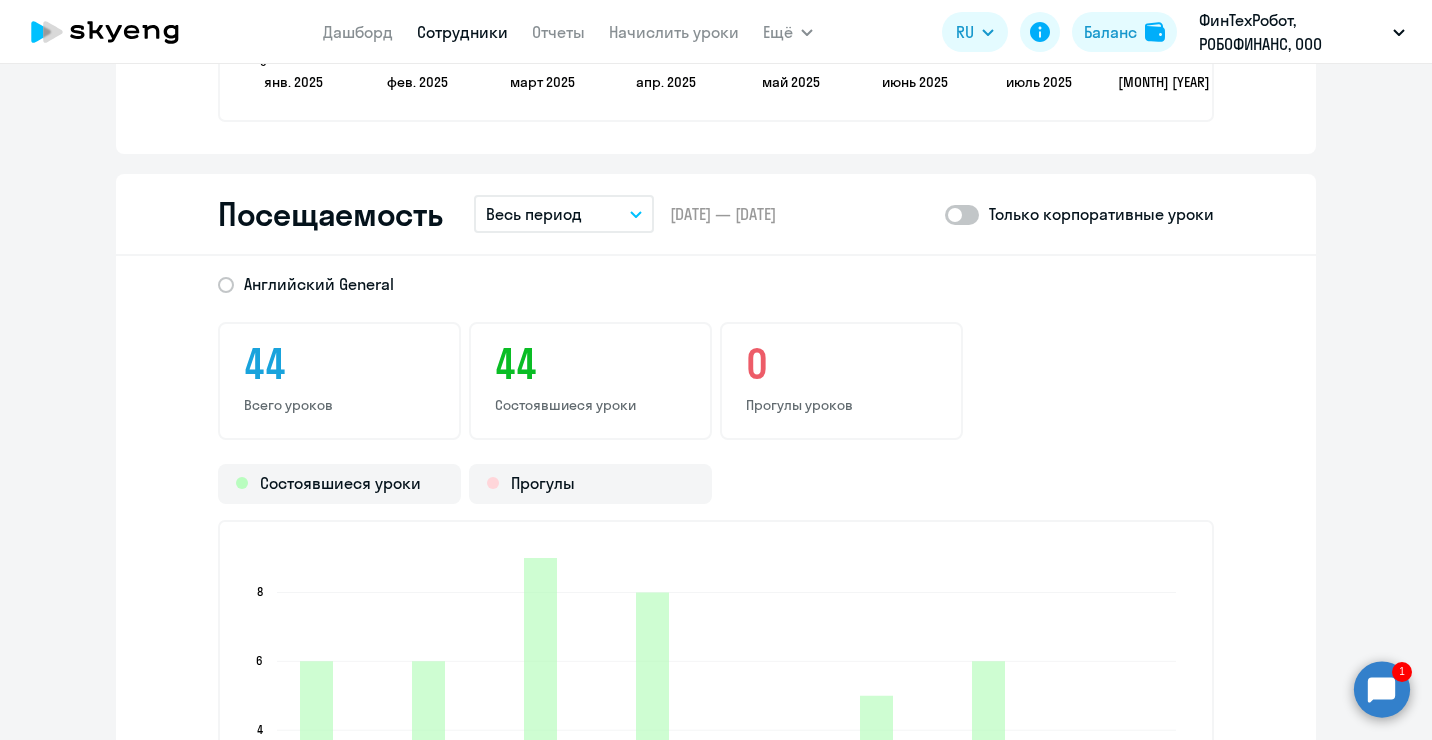 click on "Весь период" at bounding box center (564, 214) 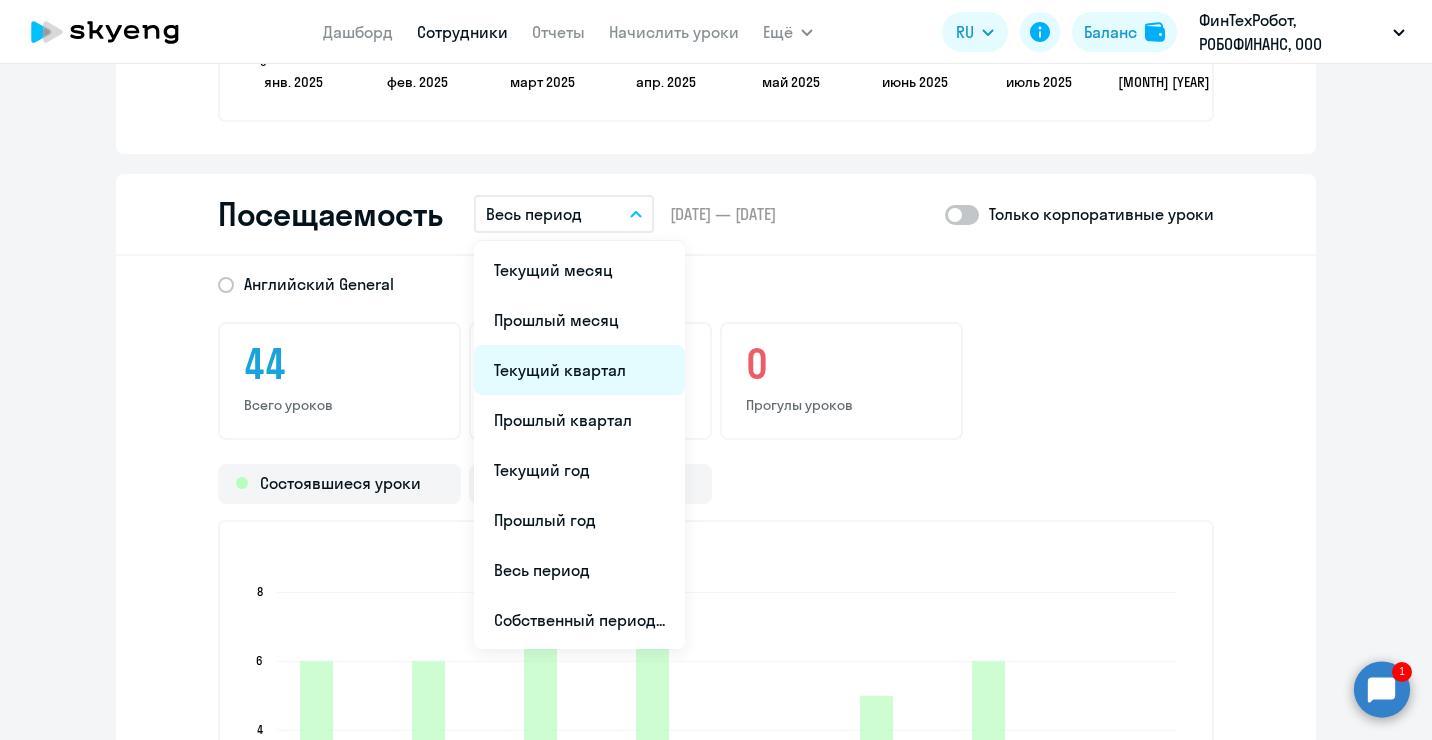 click on "Текущий квартал" at bounding box center (579, 370) 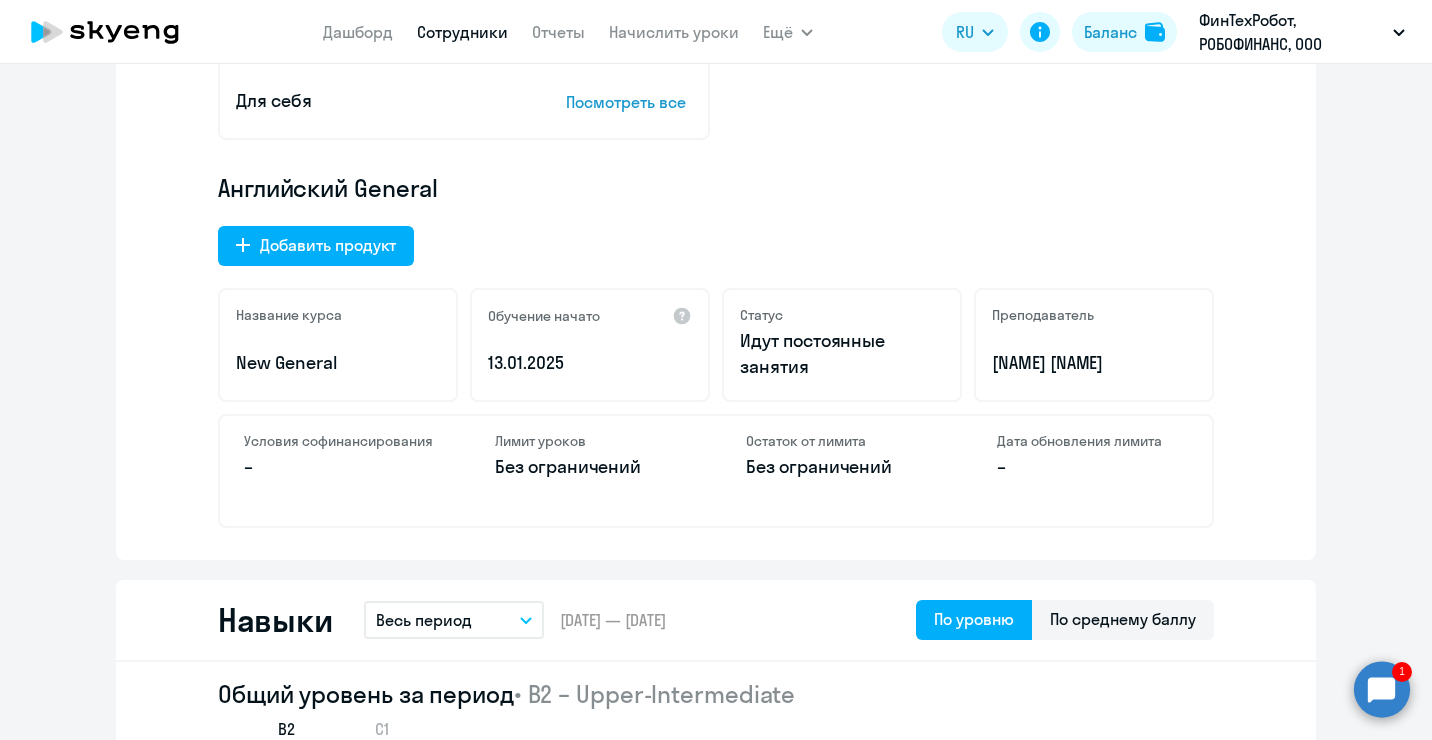 scroll, scrollTop: 0, scrollLeft: 0, axis: both 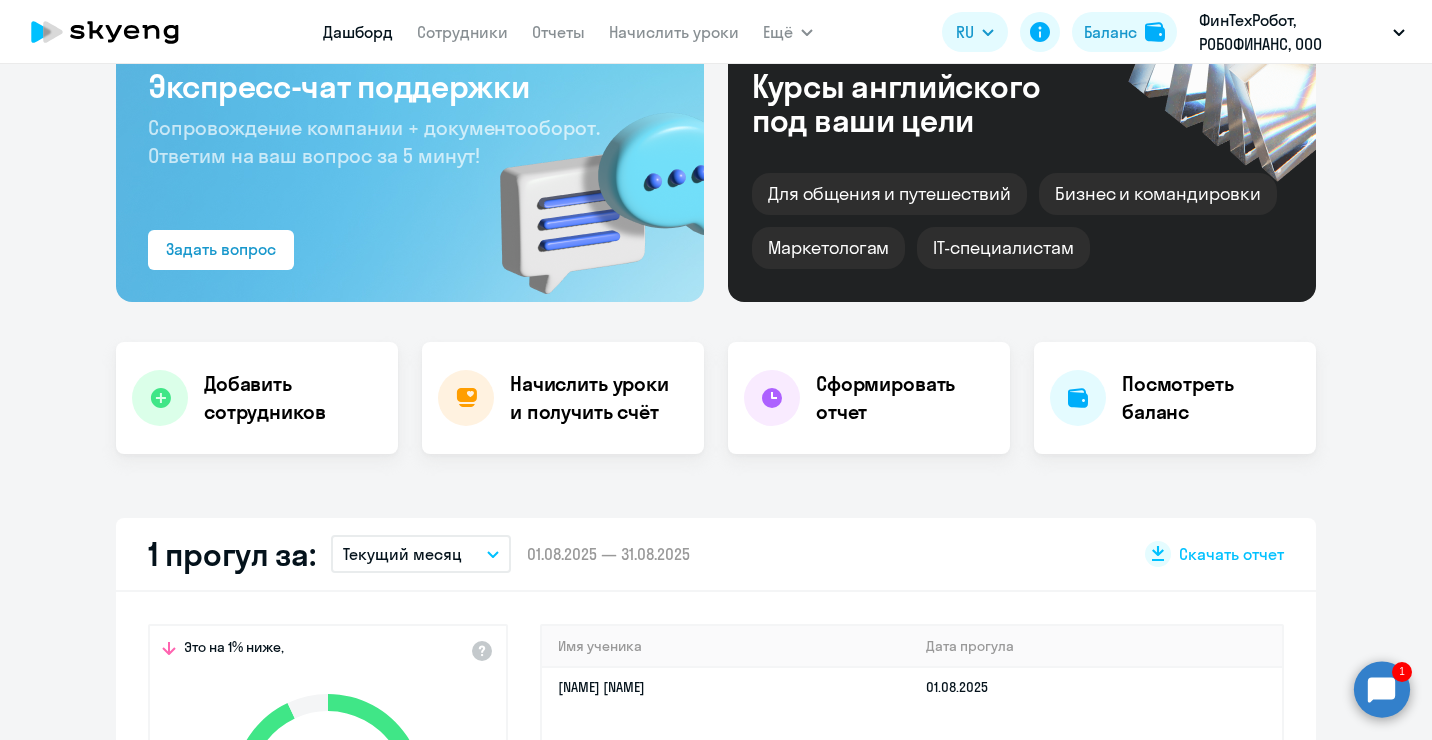 select on "30" 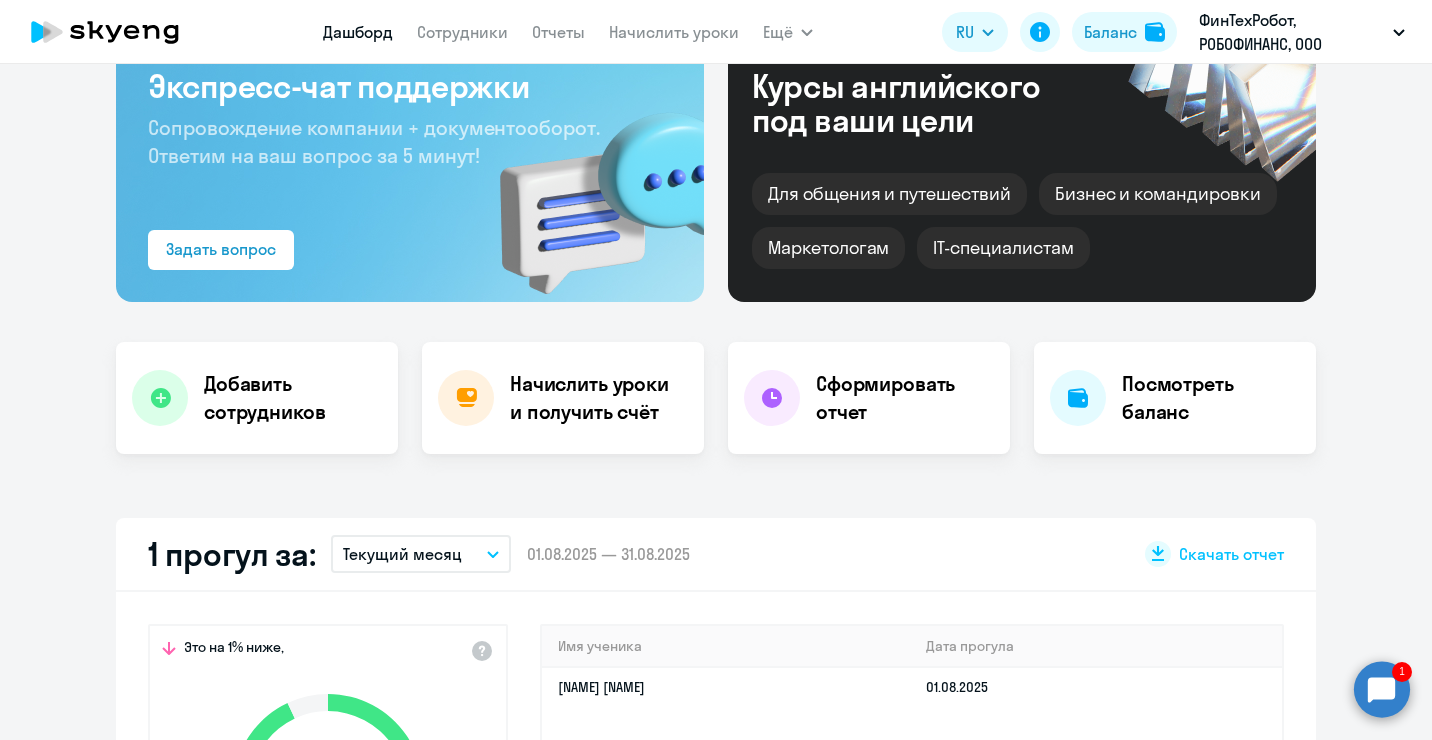 scroll, scrollTop: 0, scrollLeft: 0, axis: both 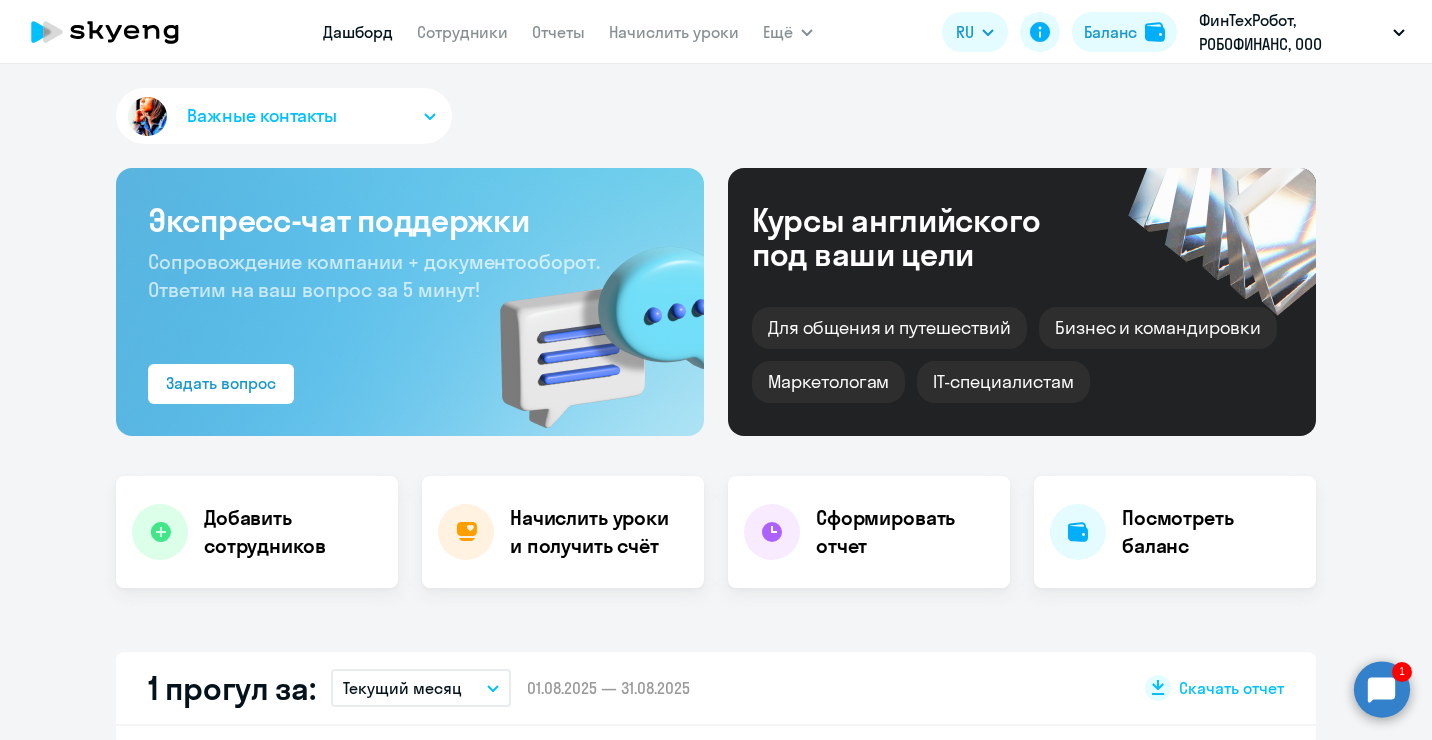 click on "Дашборд
Сотрудники
Отчеты
Начислить уроки" 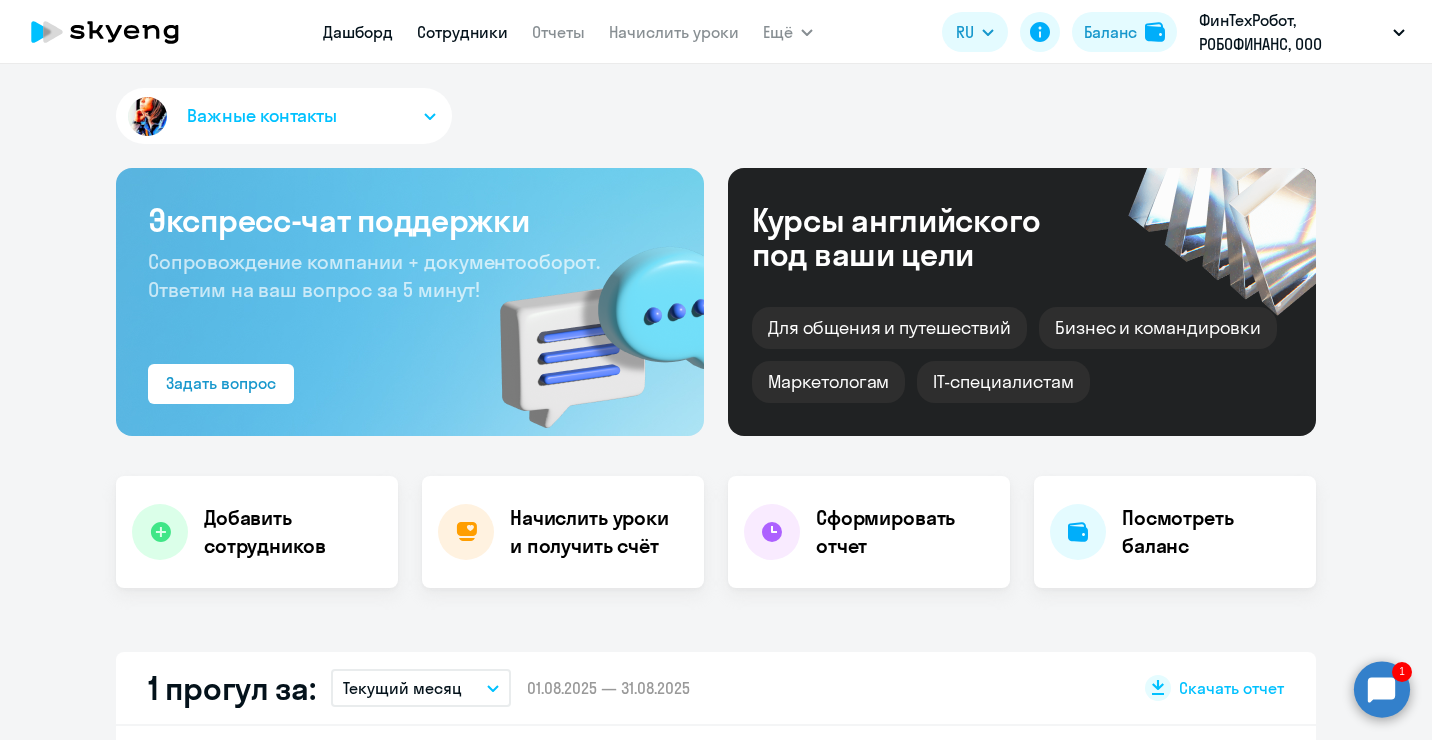 drag, startPoint x: 467, startPoint y: 17, endPoint x: 467, endPoint y: 31, distance: 14 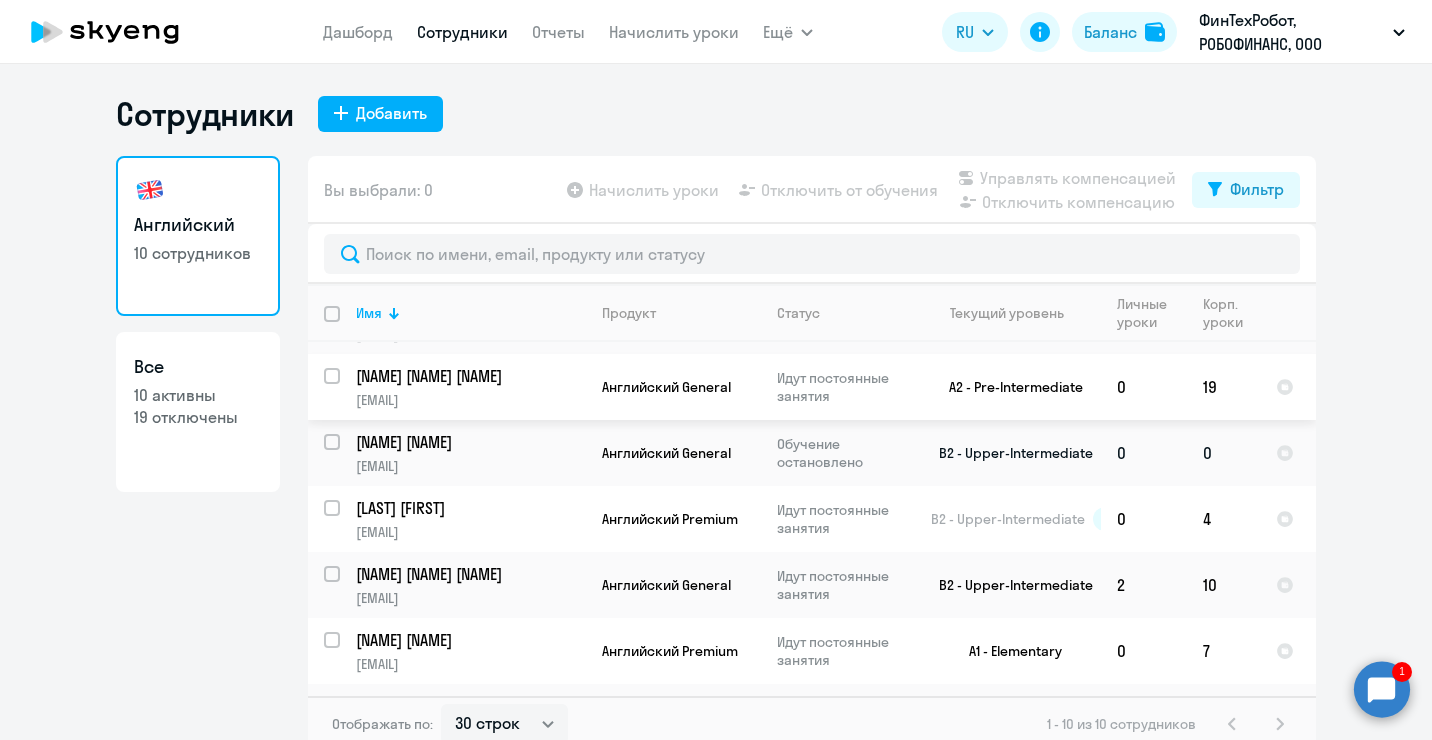 scroll, scrollTop: 300, scrollLeft: 0, axis: vertical 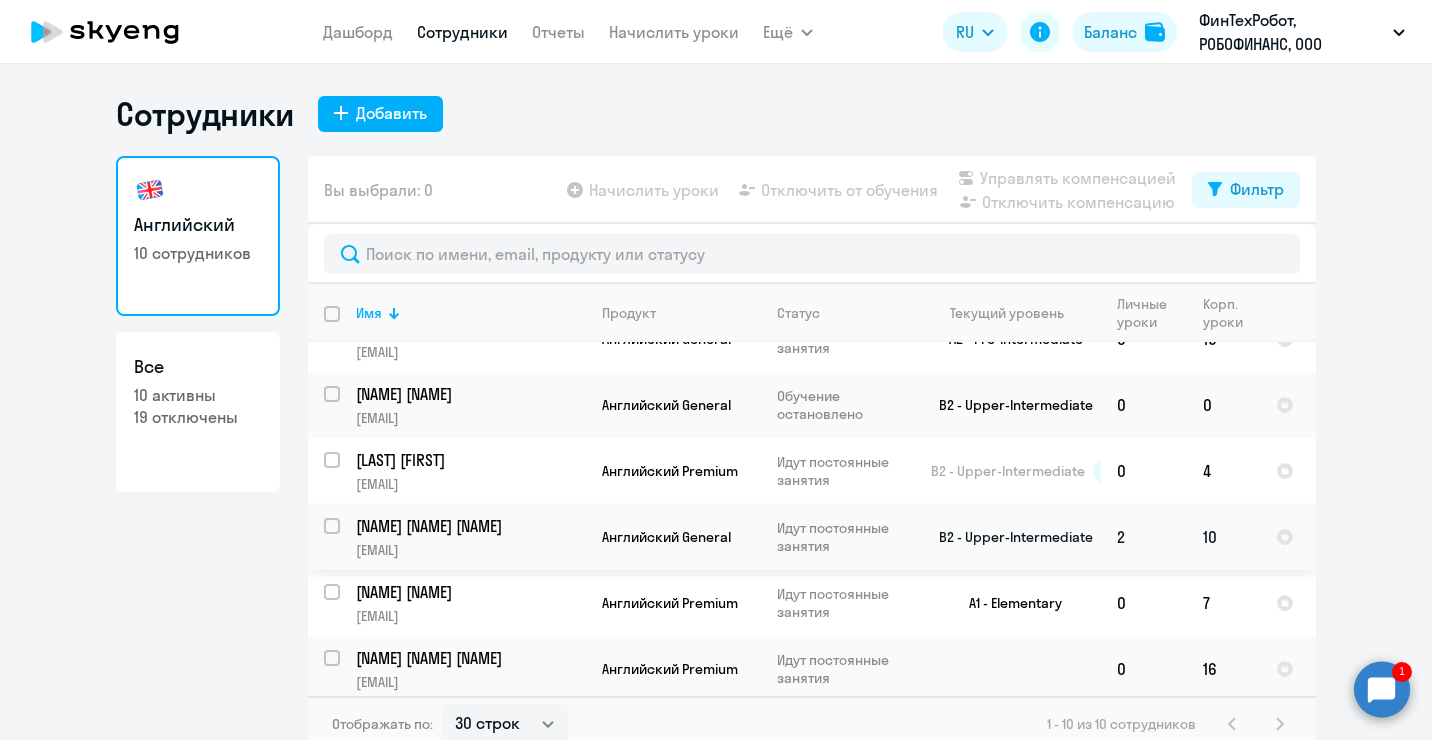 click on "[NAME] [NAME] [NAME]" 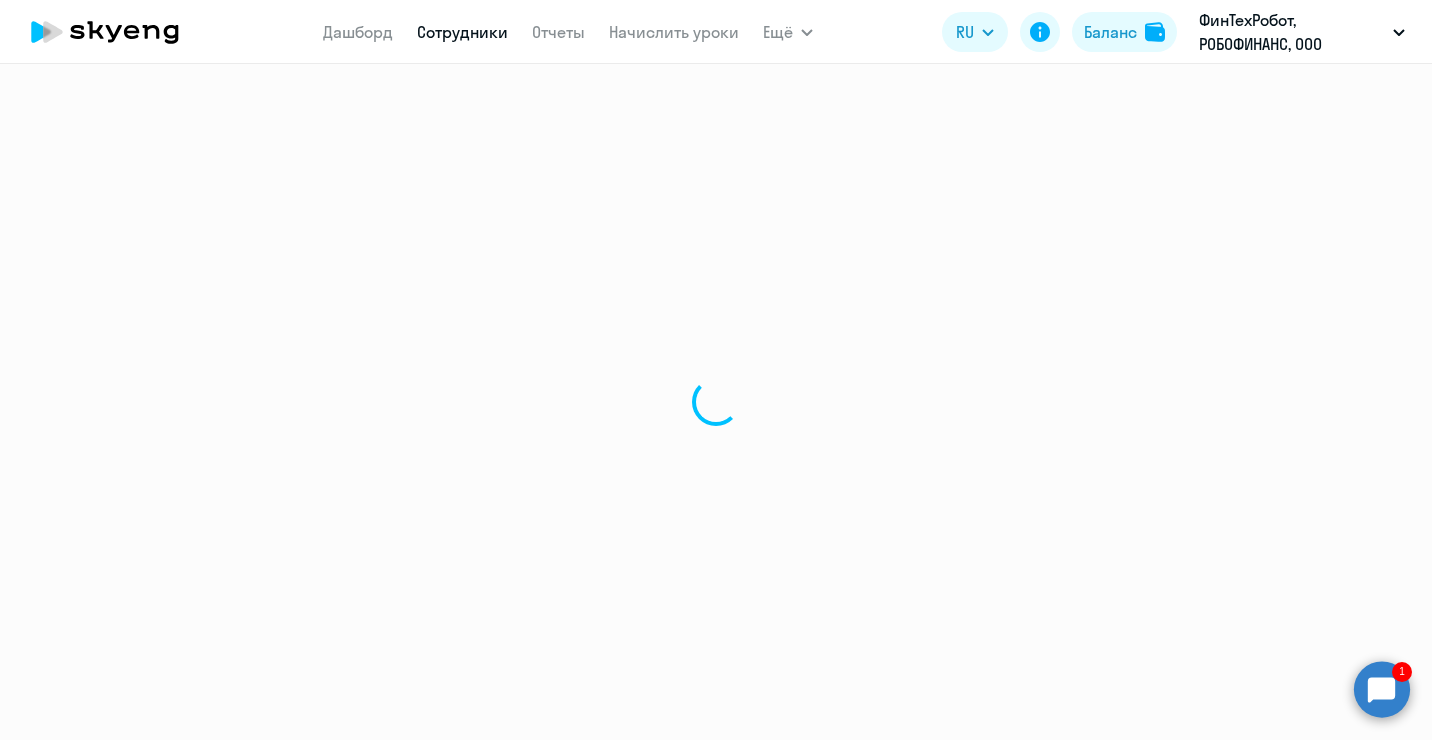 select on "english" 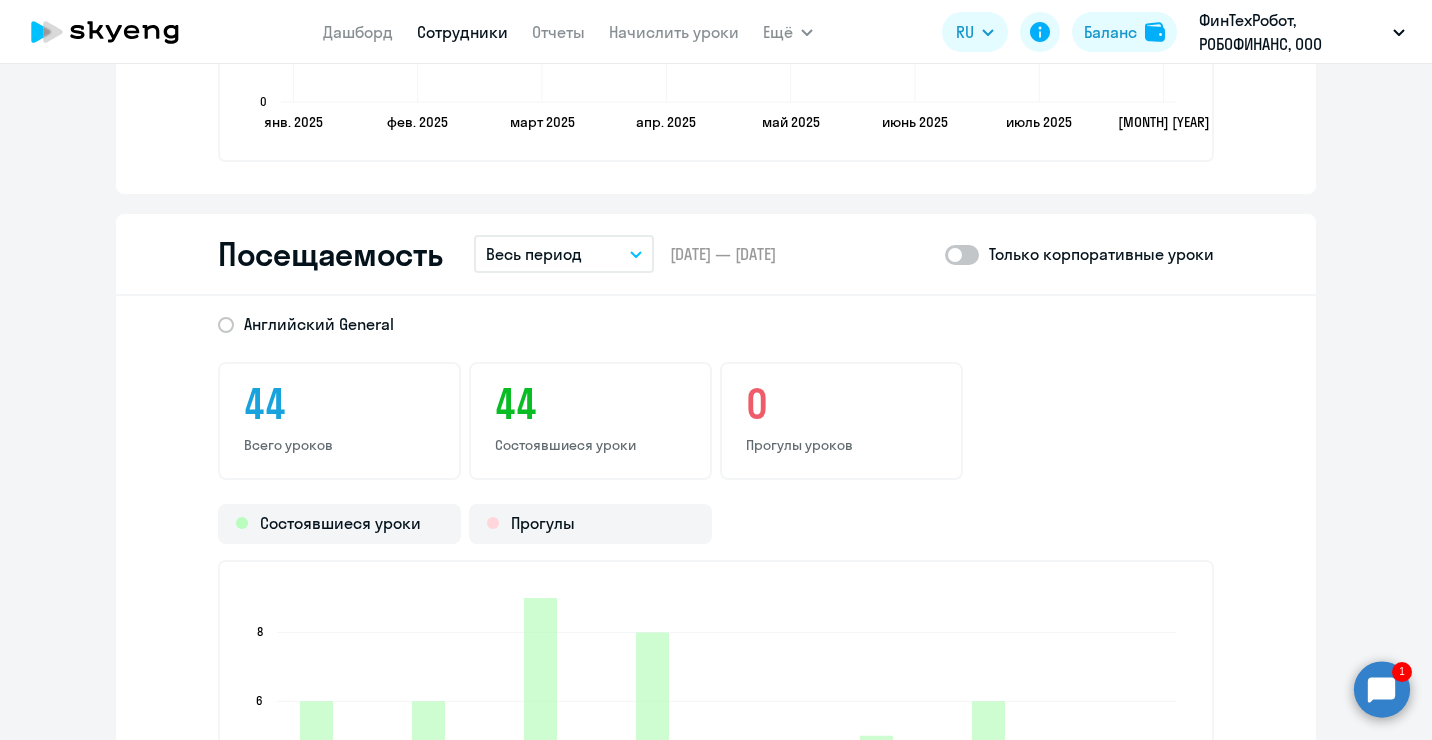 scroll, scrollTop: 2300, scrollLeft: 0, axis: vertical 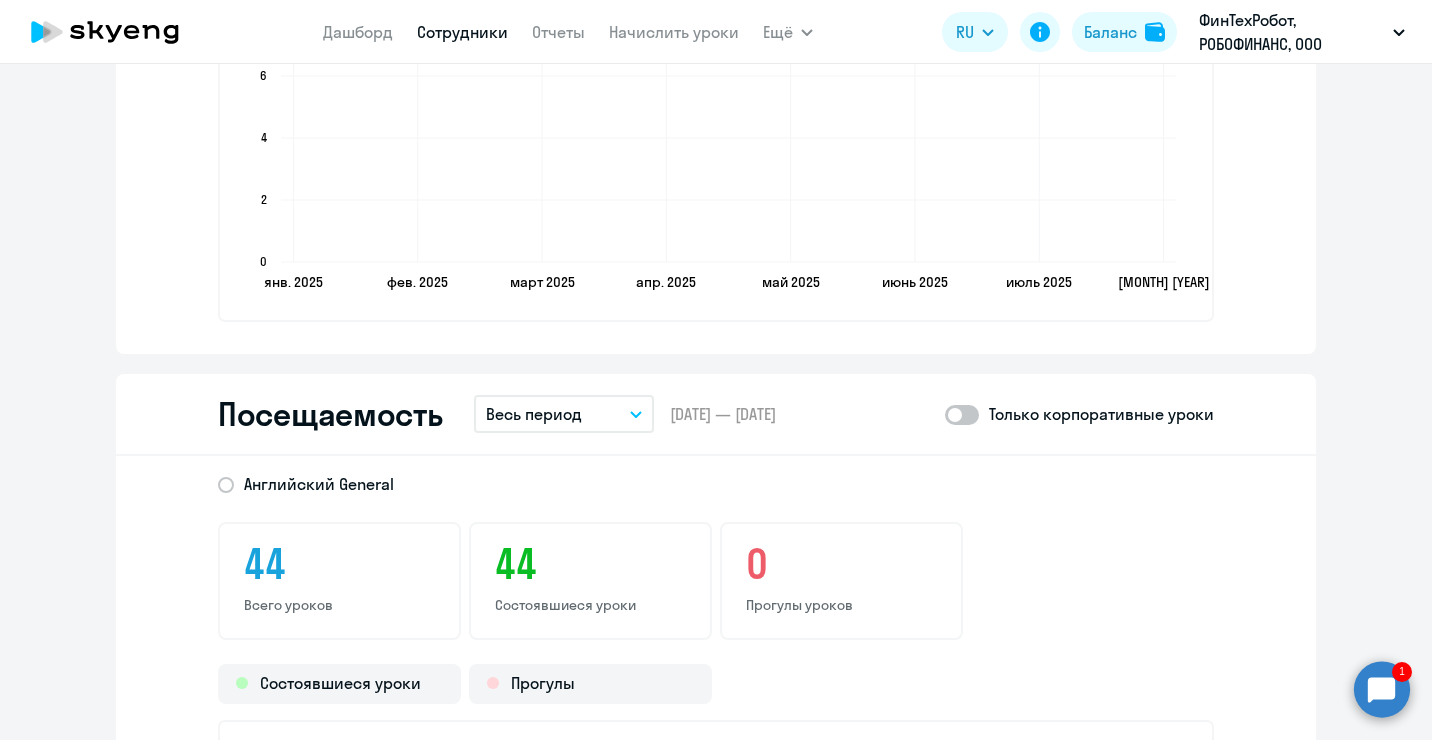 click on "Весь период" at bounding box center [564, 414] 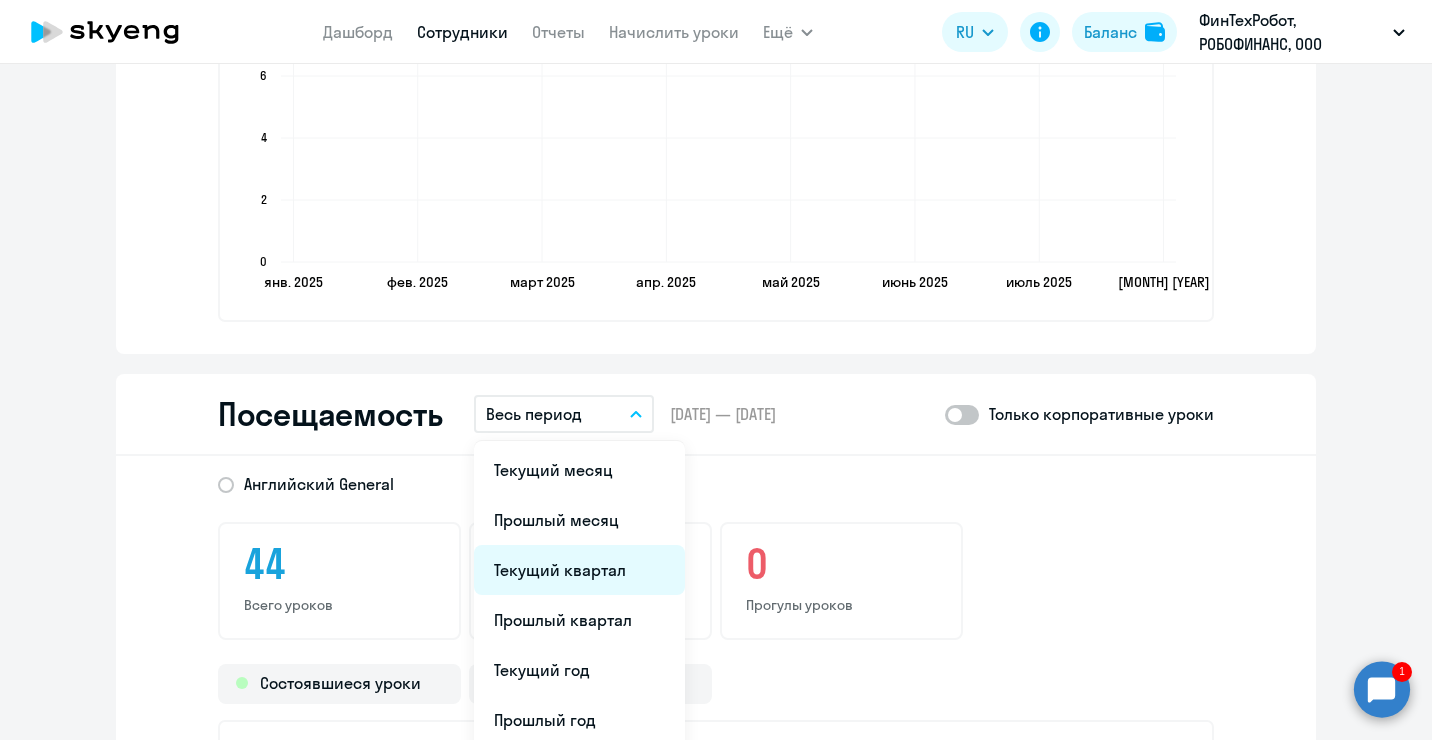 click on "Текущий квартал" at bounding box center (579, 570) 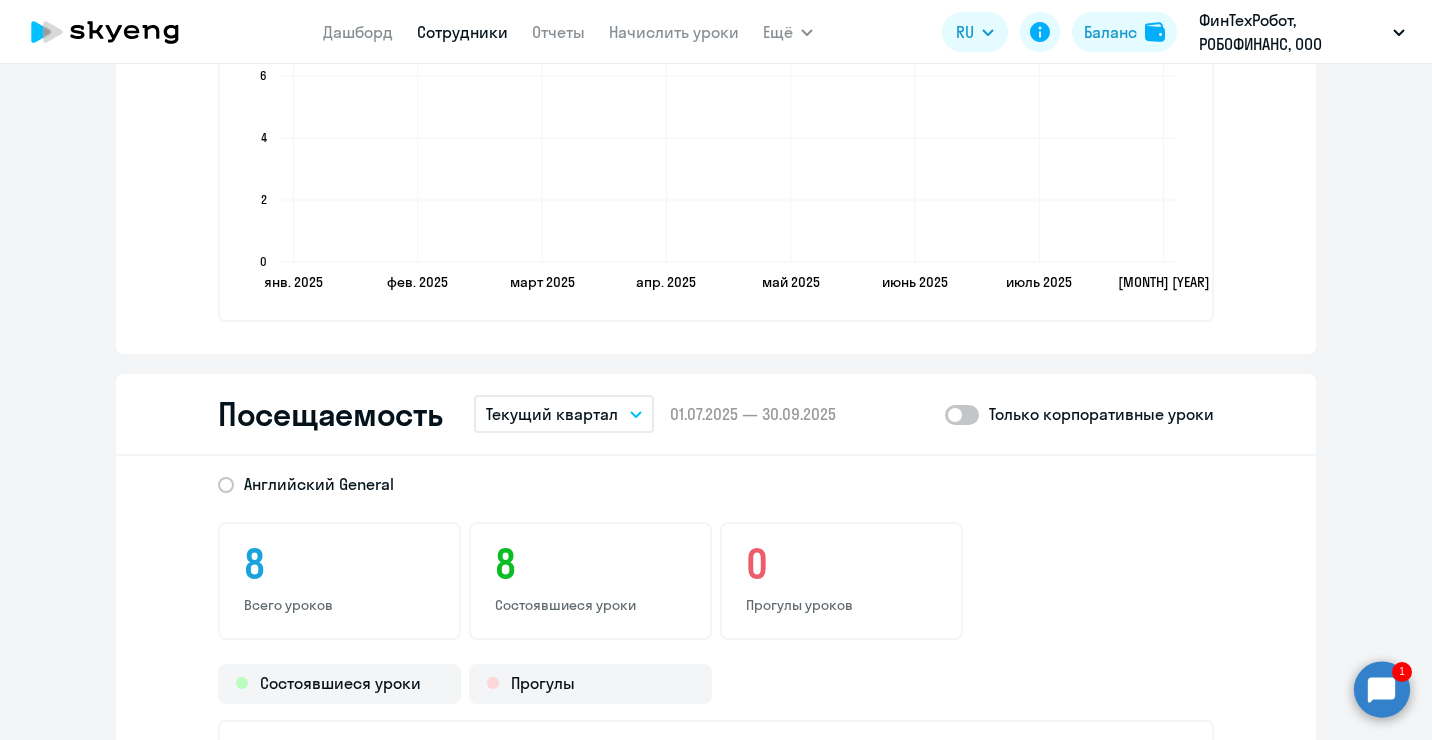 click 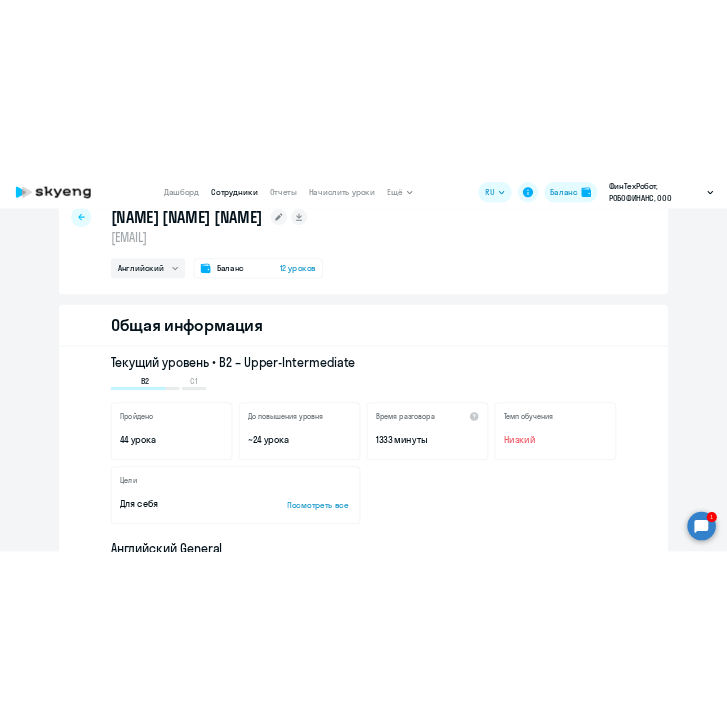 scroll, scrollTop: 0, scrollLeft: 0, axis: both 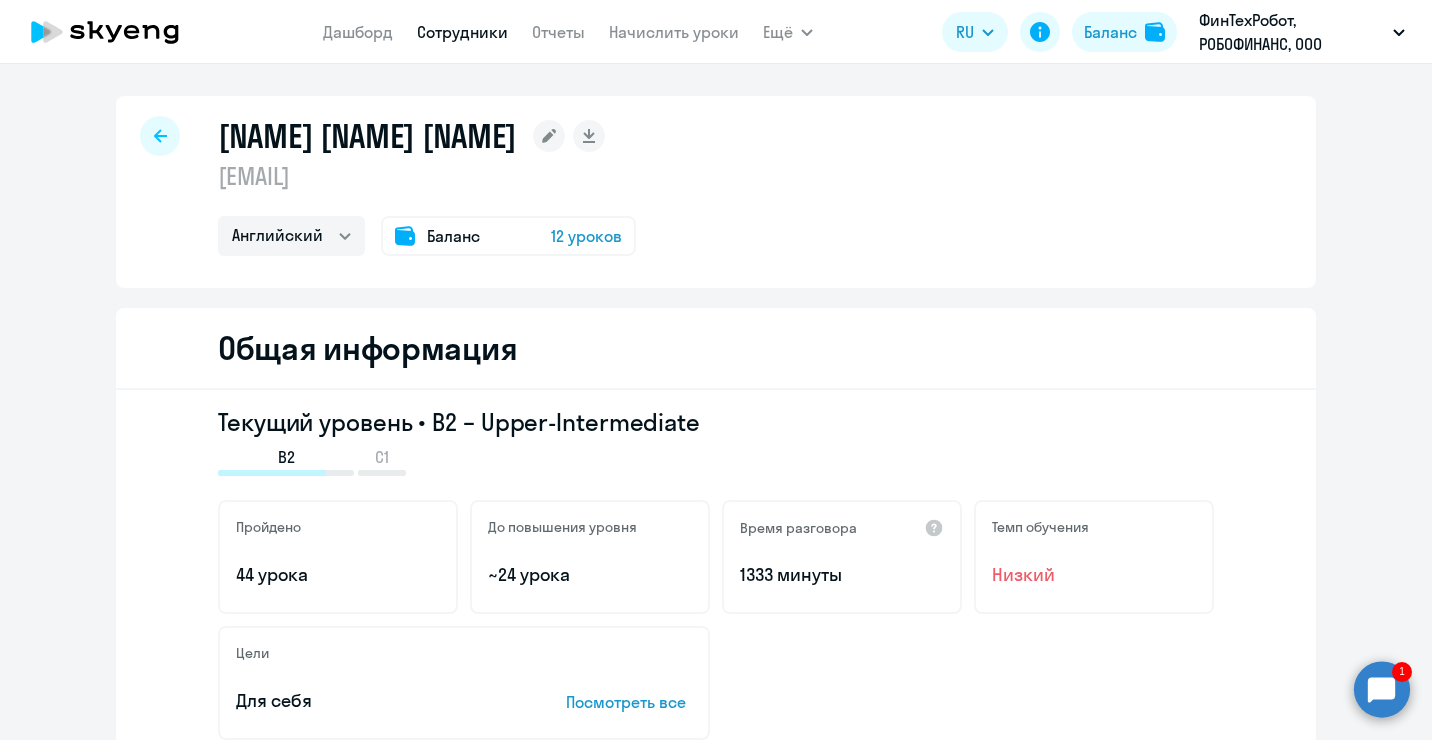 click on "12 уроков" 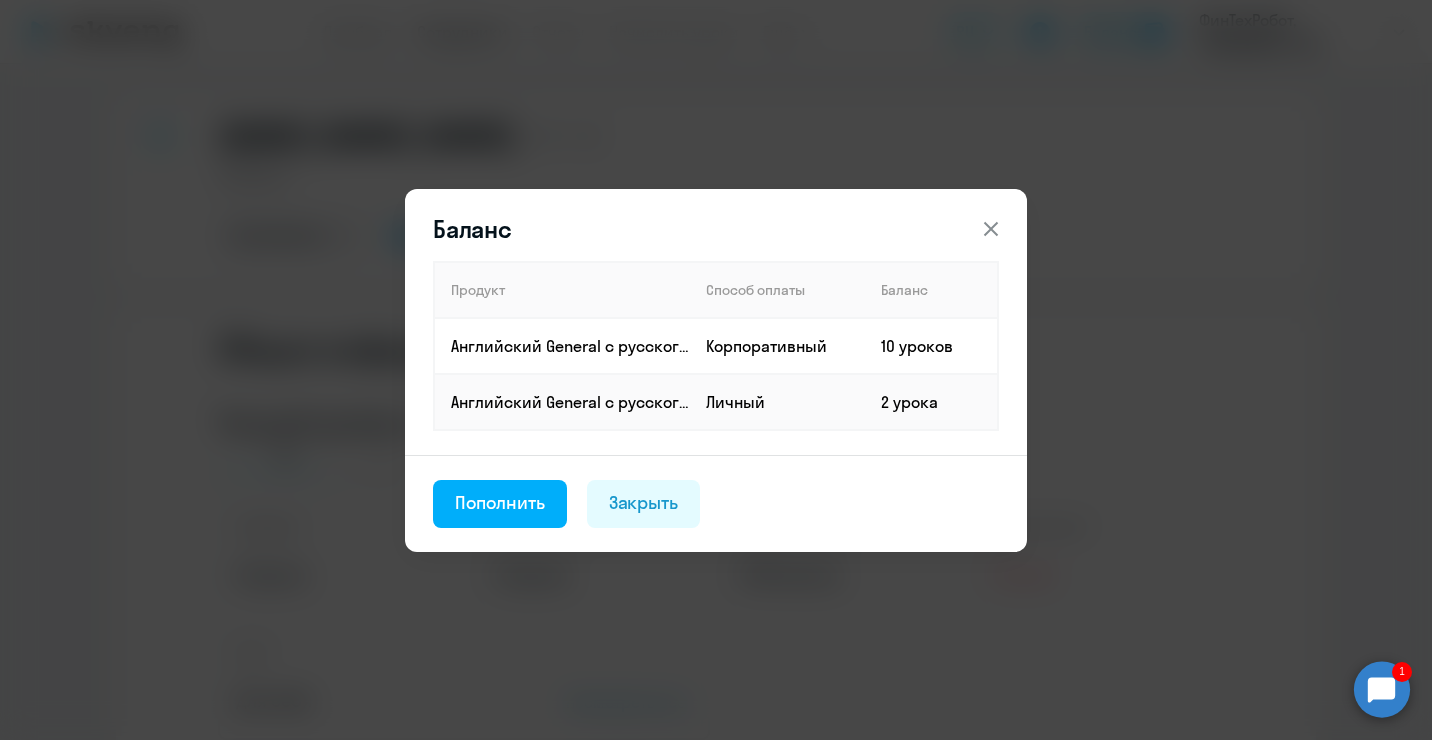 click 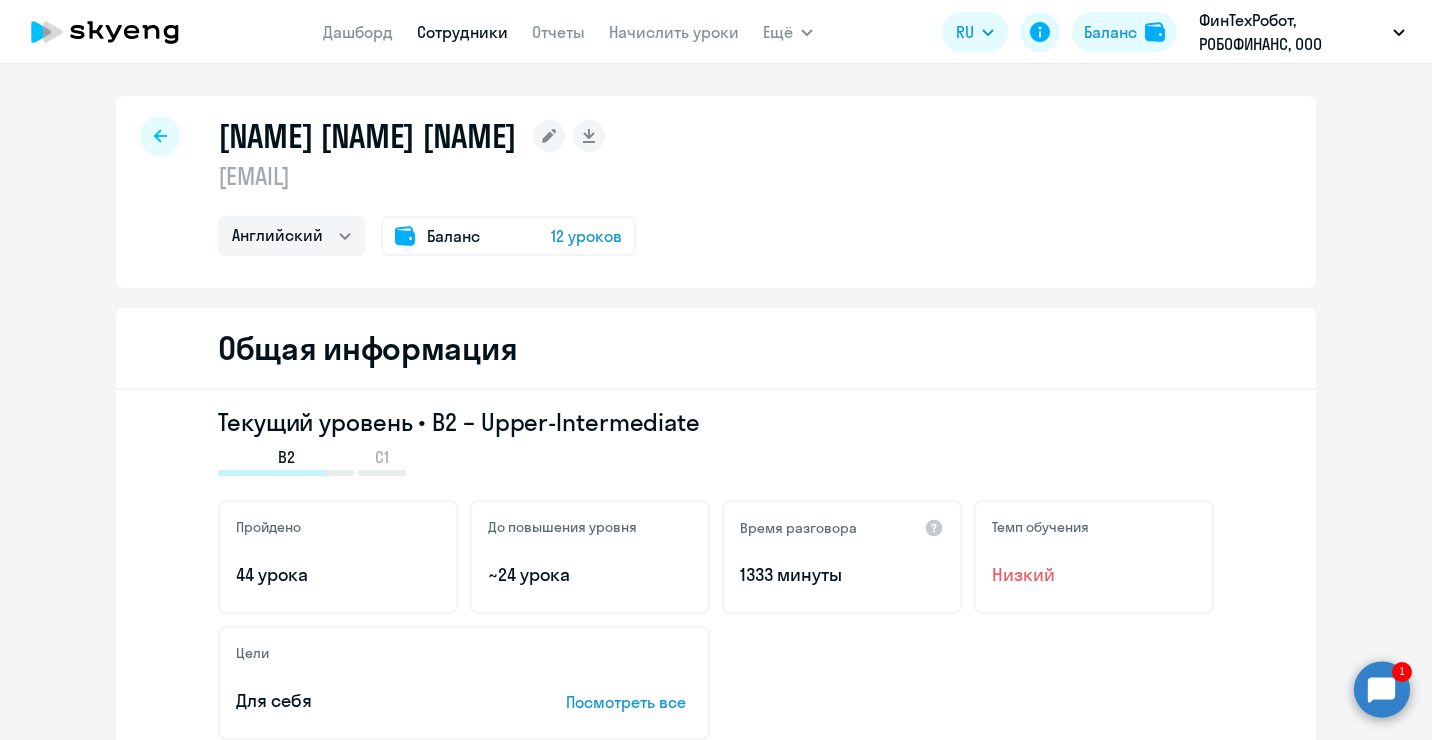 click 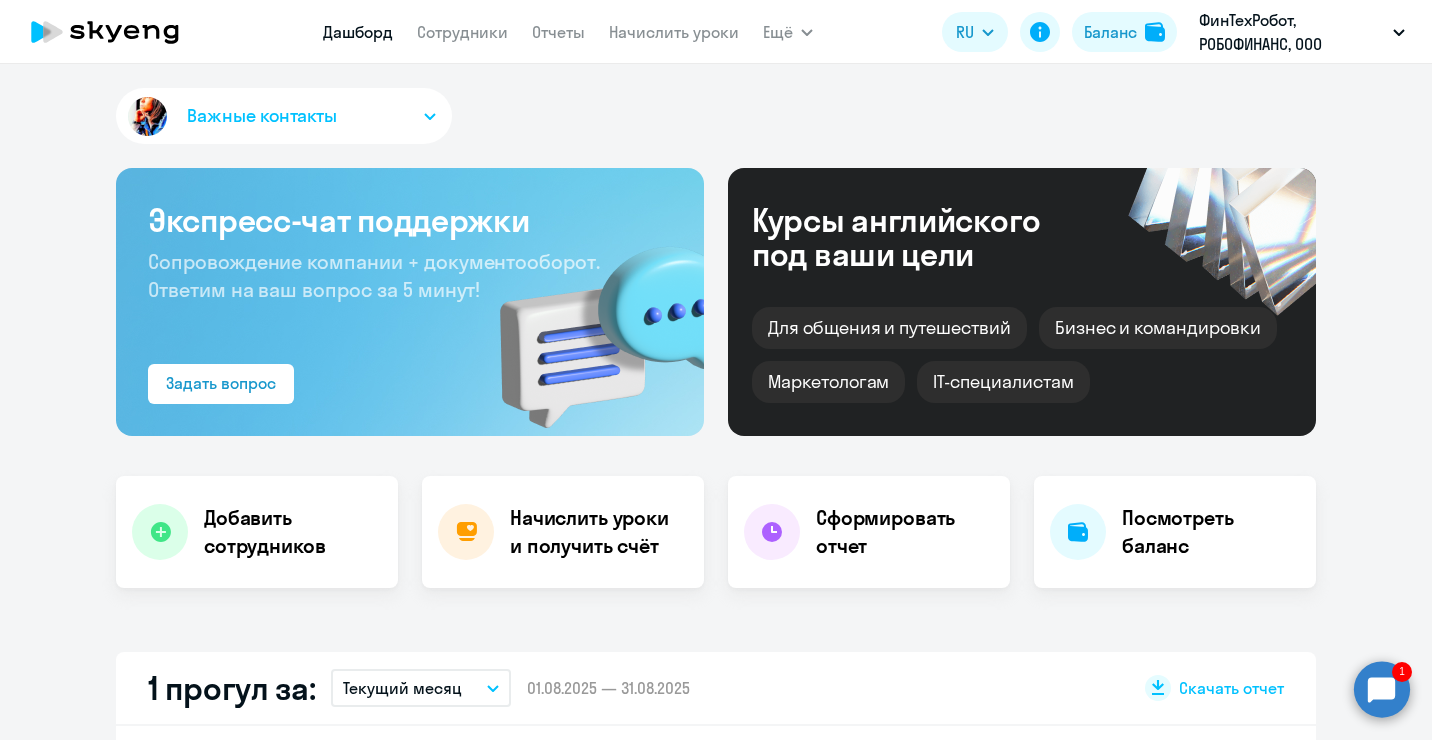 select on "30" 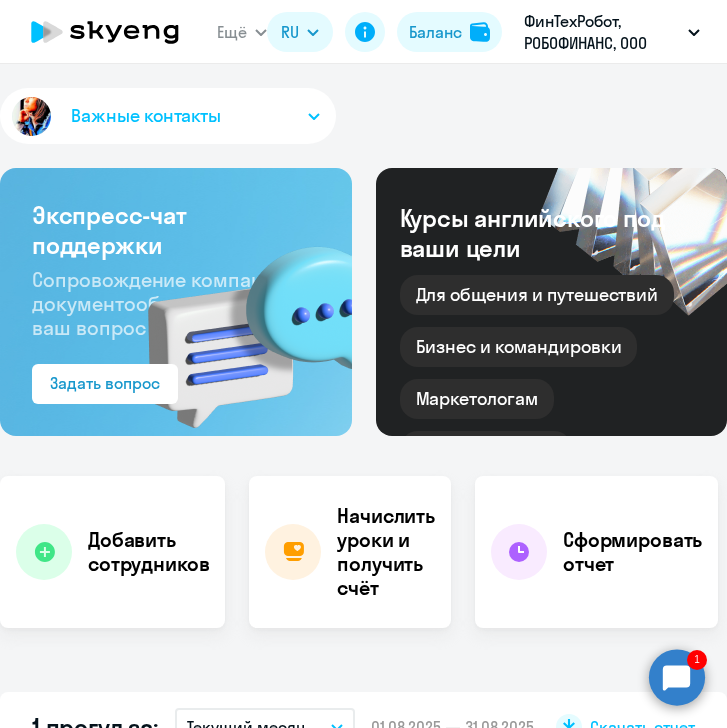 click on "[NAME]   01.08.2025" at bounding box center [363, 396] 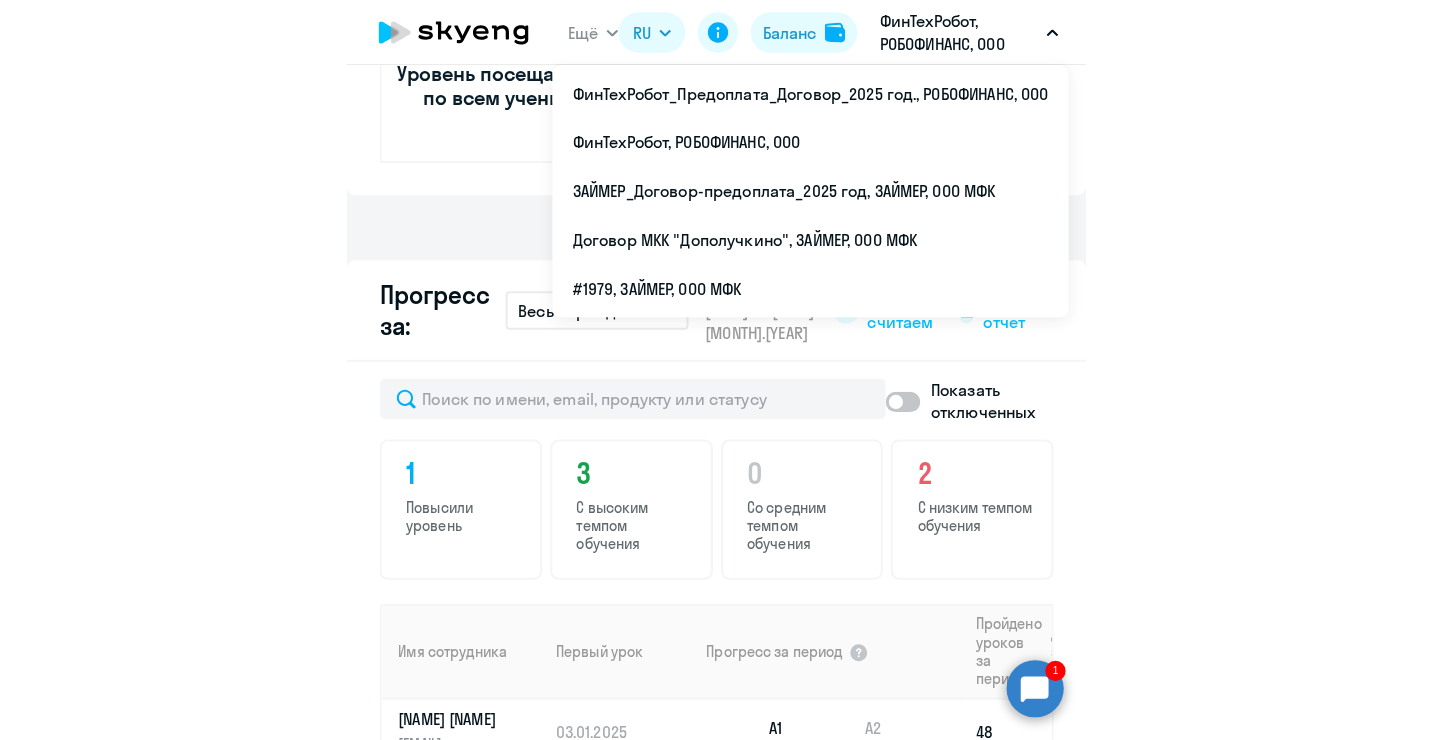 scroll, scrollTop: 962, scrollLeft: 0, axis: vertical 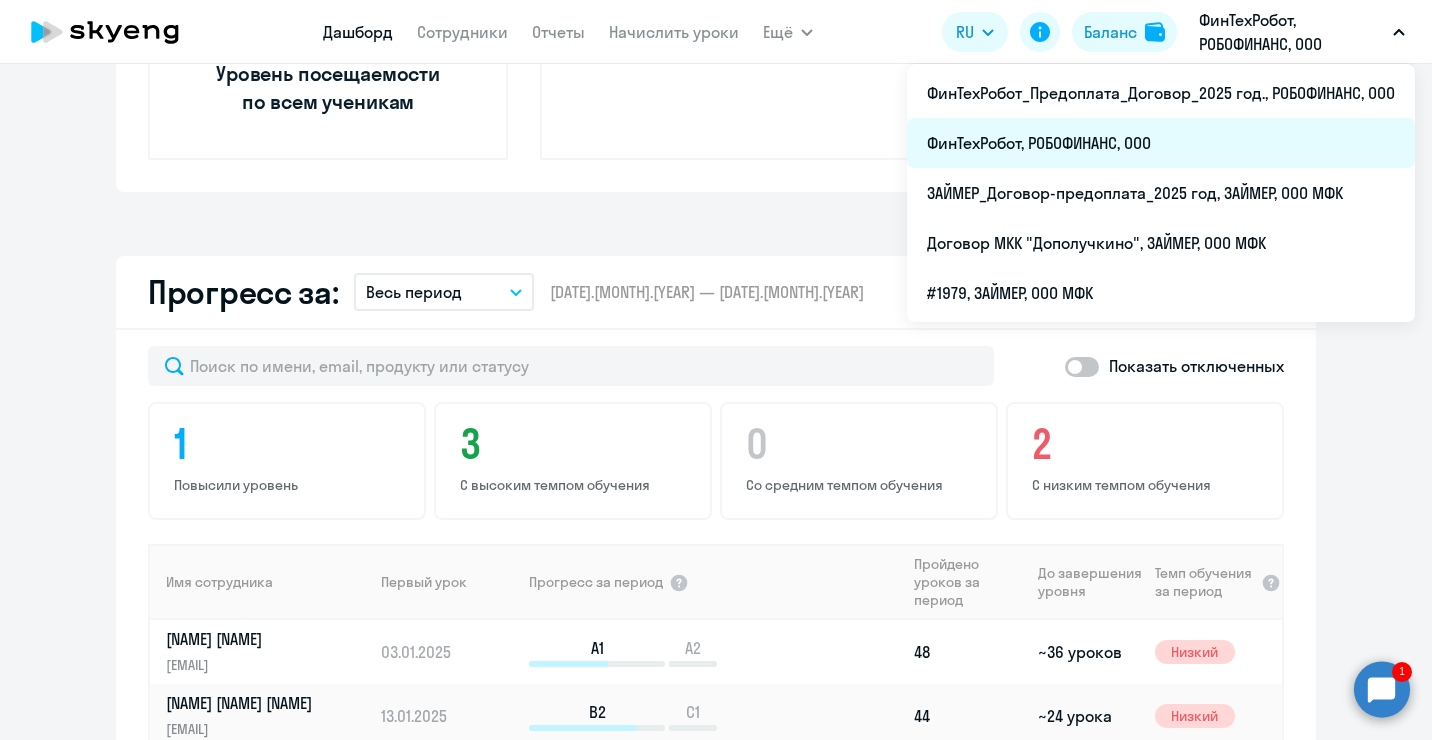 click on "ФинТехРобот, РОБОФИНАНС, ООО" at bounding box center (1161, 143) 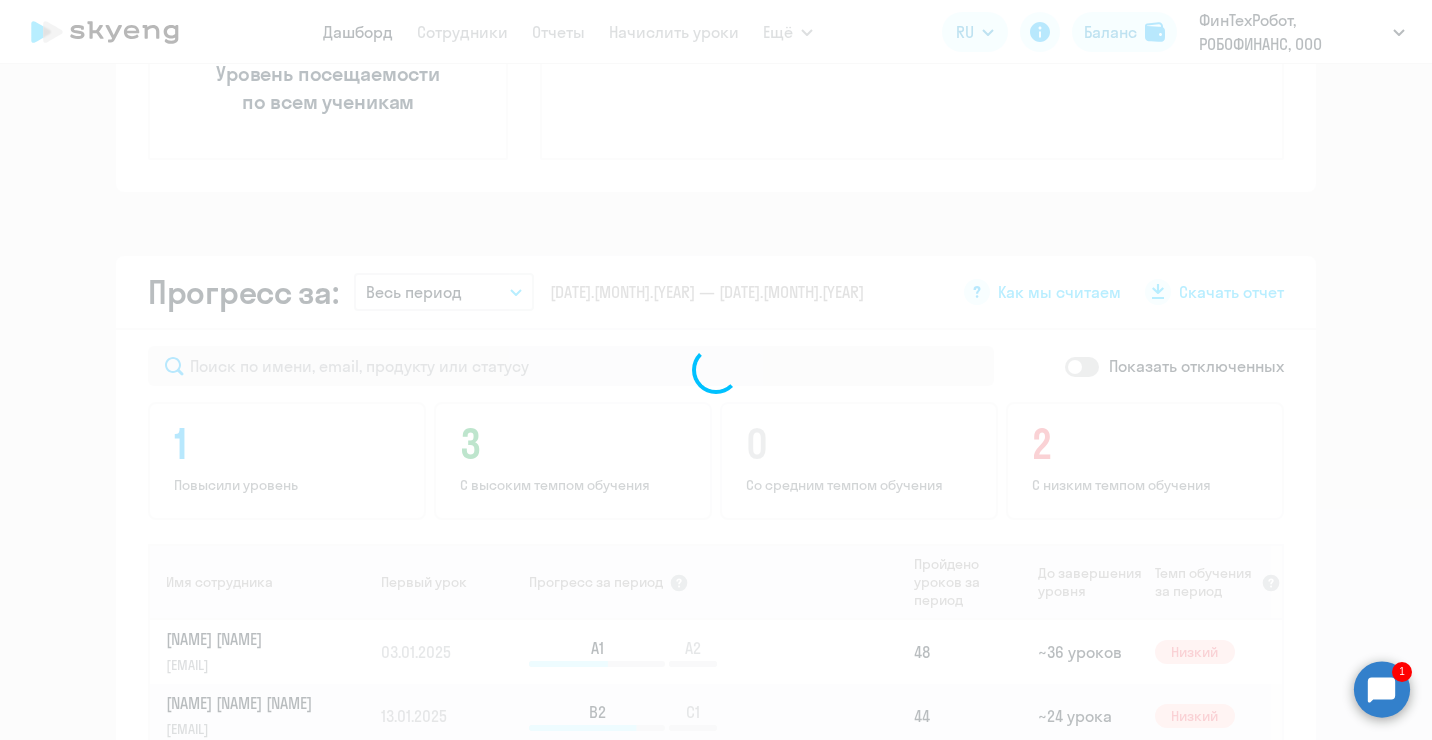 scroll, scrollTop: 962, scrollLeft: 0, axis: vertical 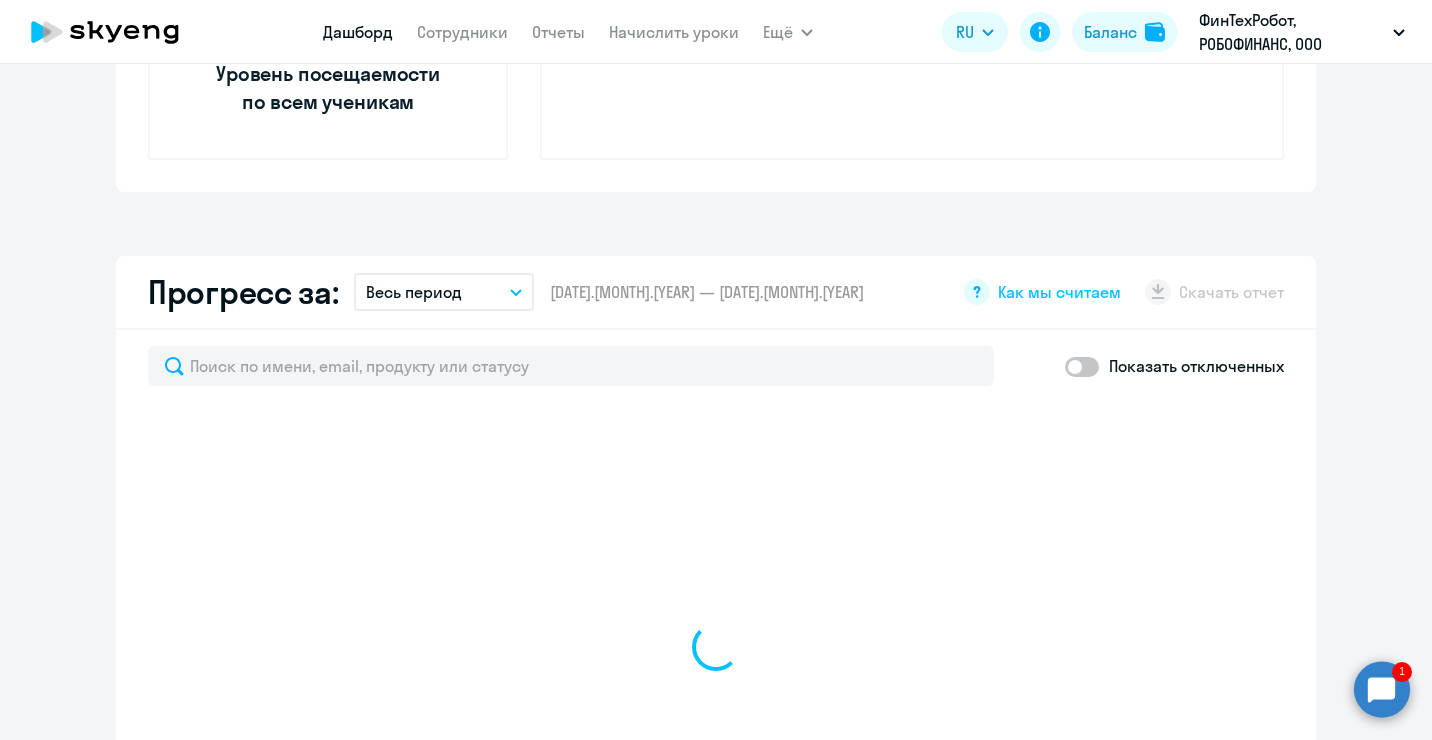select on "30" 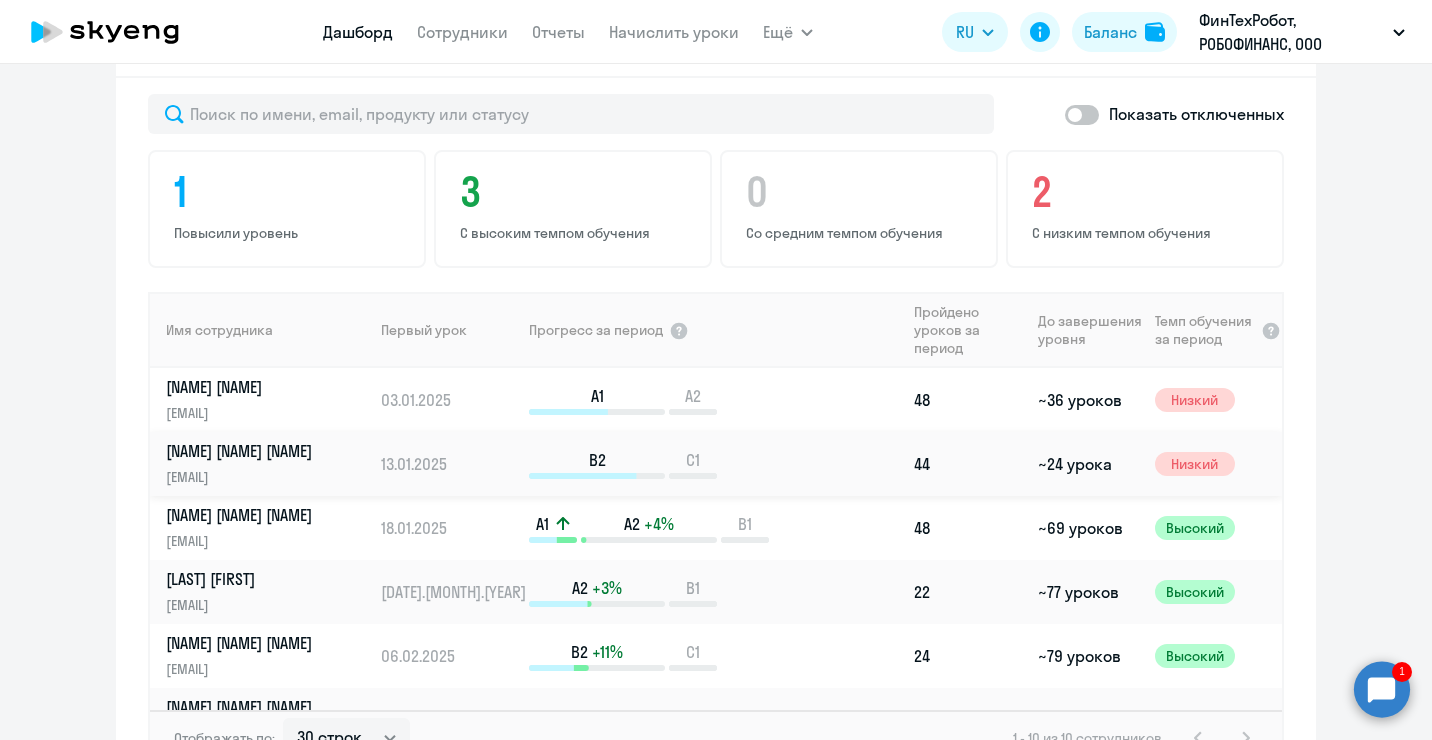 scroll, scrollTop: 1262, scrollLeft: 0, axis: vertical 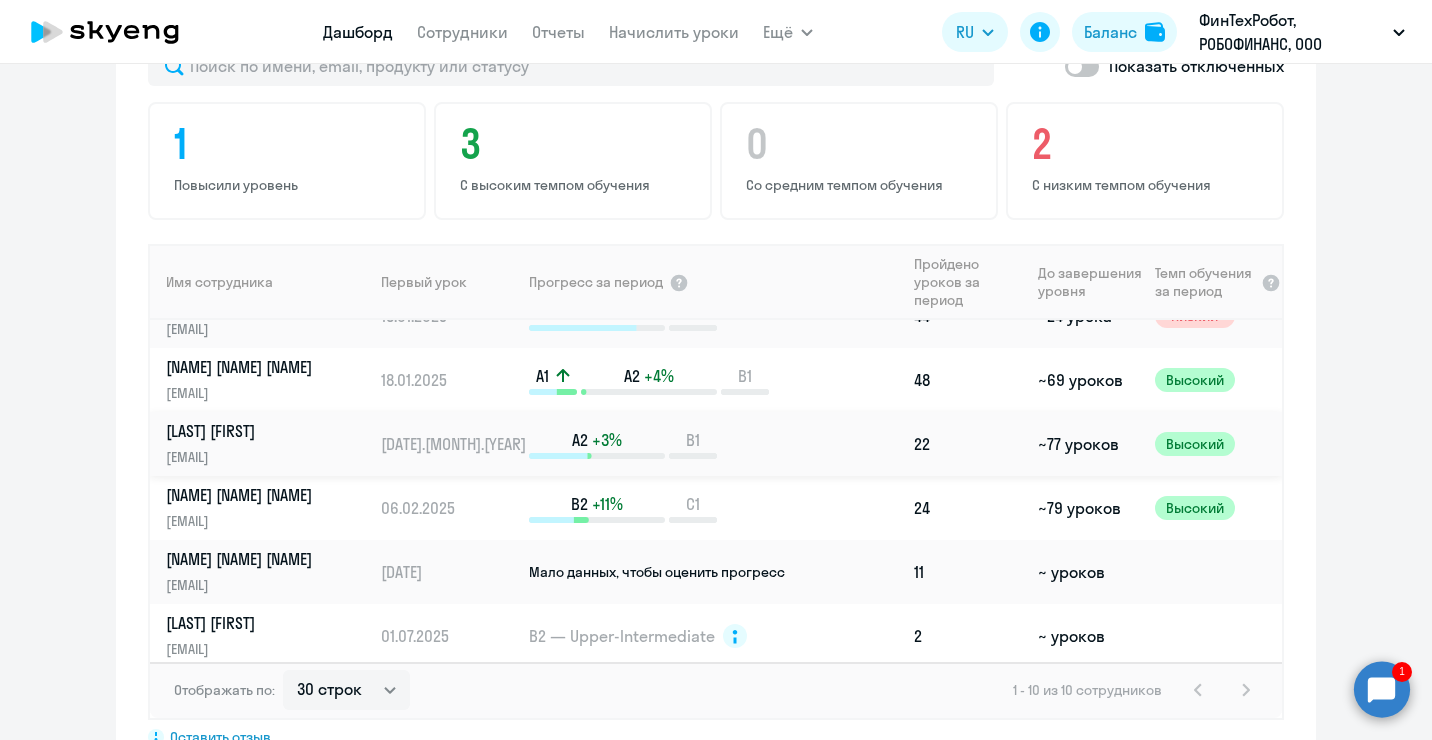click on "[LAST] [FIRST]" 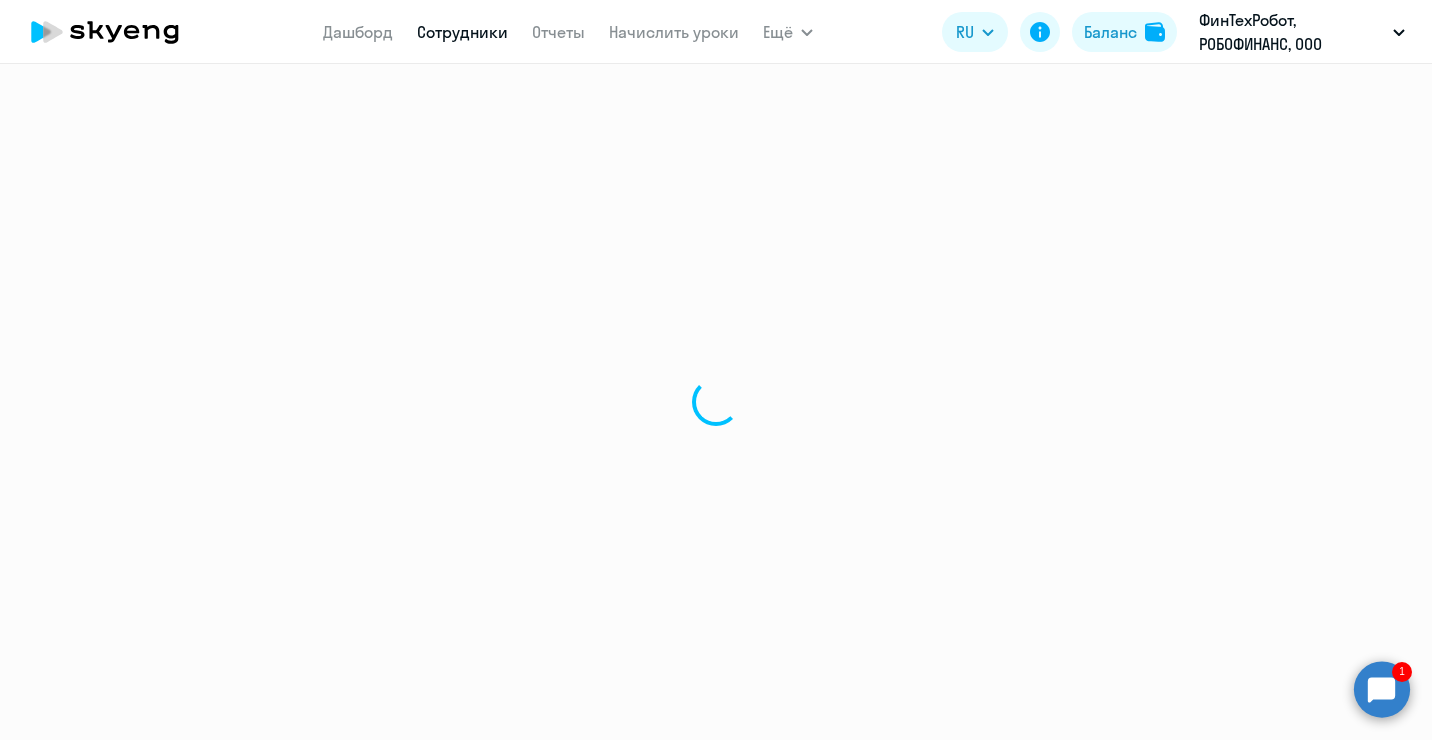 select on "english" 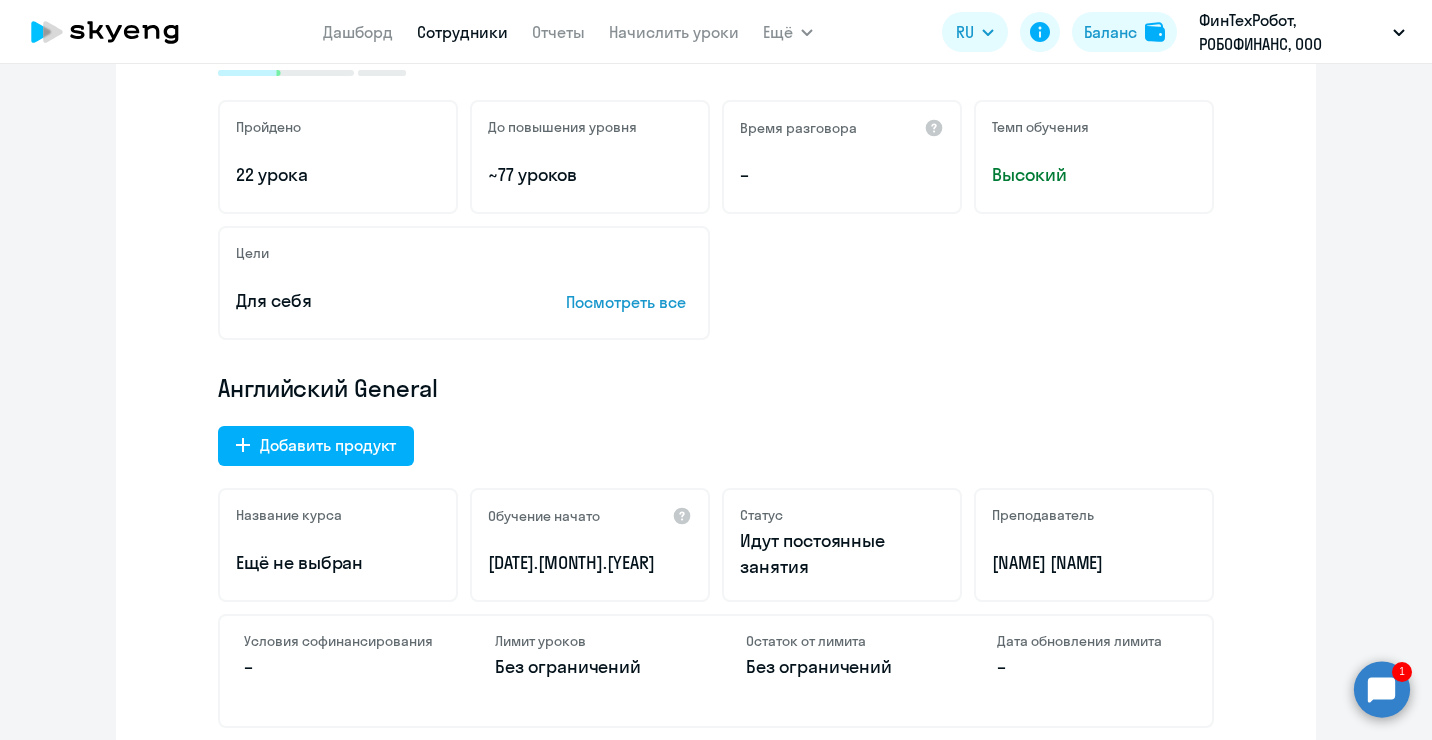 scroll, scrollTop: 0, scrollLeft: 0, axis: both 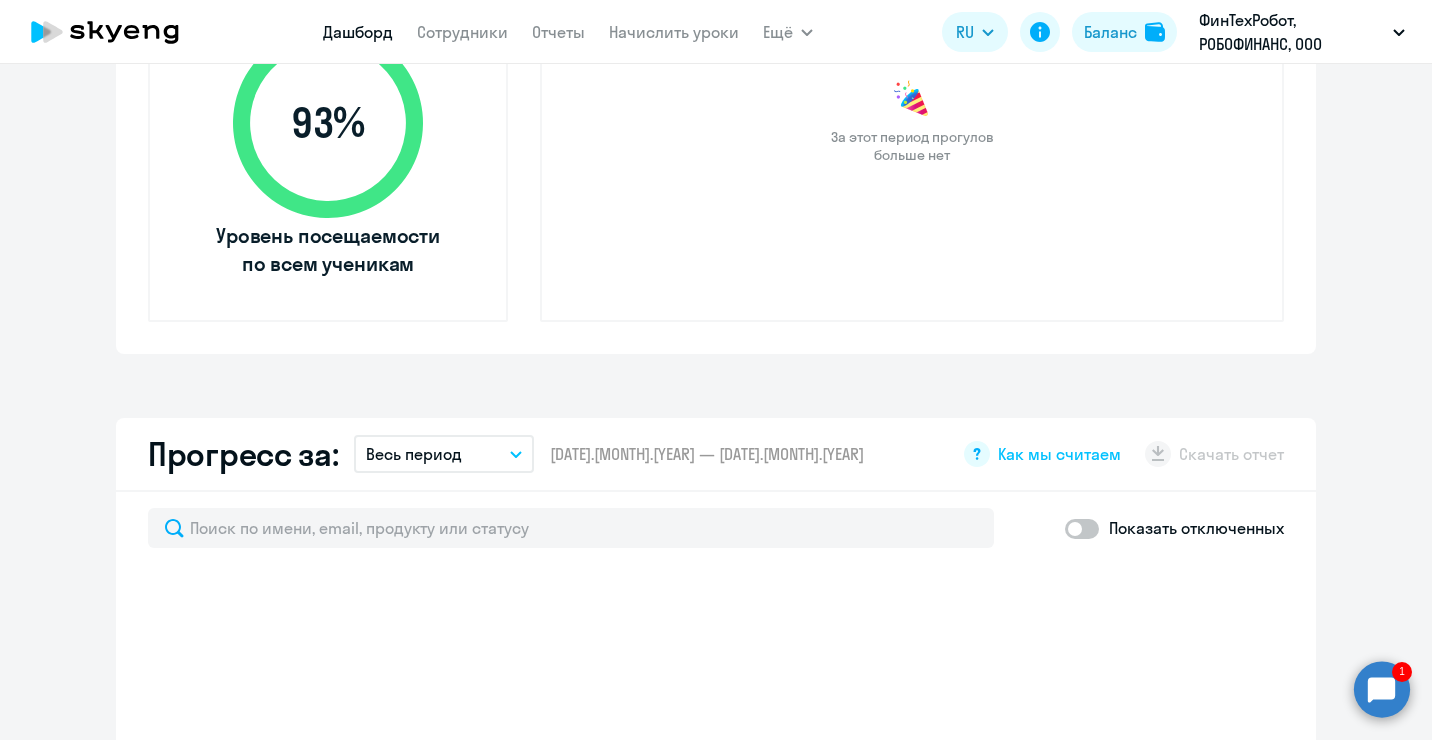select on "30" 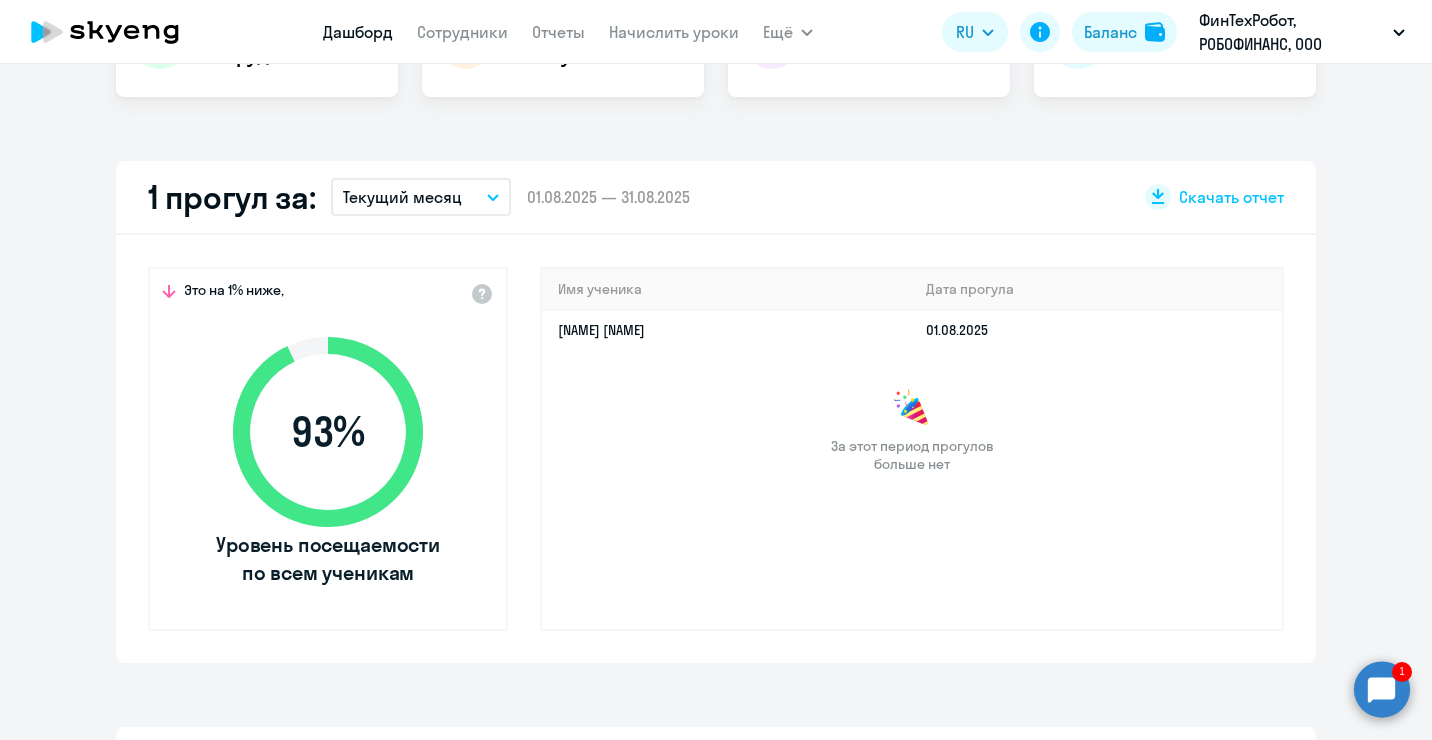 scroll, scrollTop: 300, scrollLeft: 0, axis: vertical 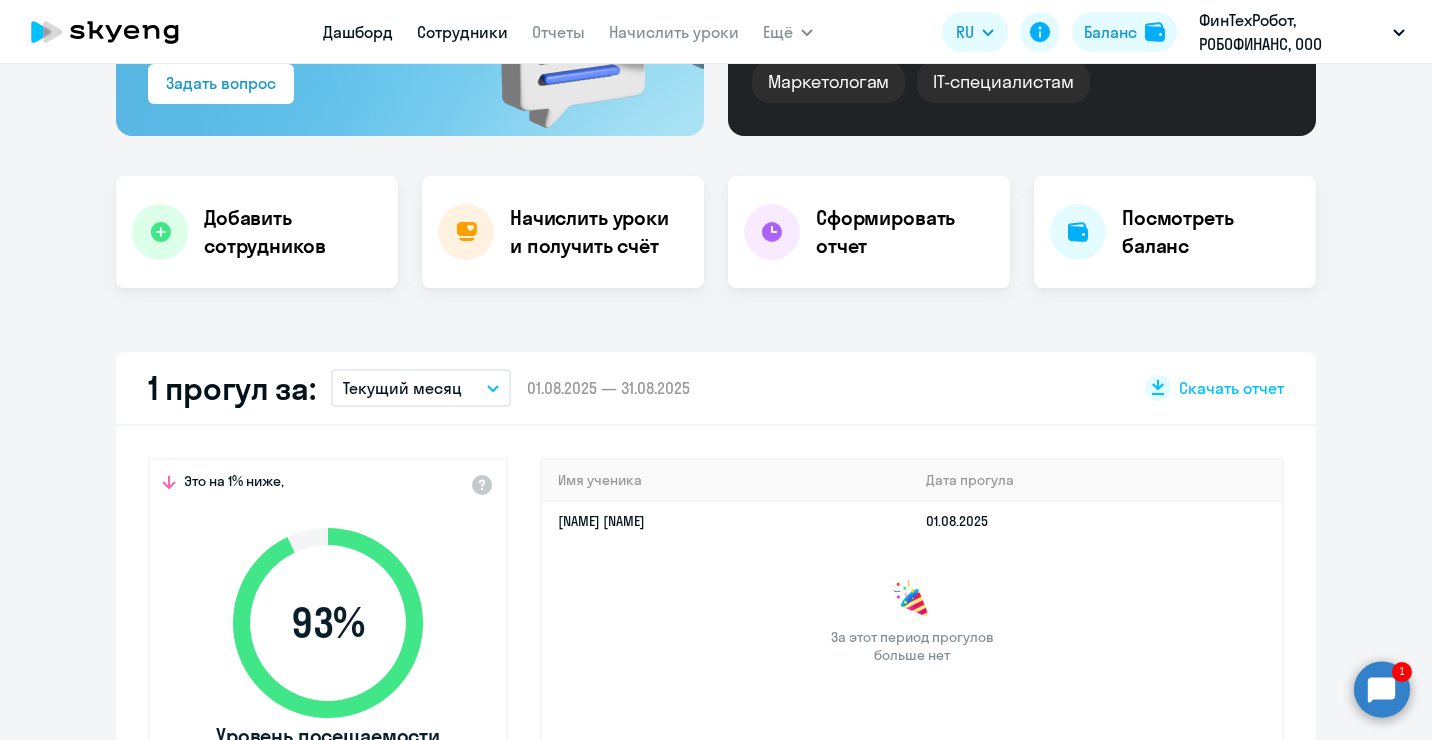 click on "Сотрудники" at bounding box center (462, 32) 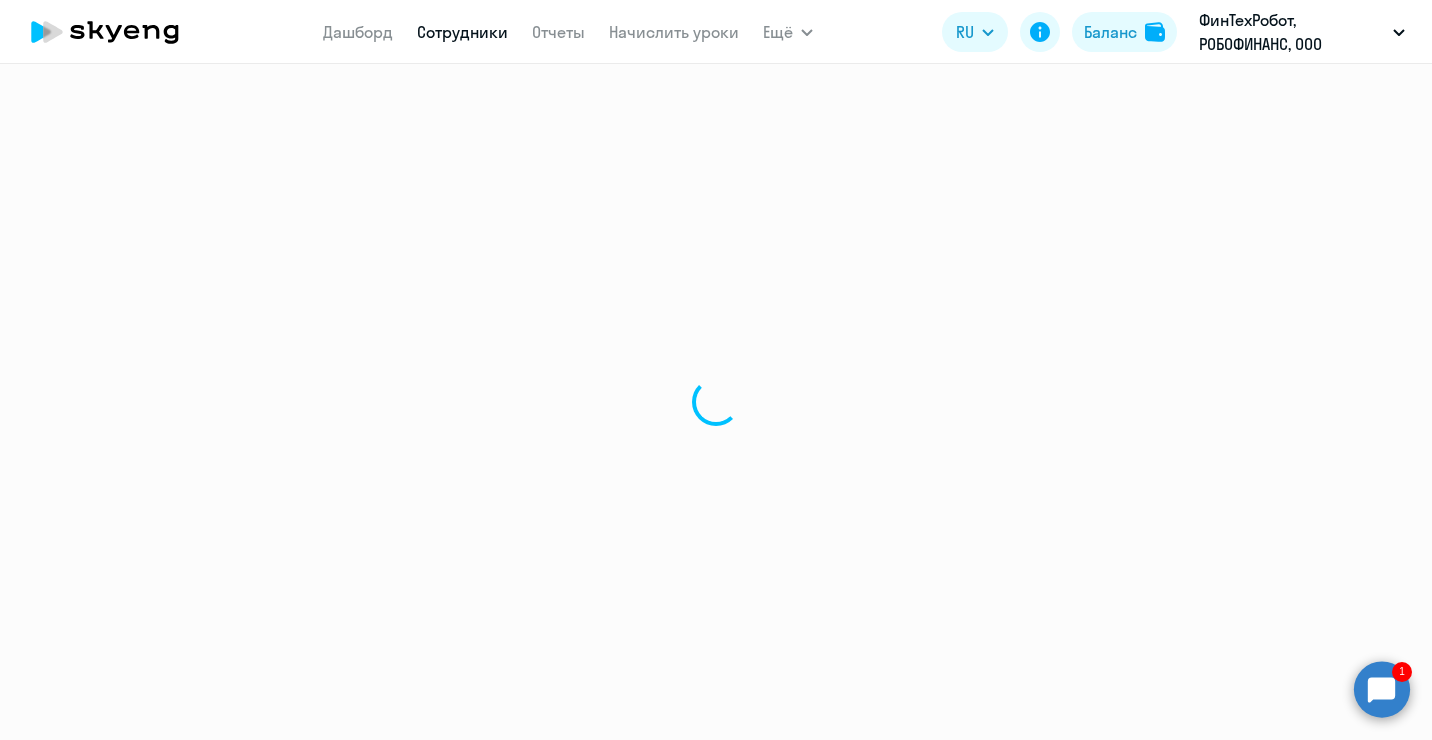 scroll, scrollTop: 0, scrollLeft: 0, axis: both 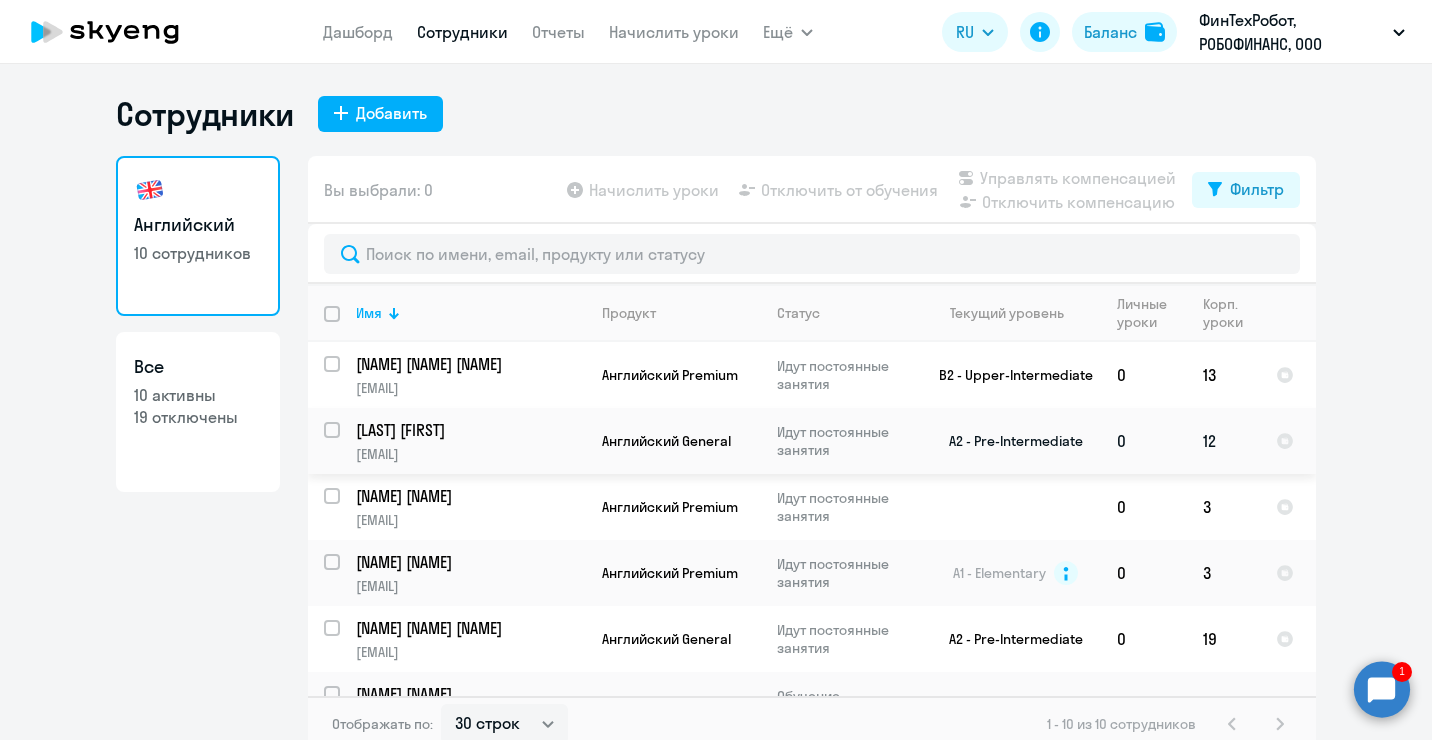 click on "[LAST] [FIRST]" 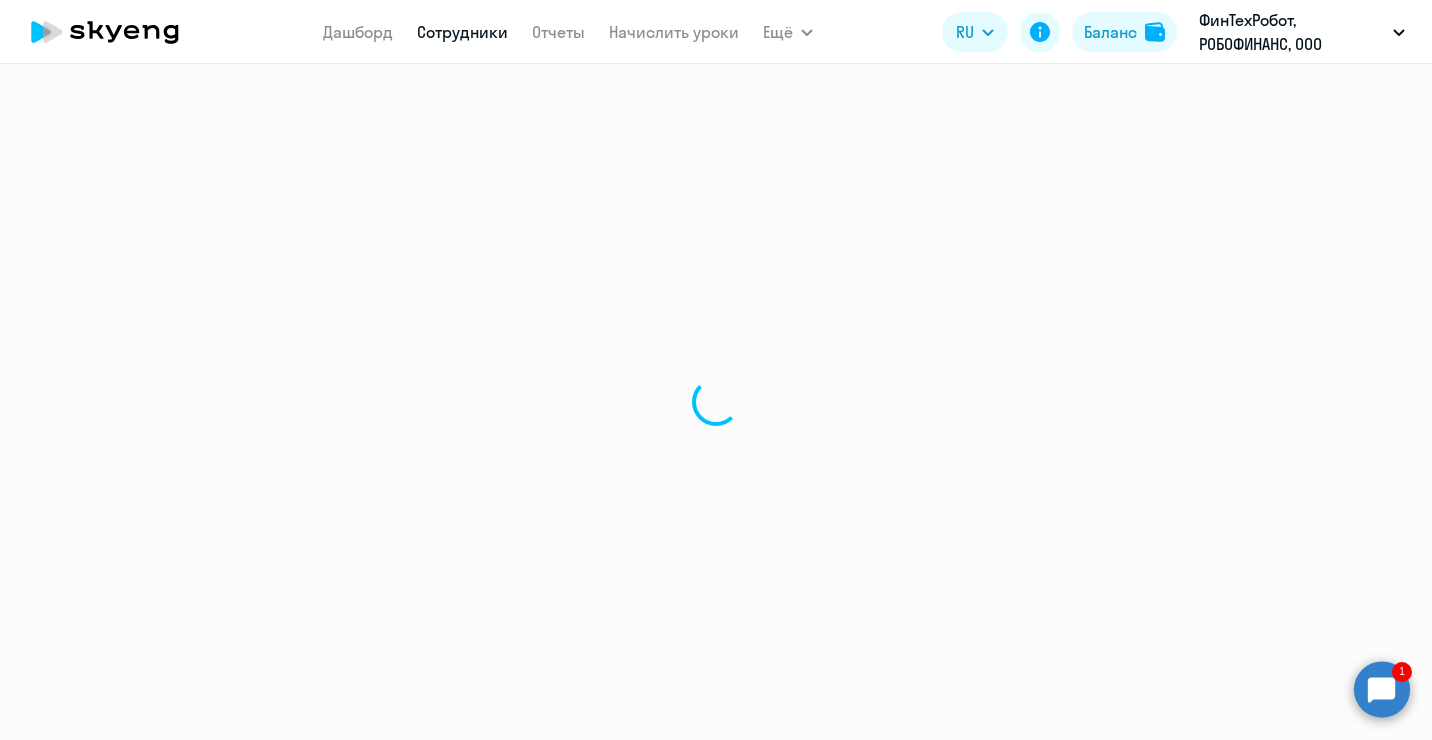 select on "english" 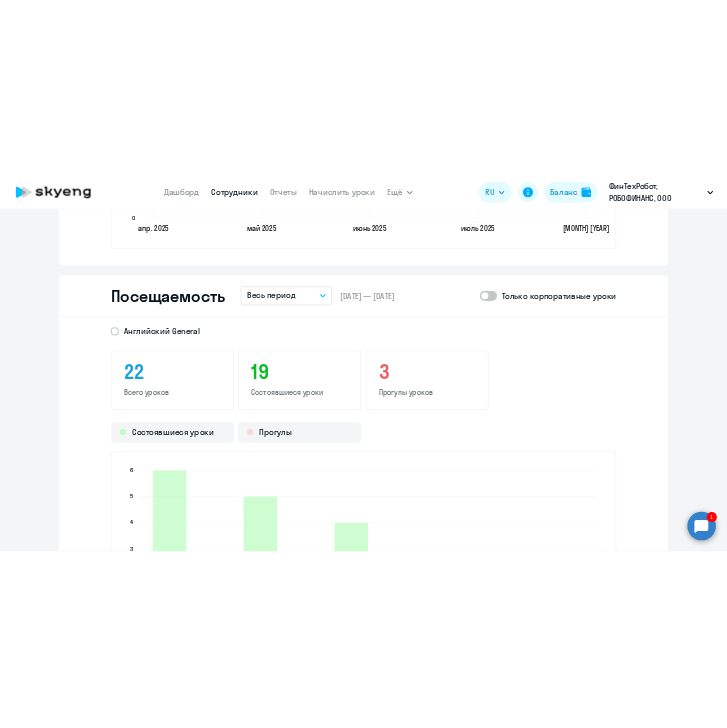 scroll, scrollTop: 2500, scrollLeft: 0, axis: vertical 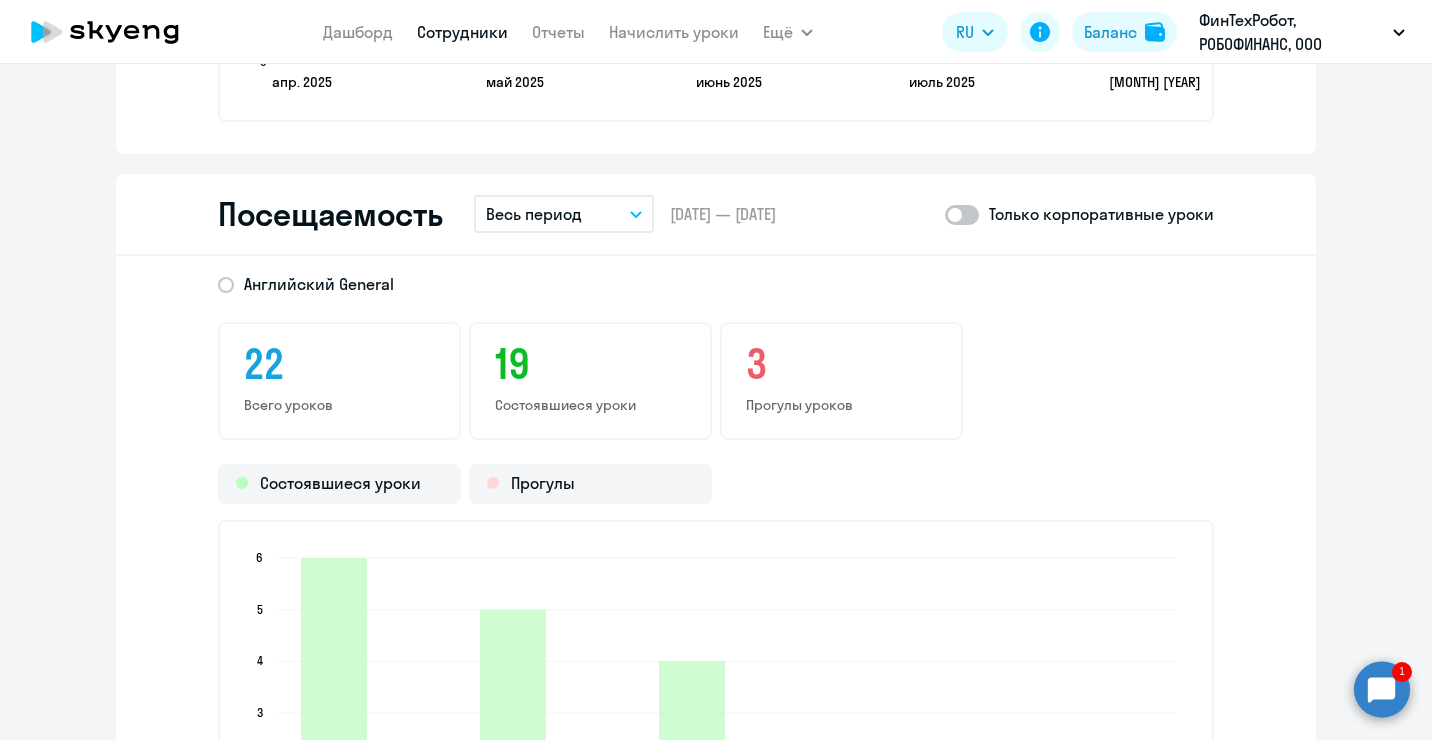 click on "Весь период" at bounding box center (564, 214) 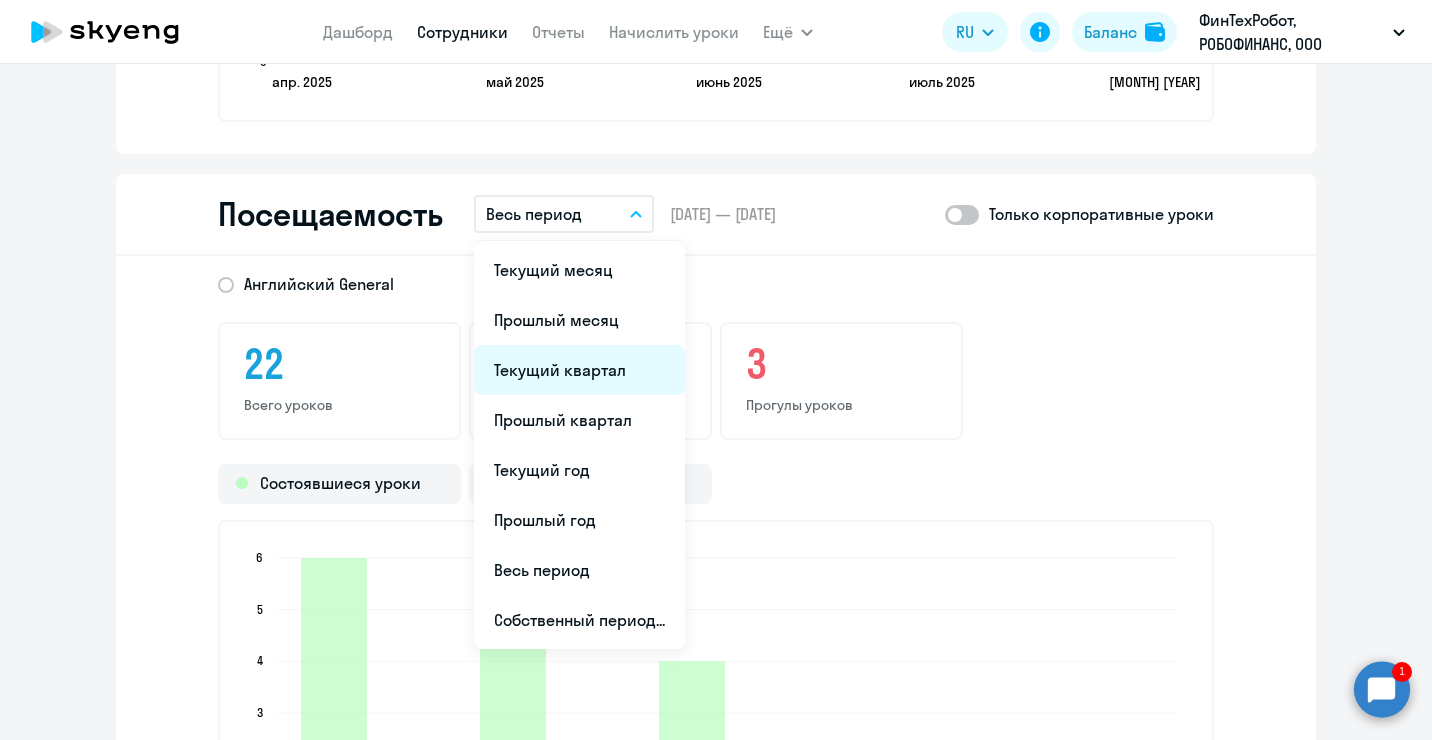 click on "Текущий квартал" at bounding box center [579, 370] 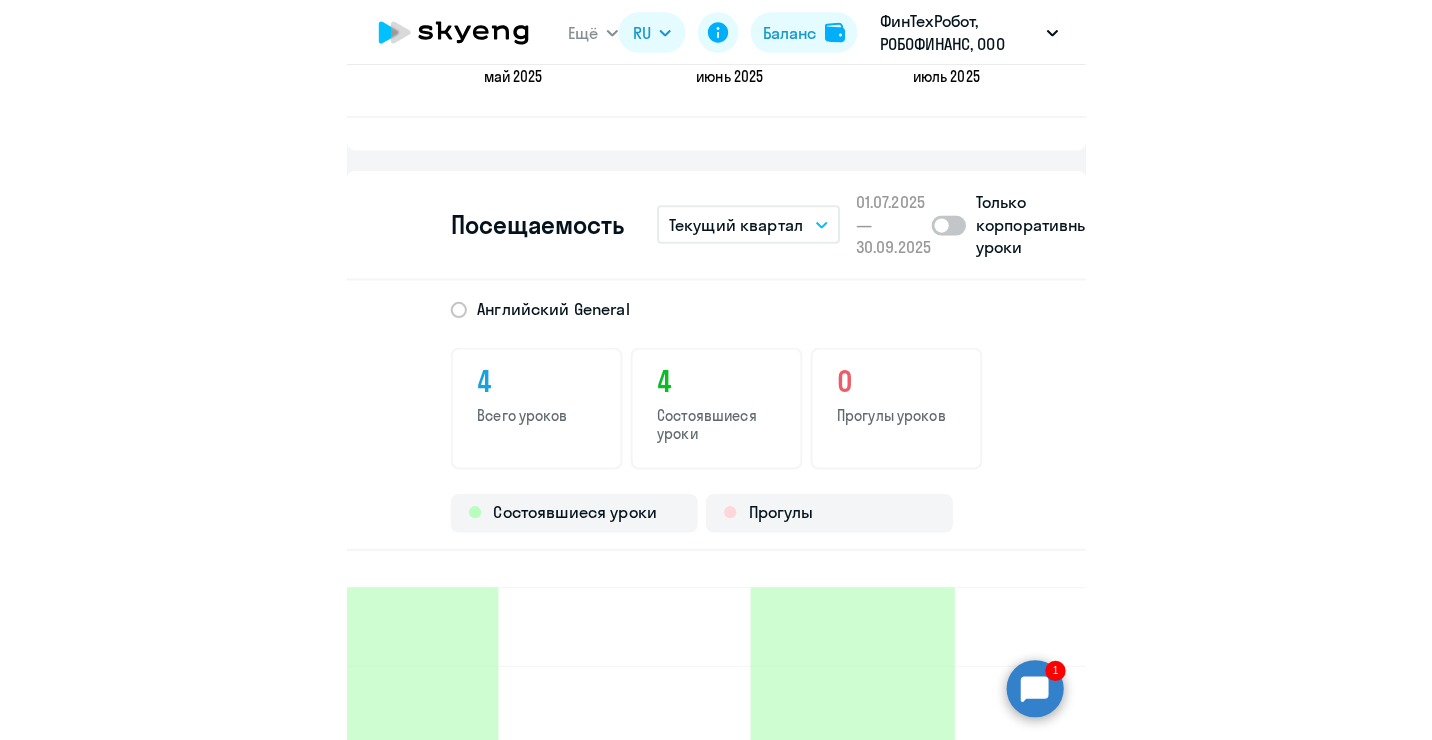 scroll, scrollTop: 2500, scrollLeft: 0, axis: vertical 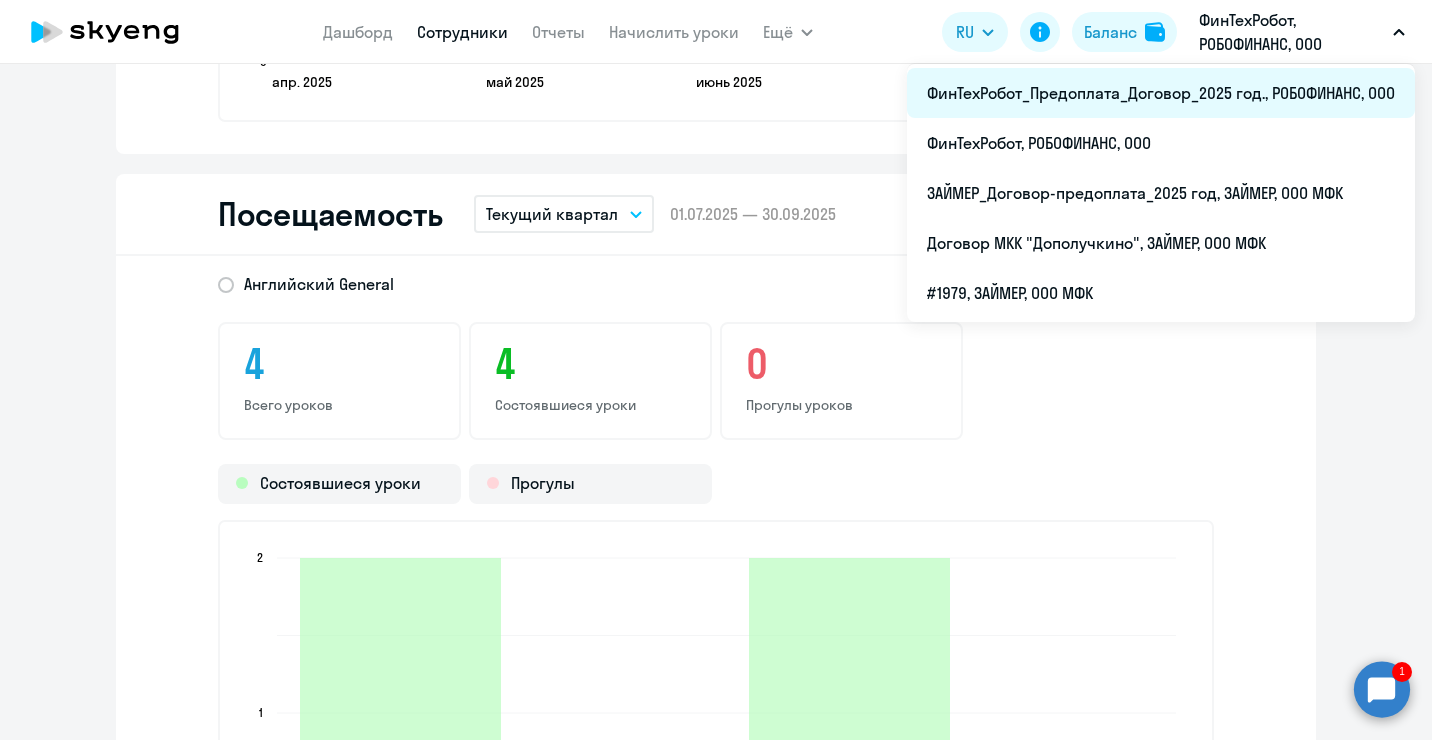 click on "ФинТехРобот_Предоплата_Договор_2025 год., РОБОФИНАНС, ООО" at bounding box center (1161, 93) 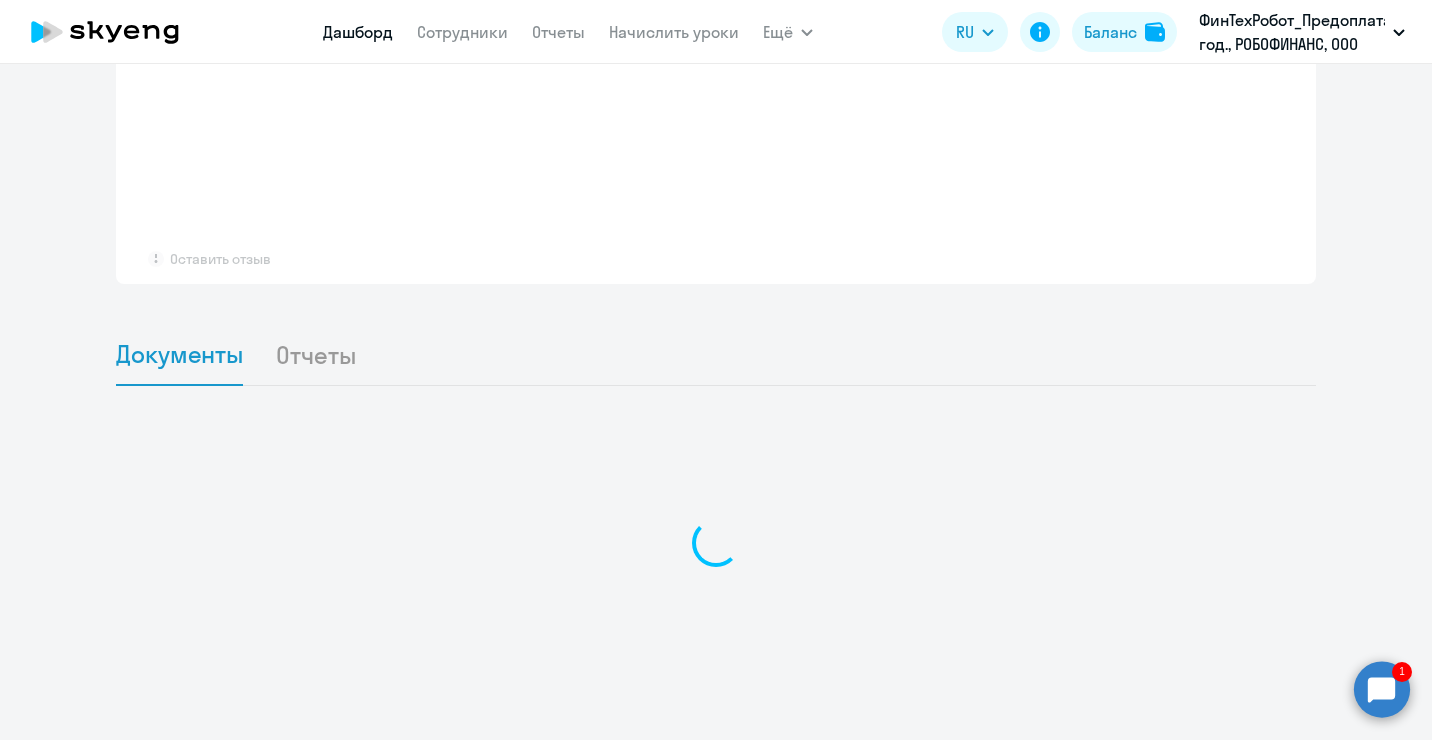 select on "30" 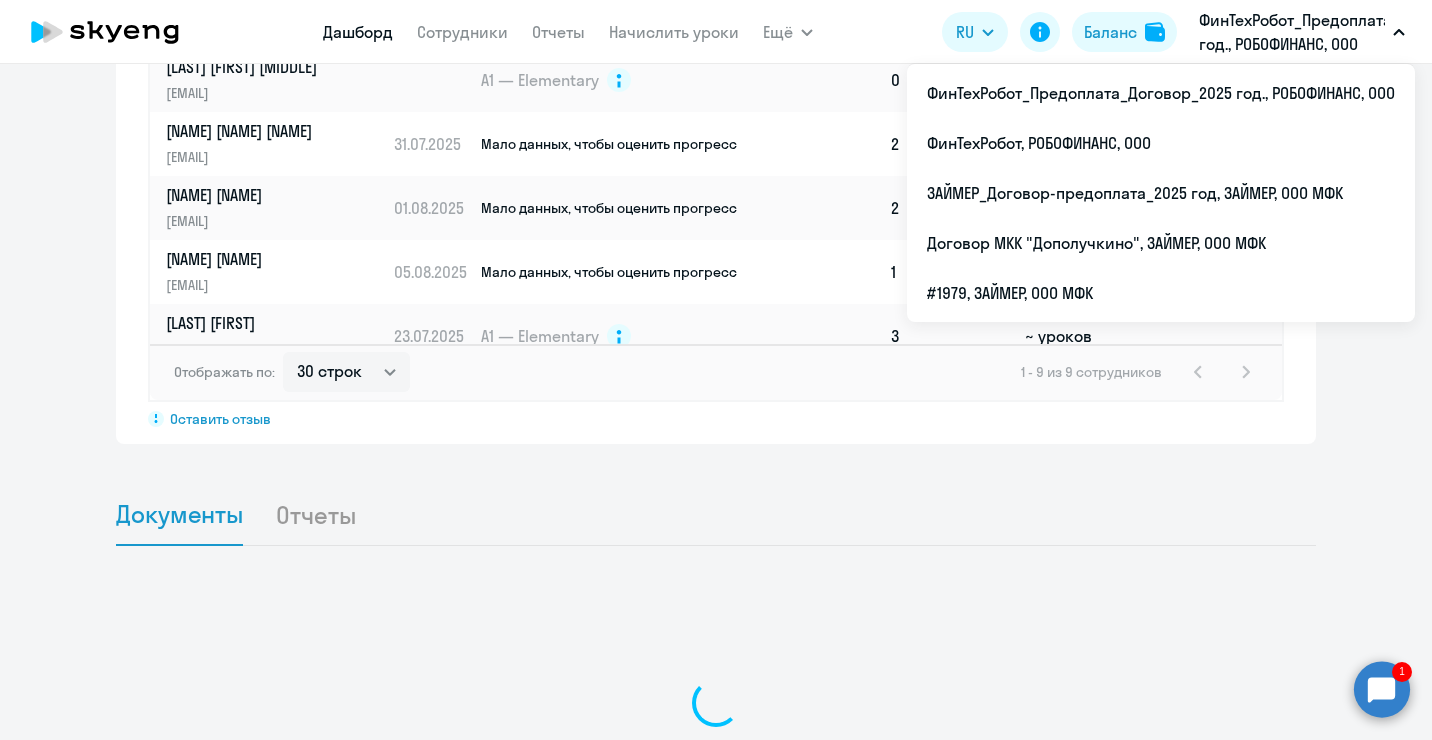 scroll, scrollTop: 1742, scrollLeft: 0, axis: vertical 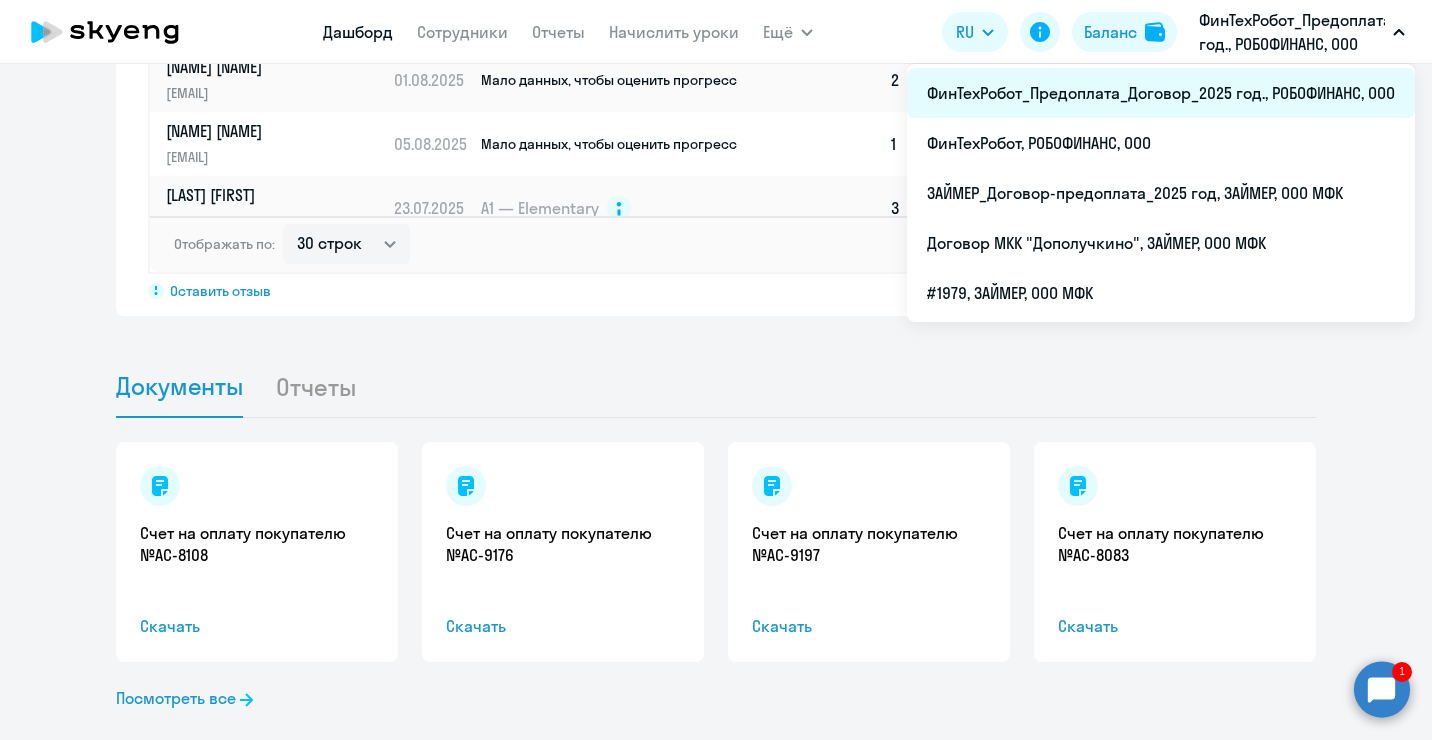 click on "ФинТехРобот_Предоплата_Договор_2025 год., РОБОФИНАНС, ООО" at bounding box center [1161, 93] 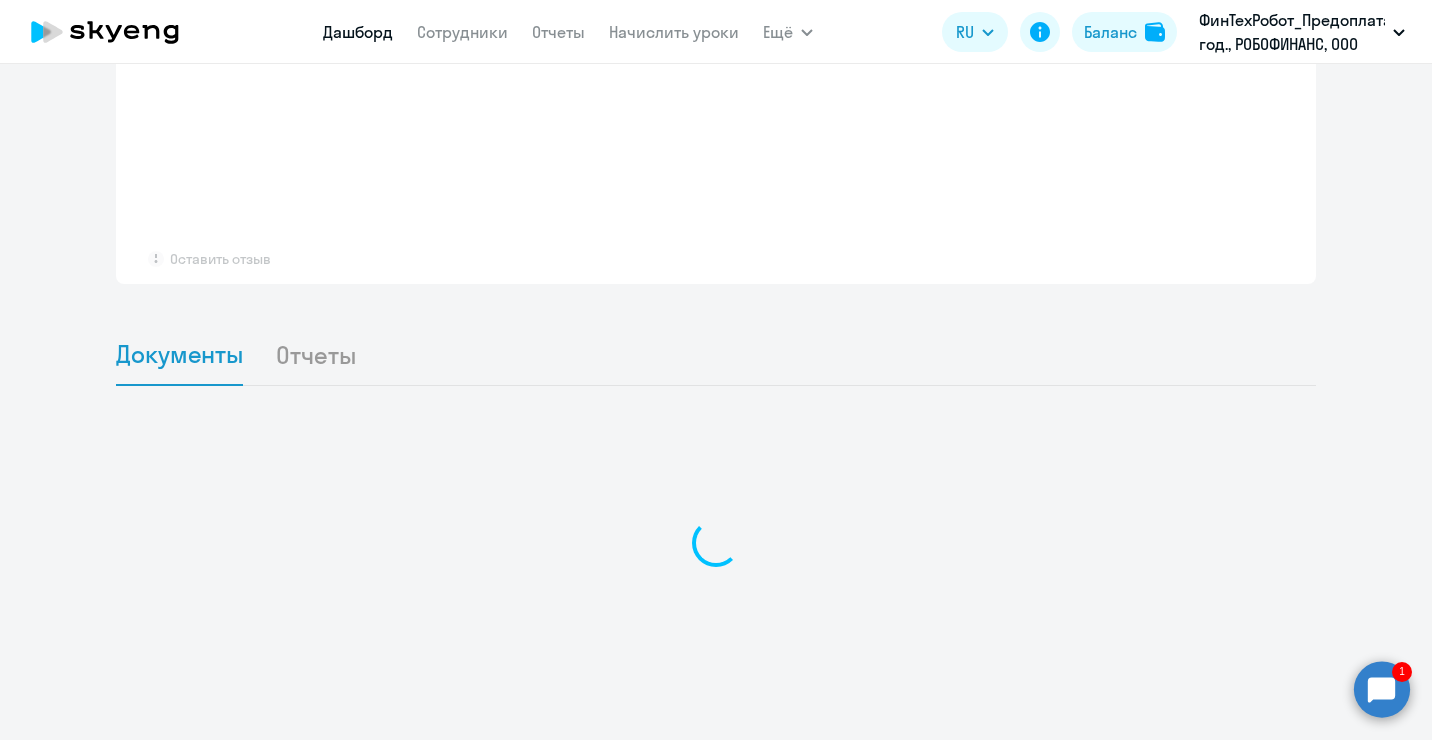 select on "30" 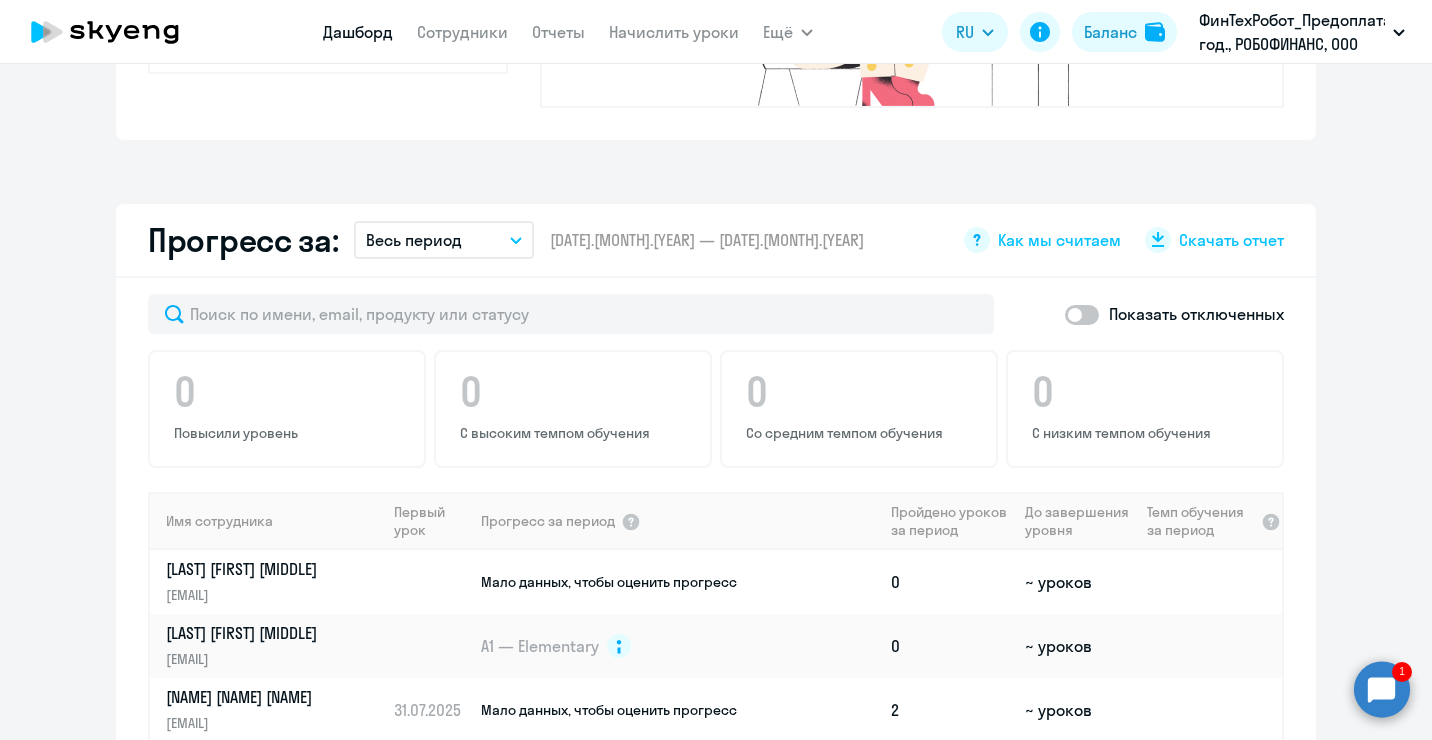 scroll, scrollTop: 1042, scrollLeft: 0, axis: vertical 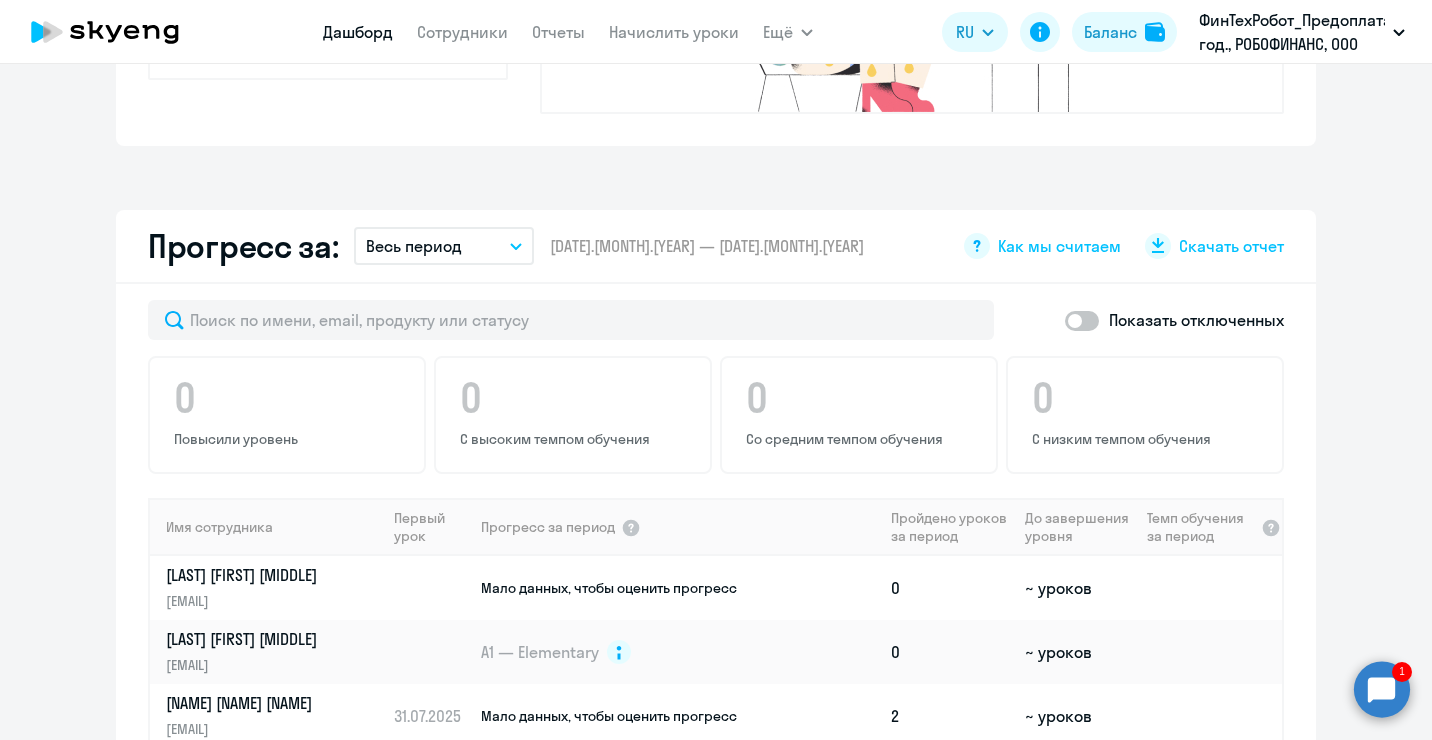 click on "Дашборд
Сотрудники
Отчеты
Начислить уроки" 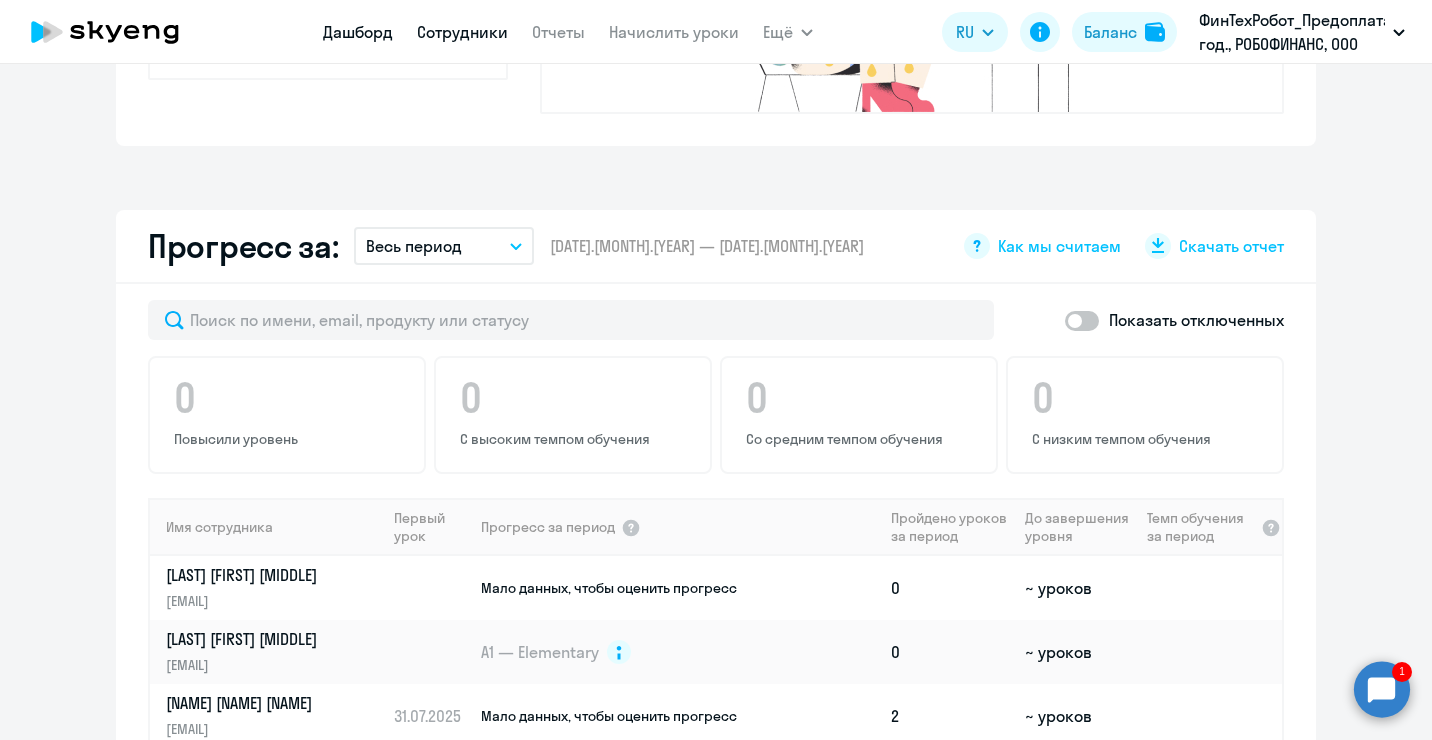click on "Сотрудники" at bounding box center [462, 32] 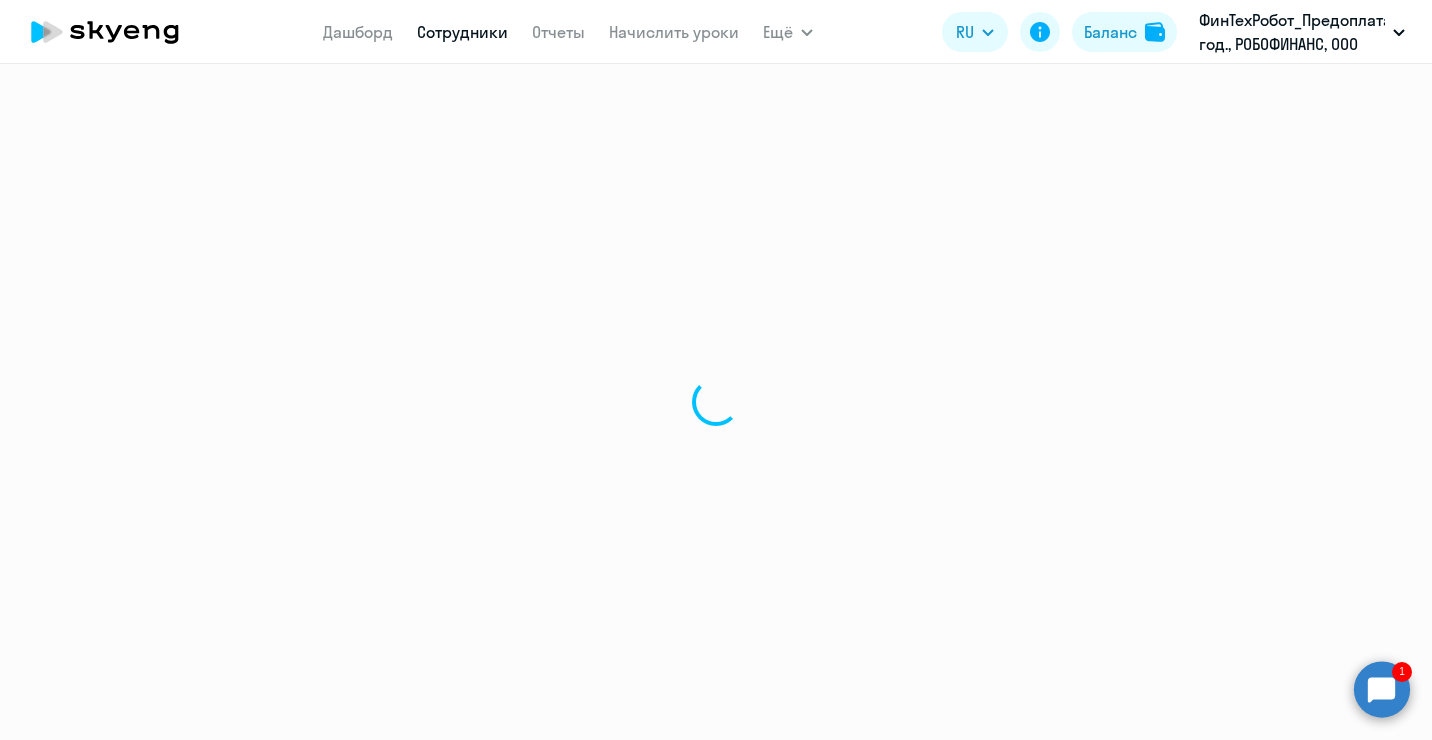 select on "30" 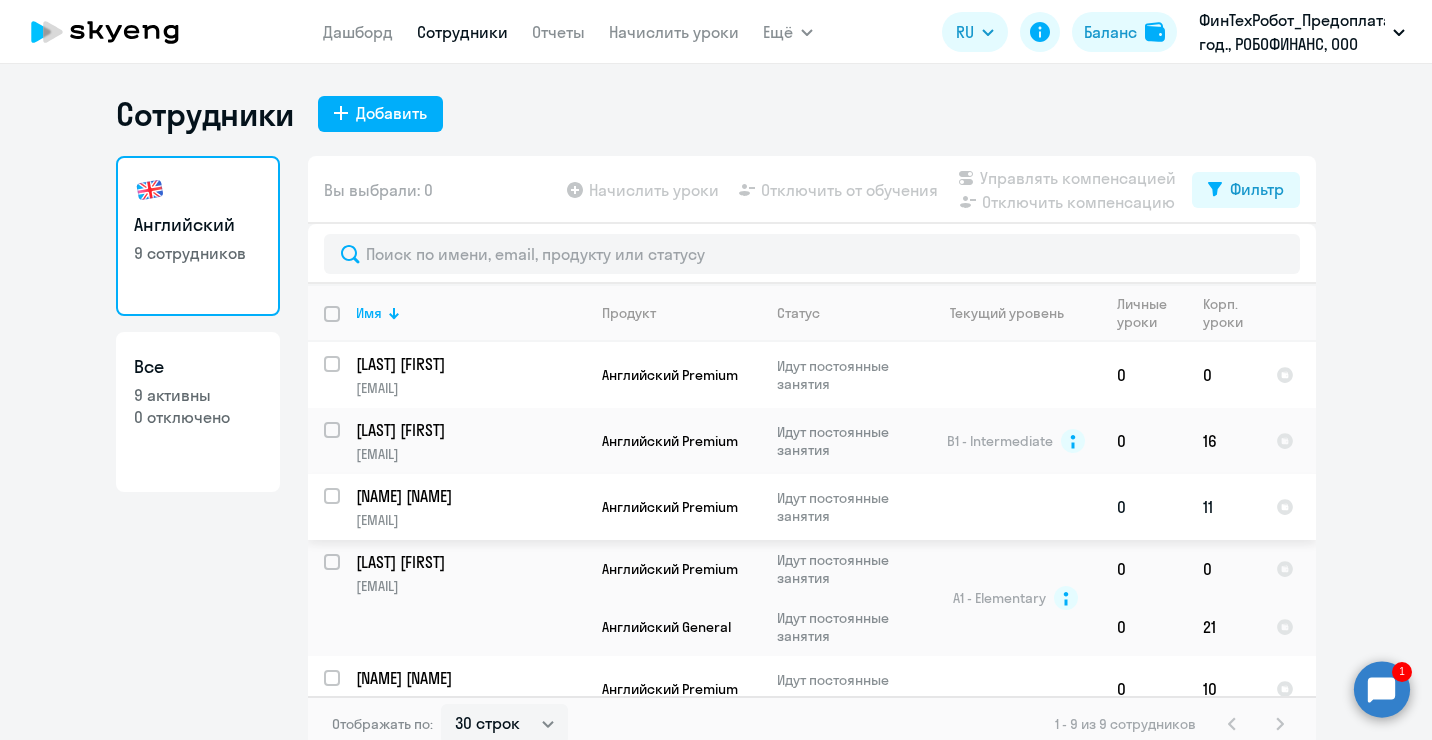 click on "[NAME] [NAME]" 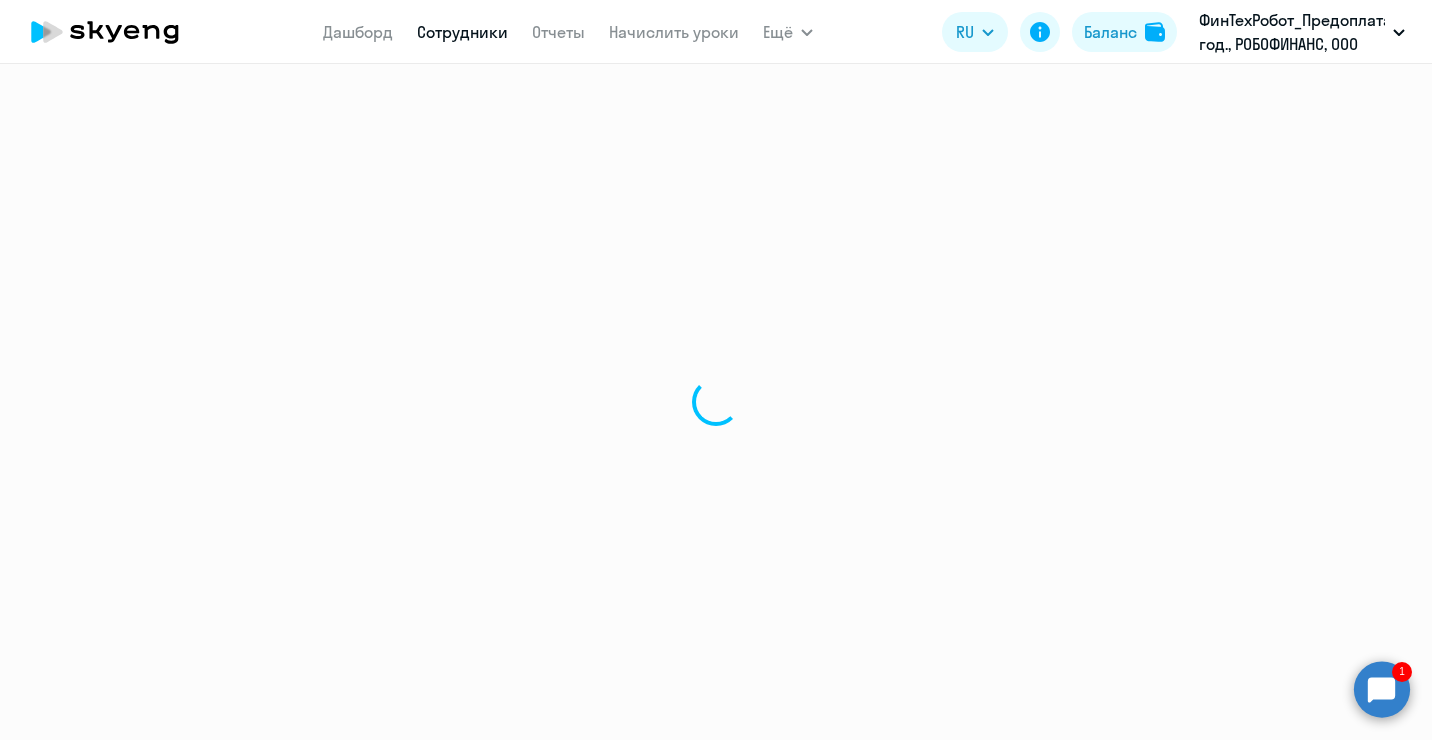 select on "english" 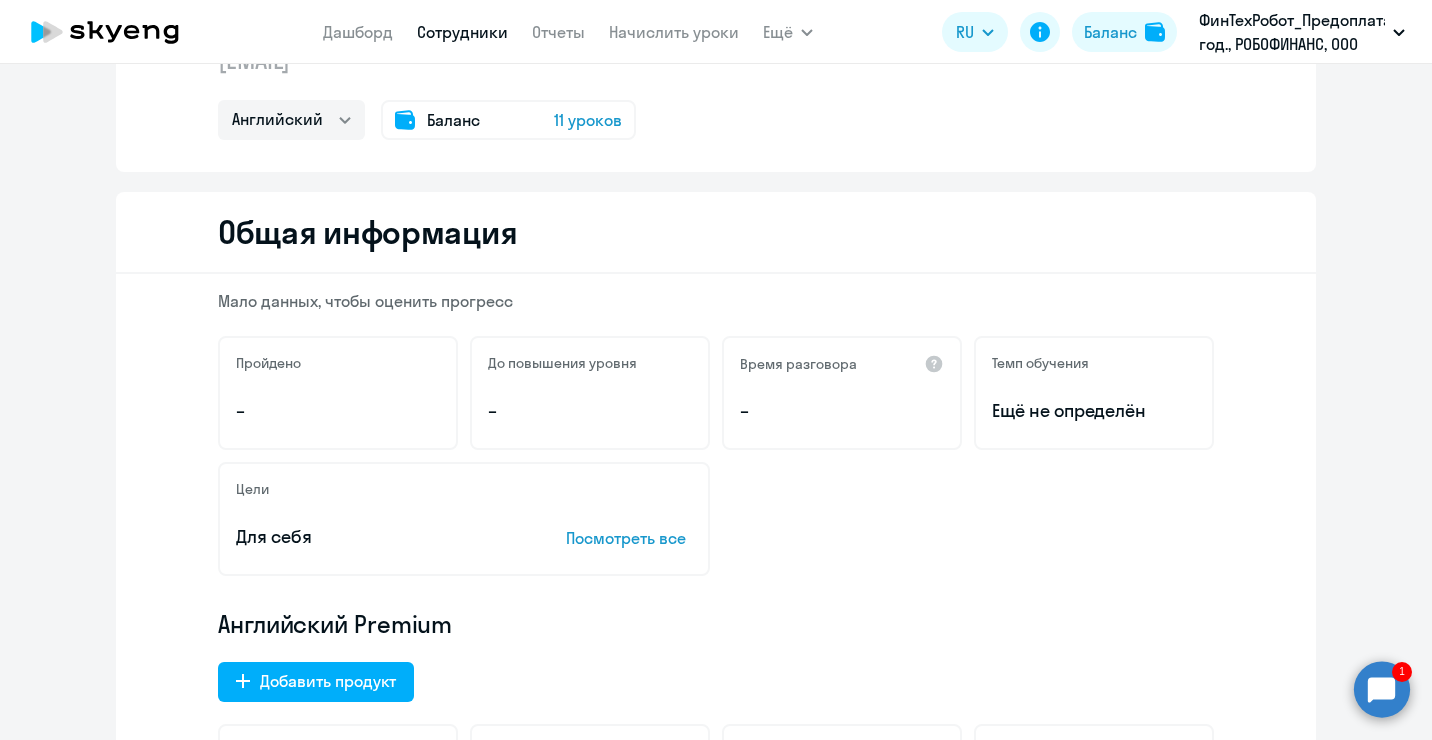 scroll, scrollTop: 100, scrollLeft: 0, axis: vertical 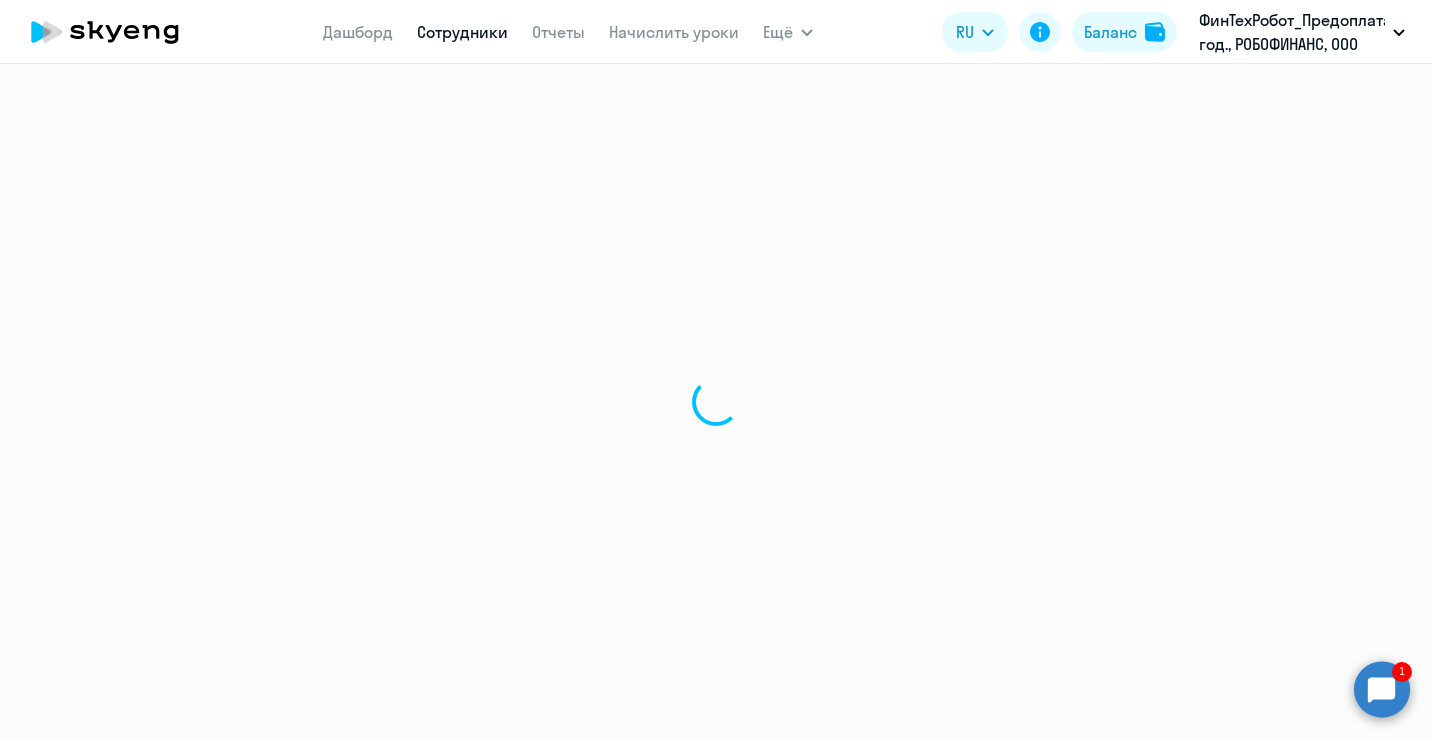 select on "30" 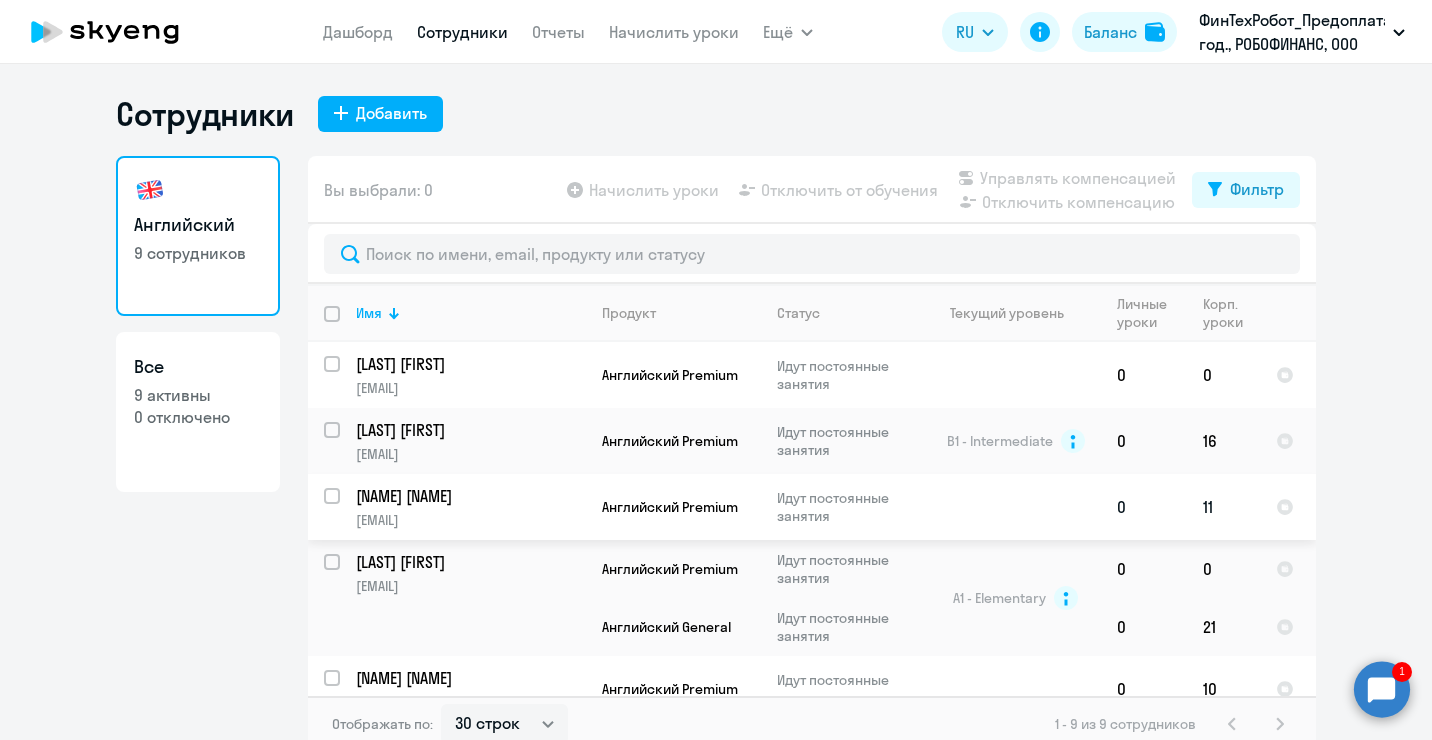 click on "[LAST] [FIRST] [EMAIL]" 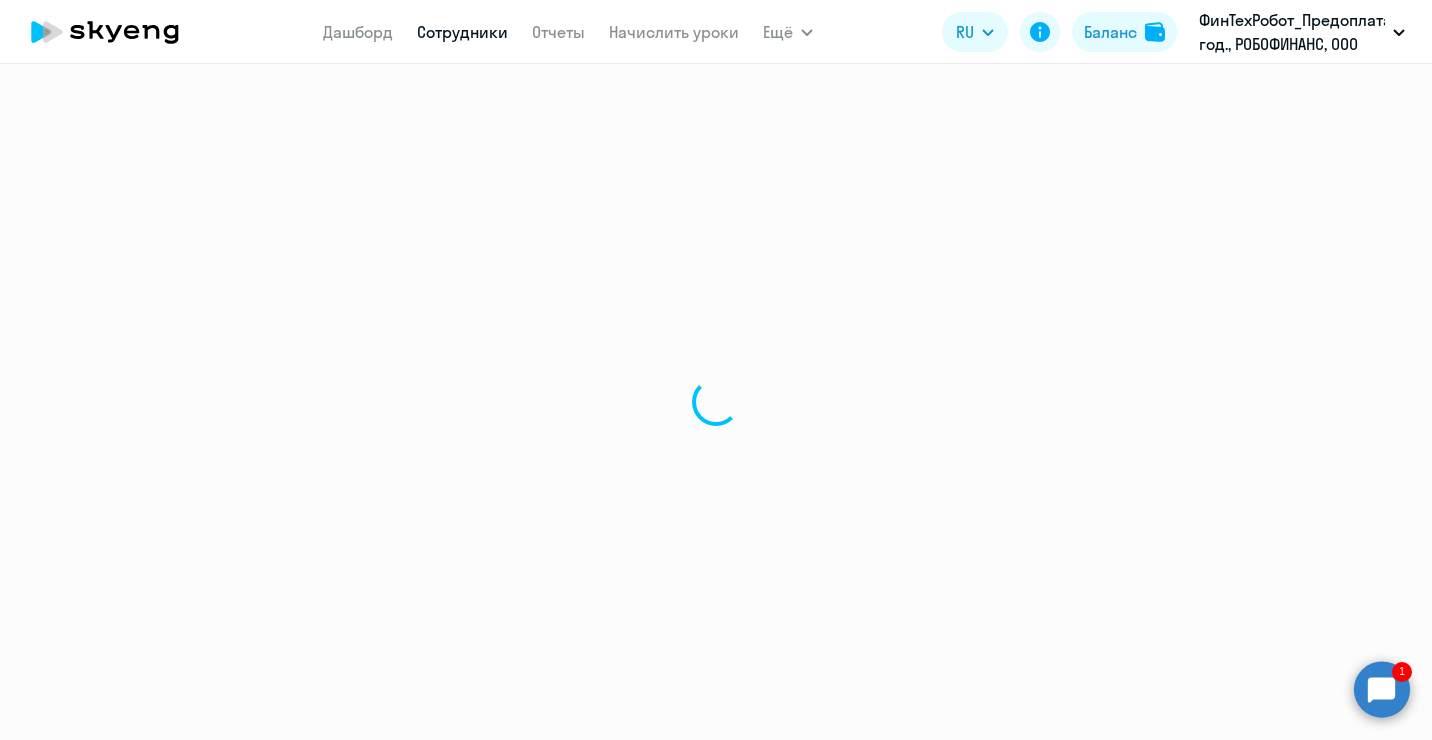 select on "english" 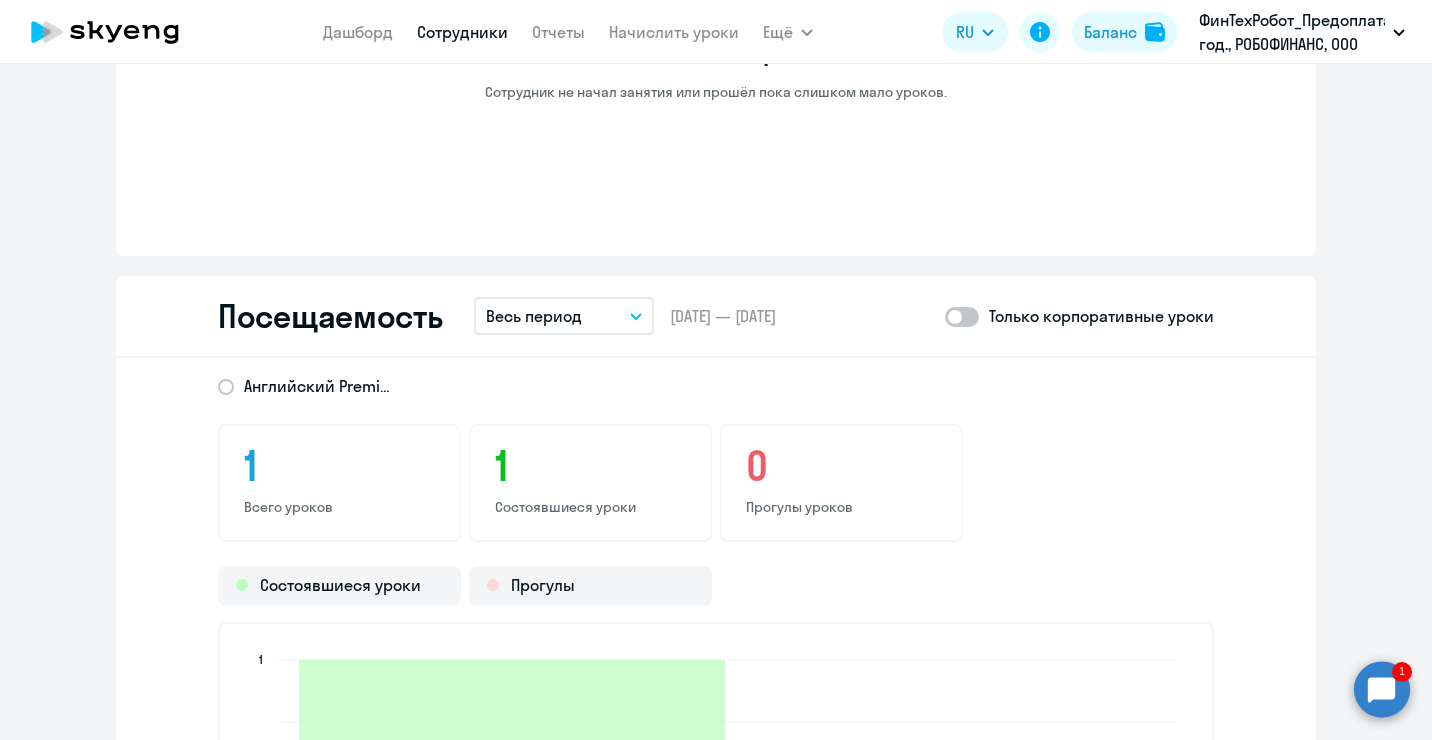 scroll, scrollTop: 2000, scrollLeft: 0, axis: vertical 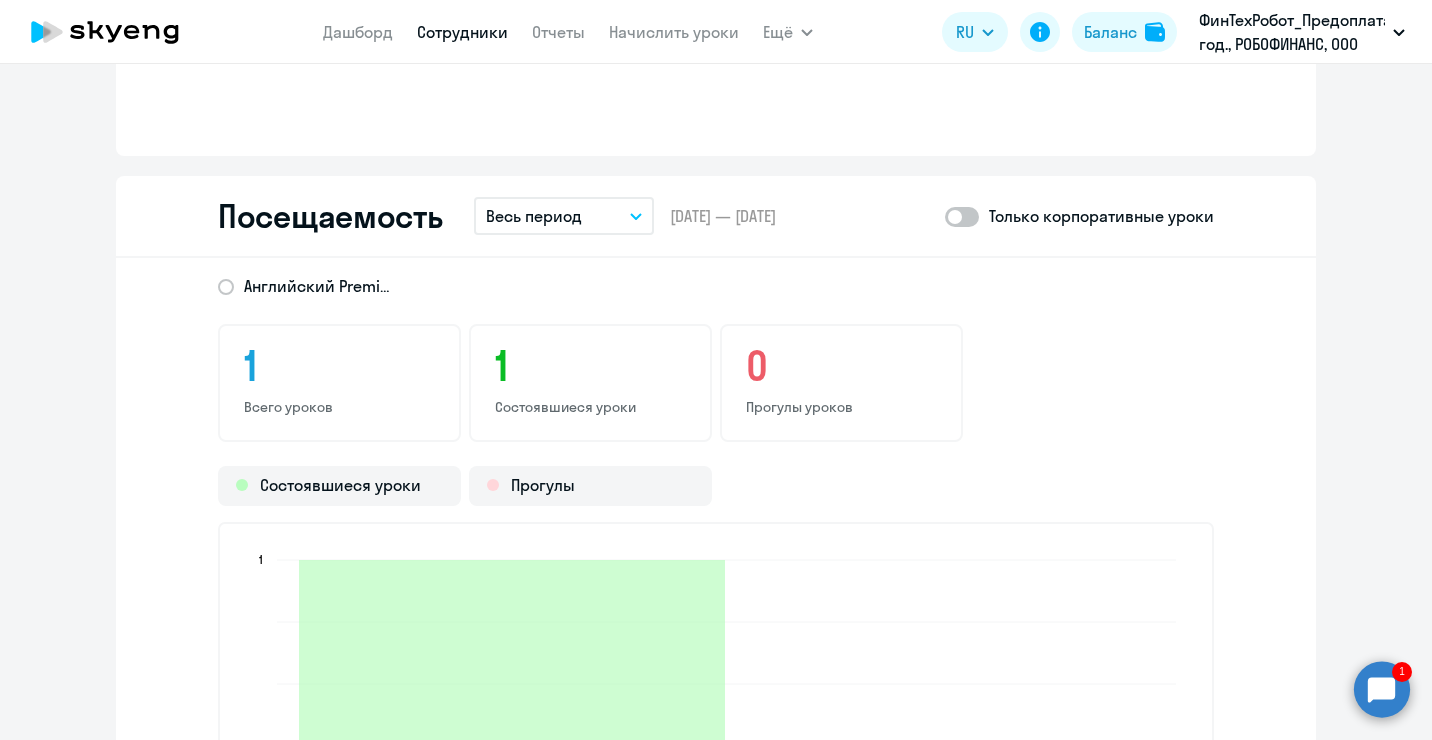 click on "Весь период" at bounding box center [564, 216] 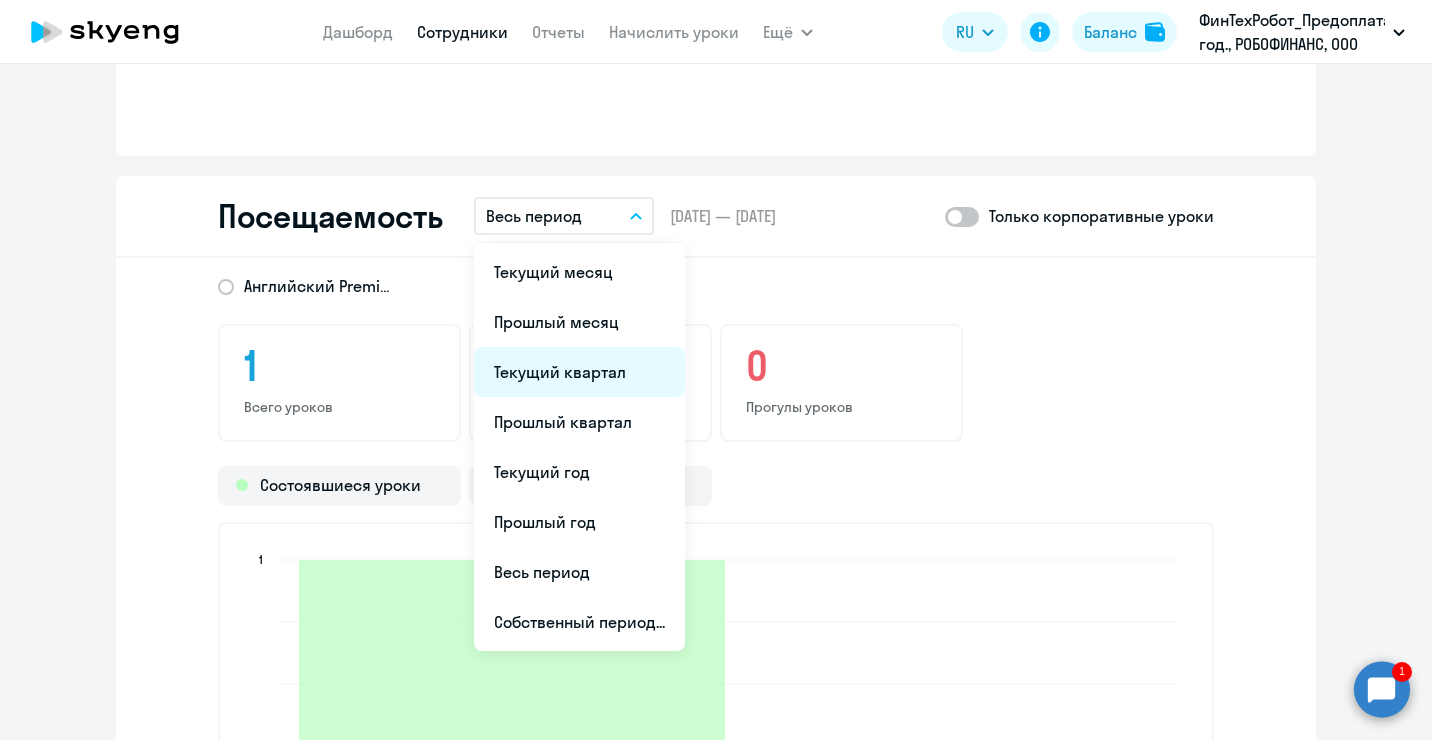 click on "Текущий квартал" at bounding box center [579, 372] 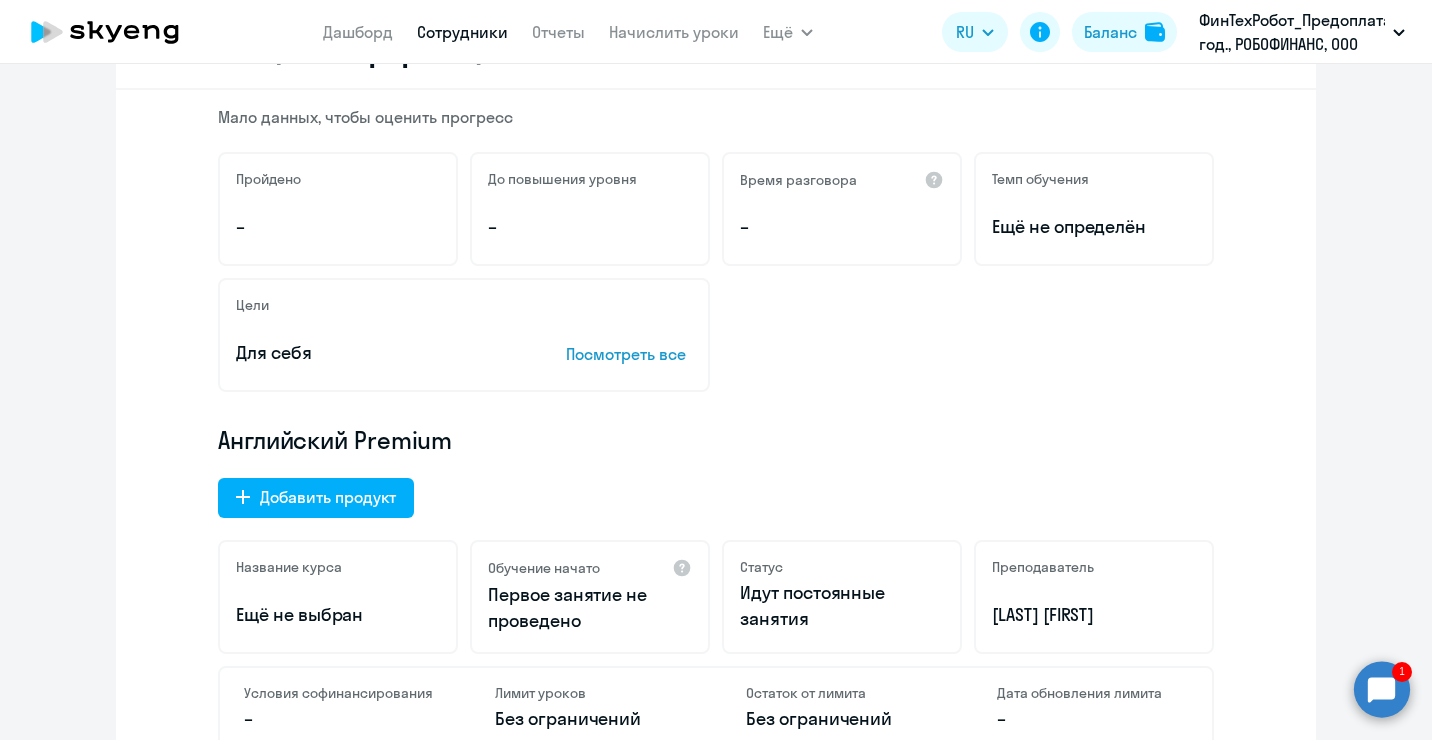 scroll, scrollTop: 0, scrollLeft: 0, axis: both 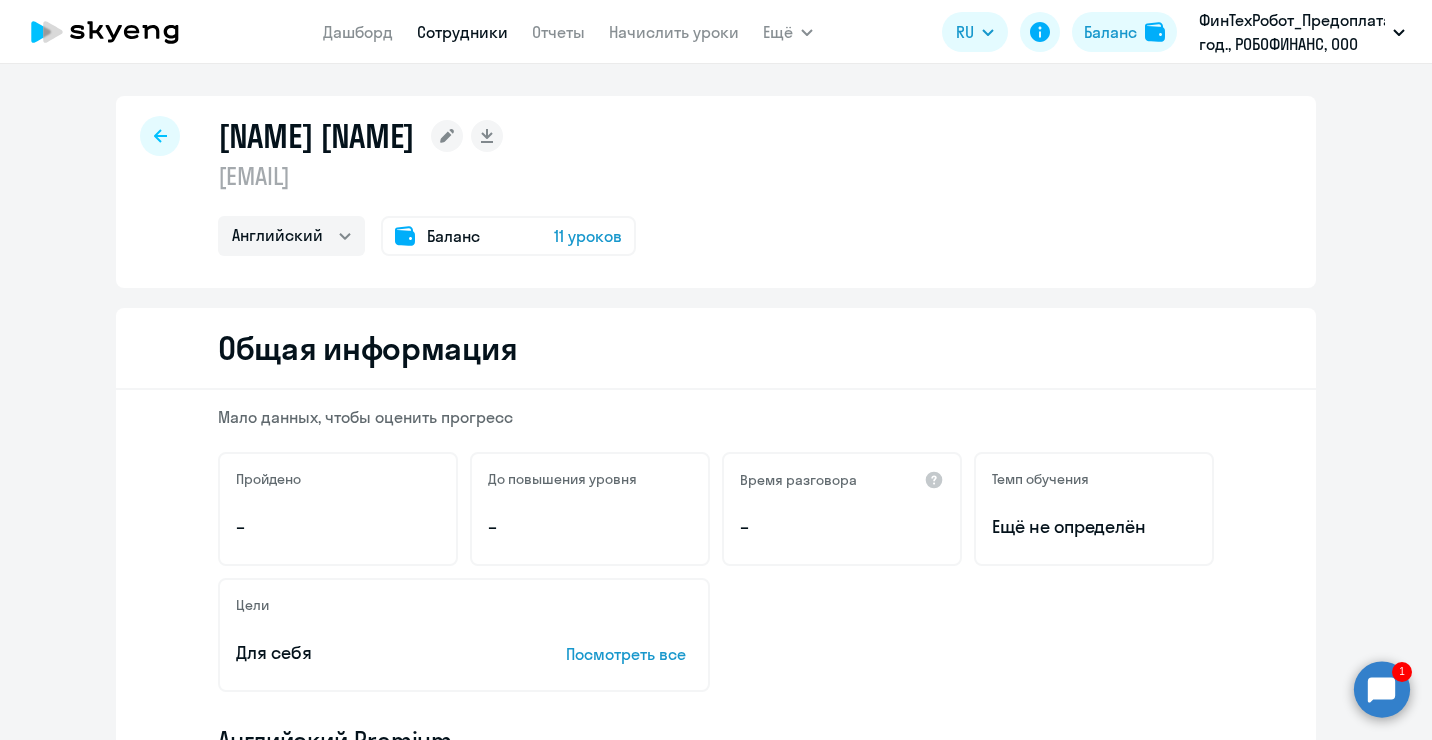 click 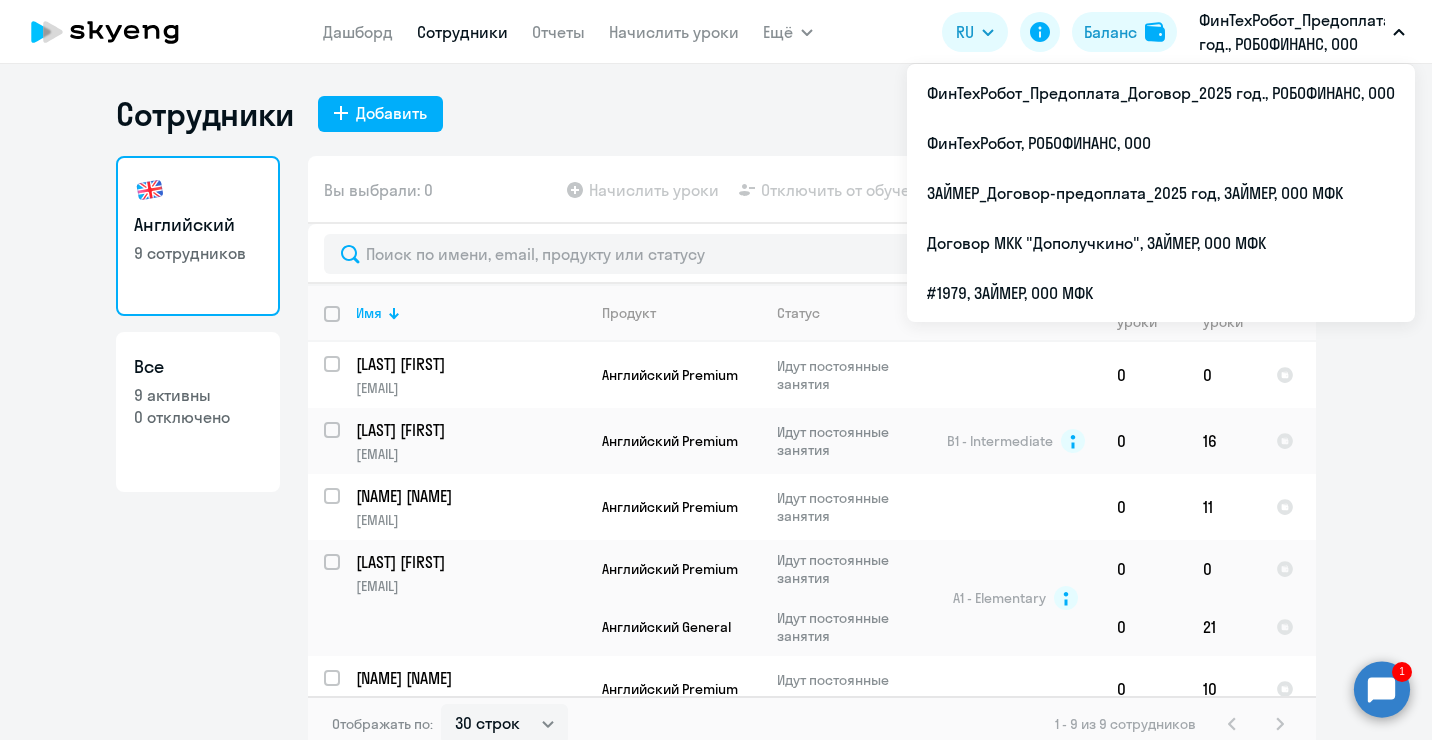 click on "ФинТехРобот_Предоплата_Договор_2025 год., РОБОФИНАНС, ООО" at bounding box center (1292, 32) 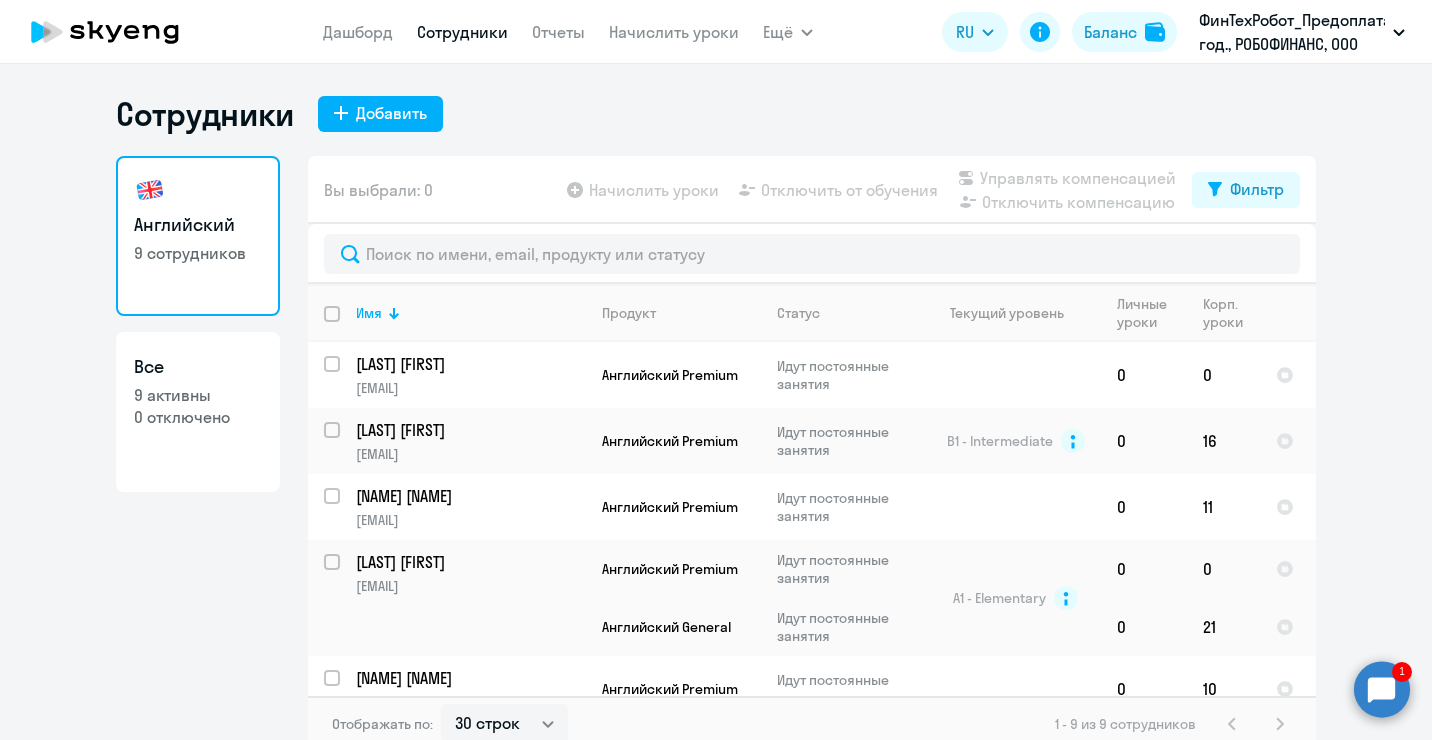 click on "Сотрудники
Добавить   Английский   9 сотрудников  Все  9 активны   0 отключено   Вы выбрали: 0
Начислить уроки
Отключить от обучения
Управлять компенсацией
Отключить компенсацию
Фильтр
Имя   Продукт   Статус   Текущий уровень   Личные уроки   Корп. уроки  [NAME] [NAME] [EMAIL] Английский Premium Идут постоянные занятия  0   0
[NAME] [NAME] [EMAIL] Английский Premium Идут постоянные занятия B1 - Intermediate
0   16
[NAME] [NAME] [EMAIL] Английский Premium Идут постоянные занятия  0   11
[NAME] [NAME] [EMAIL] Английский Premium Идут постоянные занятия" 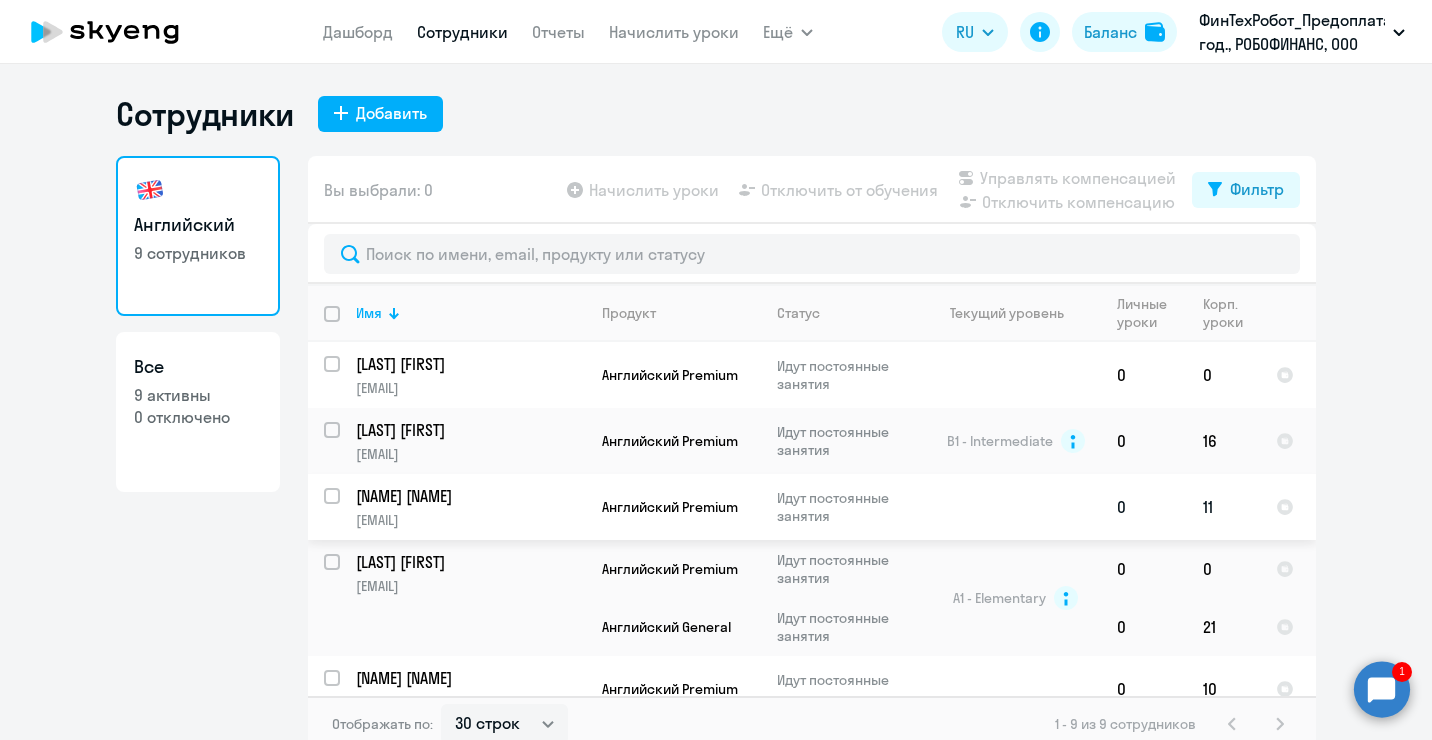 click on "[NAME] [NAME]" 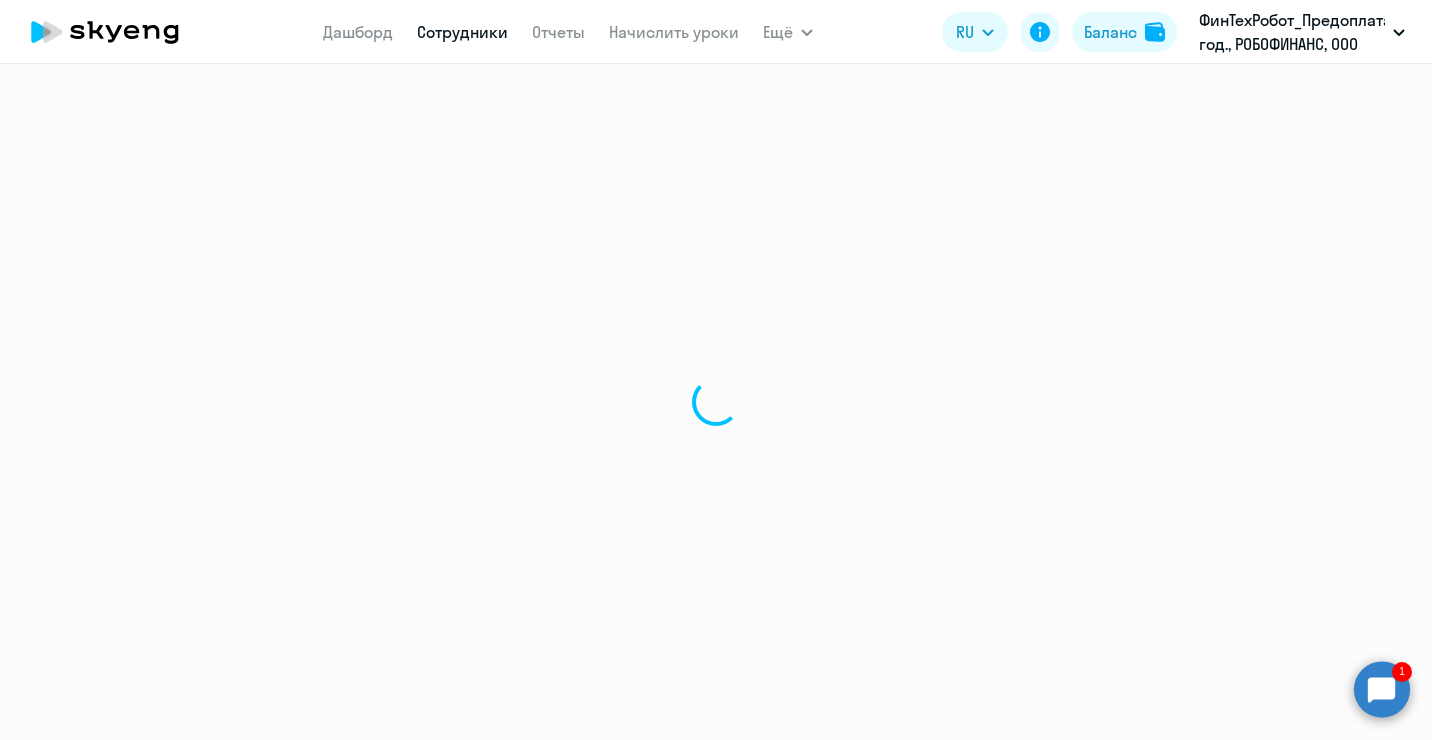 select on "english" 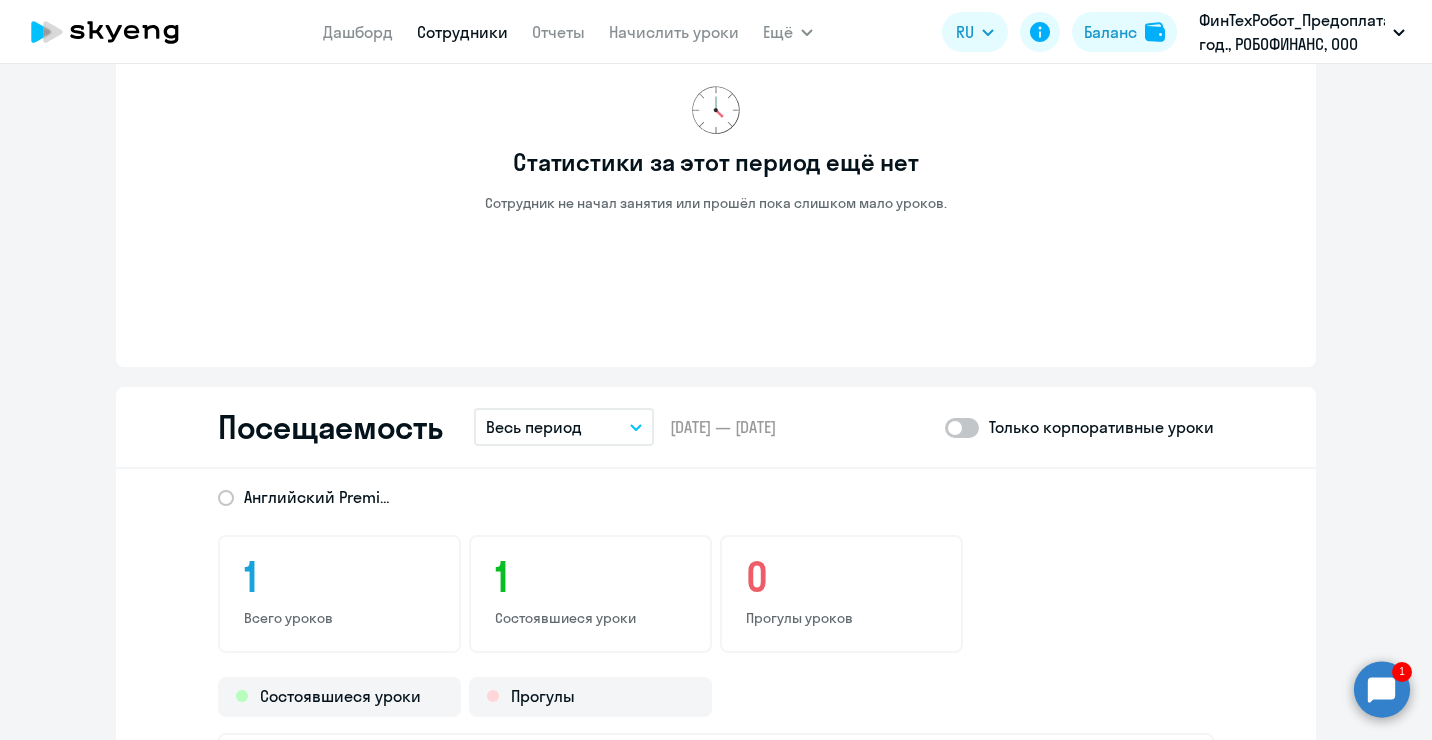 scroll, scrollTop: 1800, scrollLeft: 0, axis: vertical 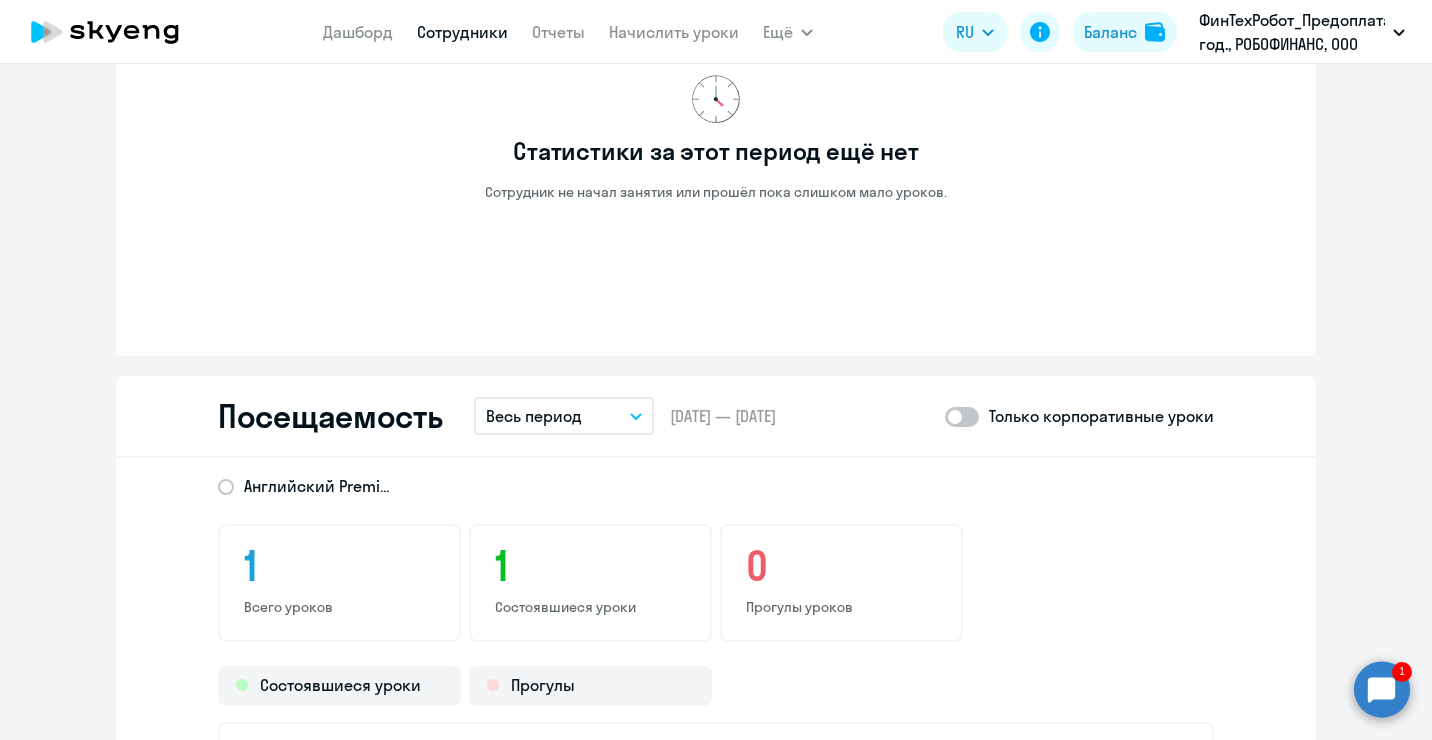 click on "Весь период" at bounding box center (564, 416) 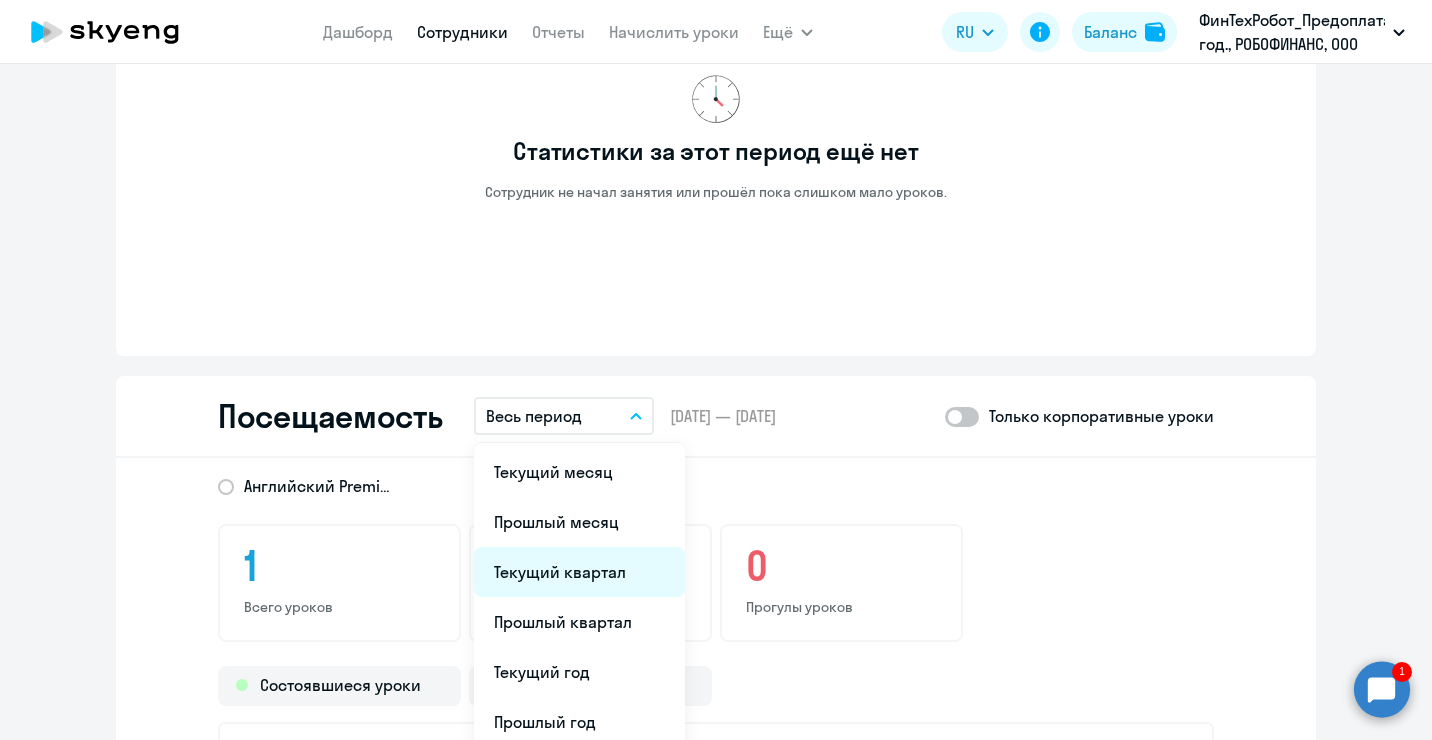click on "Текущий квартал" at bounding box center [579, 572] 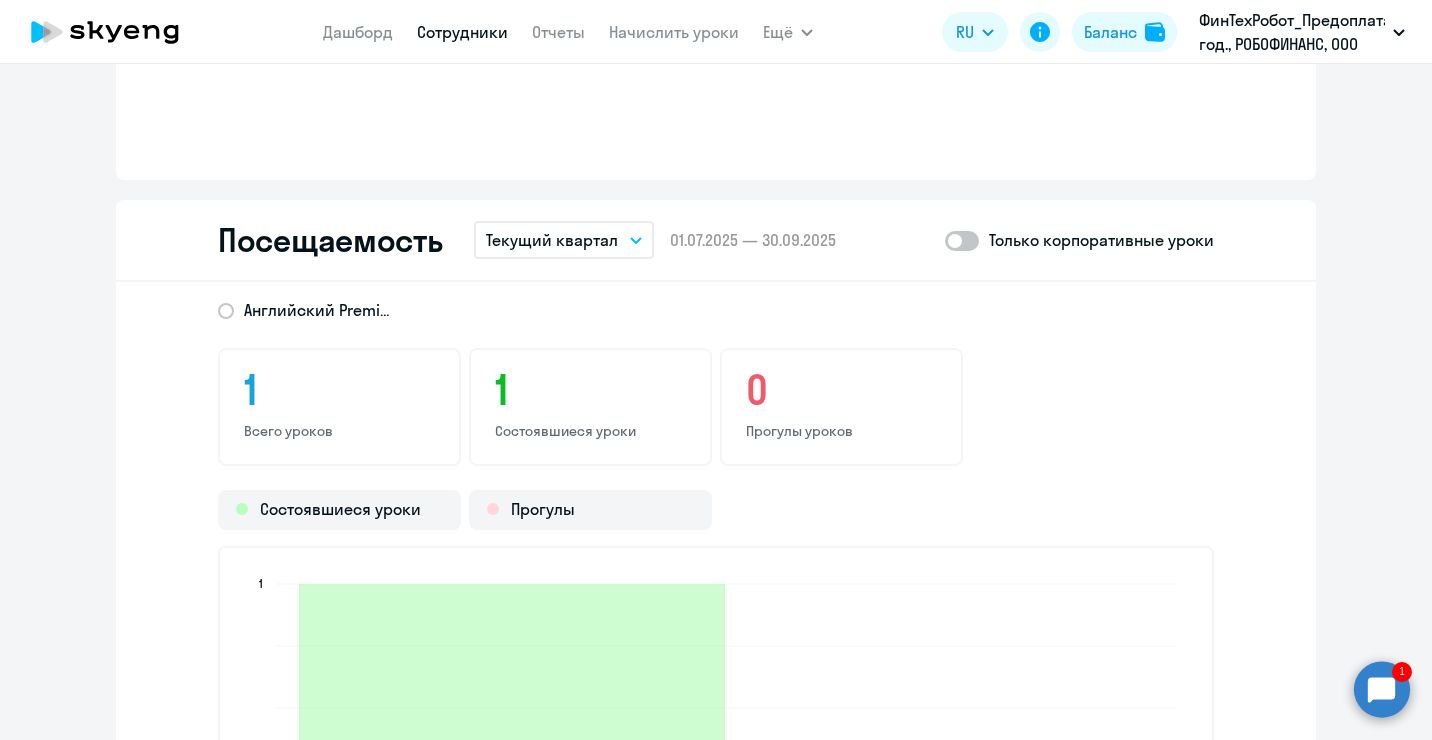 scroll, scrollTop: 1800, scrollLeft: 0, axis: vertical 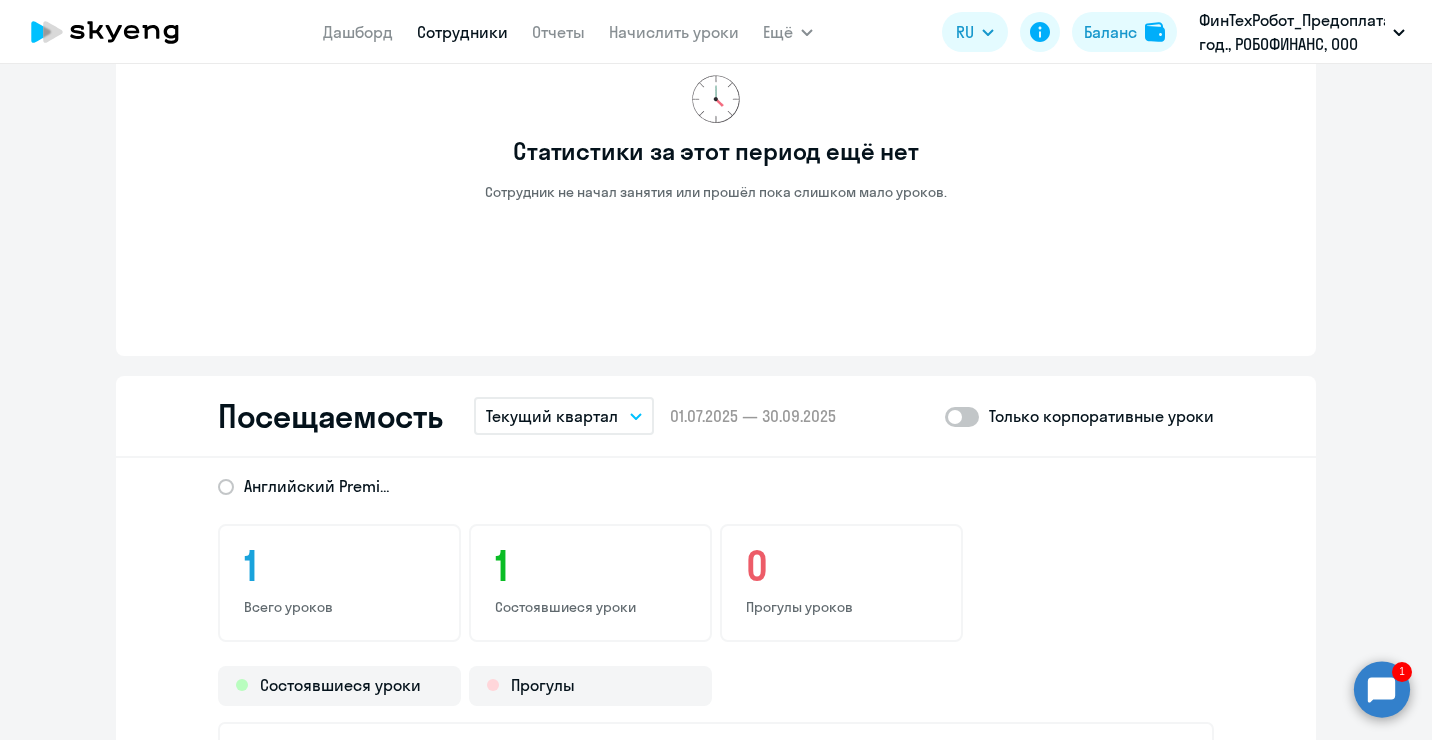 click on "Текущий квартал" at bounding box center (552, 416) 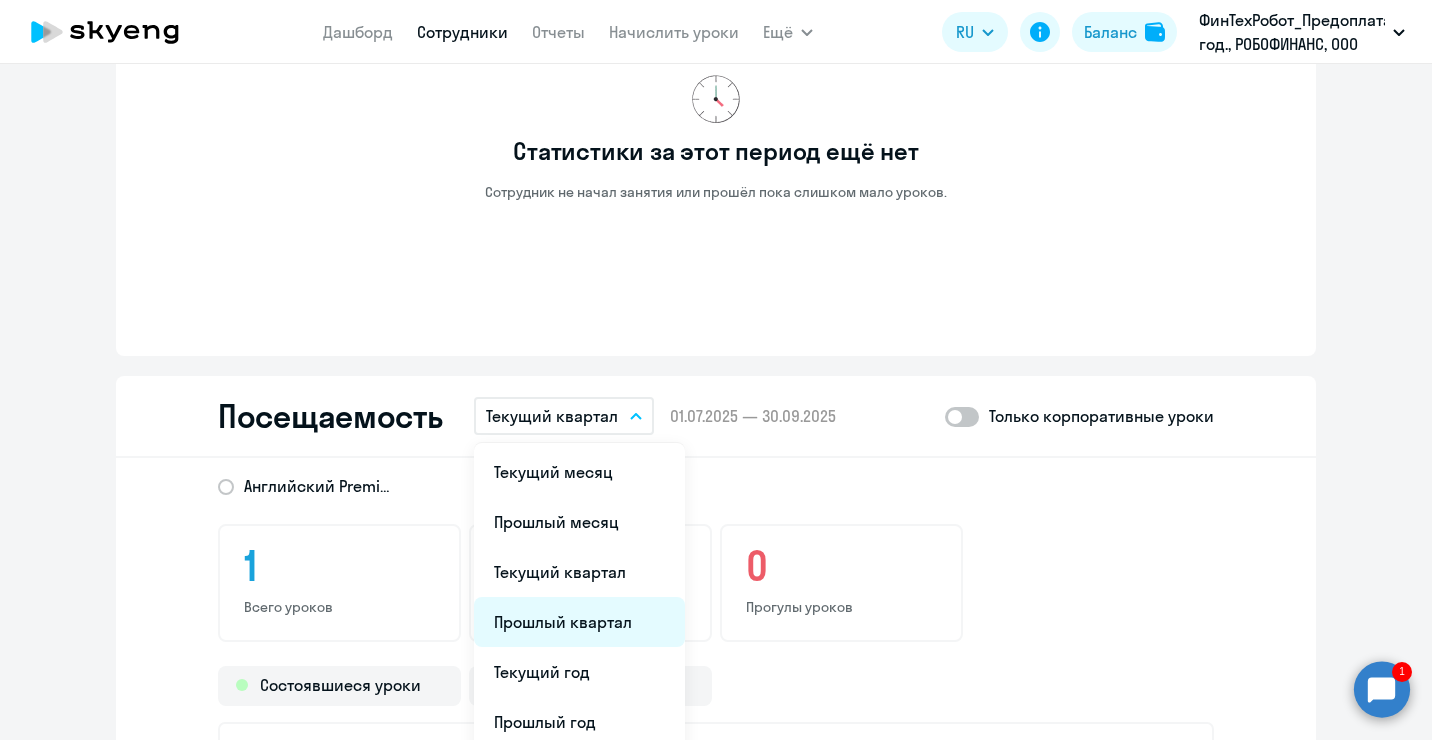 click on "Прошлый квартал" at bounding box center (579, 622) 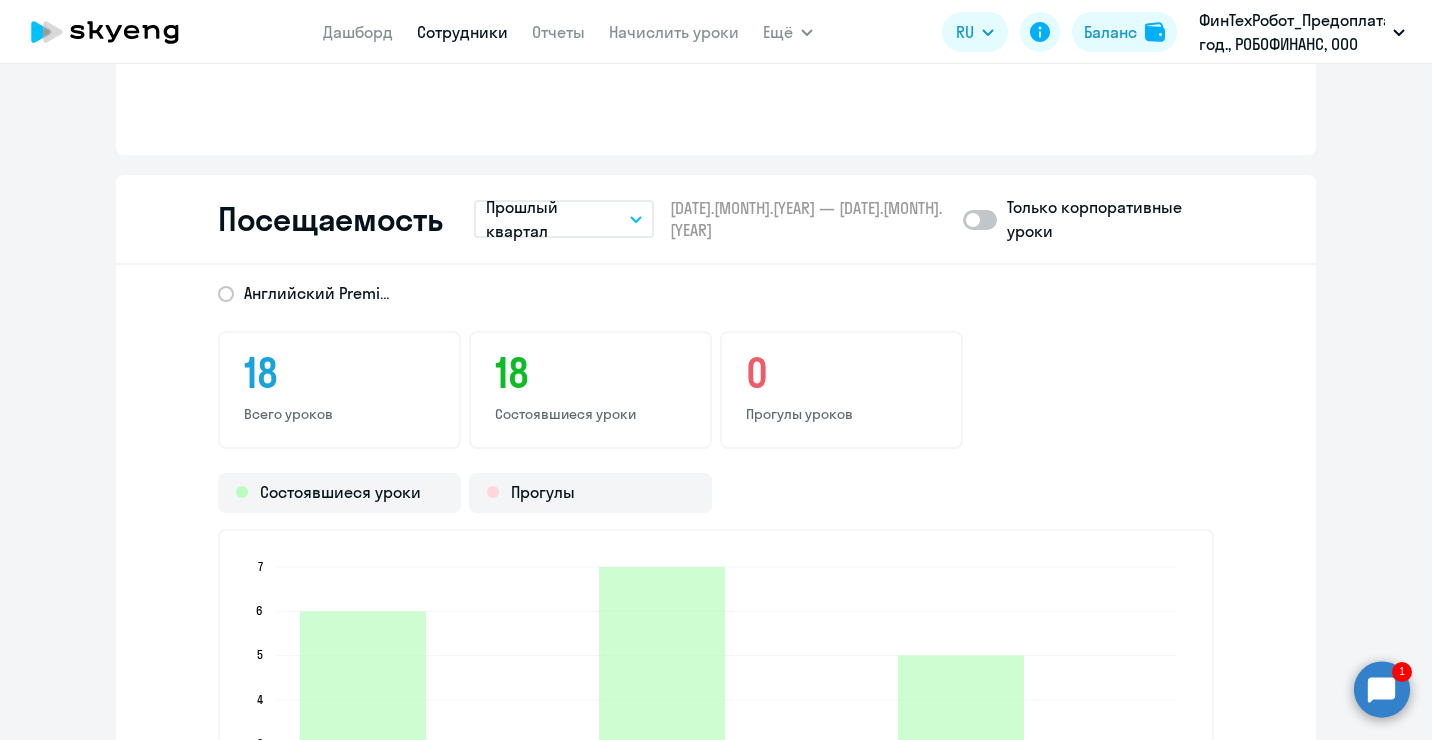 scroll, scrollTop: 2000, scrollLeft: 0, axis: vertical 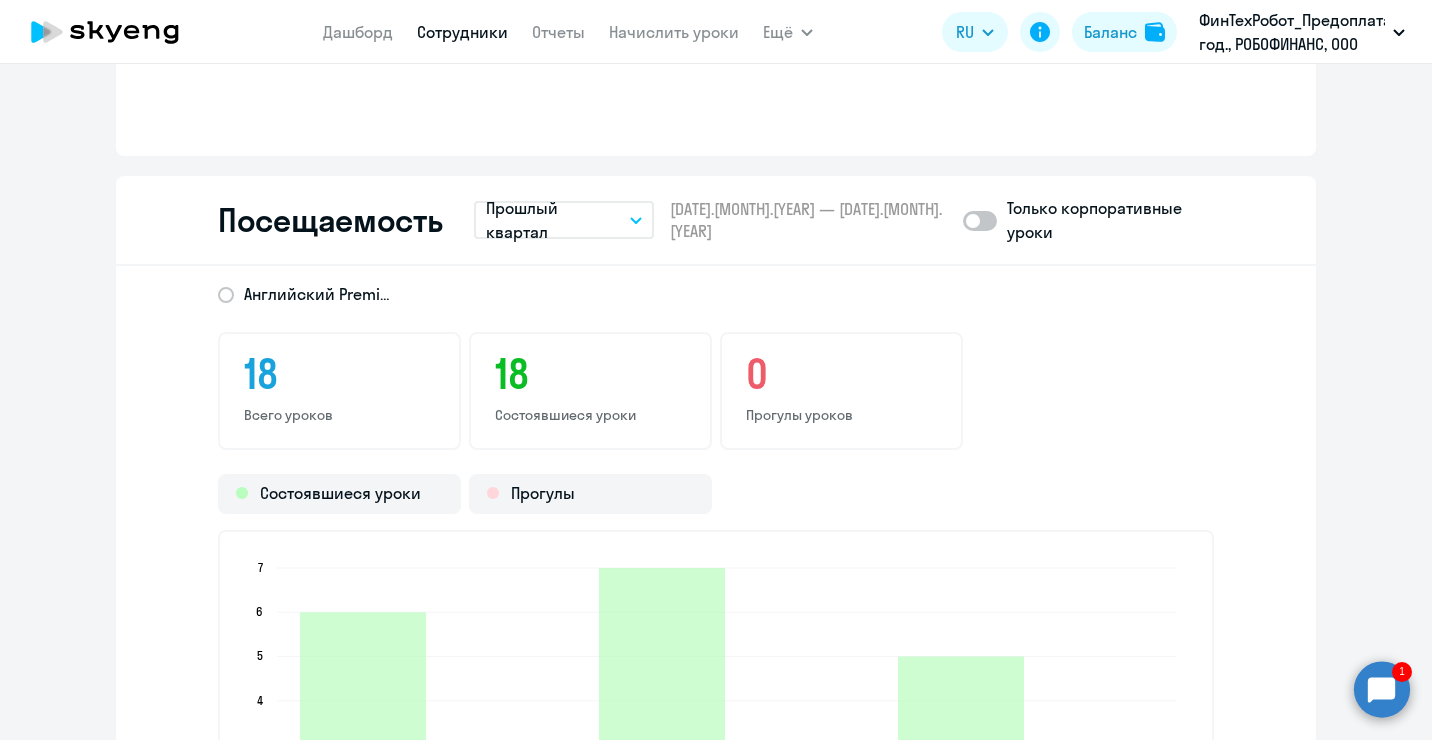 click on "Прошлый квартал" at bounding box center [554, 220] 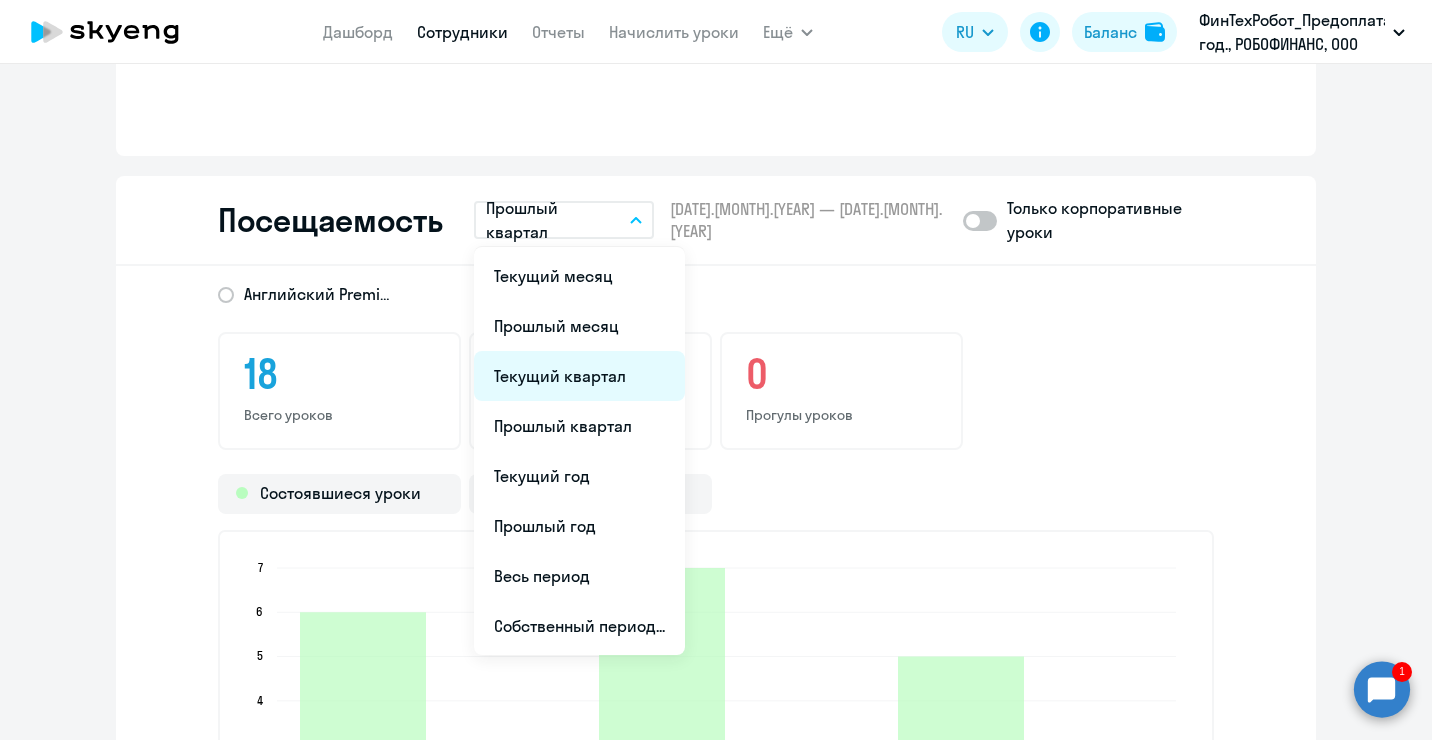 click on "Текущий квартал" at bounding box center (579, 376) 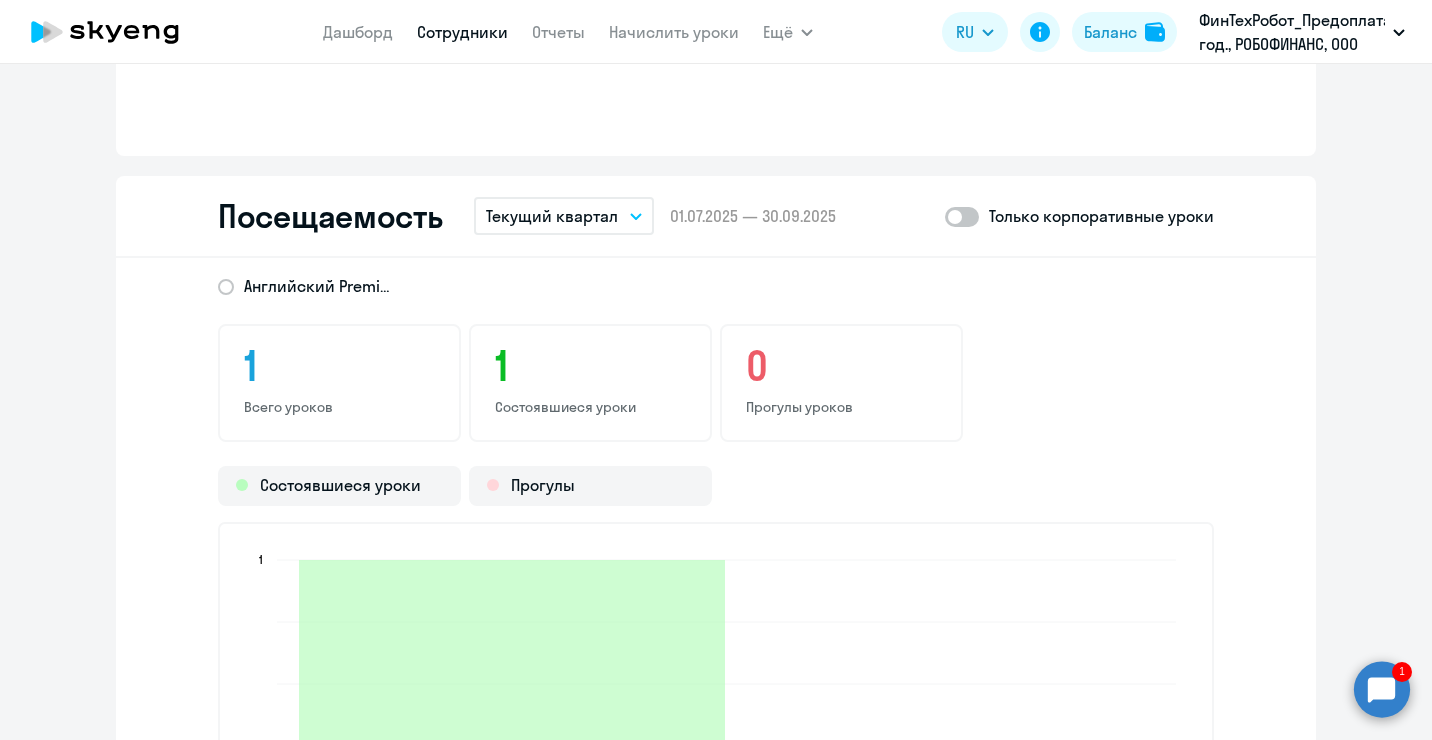 click on "Текущий квартал" at bounding box center (552, 216) 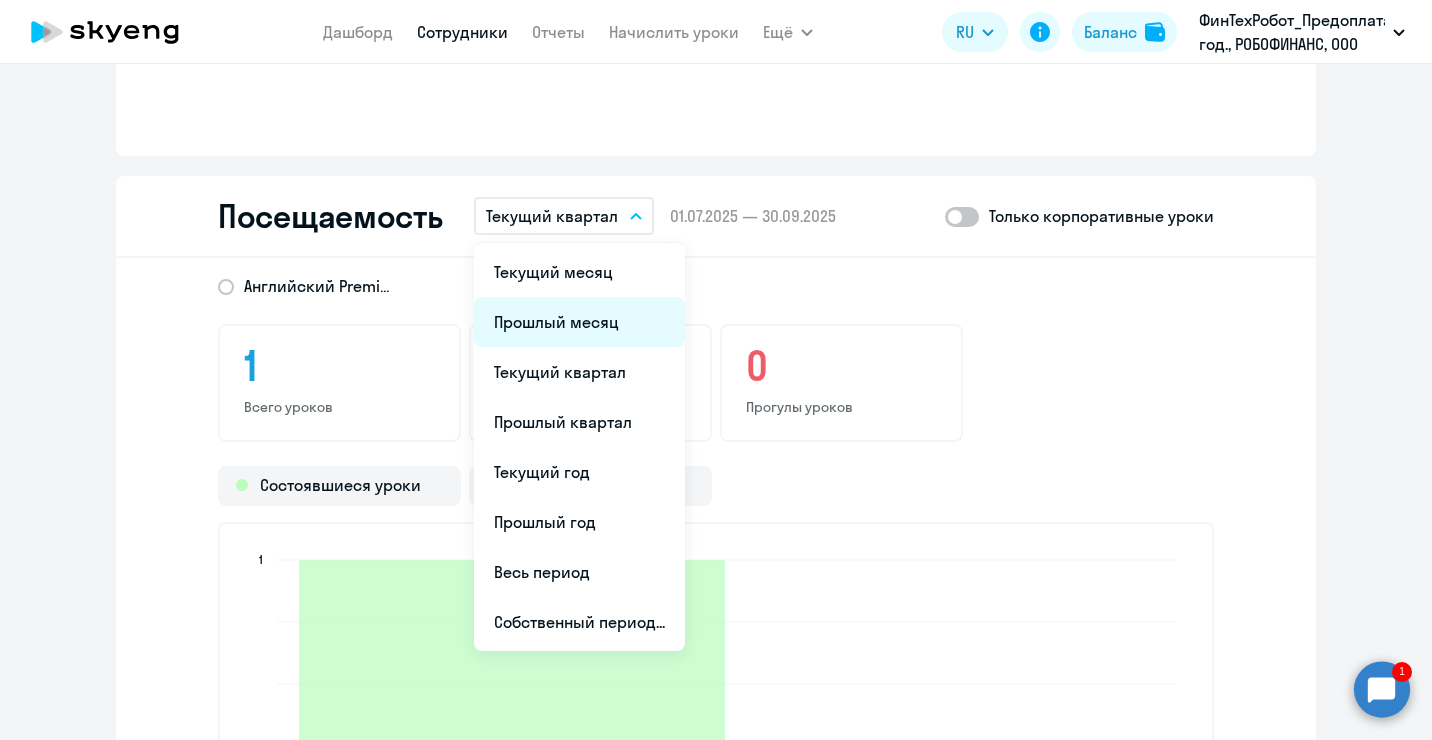 click on "Прошлый месяц" at bounding box center (579, 322) 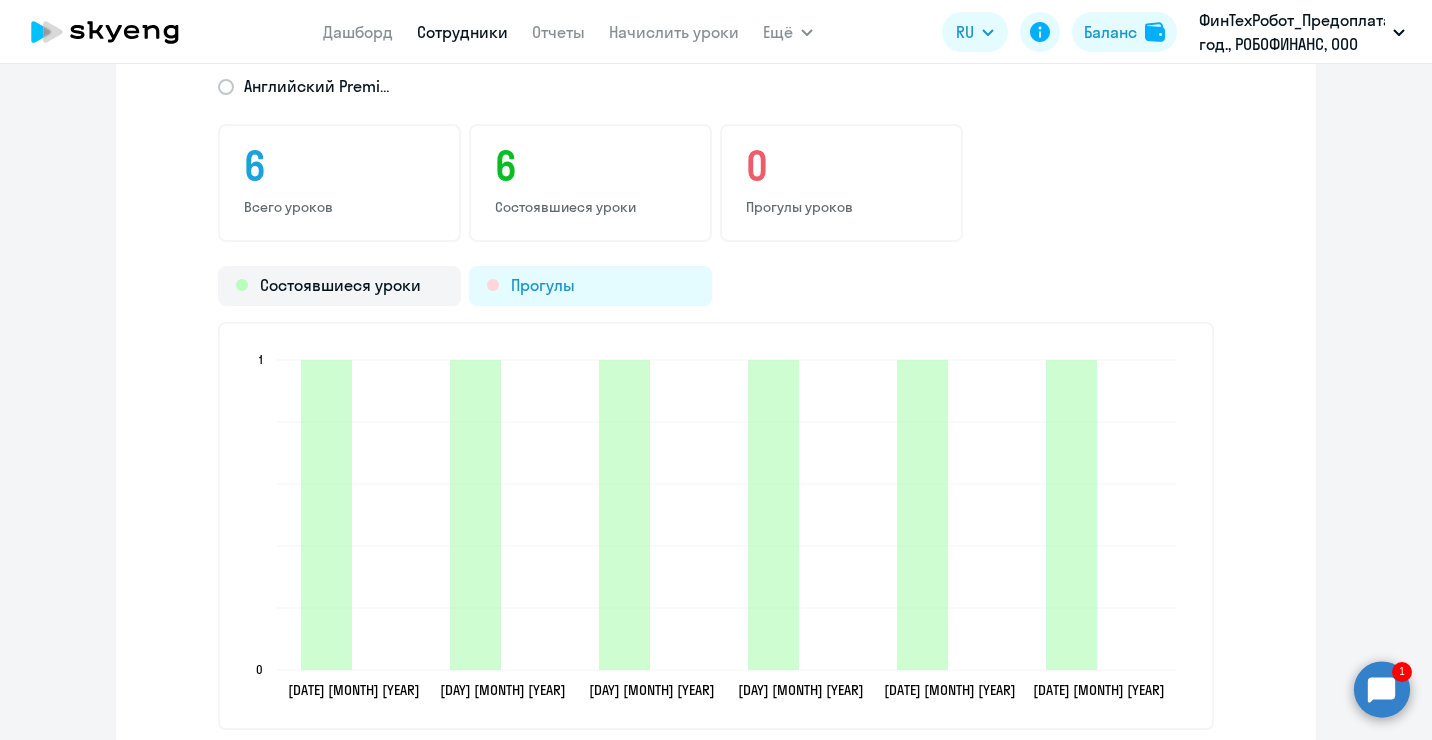 scroll, scrollTop: 2000, scrollLeft: 0, axis: vertical 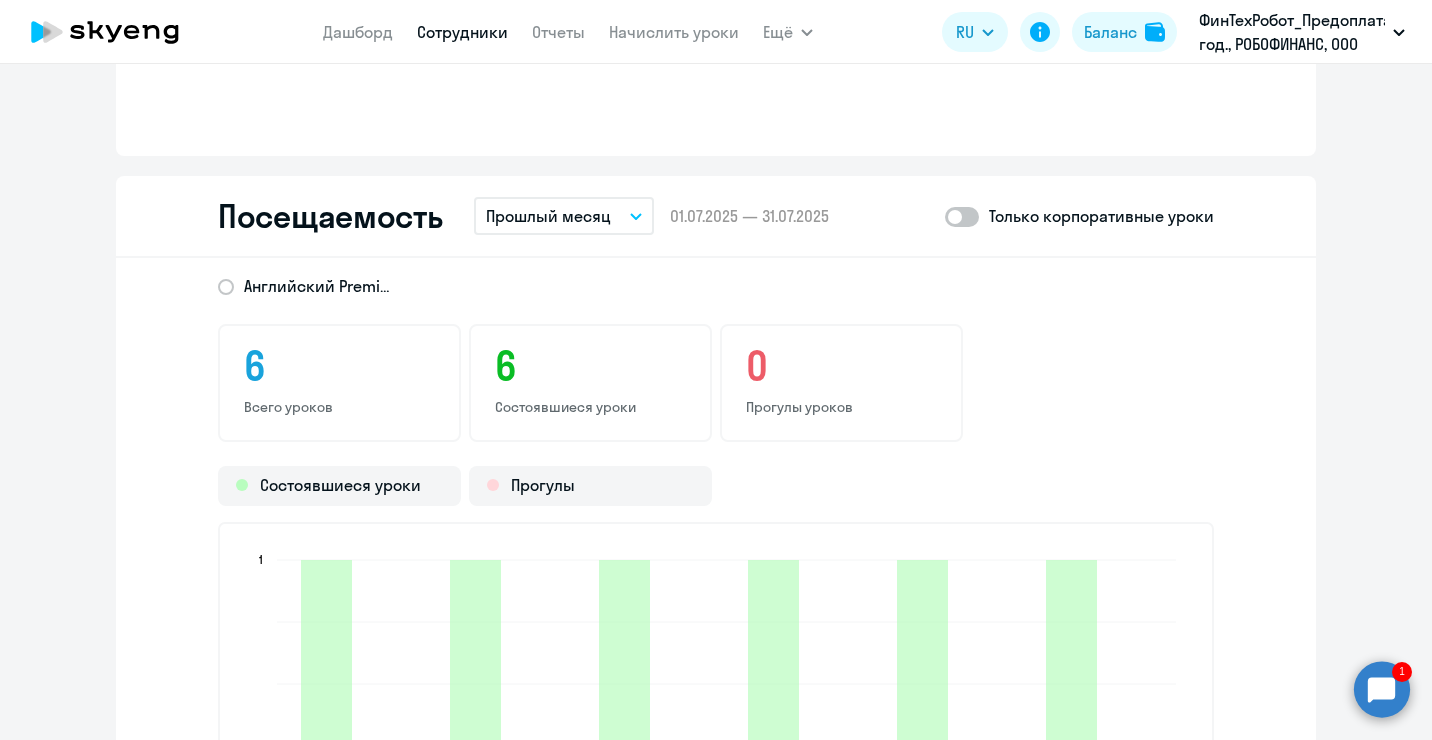 click on "Прошлый месяц" at bounding box center [564, 216] 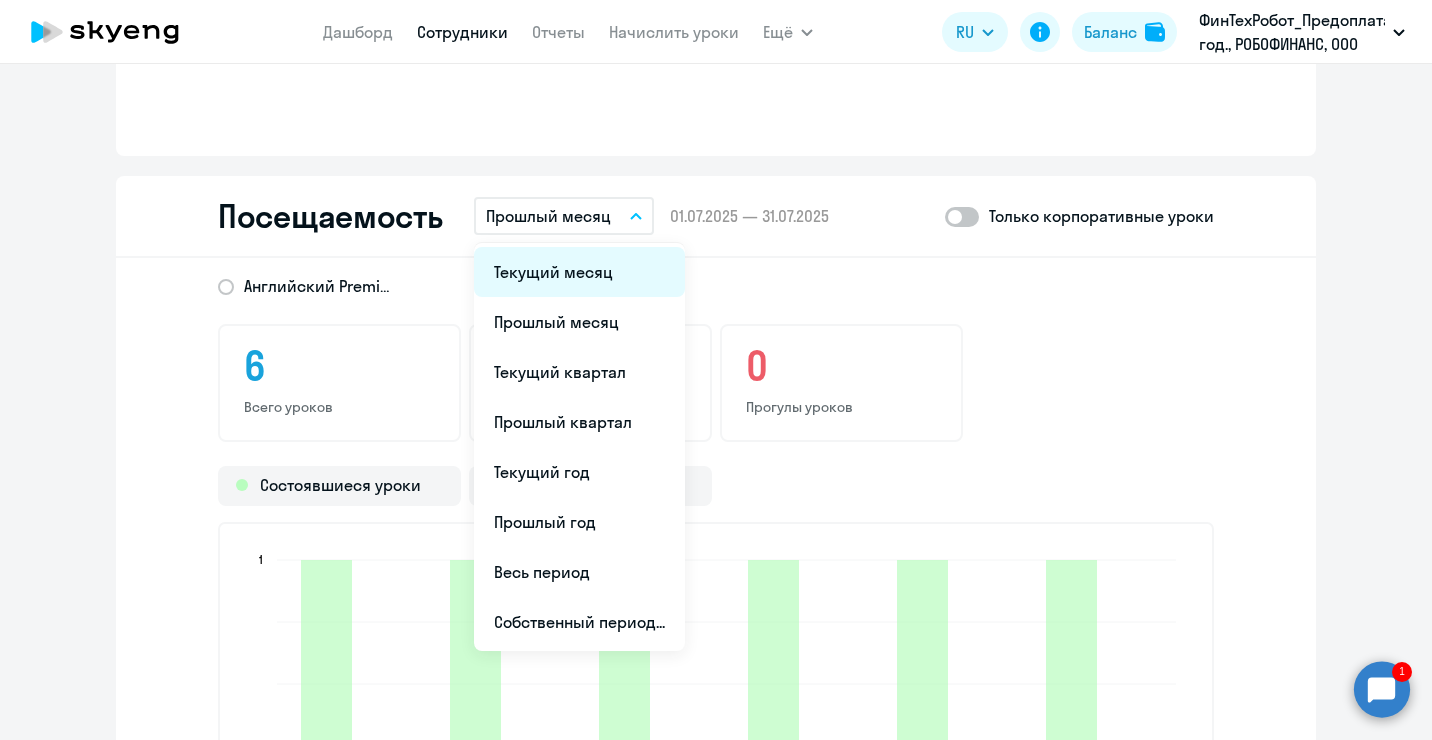 click on "Текущий месяц" at bounding box center (579, 272) 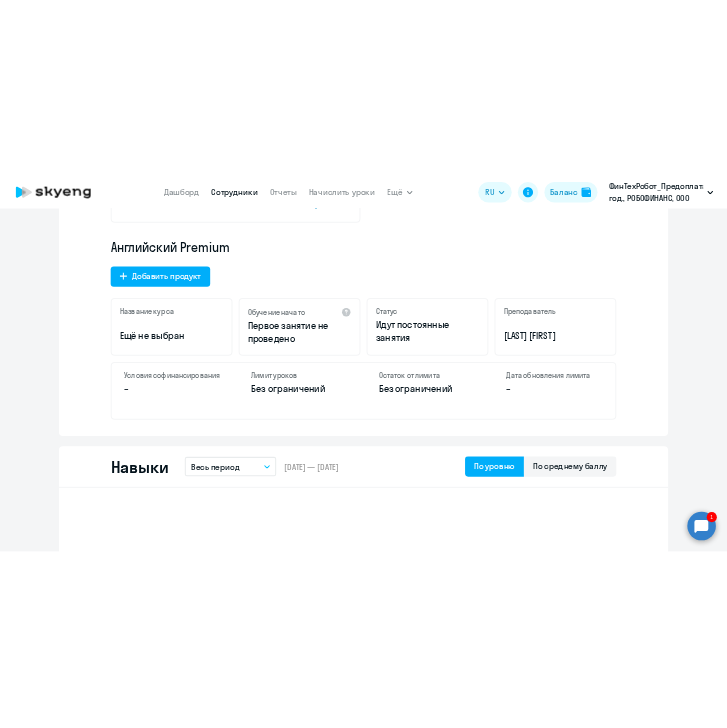 scroll, scrollTop: 0, scrollLeft: 0, axis: both 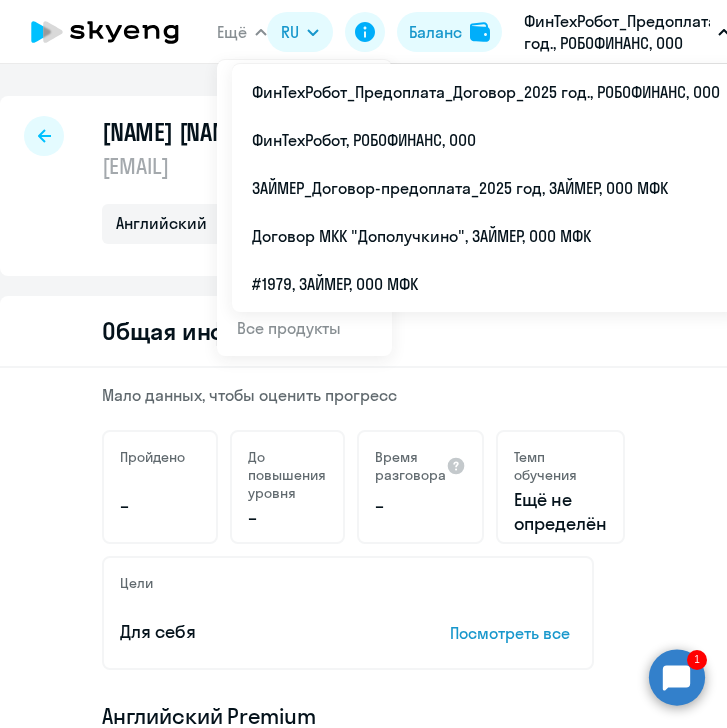 click on "ФинТехРобот_Предоплата_Договор_2025 год., РОБОФИНАНС, ООО" at bounding box center (617, 32) 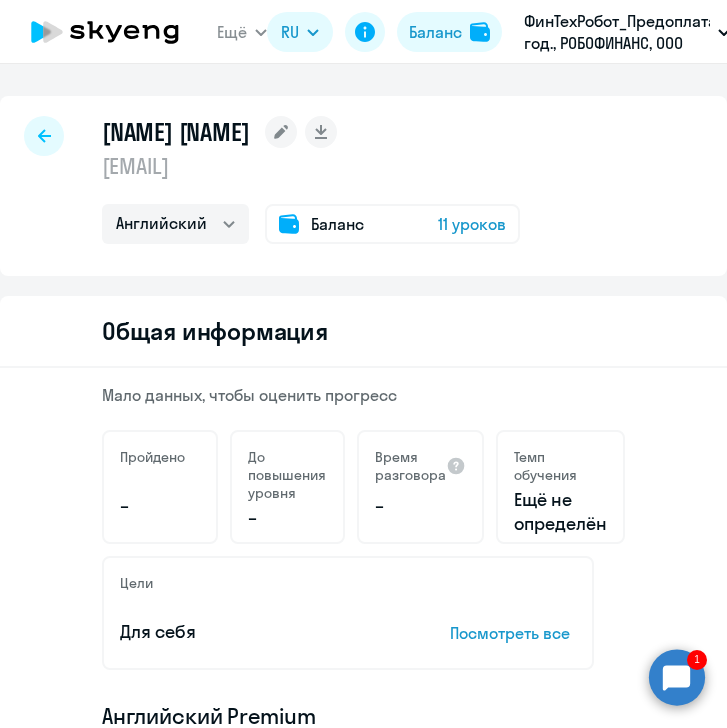 click on "ФинТехРобот_Предоплата_Договор_2025 год., РОБОФИНАНС, ООО" at bounding box center [617, 32] 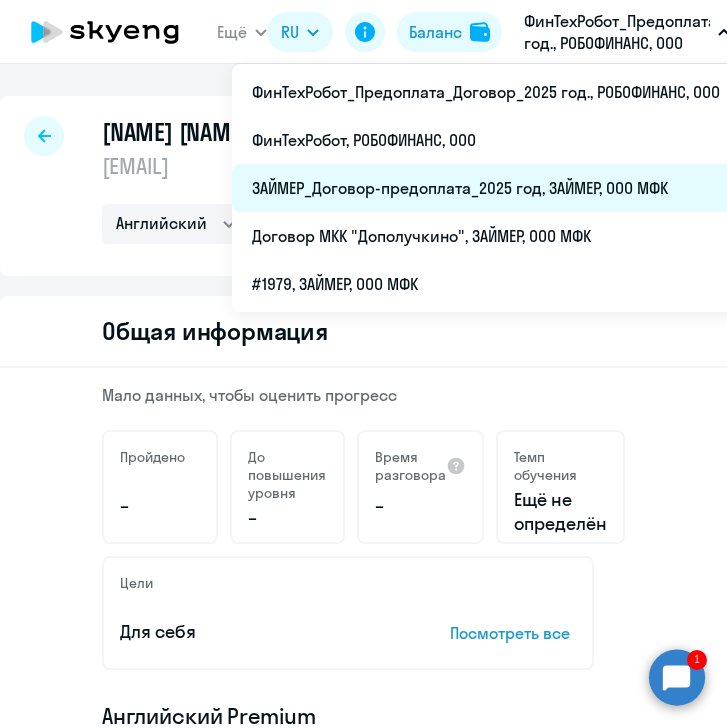 click on "ЗАЙМЕР_Договор-предоплата_2025 год, ЗАЙМЕР, ООО МФК" at bounding box center (486, 188) 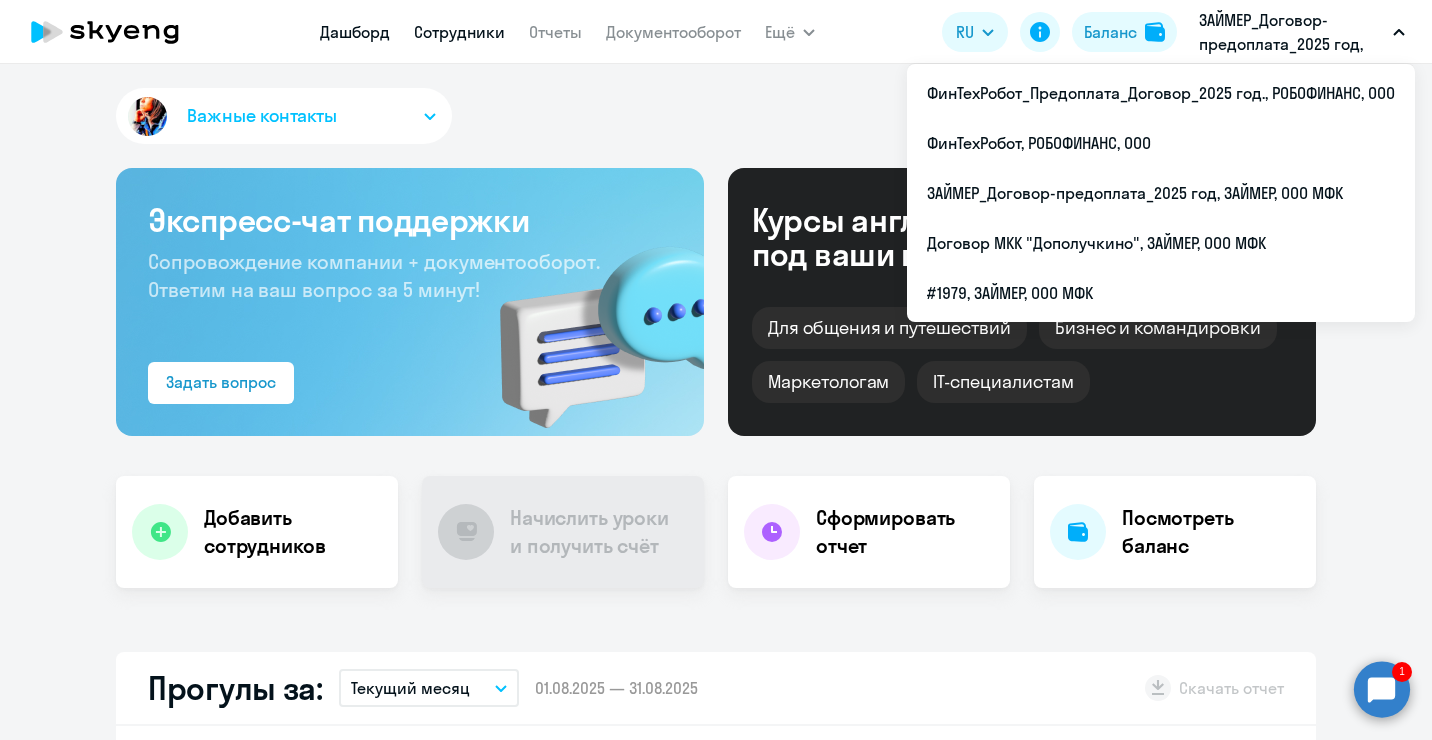 click on "Сотрудники" at bounding box center [459, 32] 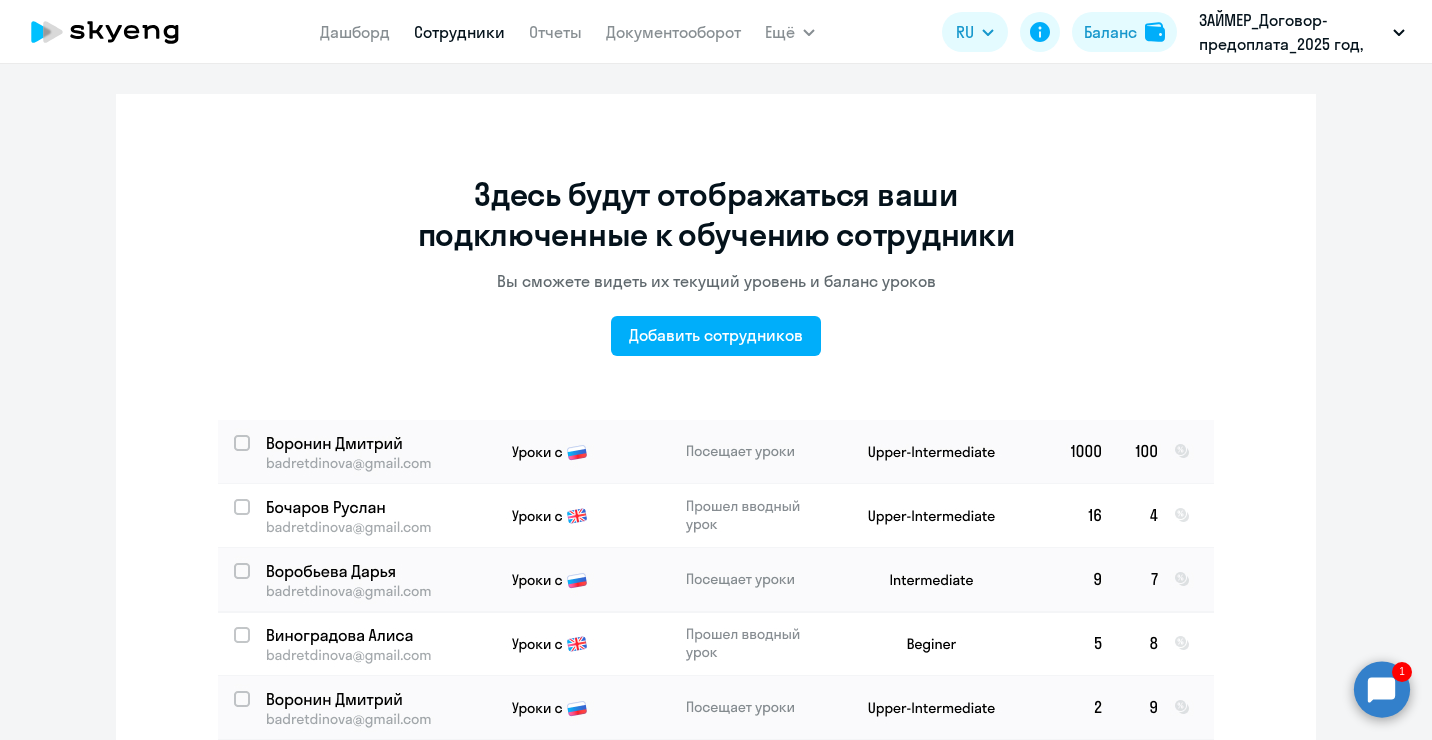 click on "Сотрудники" at bounding box center (459, 32) 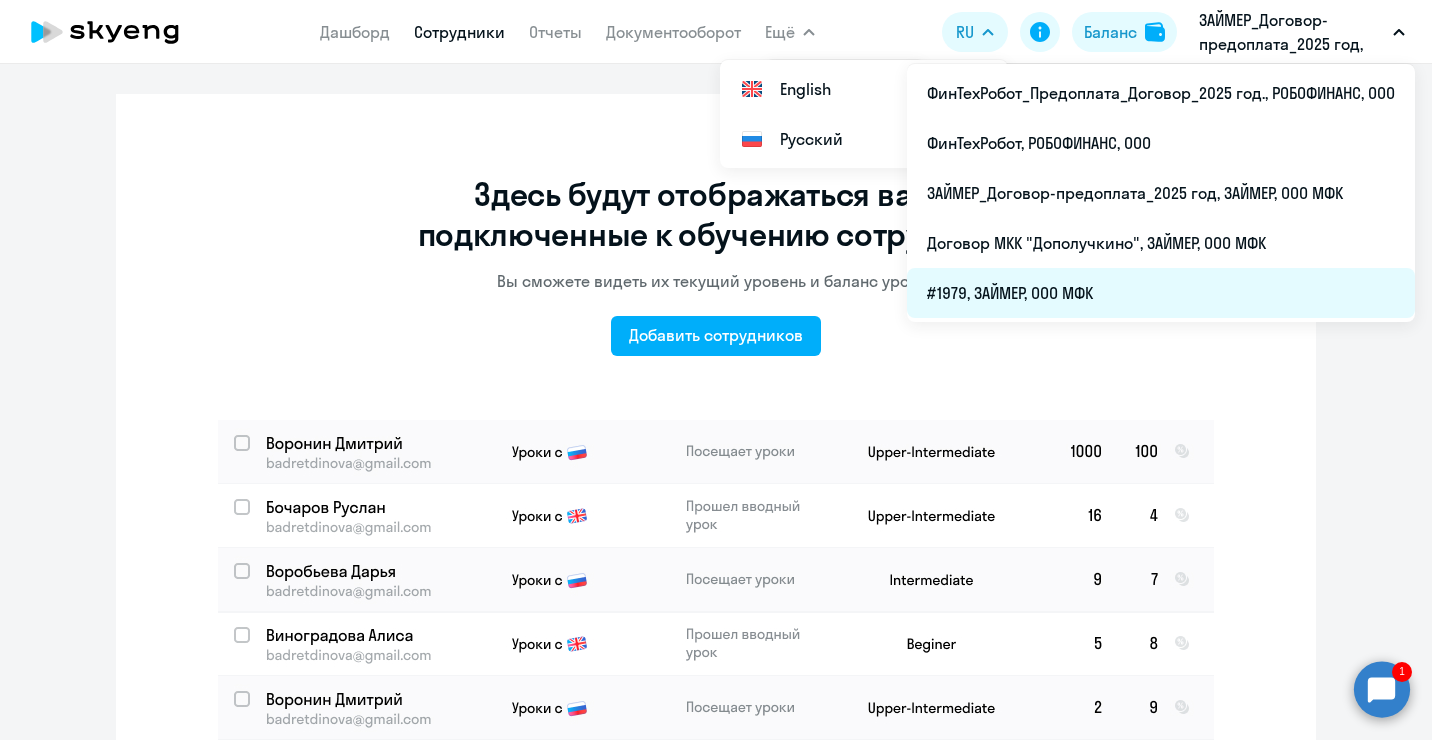 click on "#1979, ЗАЙМЕР, ООО МФК" at bounding box center [1161, 293] 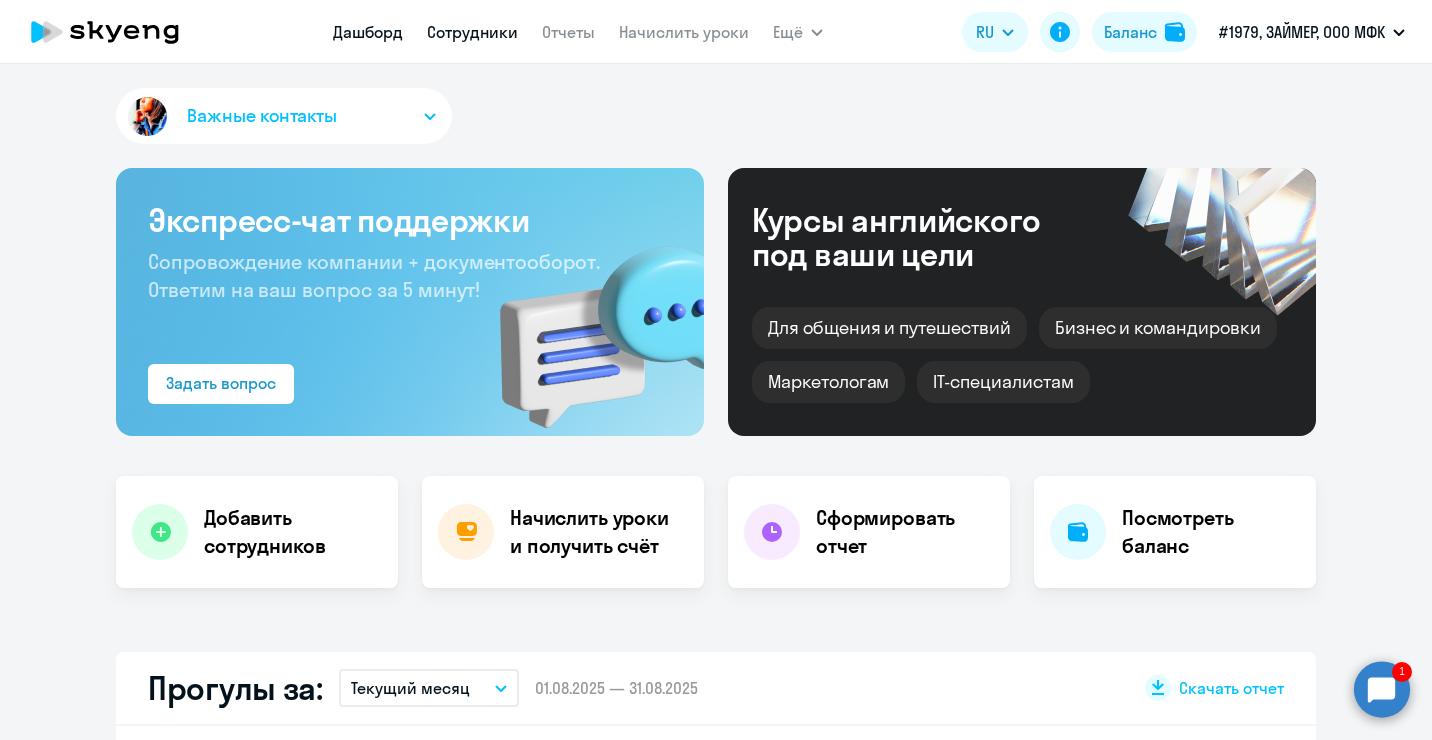 click on "Сотрудники" at bounding box center [472, 32] 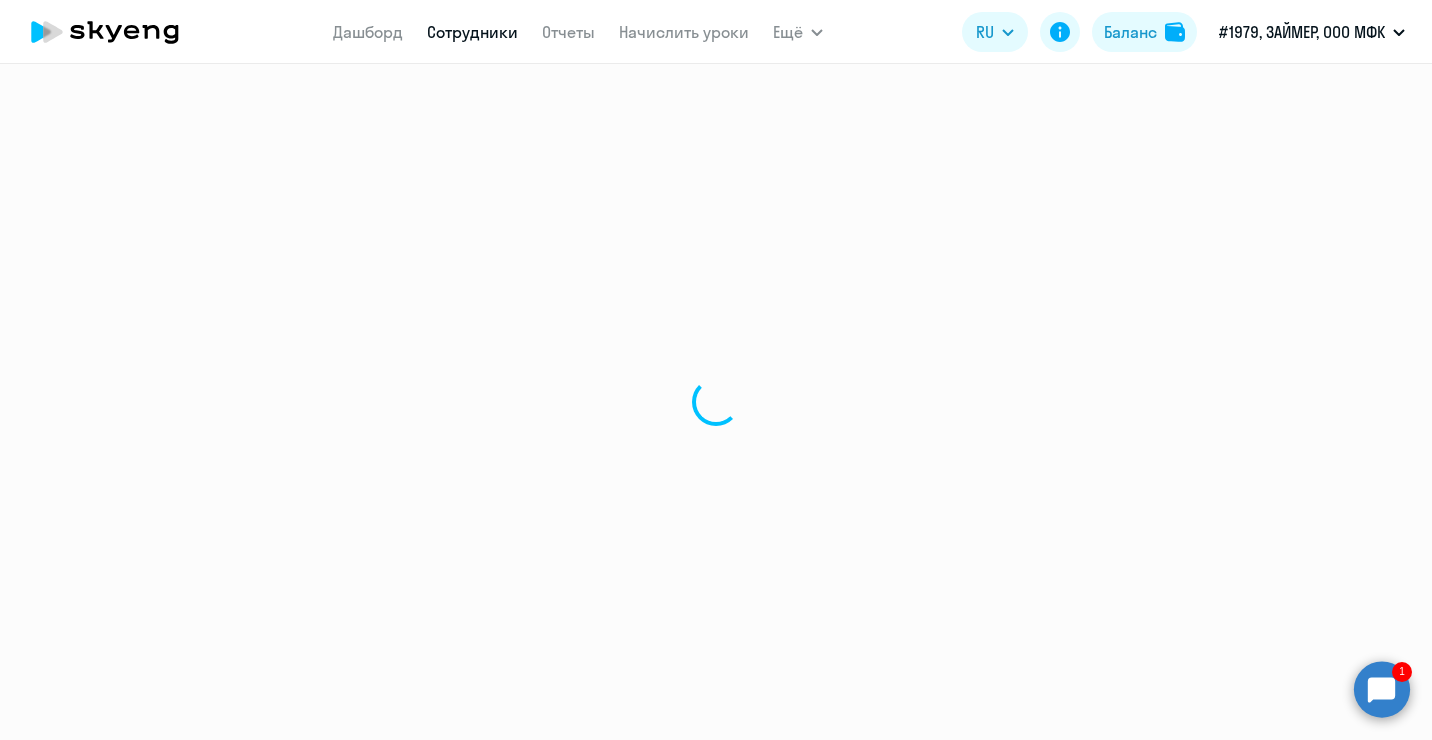 select on "30" 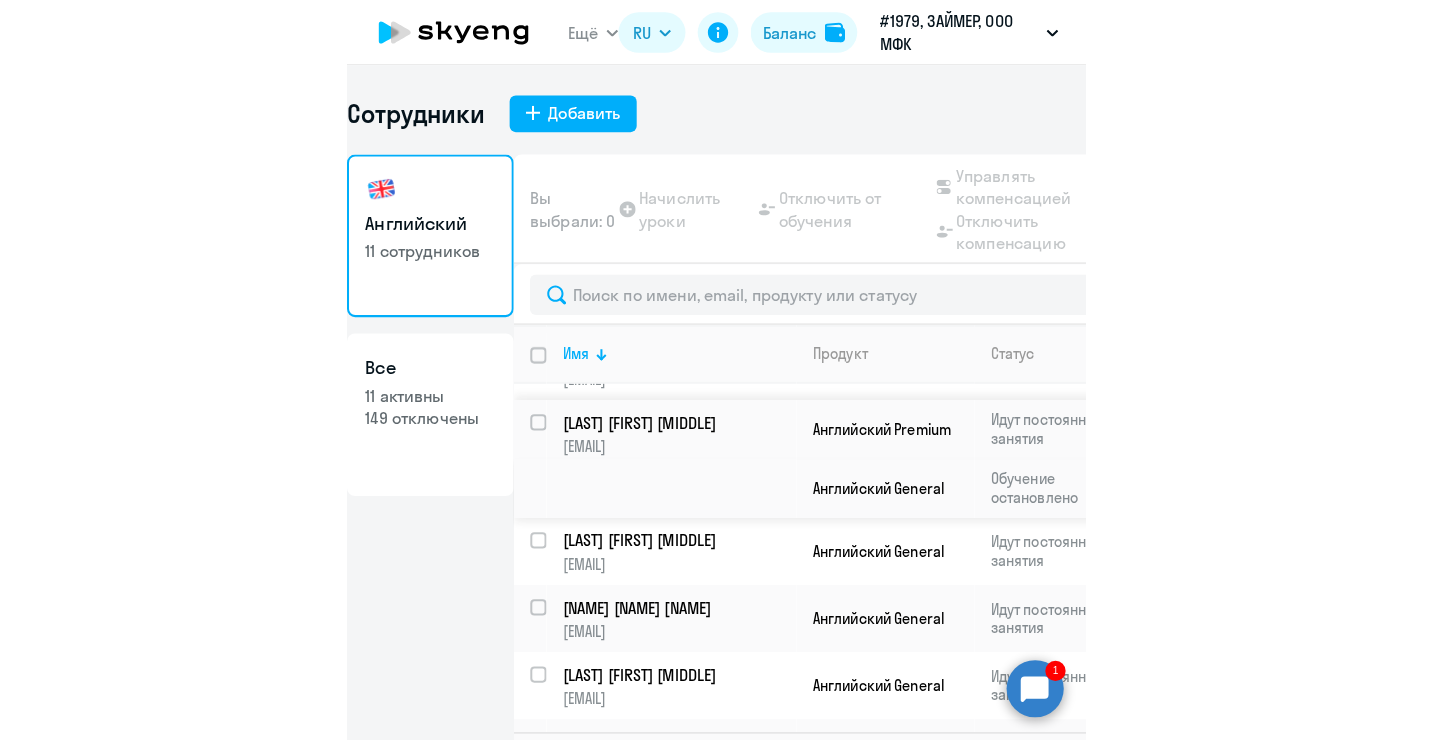 scroll, scrollTop: 100, scrollLeft: 0, axis: vertical 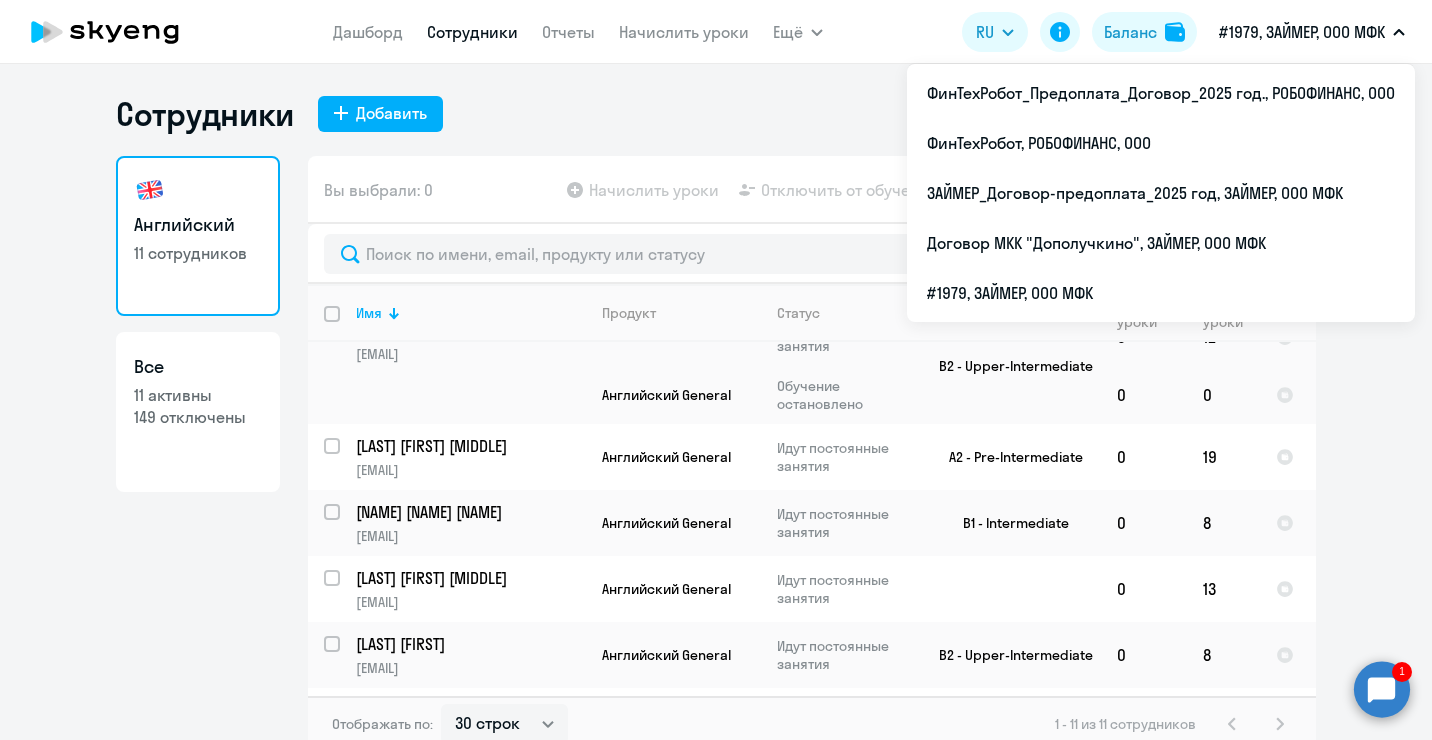 click on "#1979, ЗАЙМЕР, ООО МФК" at bounding box center [1302, 32] 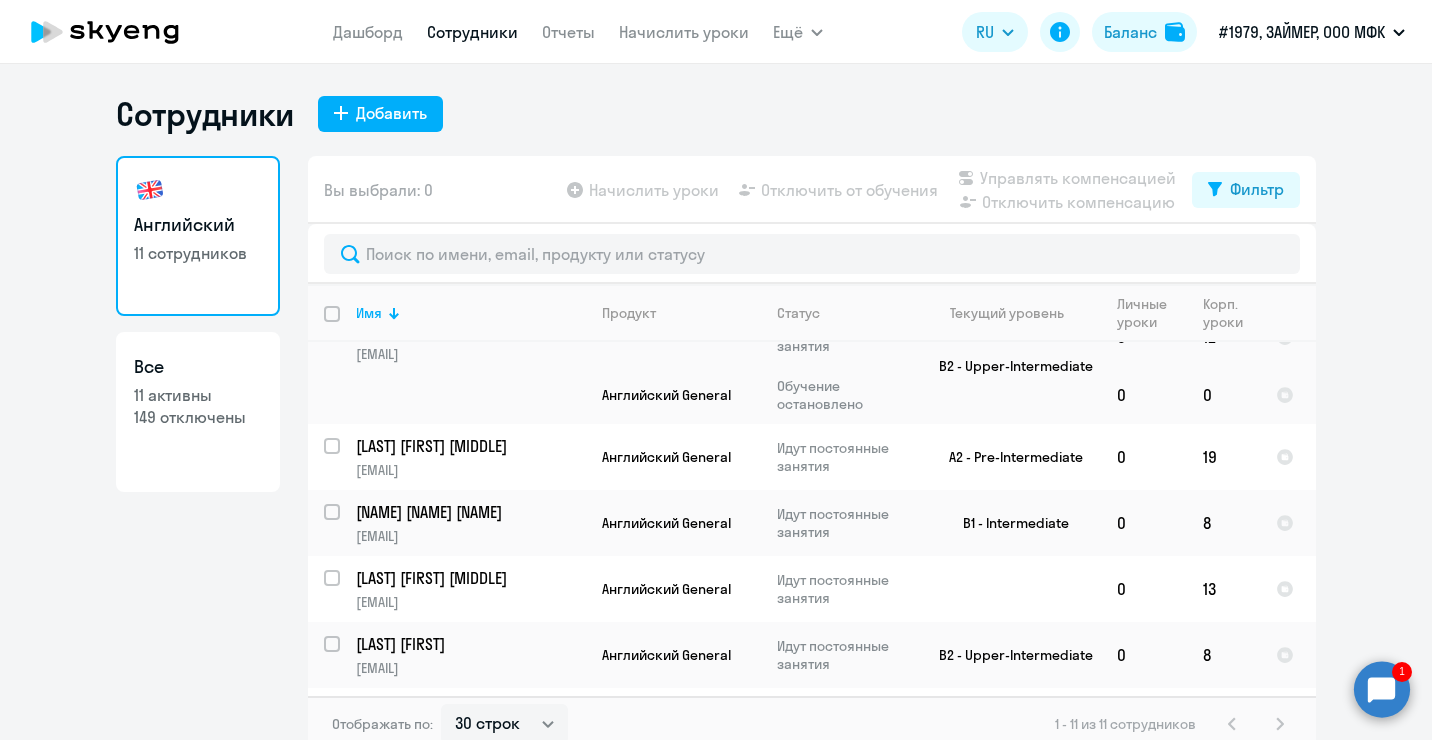 click on "#1979, ЗАЙМЕР, ООО МФК" at bounding box center [1302, 32] 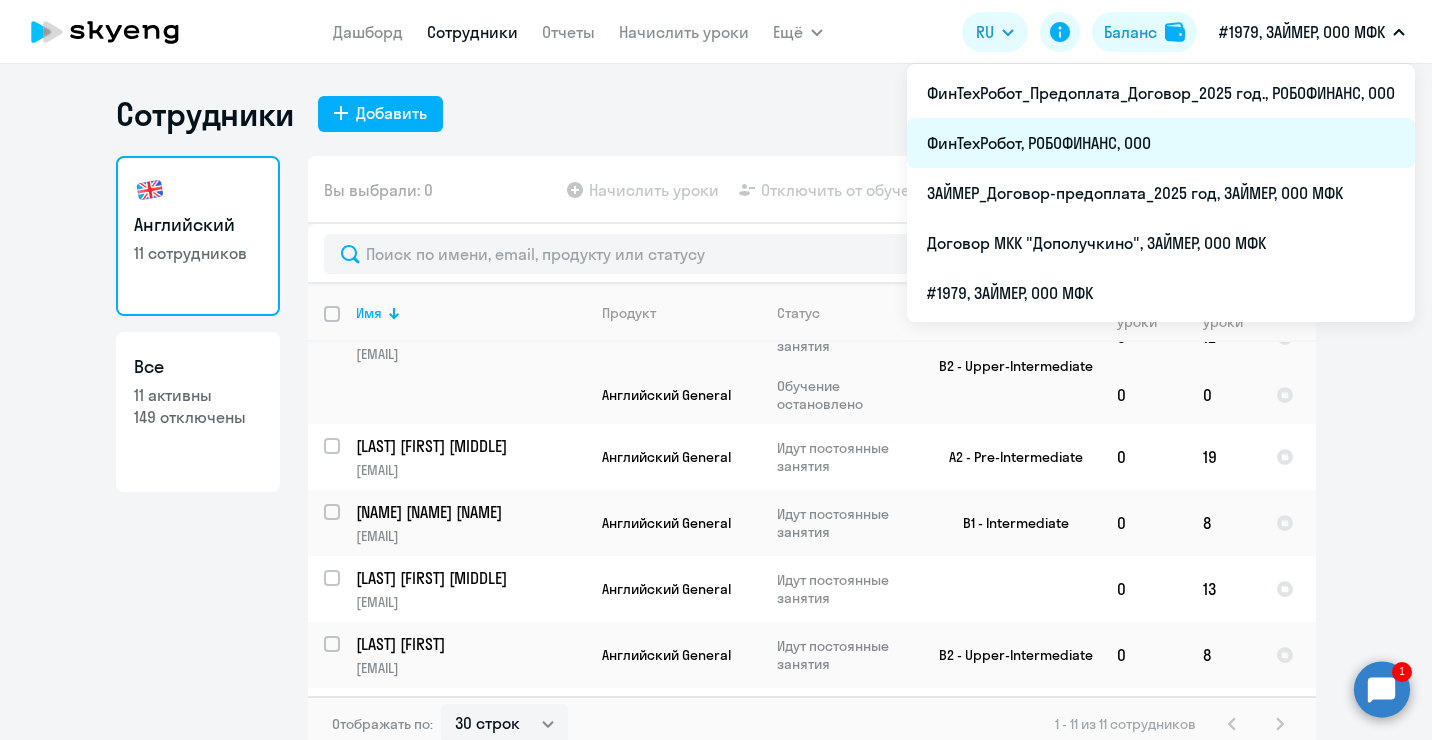 click on "ФинТехРобот, РОБОФИНАНС, ООО" at bounding box center [1161, 143] 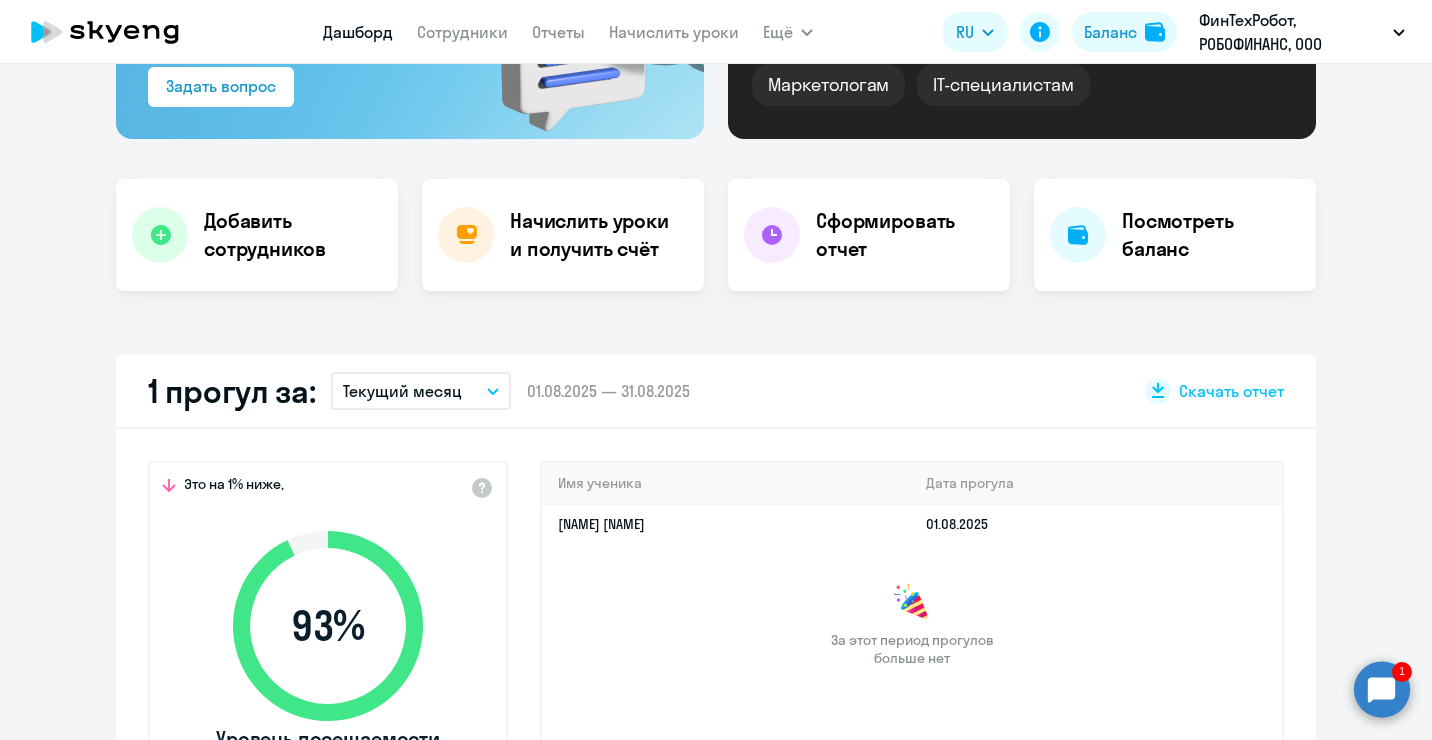 scroll, scrollTop: 0, scrollLeft: 0, axis: both 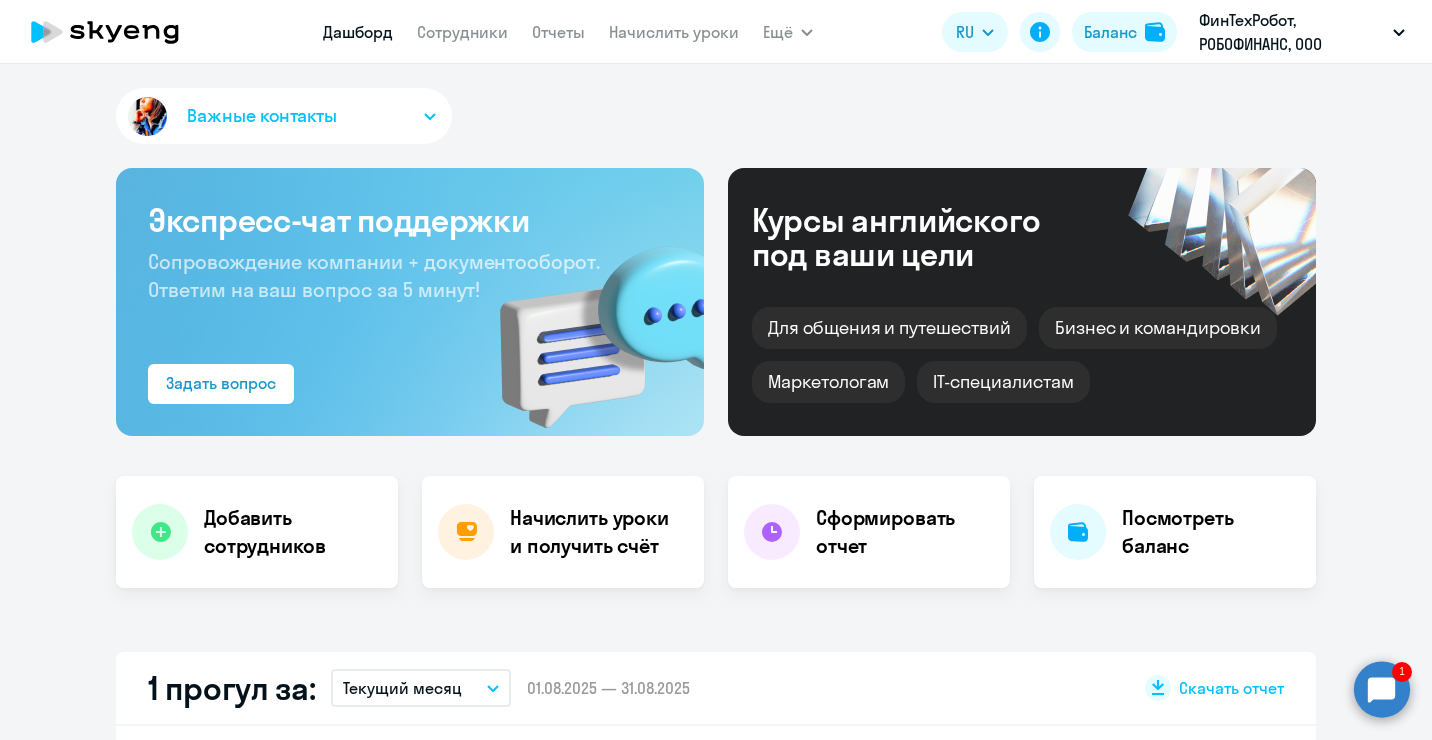 select on "30" 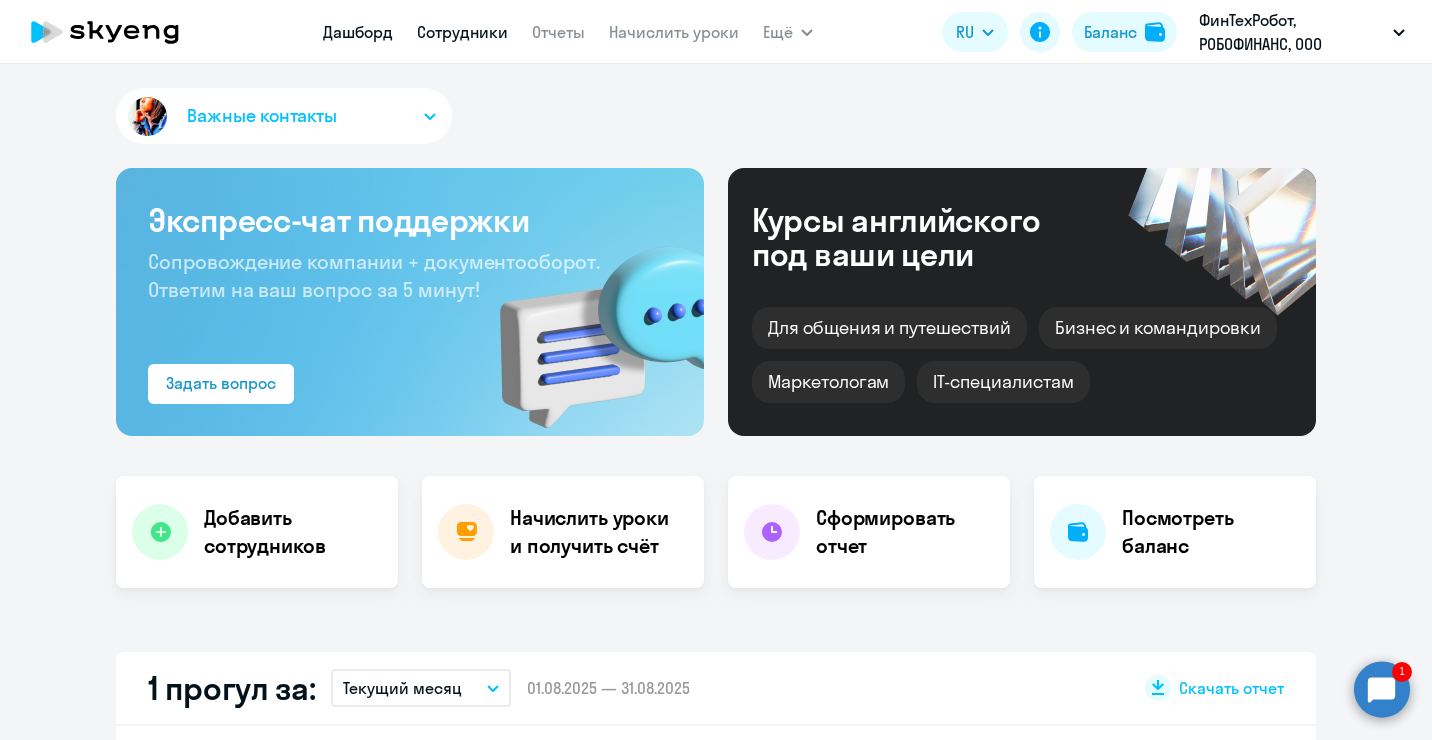 click on "Сотрудники" at bounding box center (462, 32) 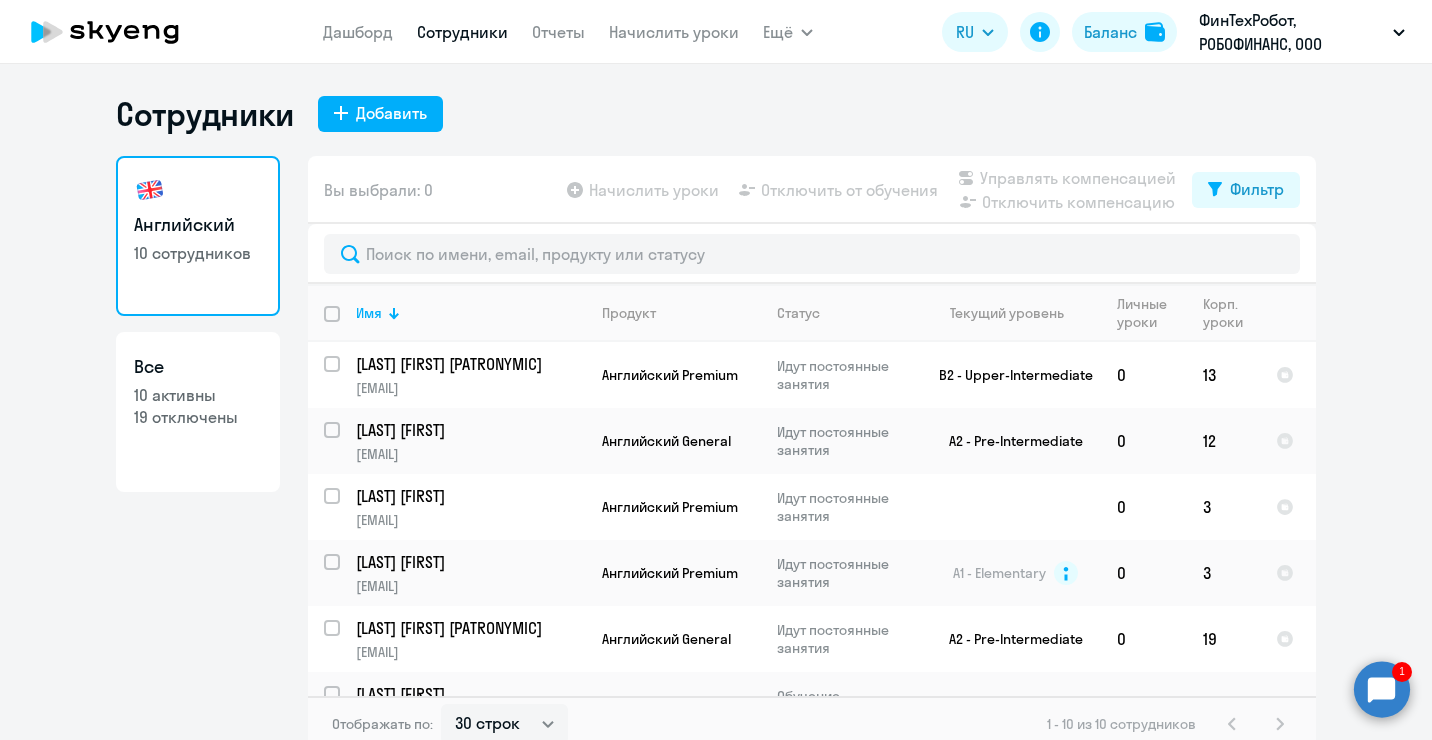 select on "30" 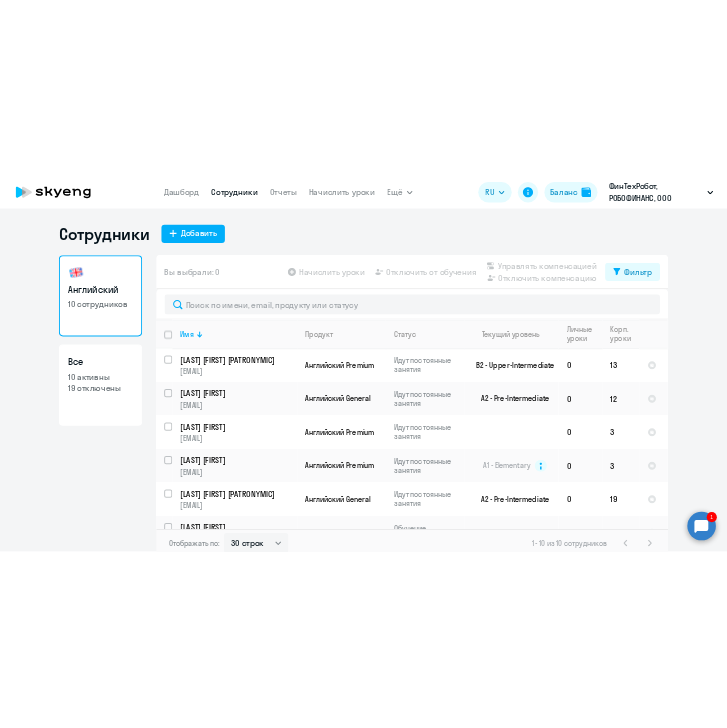 scroll, scrollTop: 0, scrollLeft: 0, axis: both 